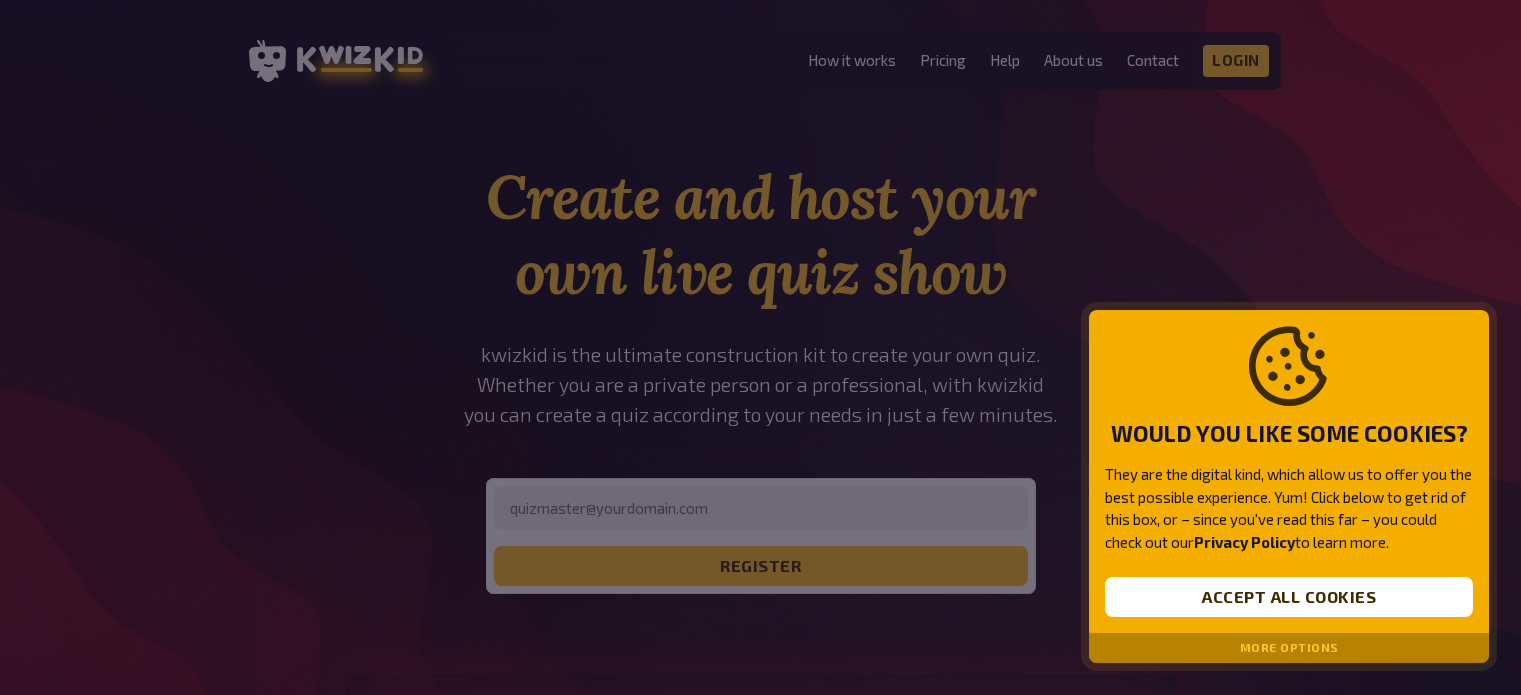 scroll, scrollTop: 0, scrollLeft: 0, axis: both 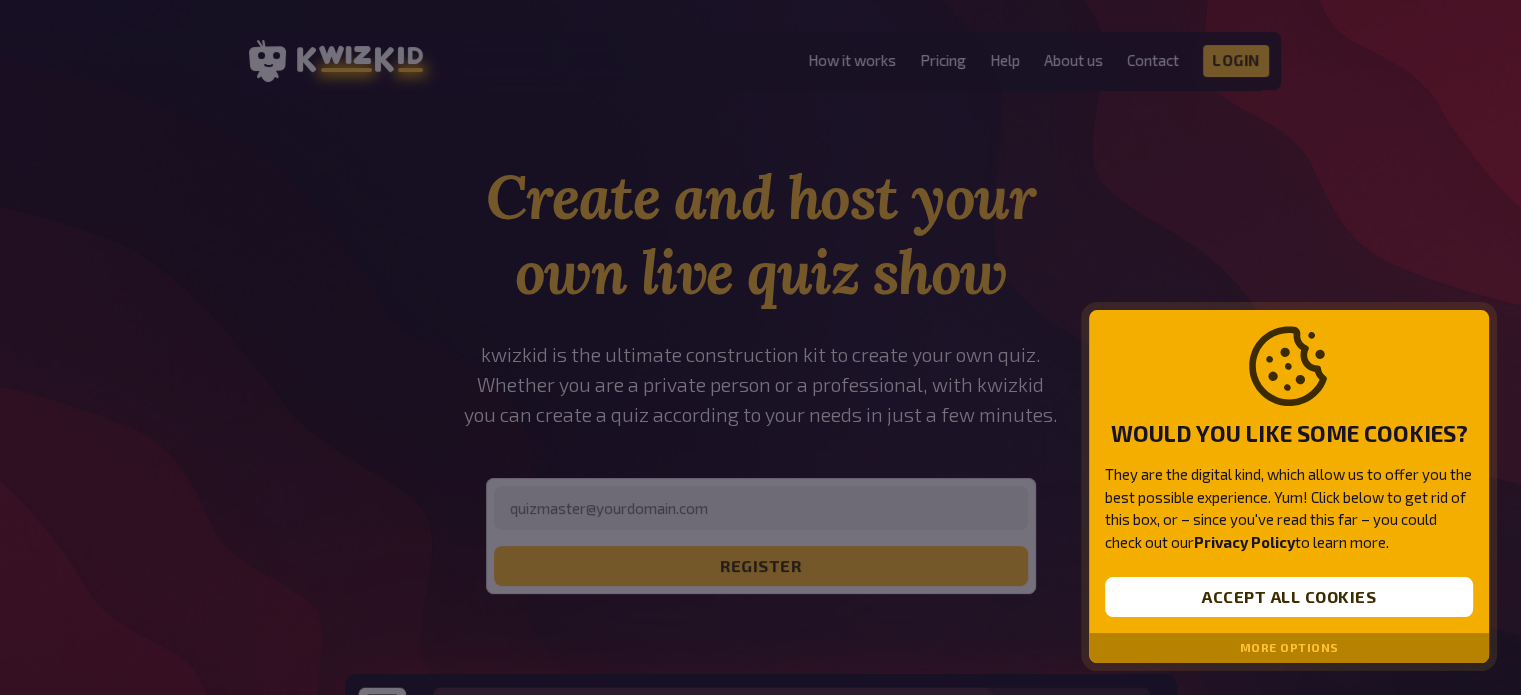 click on "More options" at bounding box center [1289, 648] 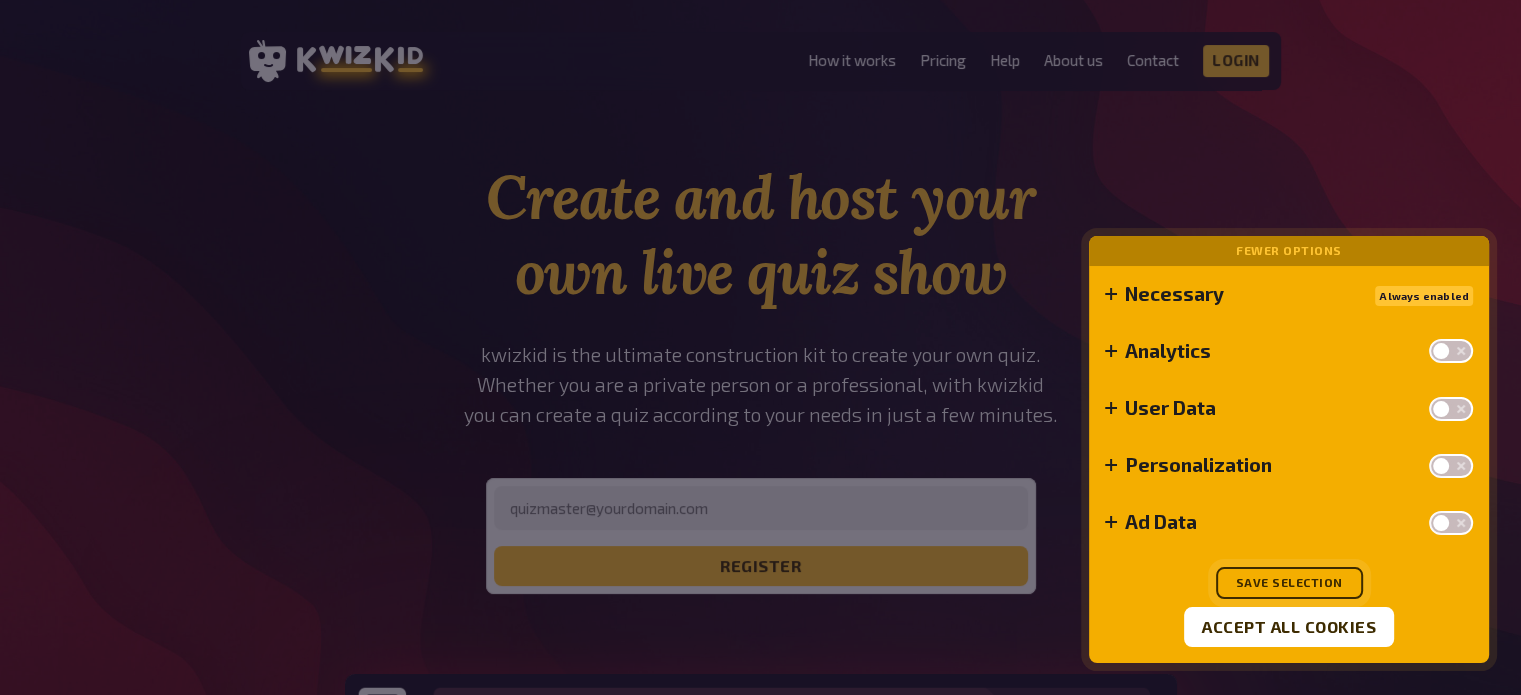 click on "Save selection" at bounding box center [1289, 583] 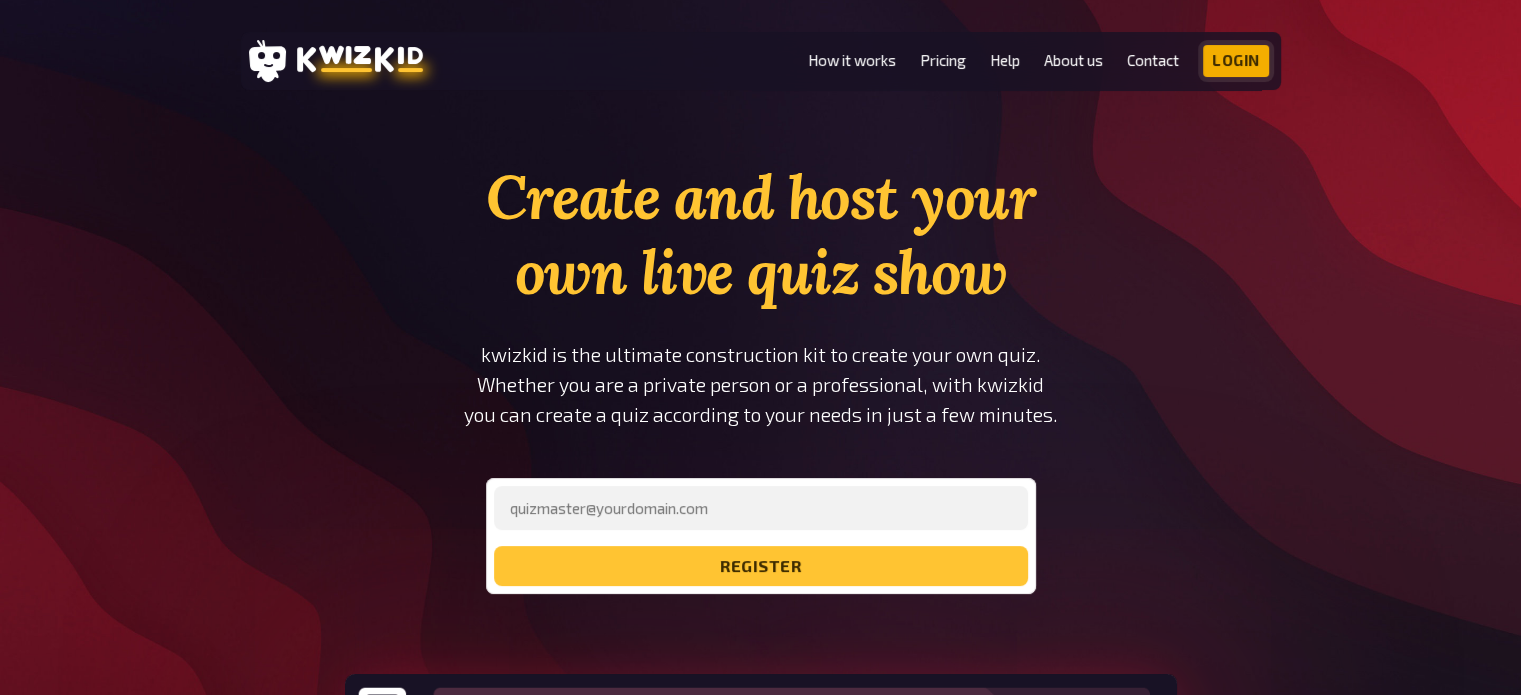 click on "Login" at bounding box center [1236, 61] 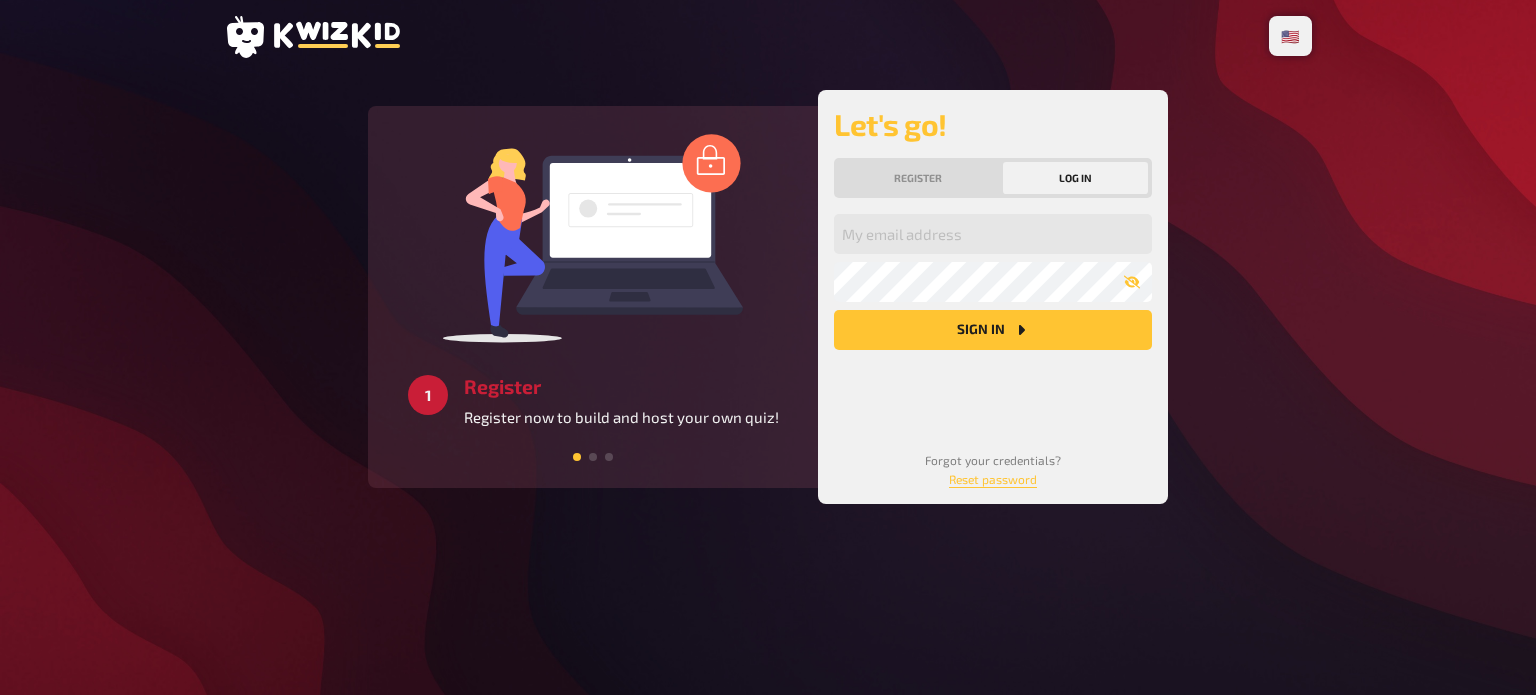scroll, scrollTop: 0, scrollLeft: 0, axis: both 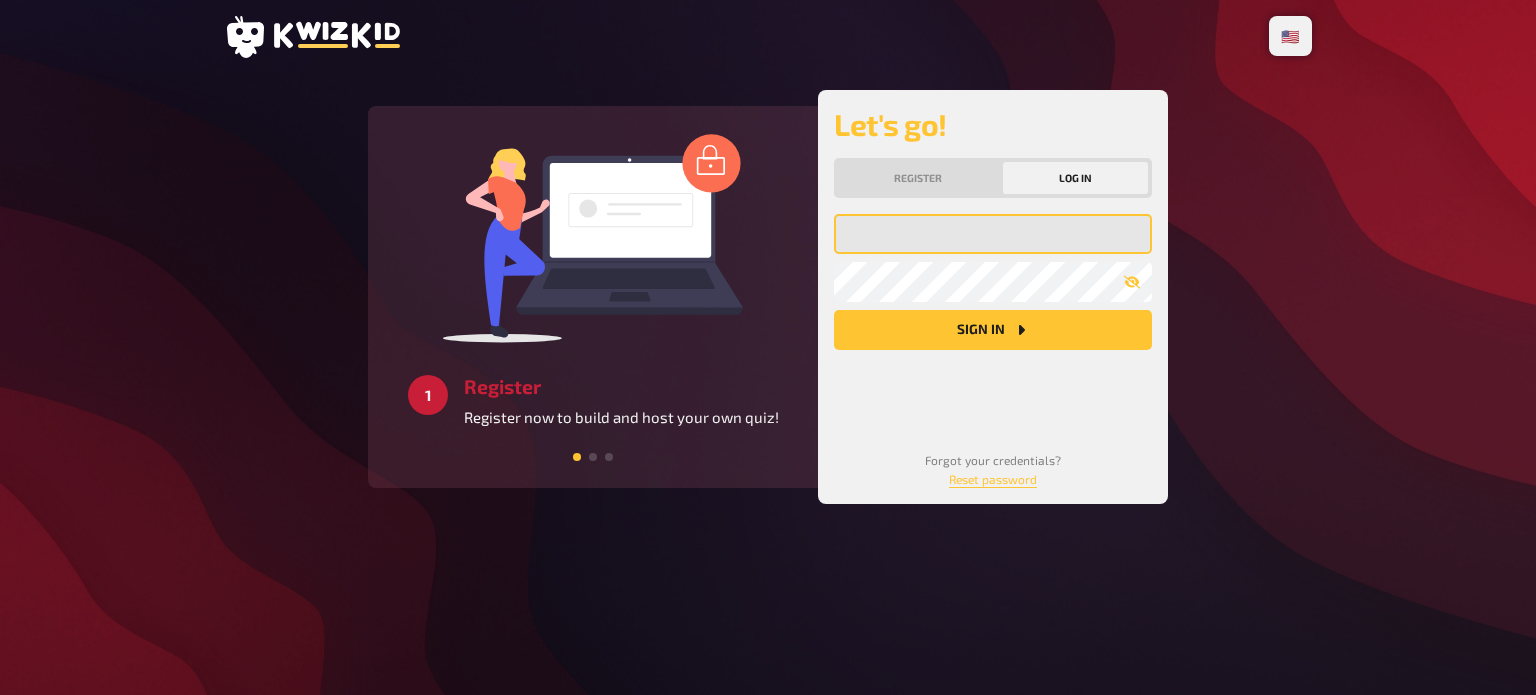 click at bounding box center (993, 234) 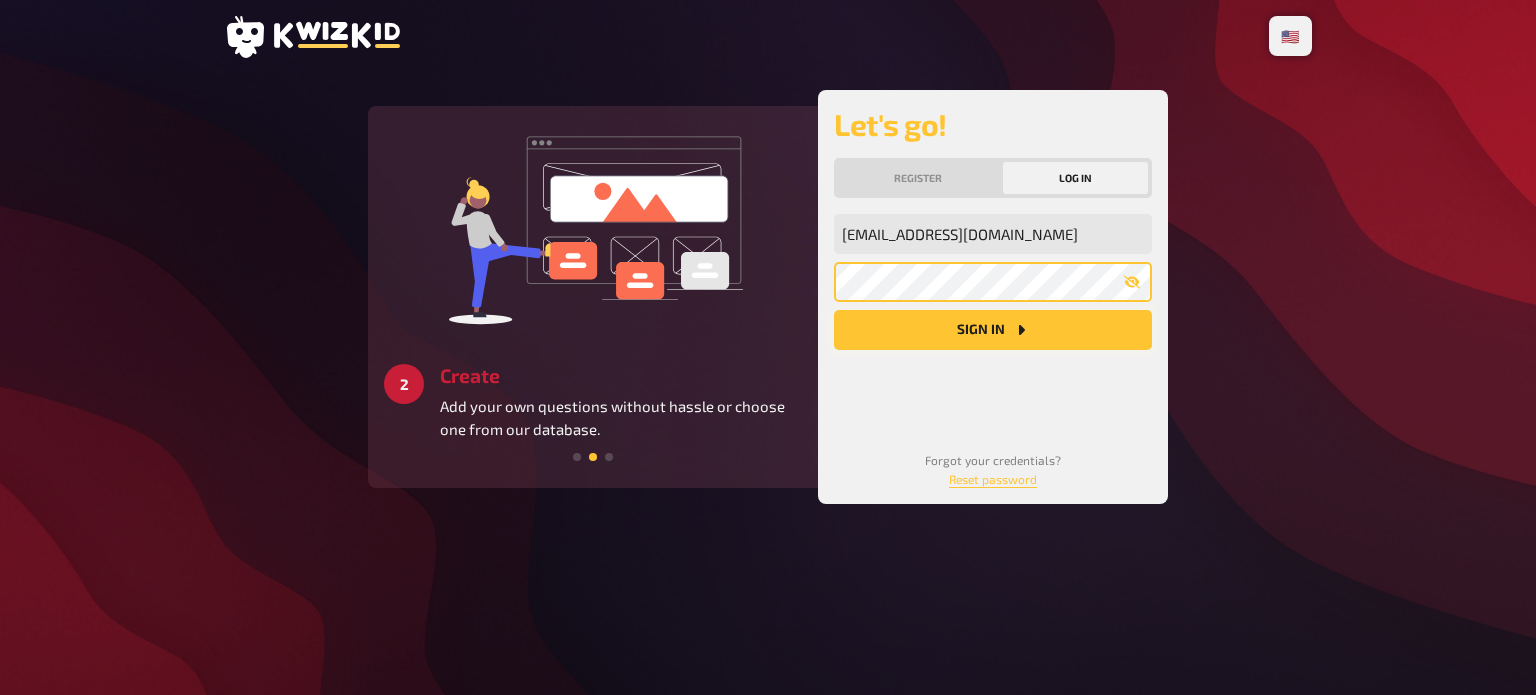 click on "Sign in" at bounding box center [993, 330] 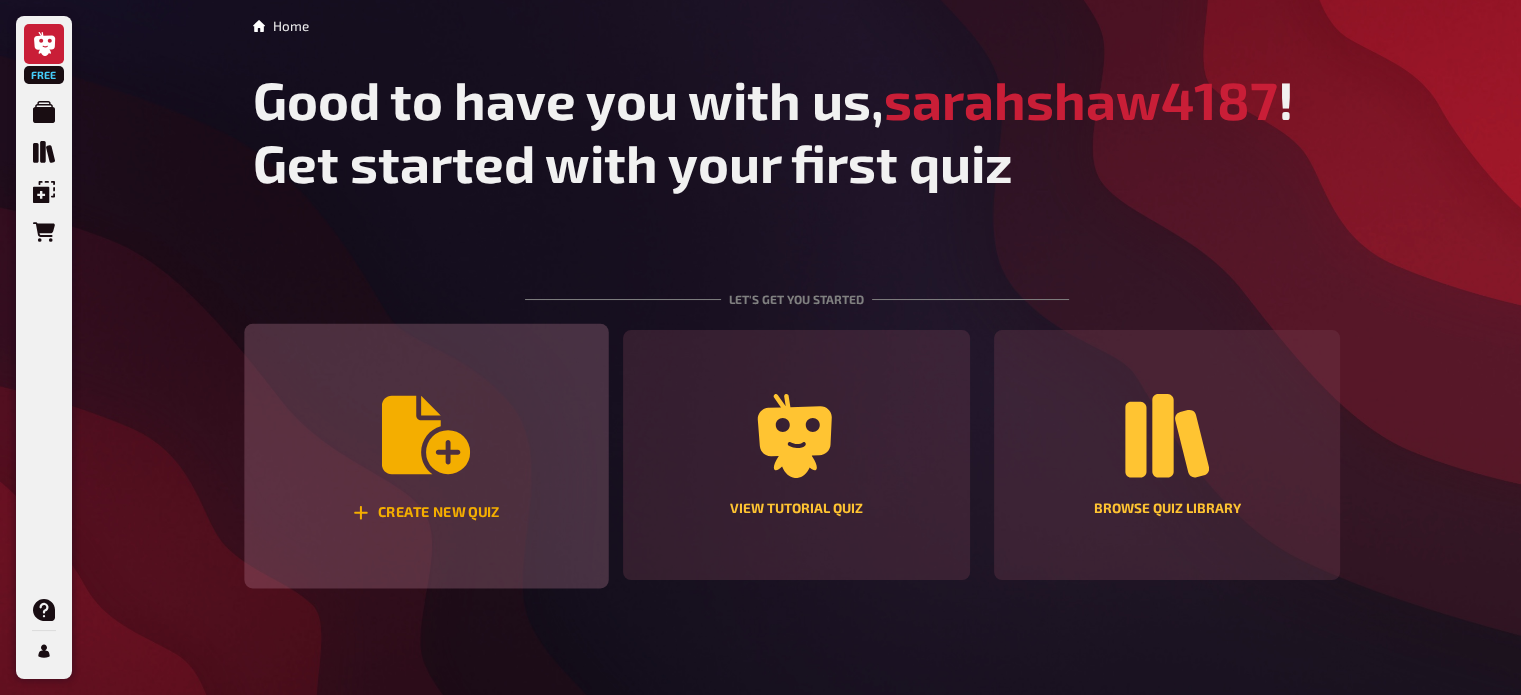 click on "Create new quiz" at bounding box center (426, 456) 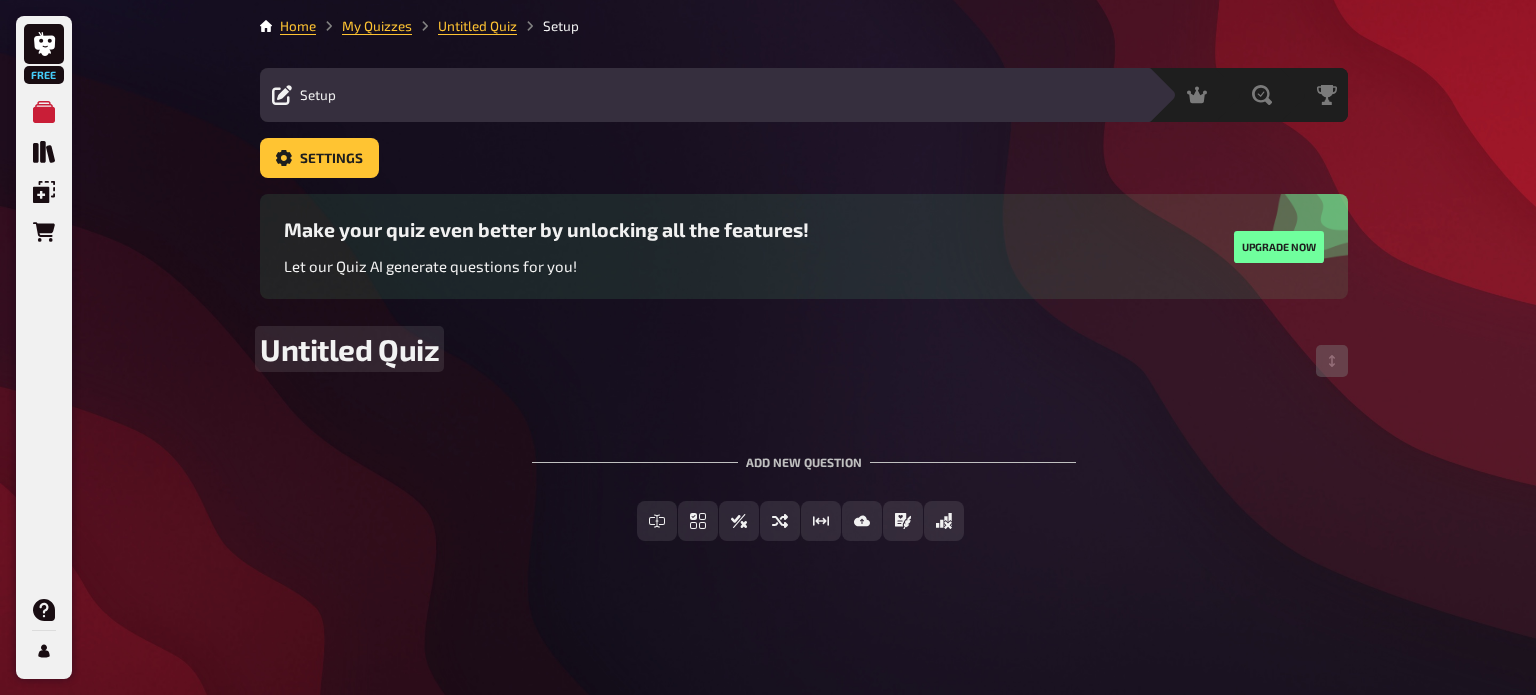 click on "Untitled Quiz" at bounding box center (349, 349) 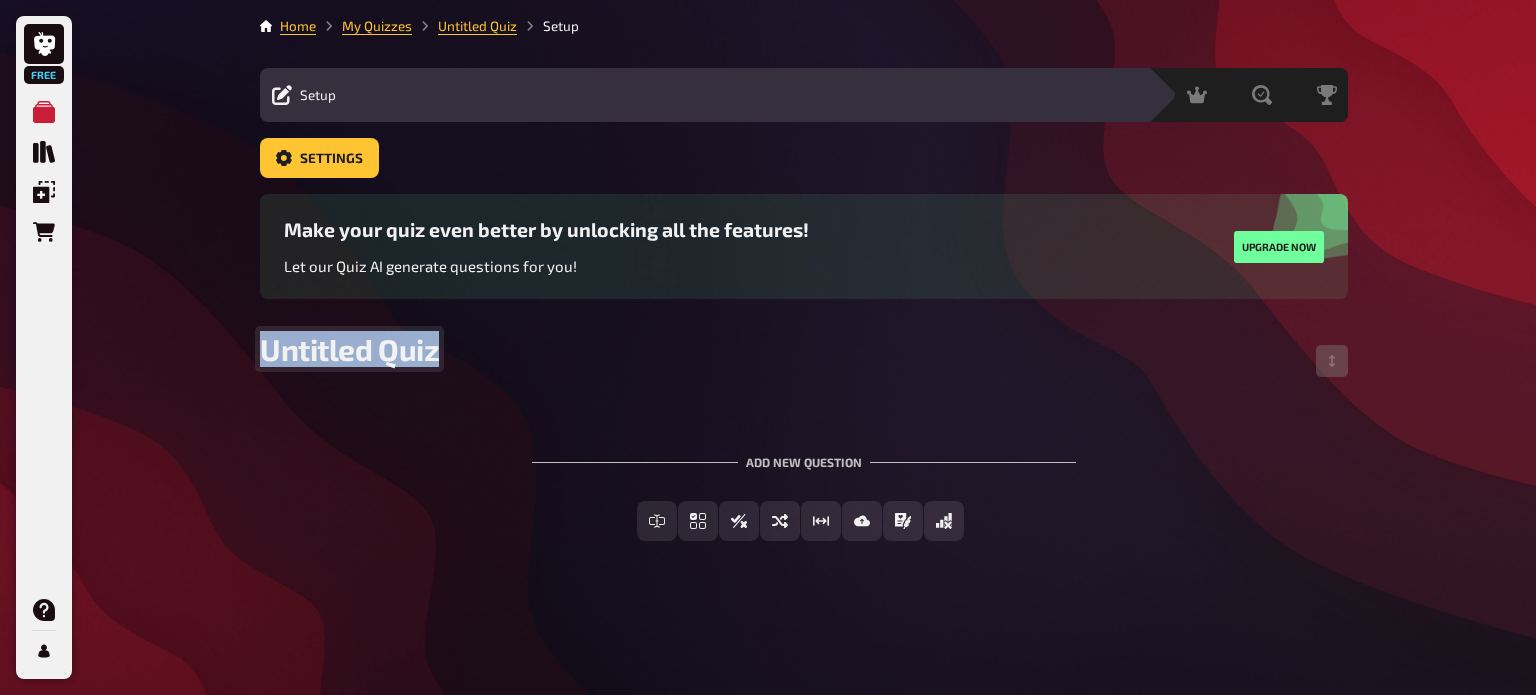 type 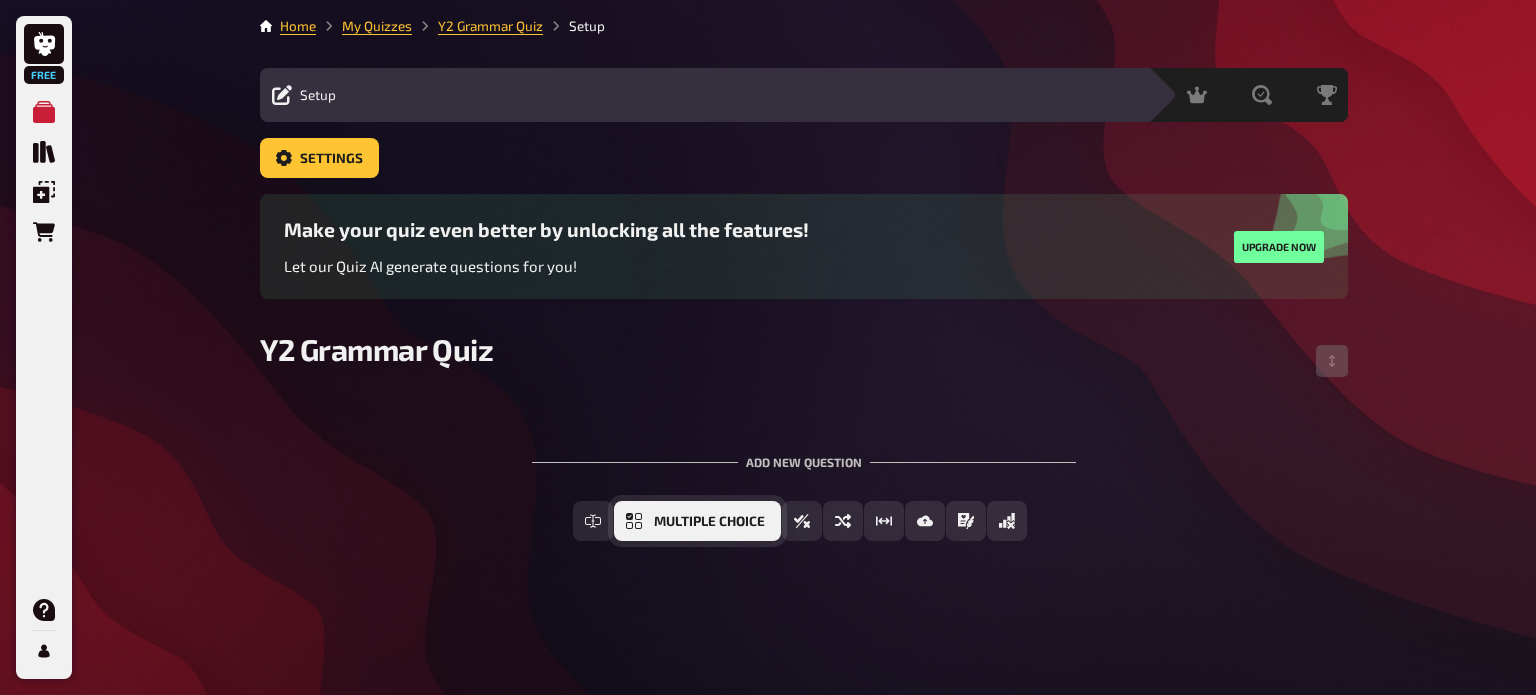 click on "Multiple Choice" at bounding box center (697, 521) 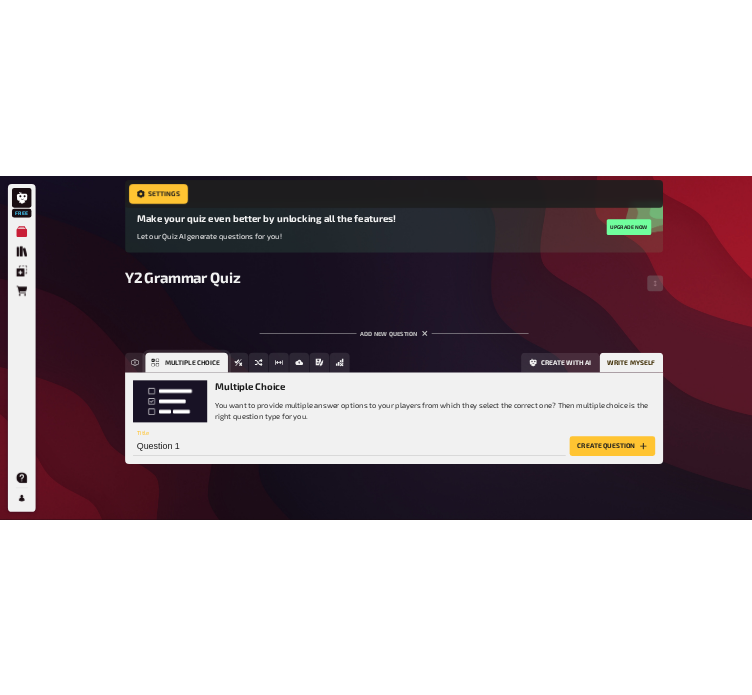 scroll, scrollTop: 175, scrollLeft: 0, axis: vertical 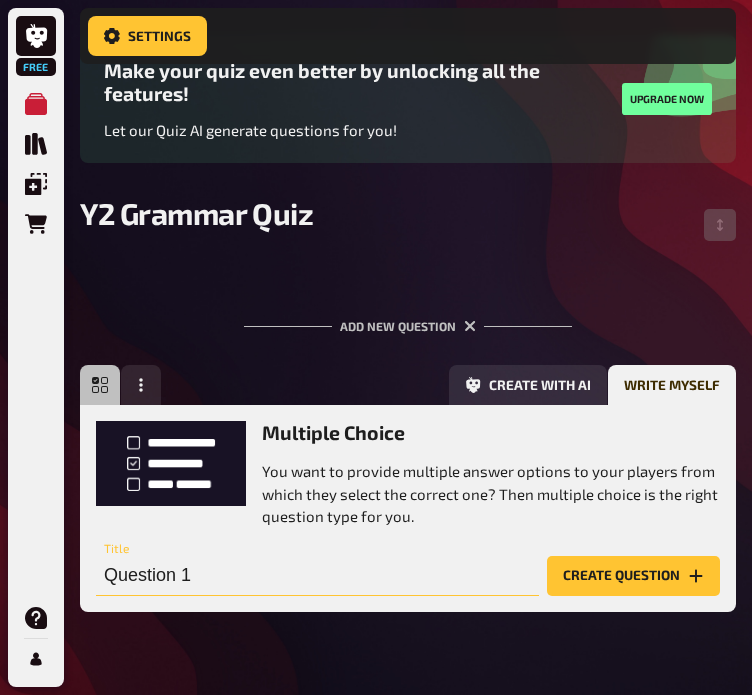 click on "Question 1" at bounding box center [317, 576] 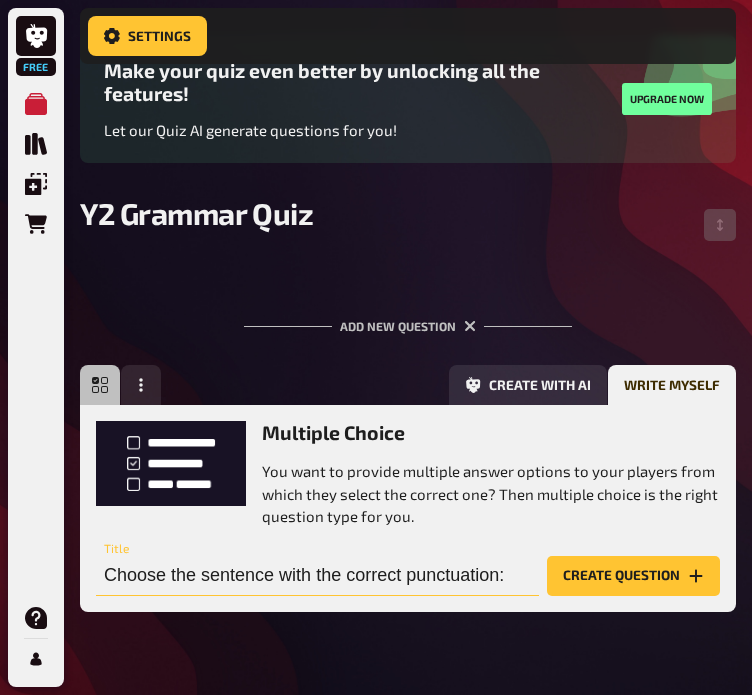 type on "Choose the sentence with the correct punctuation:" 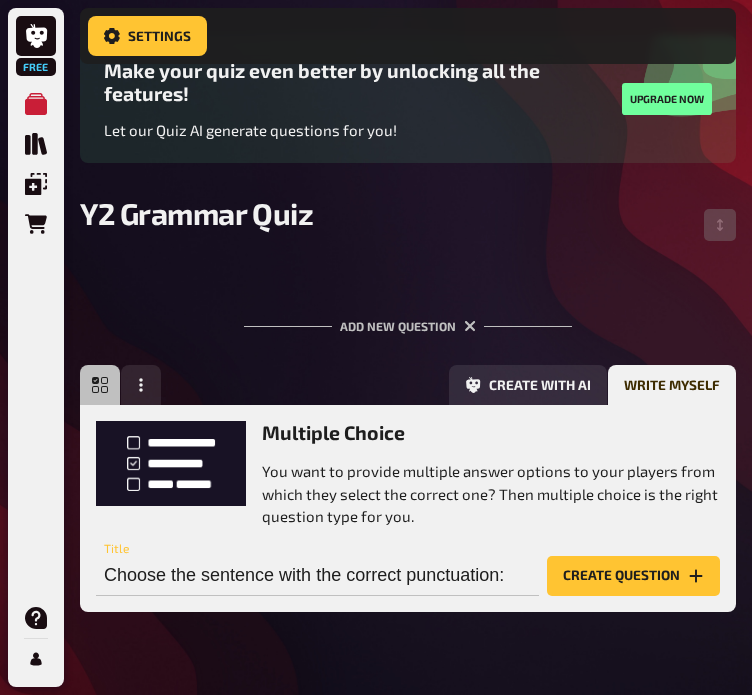 click on "You want to provide multiple answer options to your players from which they select the correct one? Then multiple choice is the right question type for you." at bounding box center (491, 494) 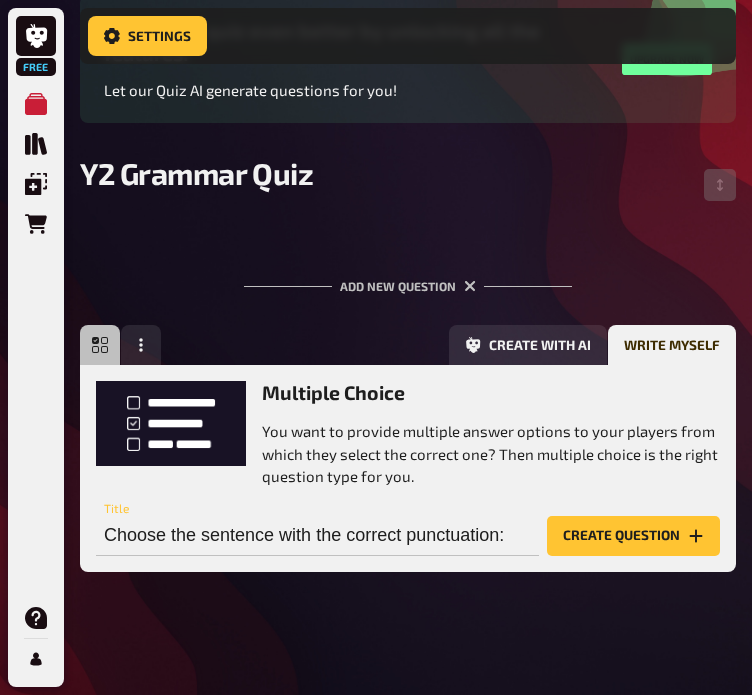 scroll, scrollTop: 220, scrollLeft: 0, axis: vertical 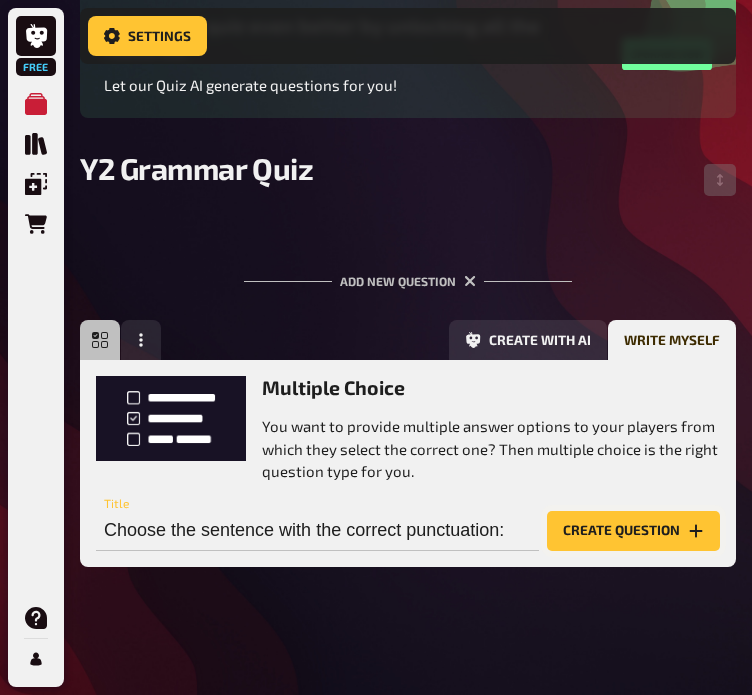 click on "Create question" at bounding box center (633, 531) 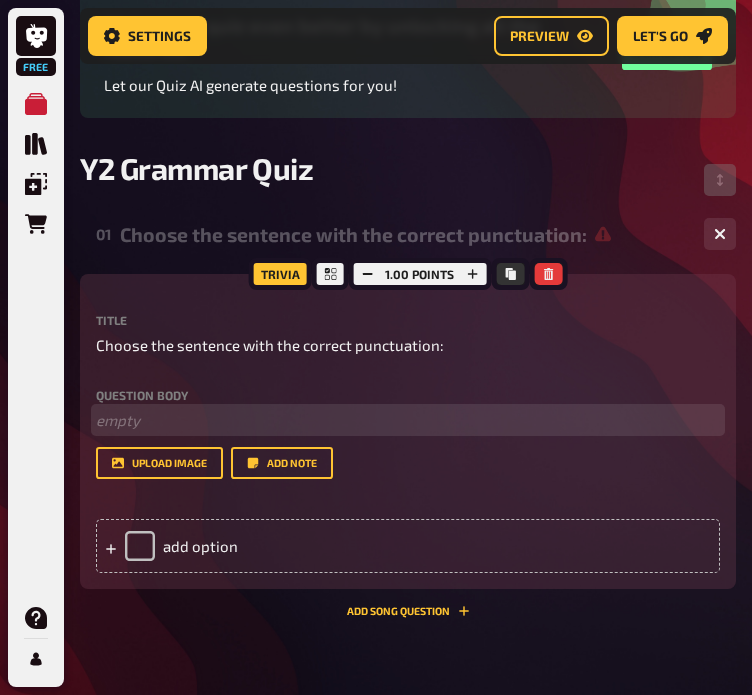 click on "﻿ empty" at bounding box center [408, 420] 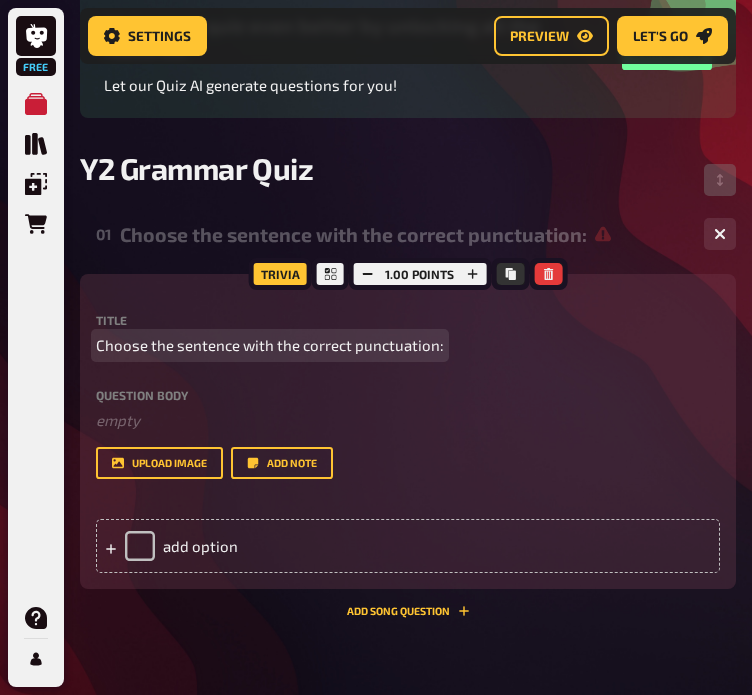 click on "Choose the sentence with the correct punctuation:" at bounding box center [270, 345] 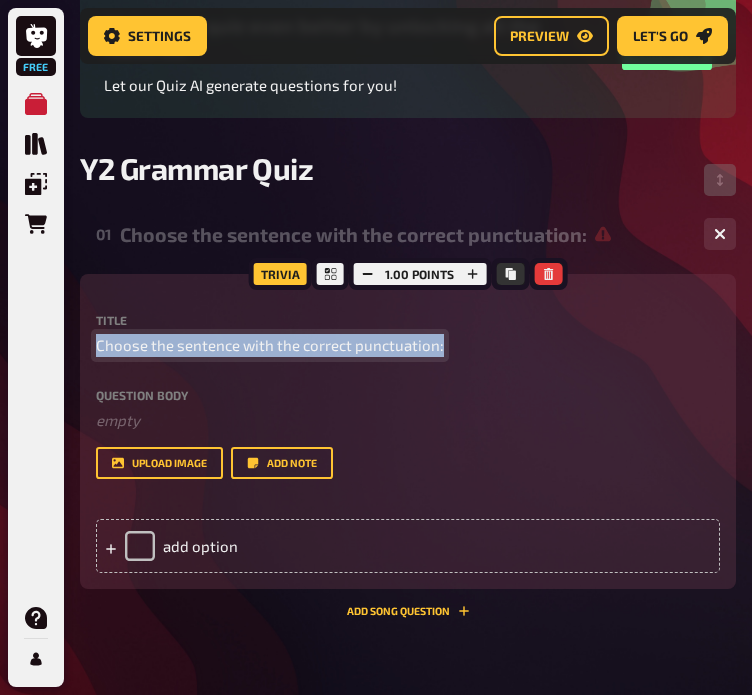 copy on "Choose the sentence with the correct punctuation:" 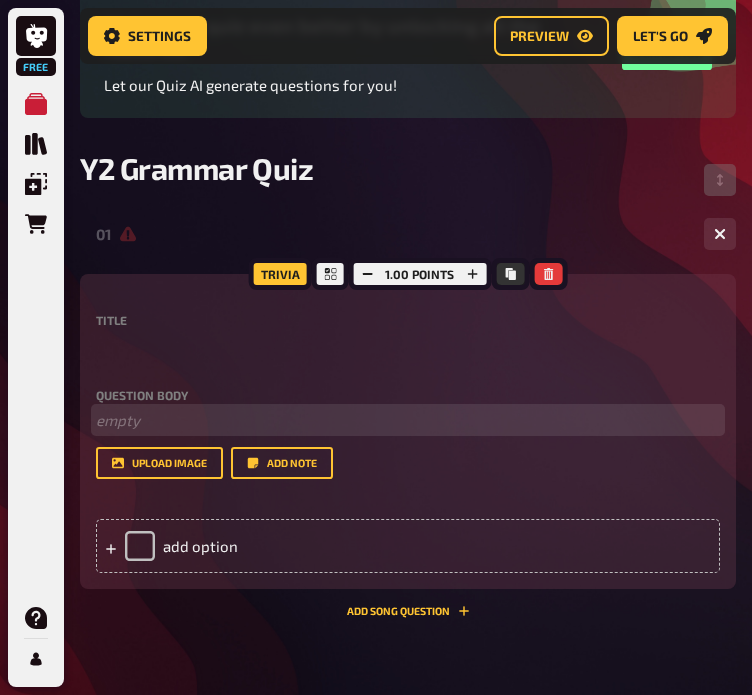 click on "﻿ empty" at bounding box center (408, 420) 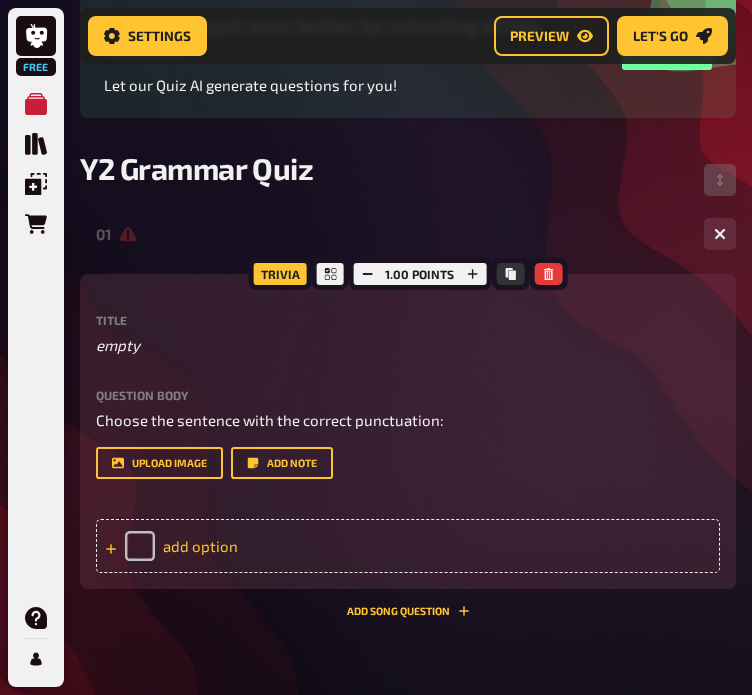 click on "add option" at bounding box center [408, 546] 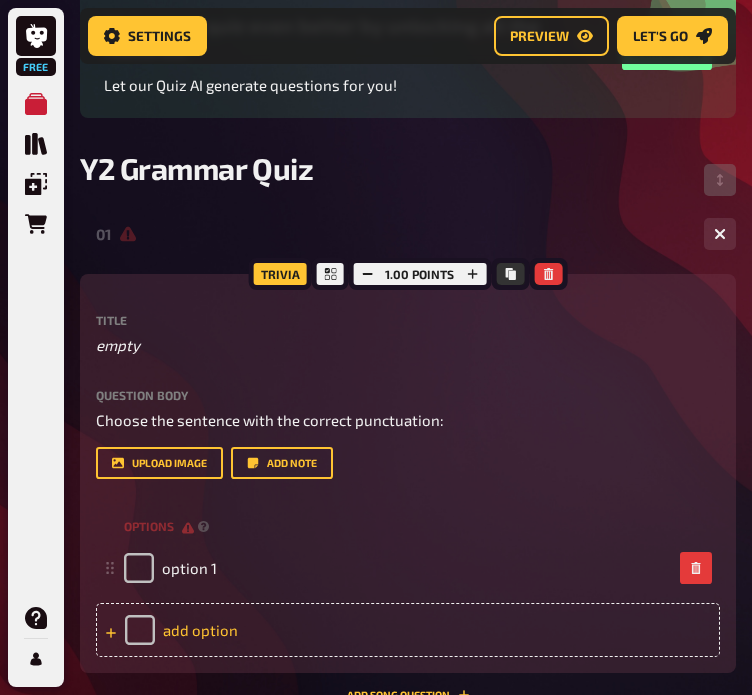 type 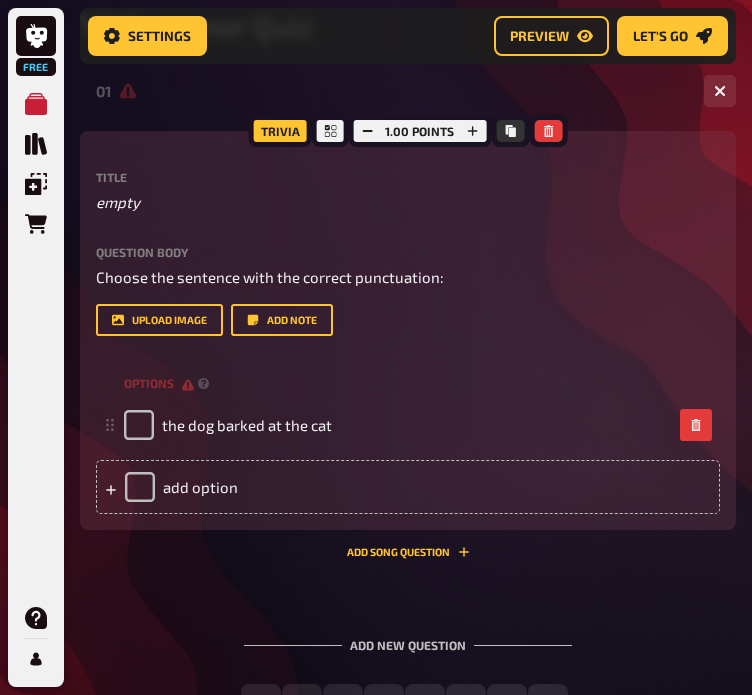 scroll, scrollTop: 371, scrollLeft: 0, axis: vertical 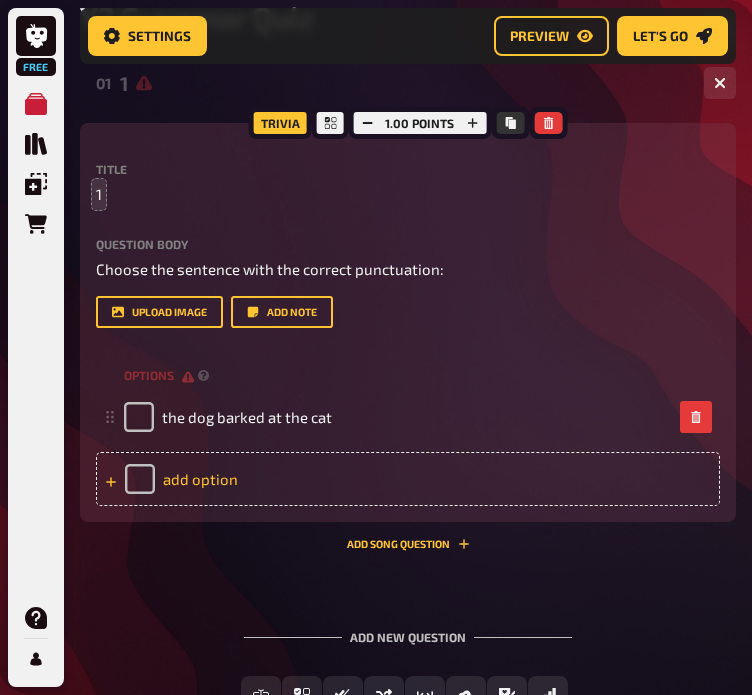click on "add option" at bounding box center [408, 479] 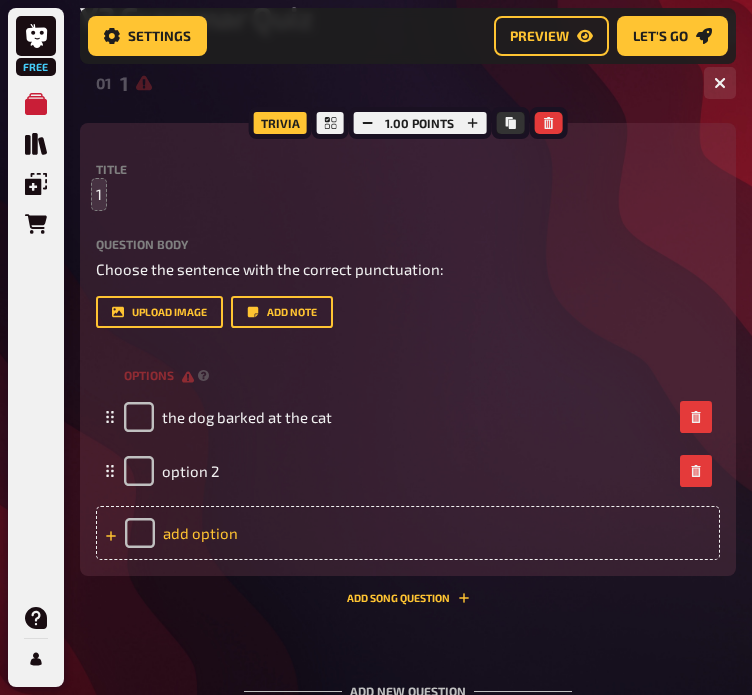 type 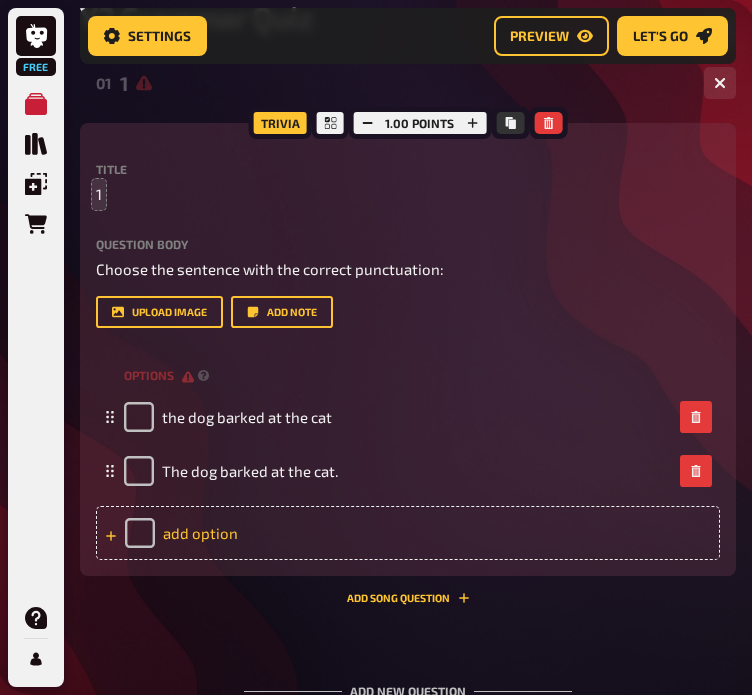 click on "add option" at bounding box center (408, 533) 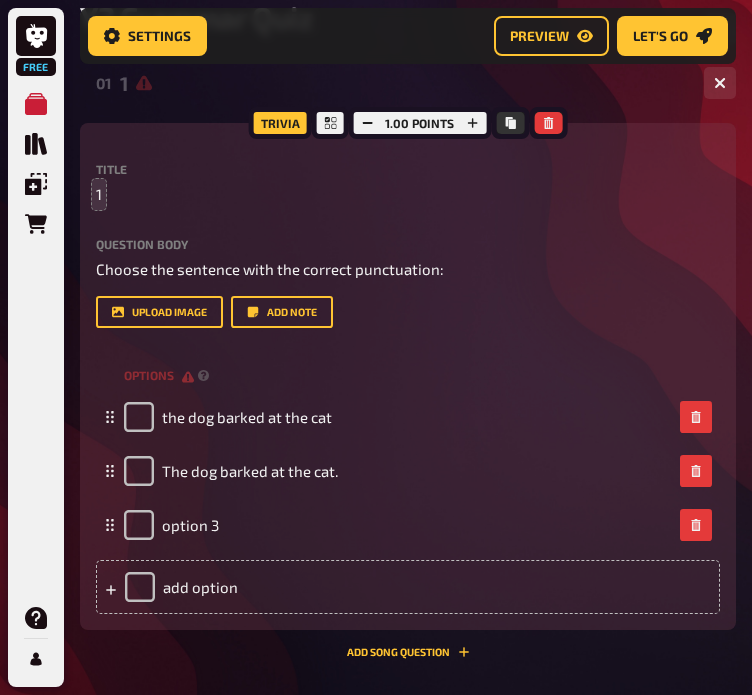 type 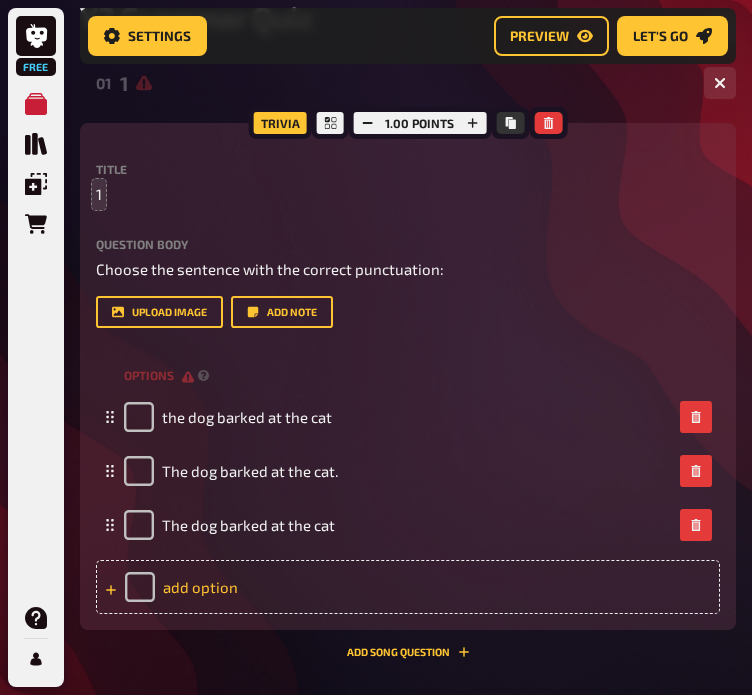 click on "add option" at bounding box center (408, 587) 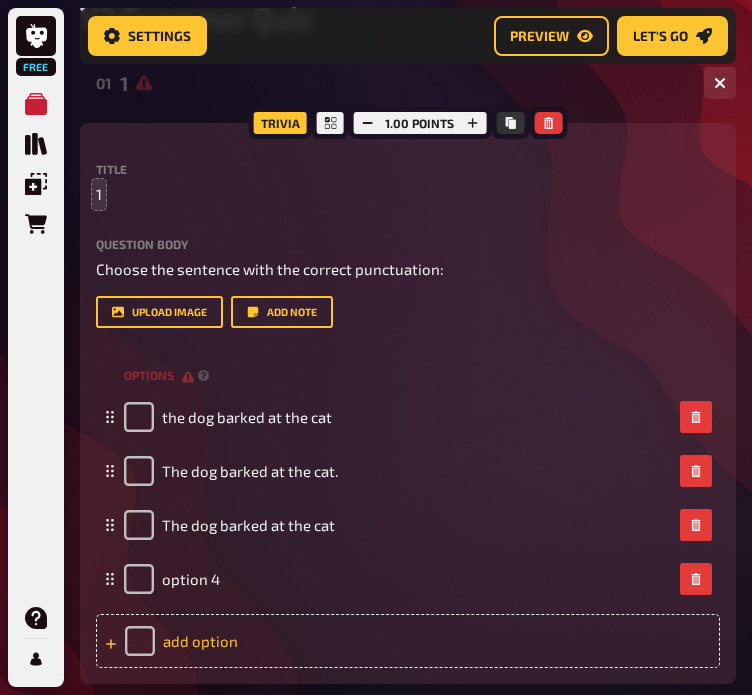 type 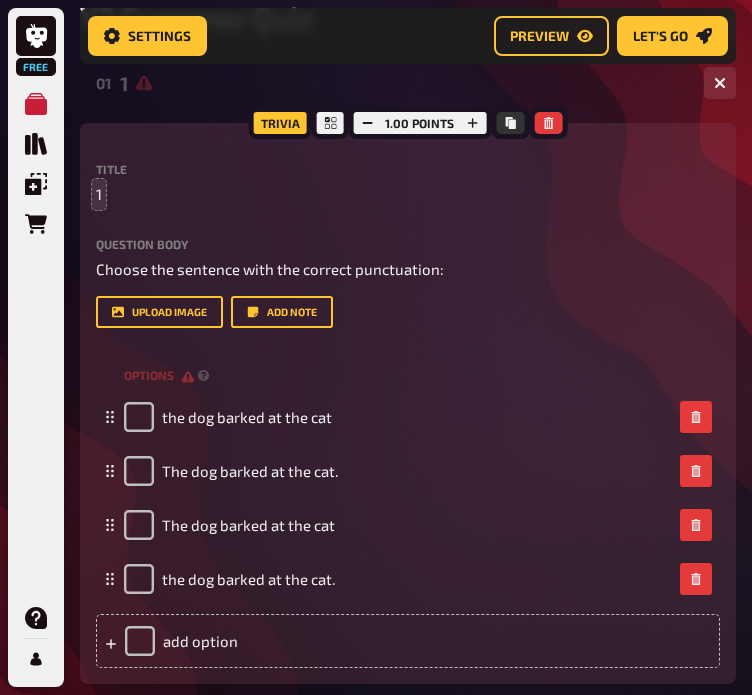 click on "Title 1 Question body
Choose the sentence with the correct punctuation:
Drop here to upload upload image   Add note options the dog barked at the cat The dog barked at the cat. The dog barked at the cat the dog barked at the cat.
To pick up a draggable item, press the space bar.
While dragging, use the arrow keys to move the item.
Press space again to drop the item in its new position, or press escape to cancel.
add option" at bounding box center (408, 415) 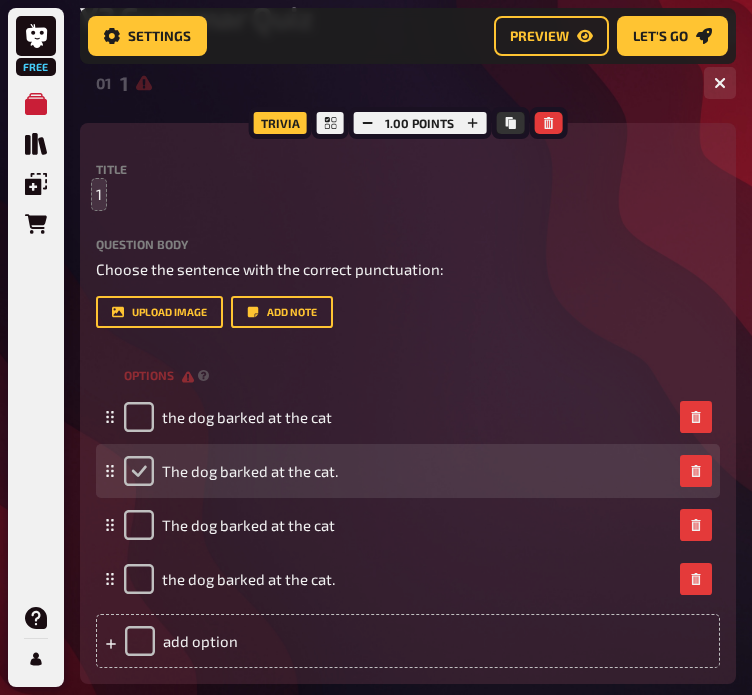 click at bounding box center (139, 471) 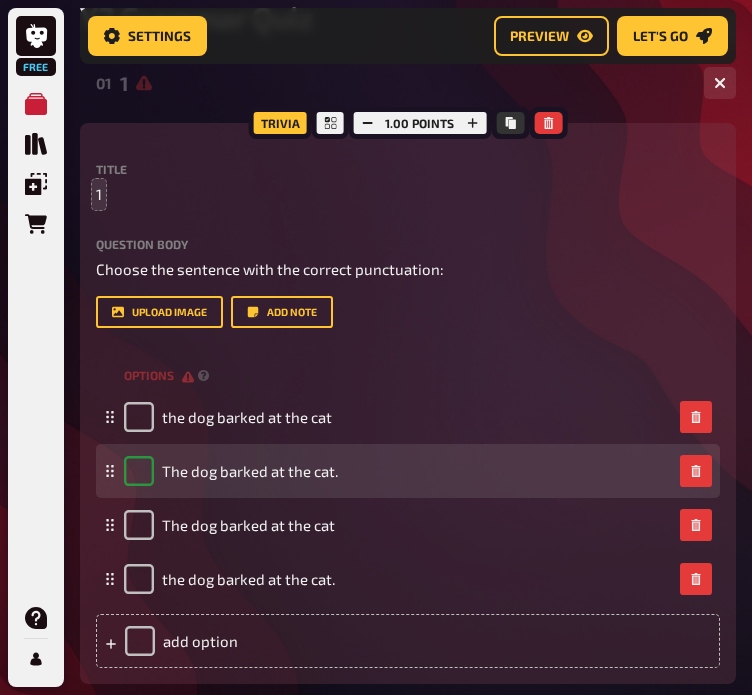checkbox on "true" 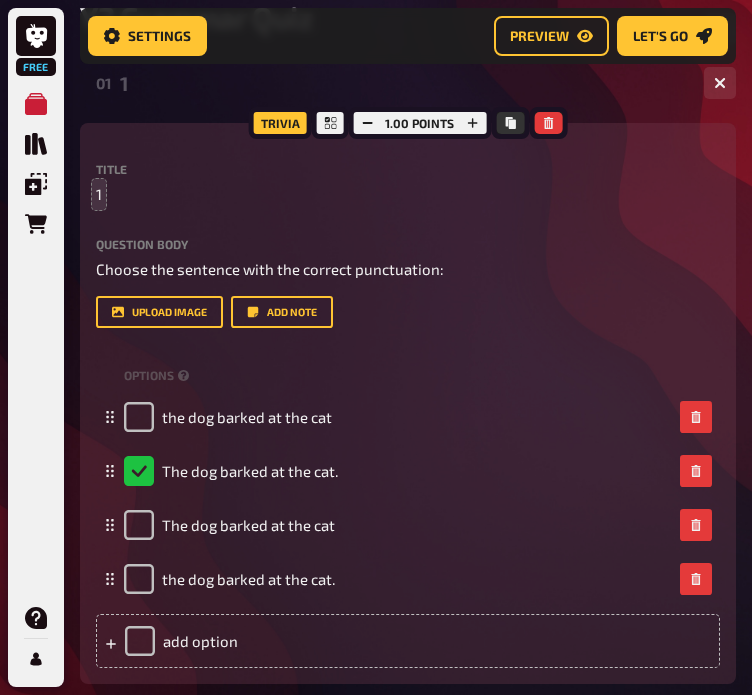 click on "Title 1 Question body
Choose the sentence with the correct punctuation:
Drop here to upload upload image   Add note options the dog barked at the cat The dog barked at the cat. The dog barked at the cat the dog barked at the cat.
To pick up a draggable item, press the space bar.
While dragging, use the arrow keys to move the item.
Press space again to drop the item in its new position, or press escape to cancel.
add option" at bounding box center [408, 415] 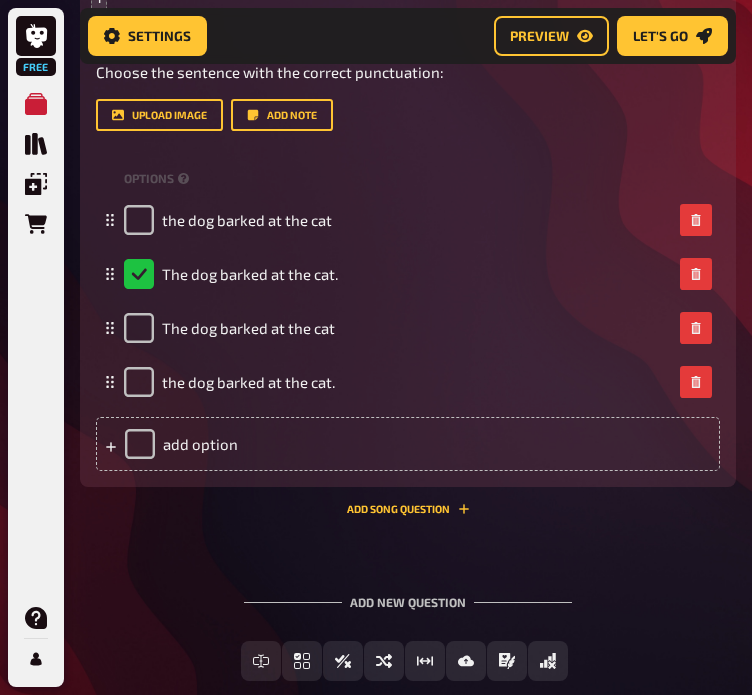 scroll, scrollTop: 571, scrollLeft: 0, axis: vertical 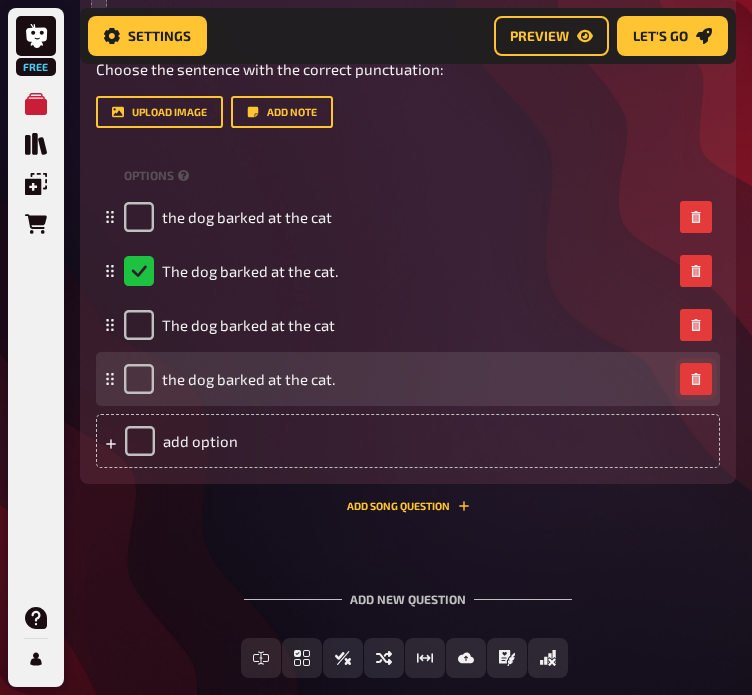 click 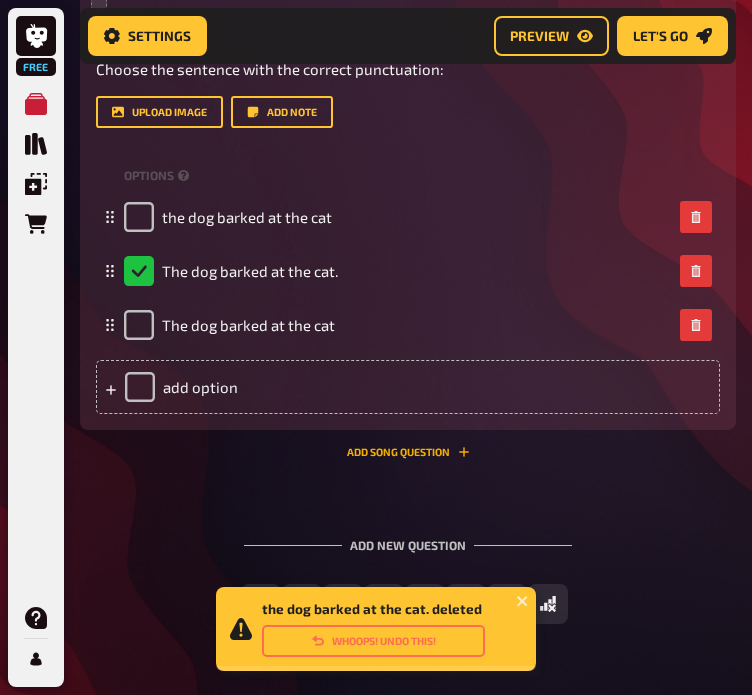 click on "Add Song question" at bounding box center (408, 452) 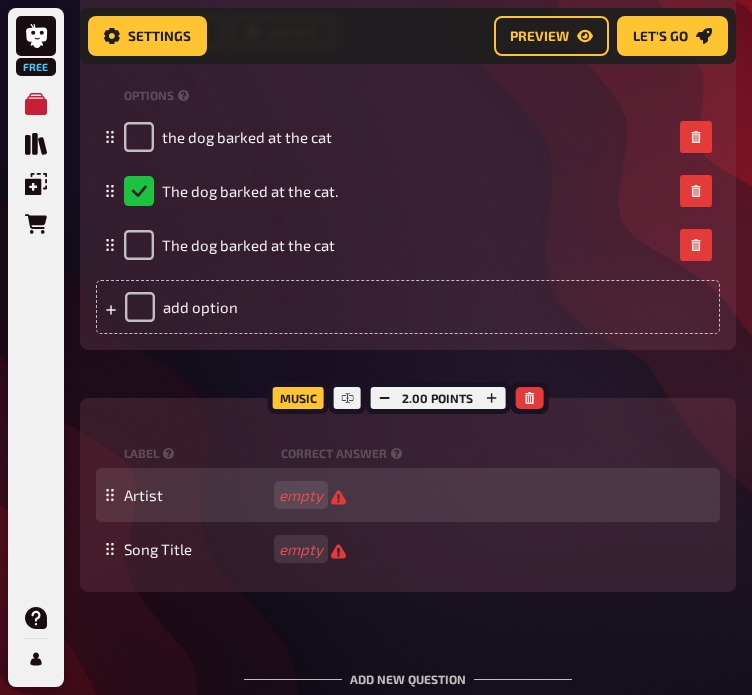 scroll, scrollTop: 811, scrollLeft: 0, axis: vertical 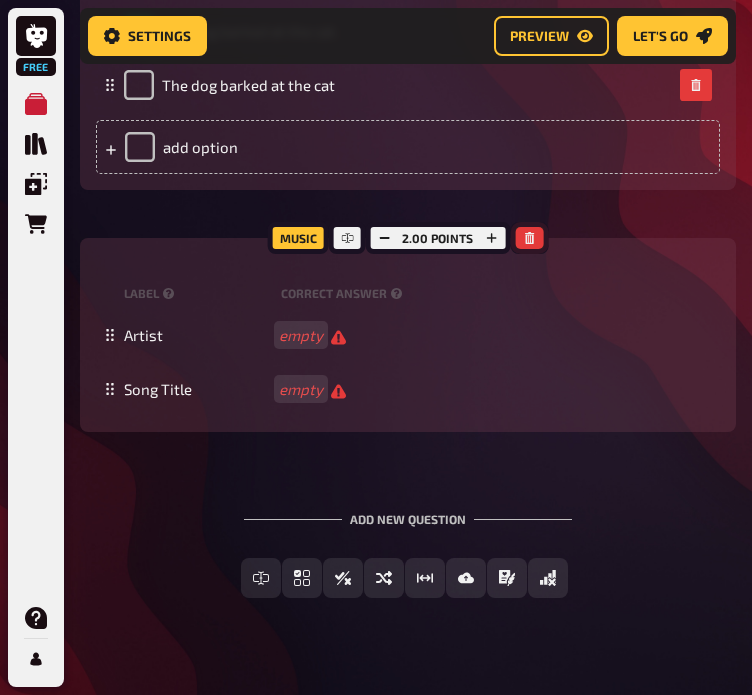 click at bounding box center (529, 238) 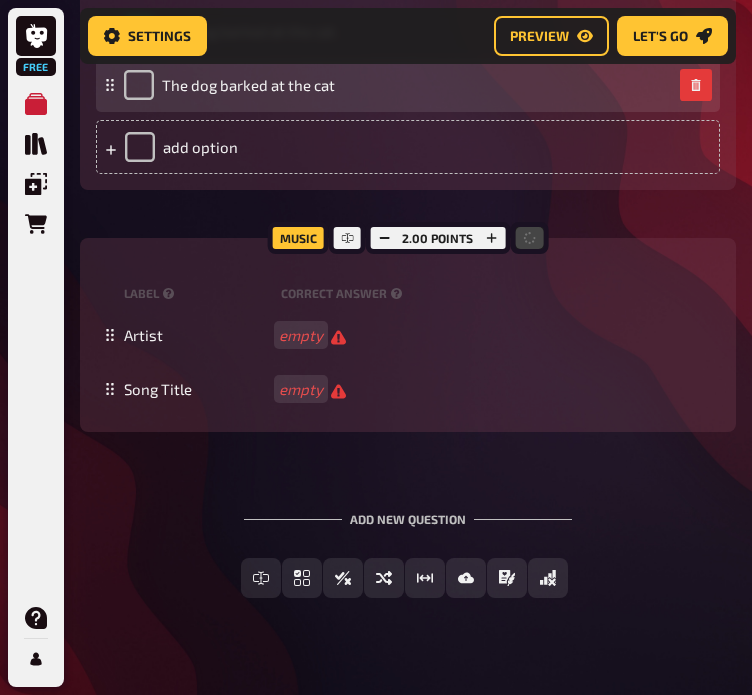 scroll, scrollTop: 696, scrollLeft: 0, axis: vertical 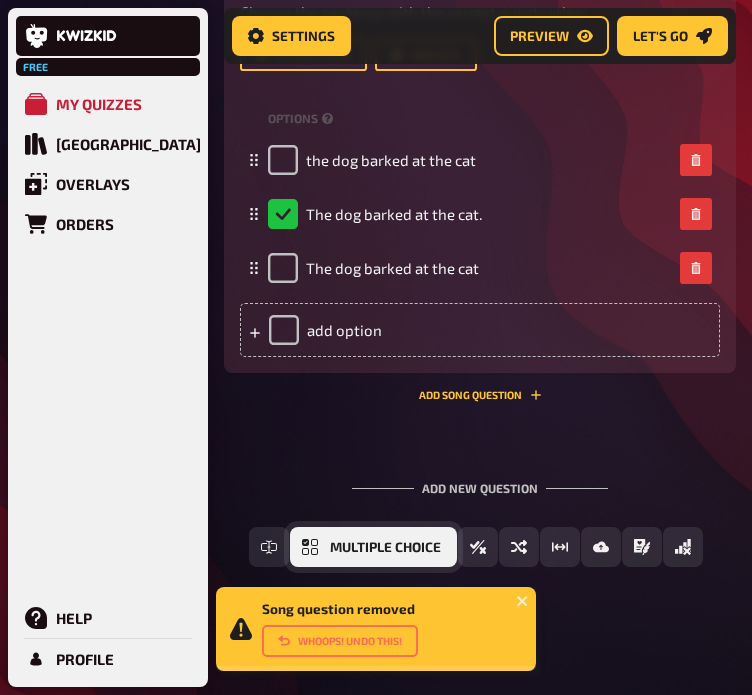 click on "Multiple Choice" at bounding box center (385, 548) 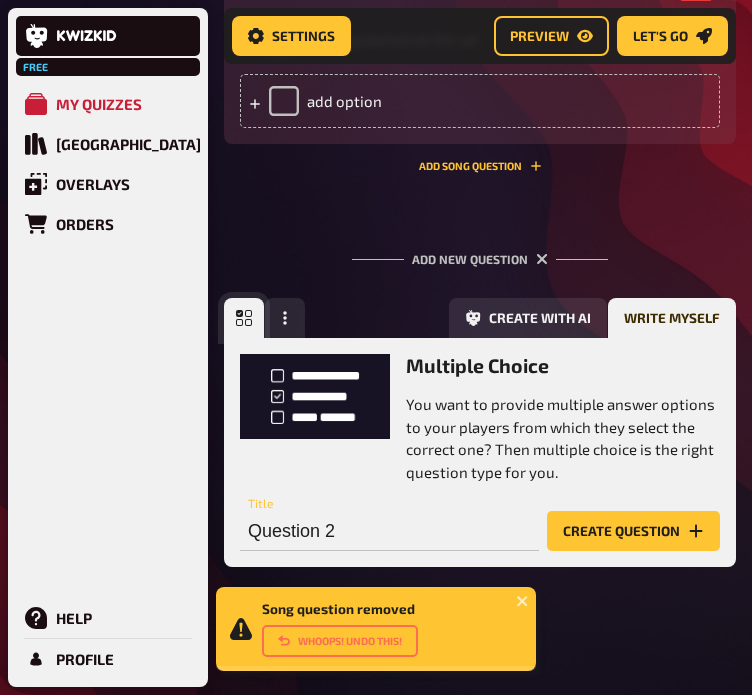 scroll, scrollTop: 903, scrollLeft: 0, axis: vertical 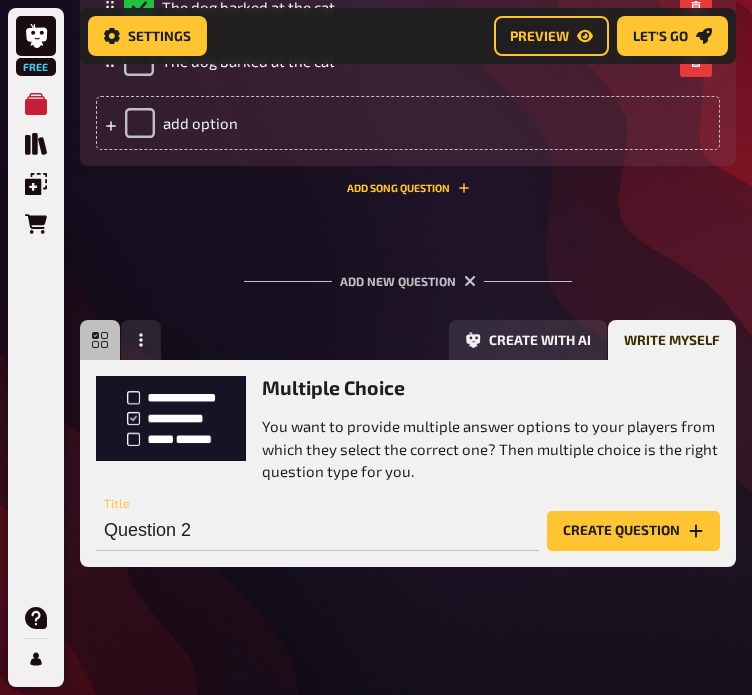 click on "Create question" at bounding box center (633, 531) 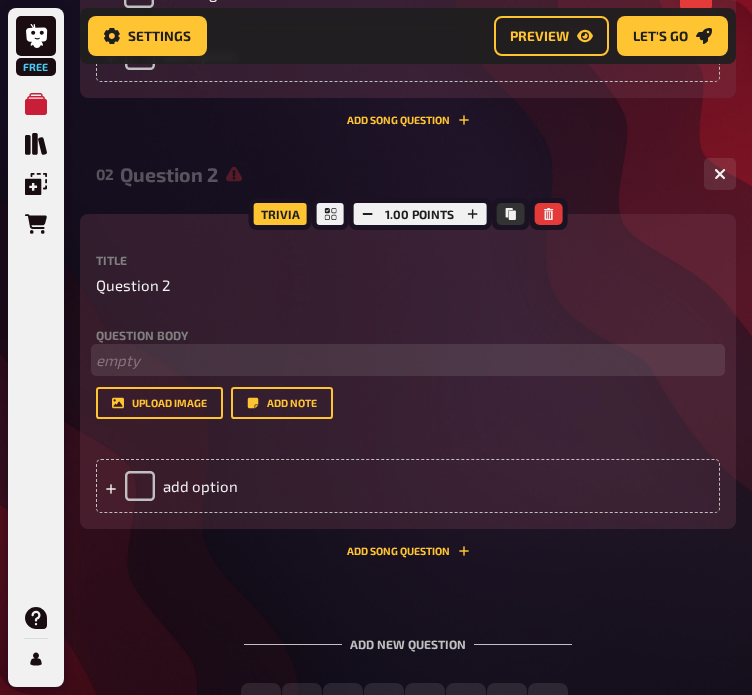 click on "﻿ empty" at bounding box center (408, 360) 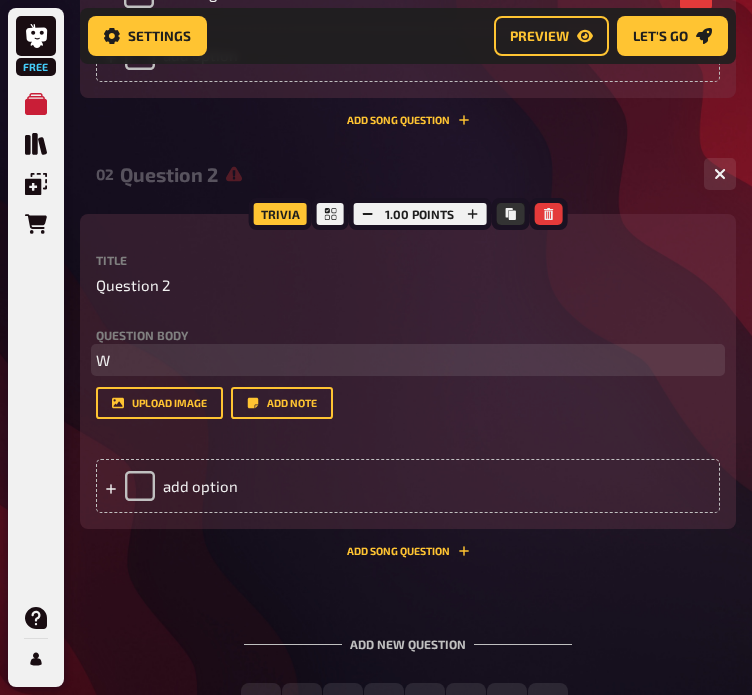 type 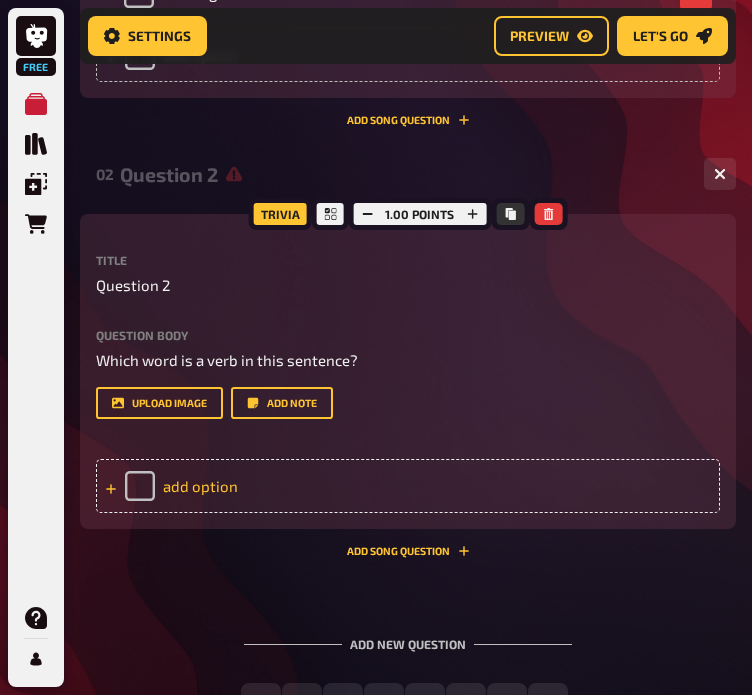 click on "add option" at bounding box center (408, 486) 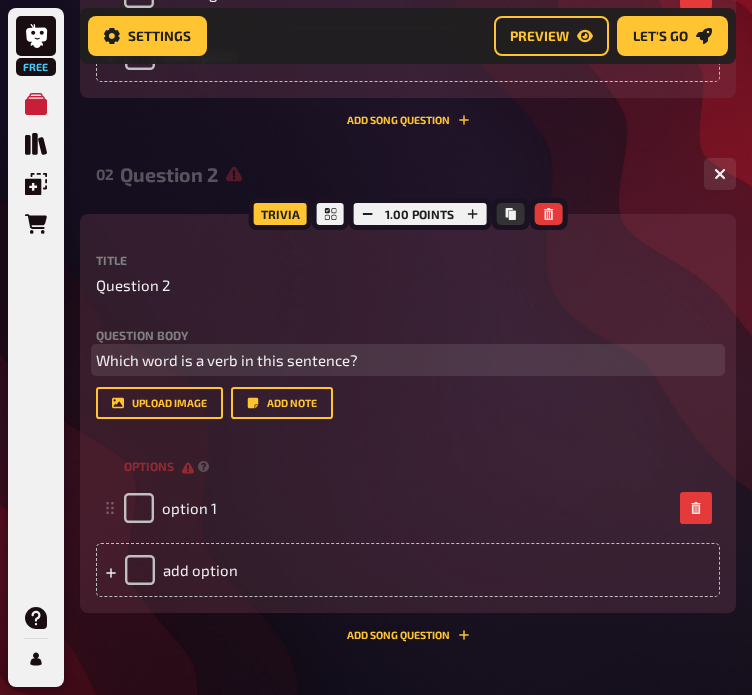 click on "Which word is a verb in this sentence?" at bounding box center (227, 360) 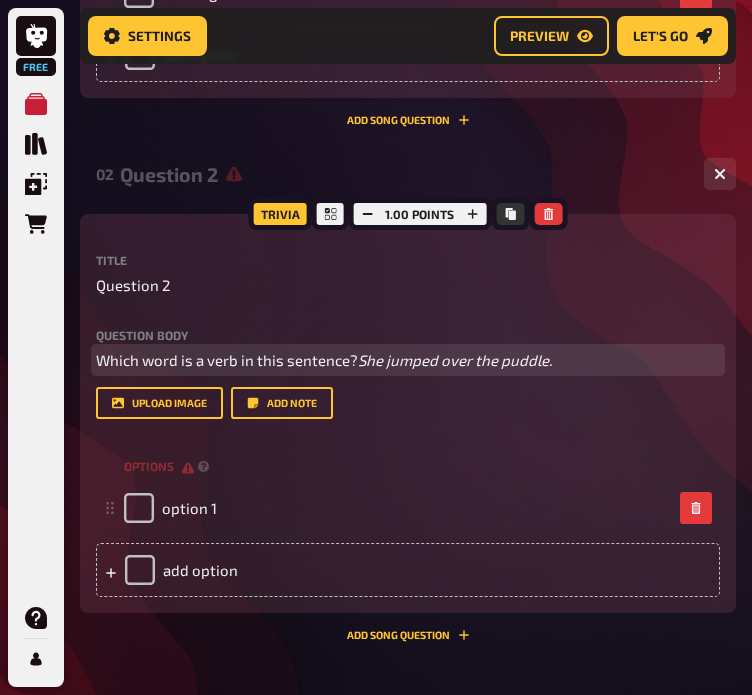 click on "Which word is a verb in this sentence?" at bounding box center (227, 360) 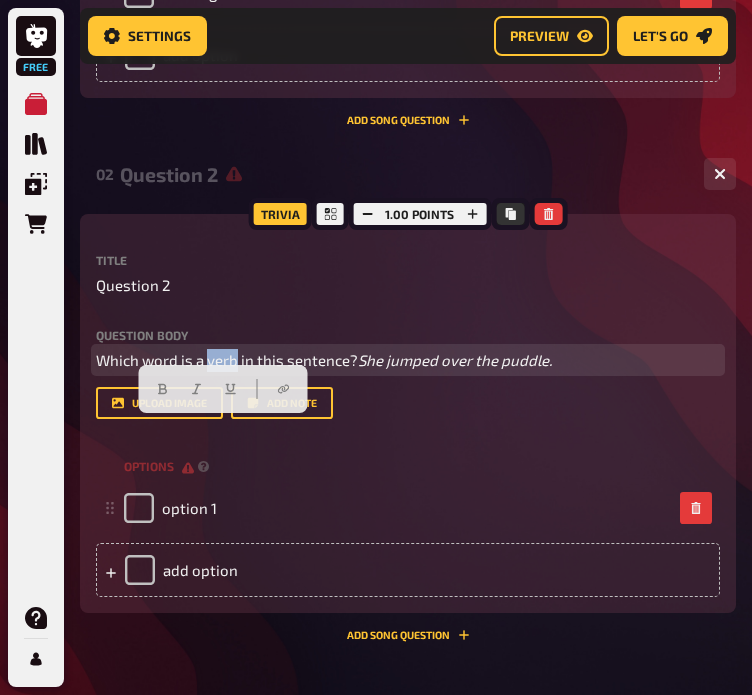 click on "Which word is a verb in this sentence?" at bounding box center (227, 360) 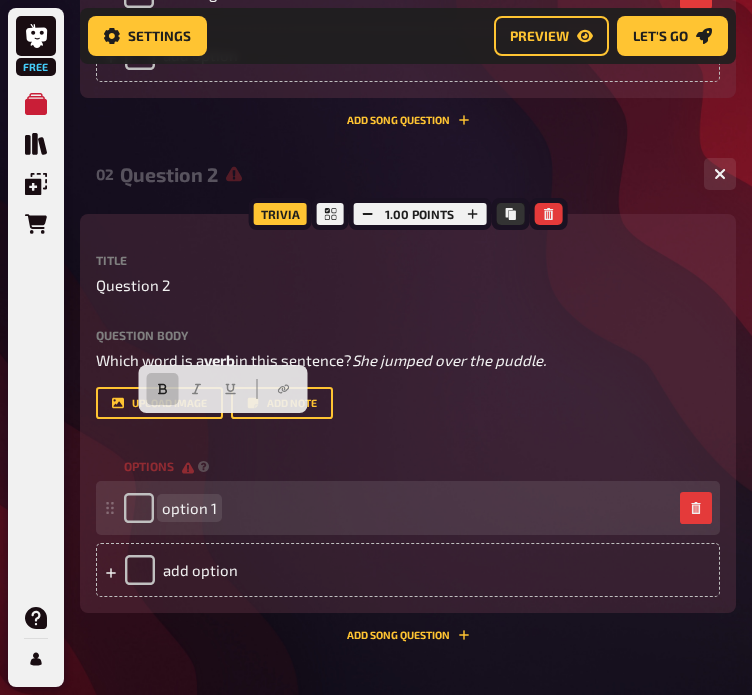 click on "option 1" at bounding box center (189, 508) 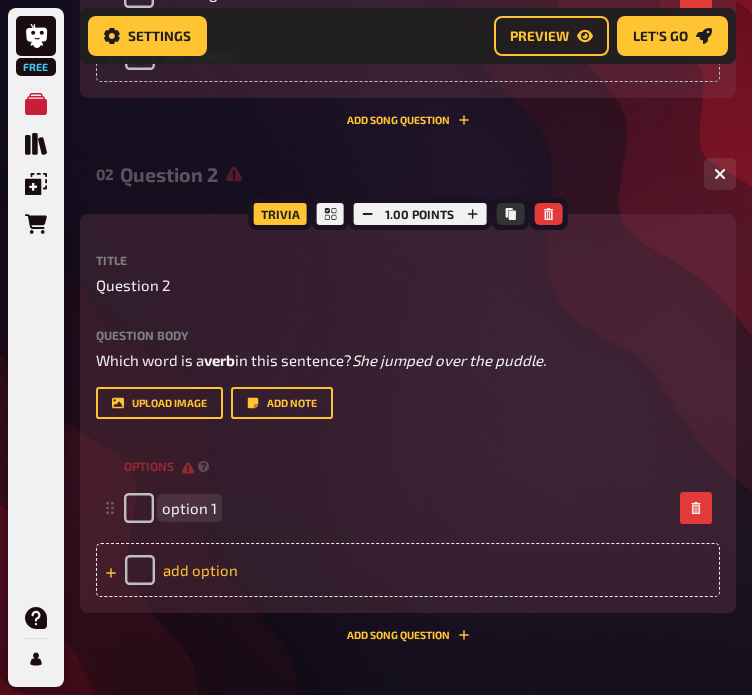 type 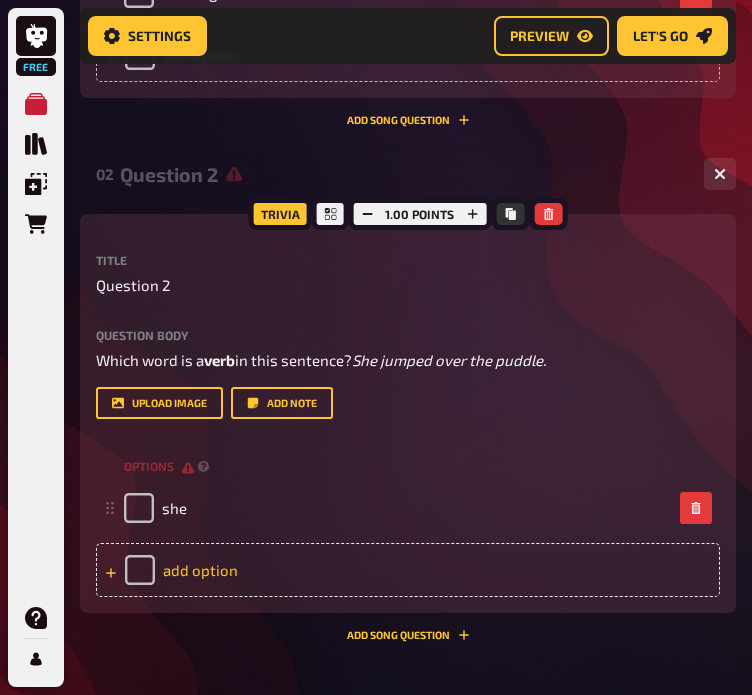 click on "add option" at bounding box center [408, 570] 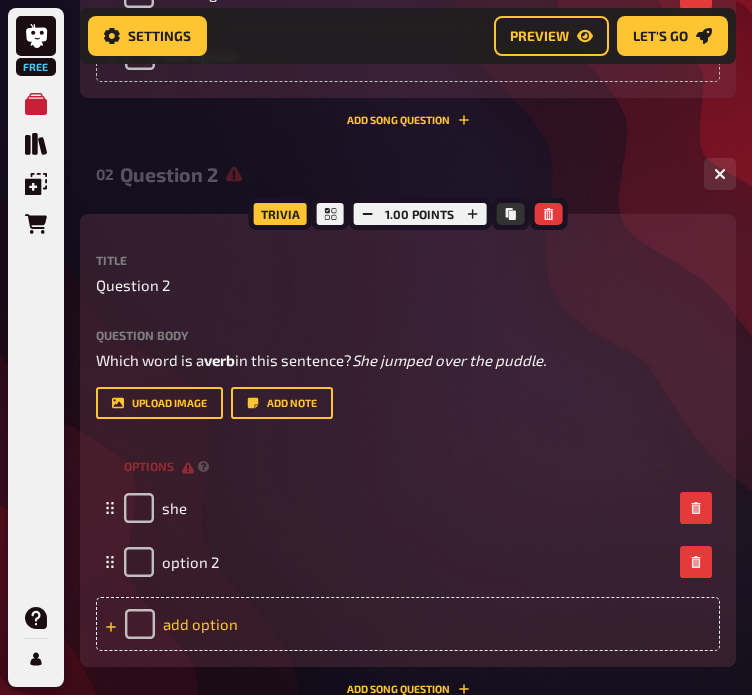 type 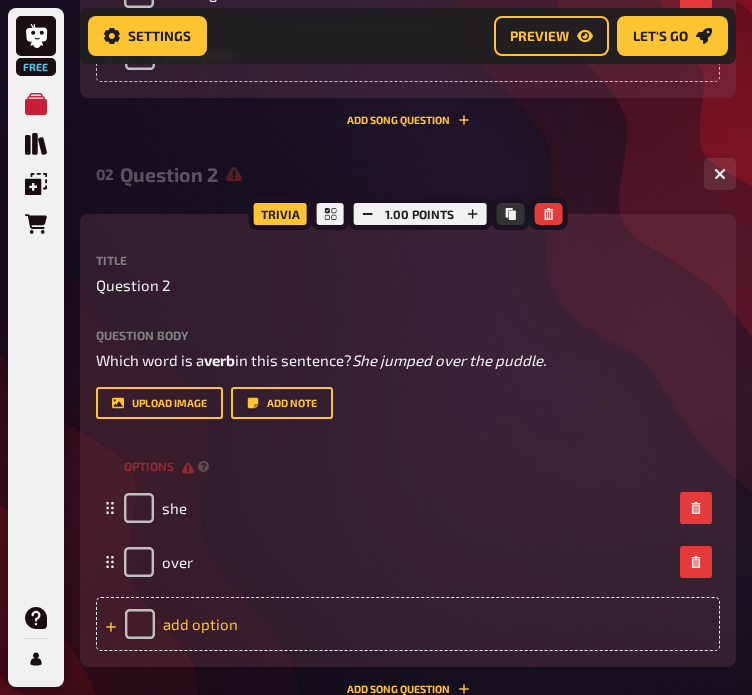 click on "add option" at bounding box center (408, 624) 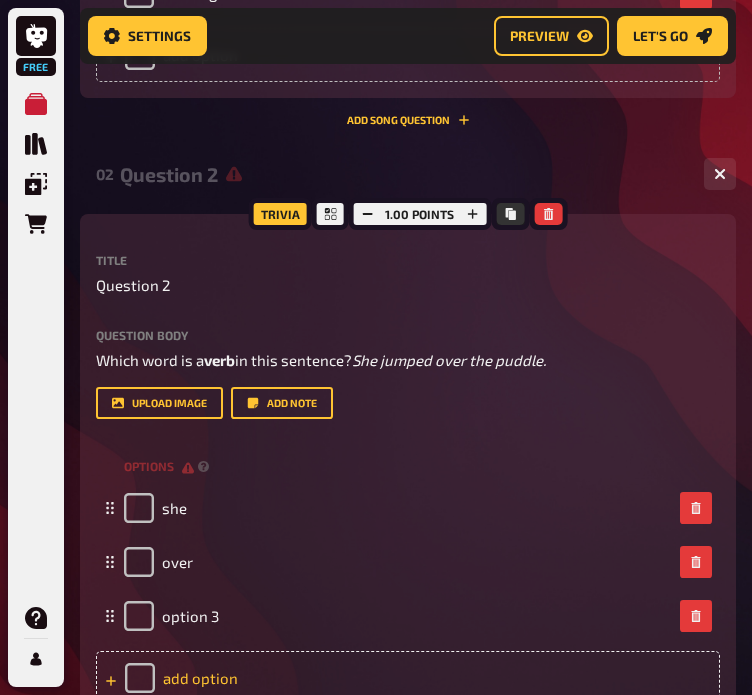 type 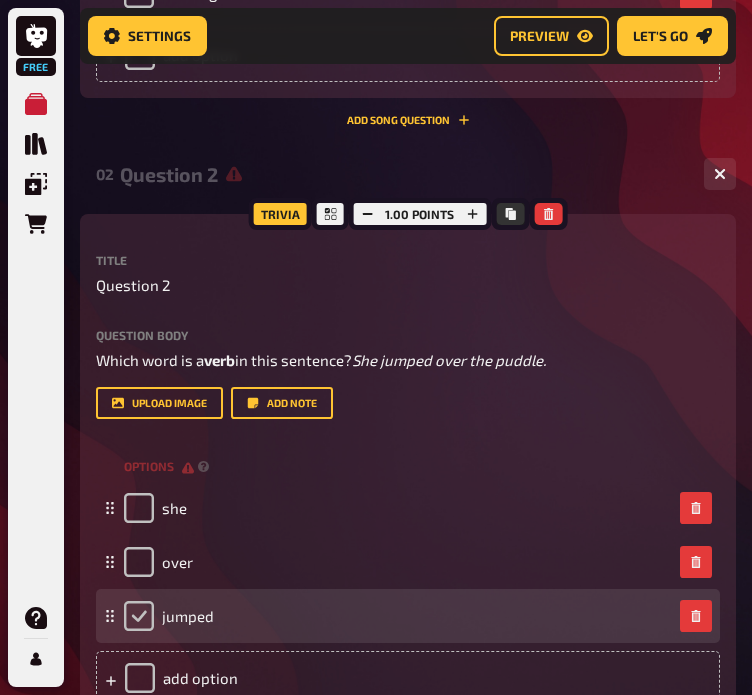 click at bounding box center (139, 616) 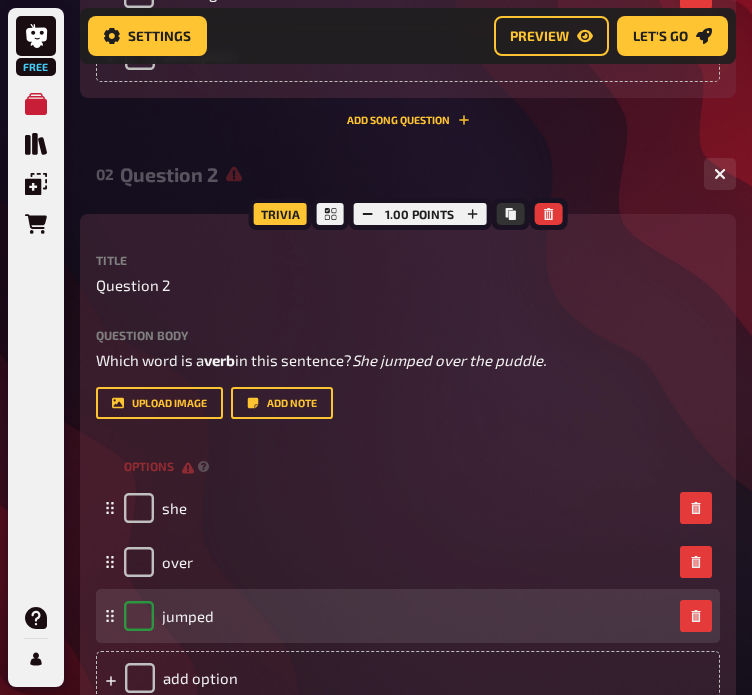 checkbox on "true" 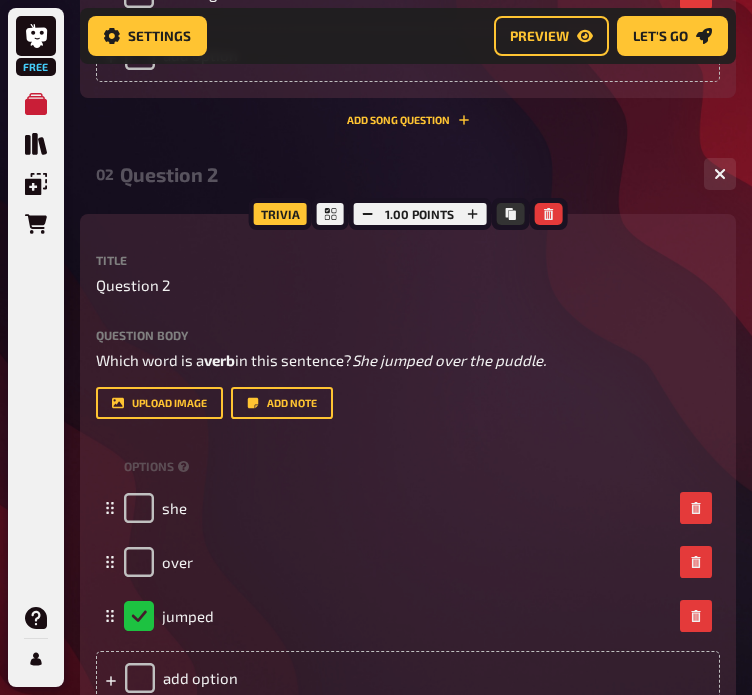 click on "upload image   Add note" at bounding box center (408, 403) 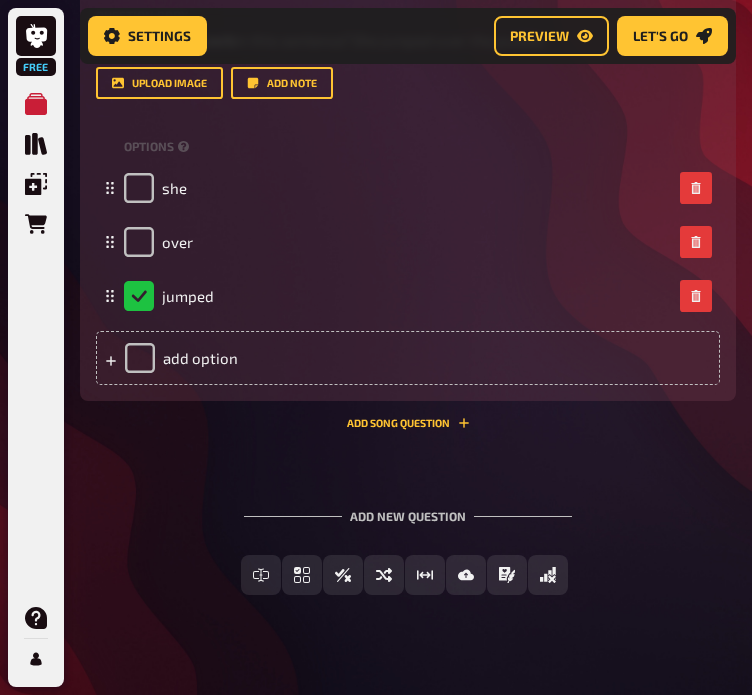 scroll, scrollTop: 1263, scrollLeft: 0, axis: vertical 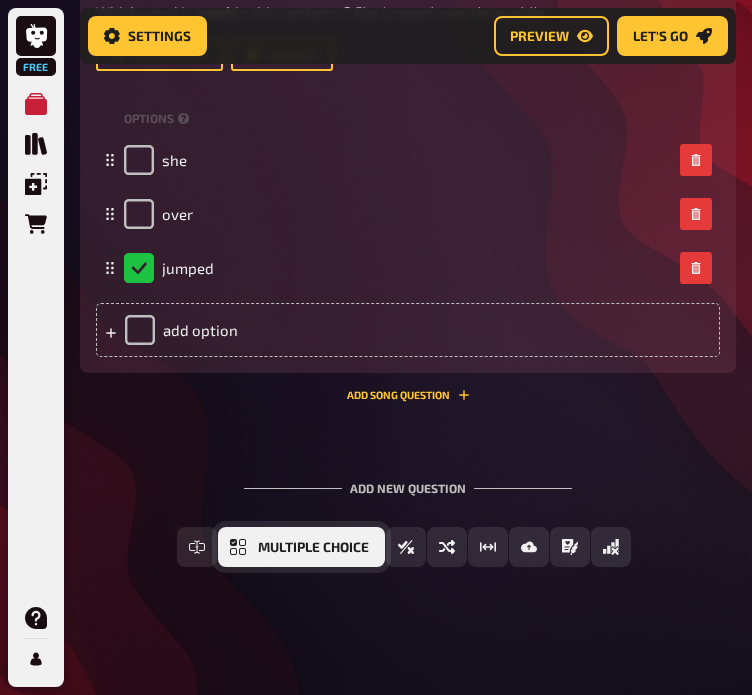 click on "Multiple Choice" at bounding box center (313, 548) 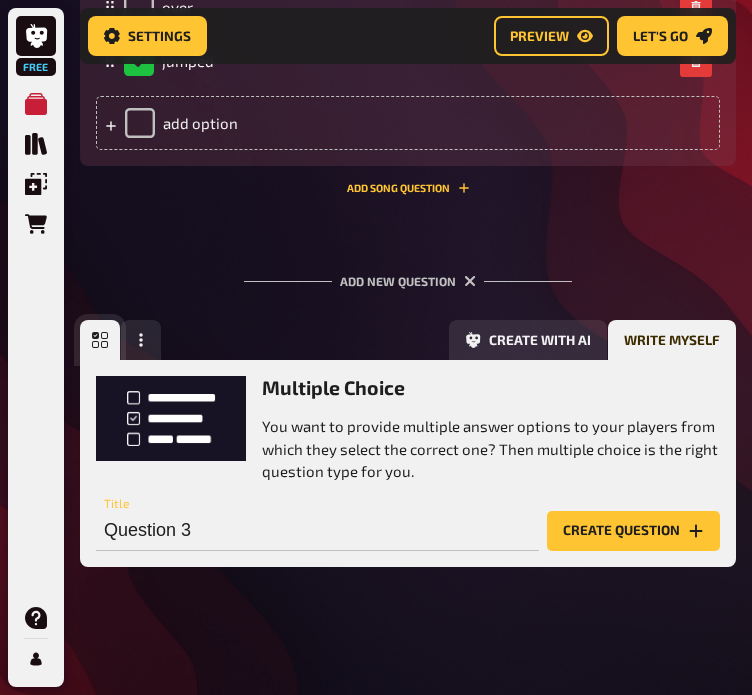 scroll, scrollTop: 1526, scrollLeft: 0, axis: vertical 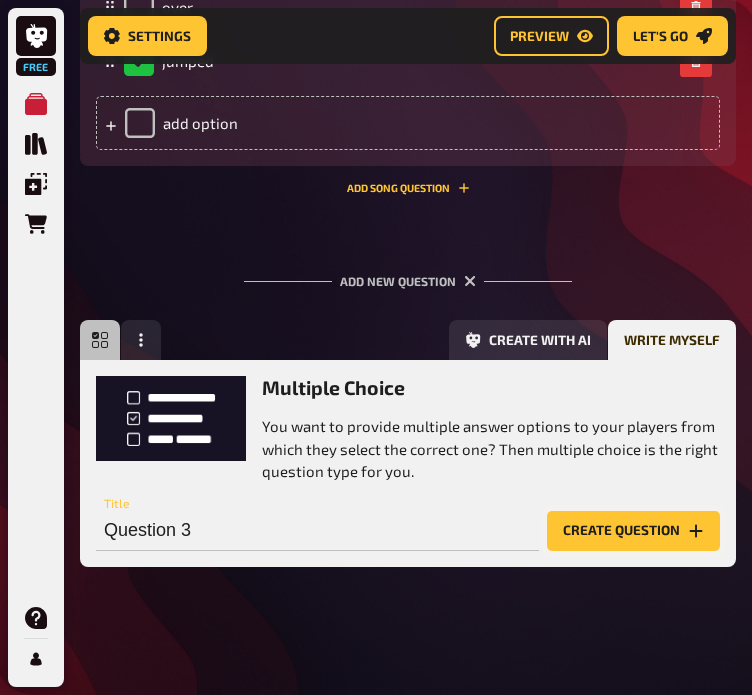 click on "Create question" at bounding box center (633, 531) 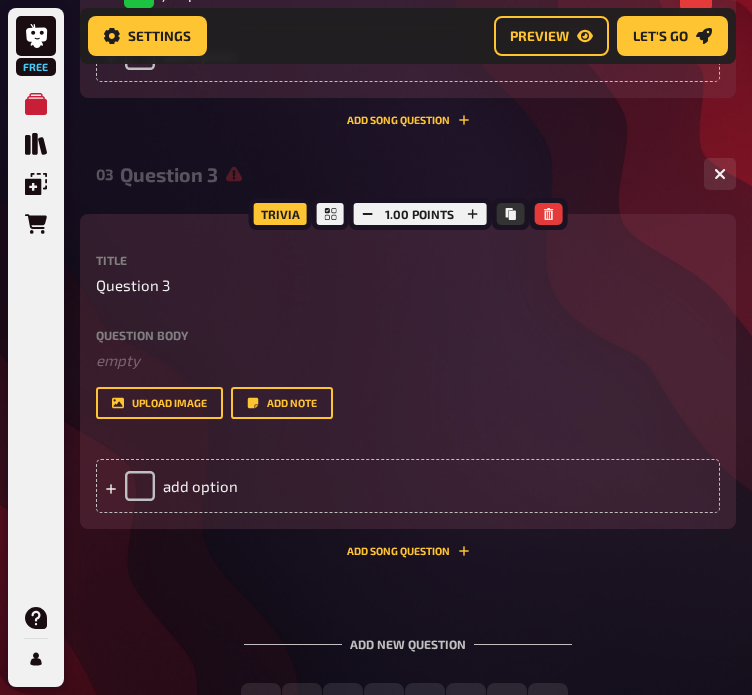 click on "Question body" at bounding box center [408, 335] 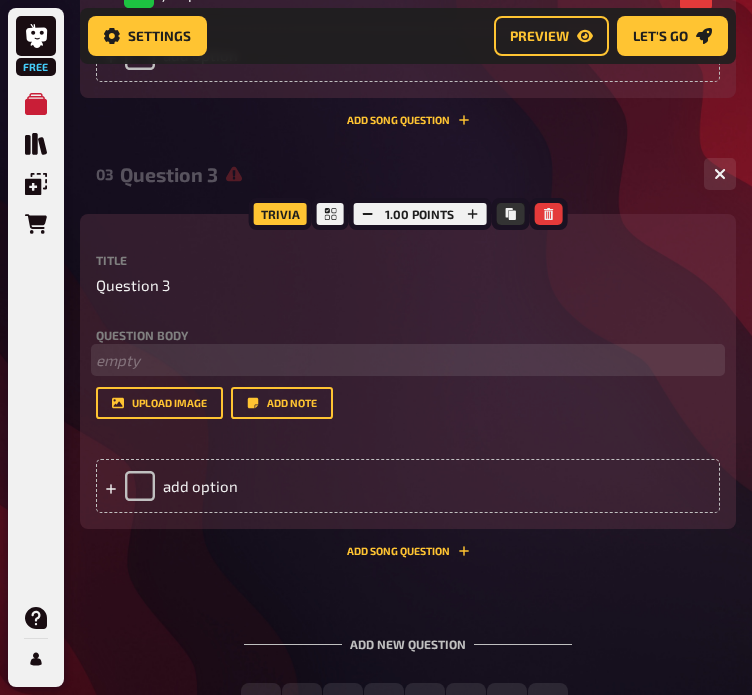 click on "﻿ empty" at bounding box center (408, 360) 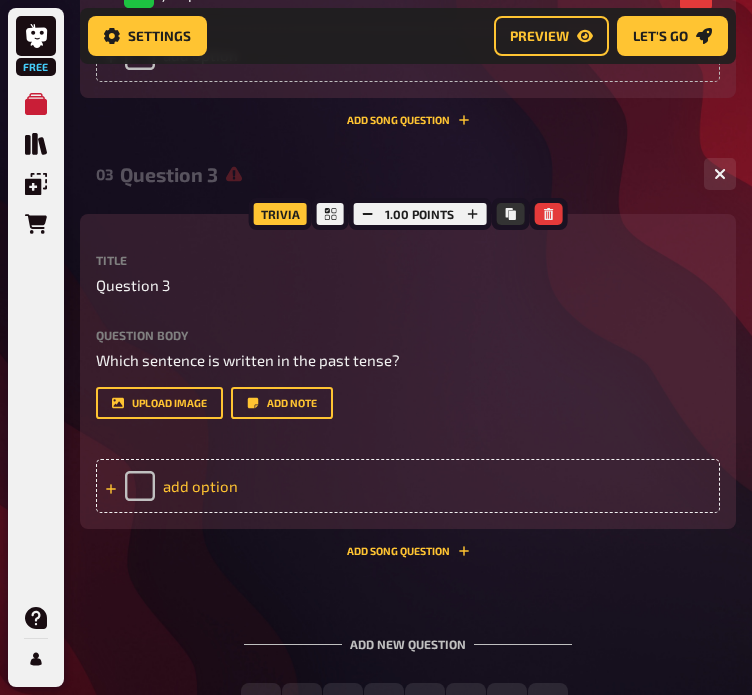 click on "add option" at bounding box center (408, 486) 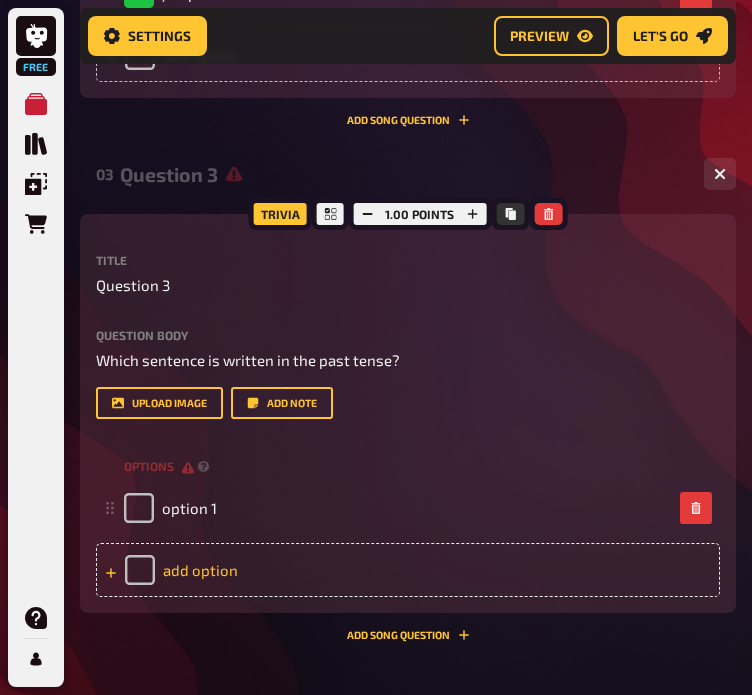 type 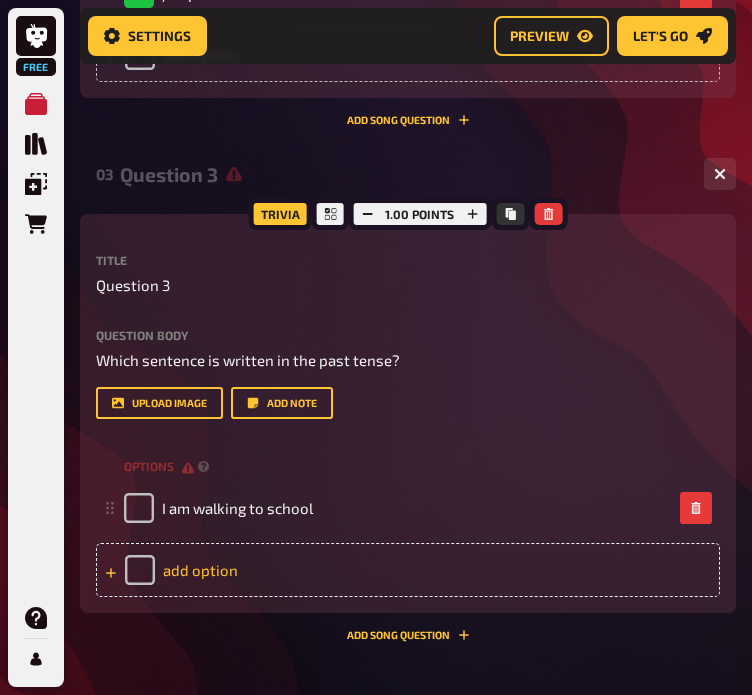 click at bounding box center (140, 570) 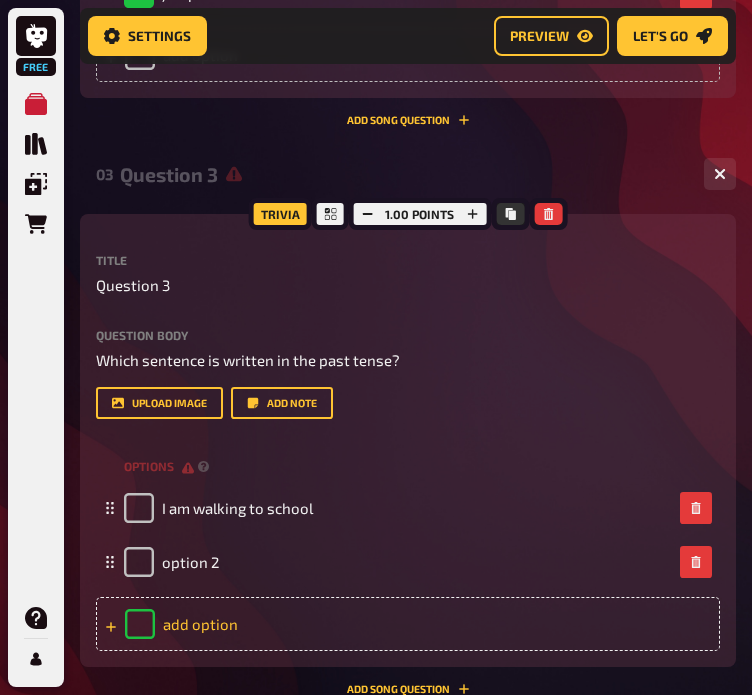 type 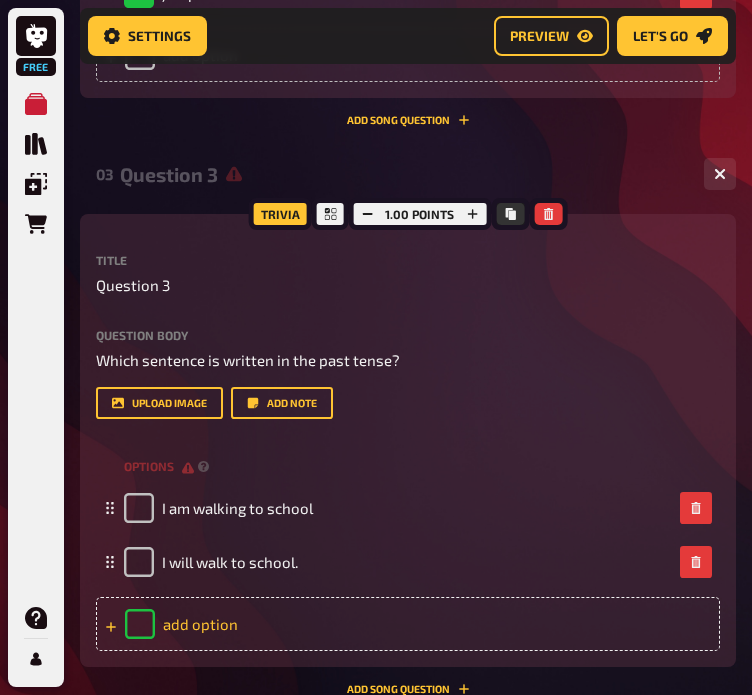 click on "add option" at bounding box center (408, 624) 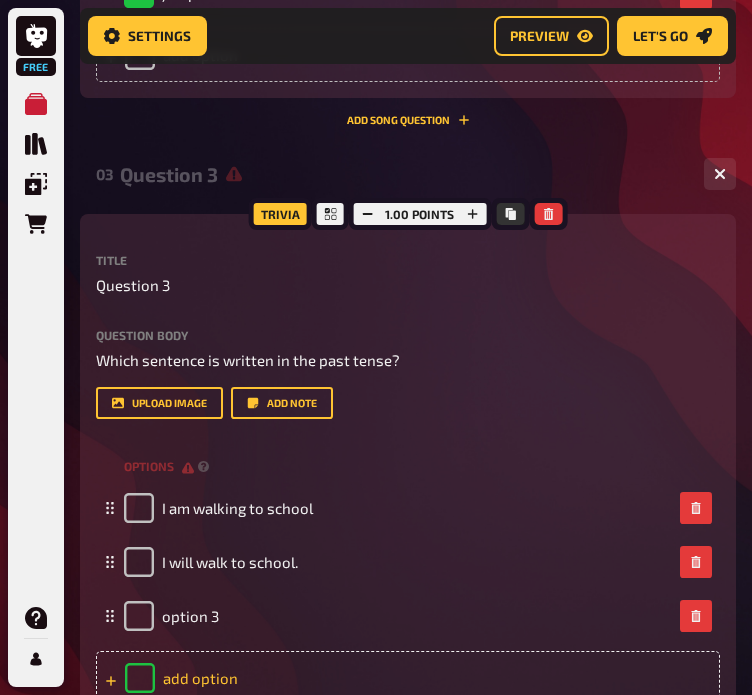 type 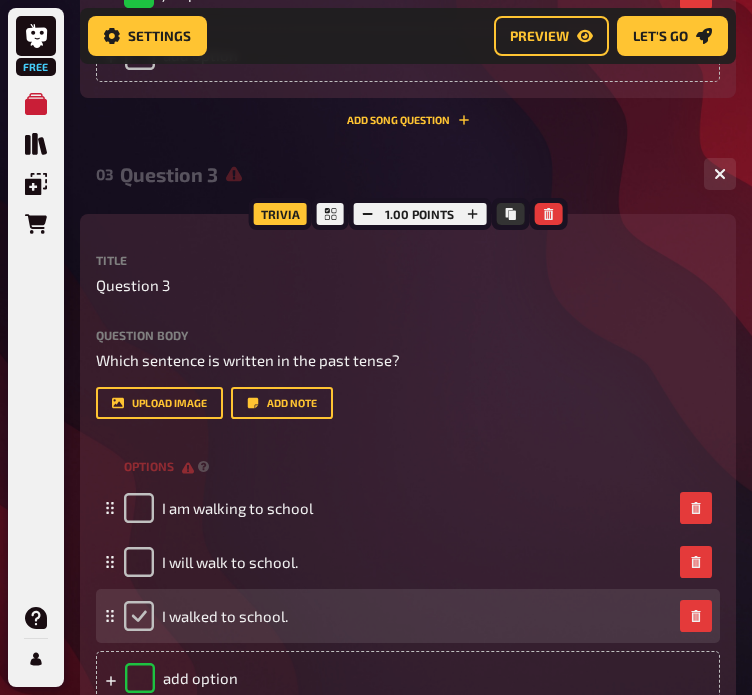 click at bounding box center (139, 616) 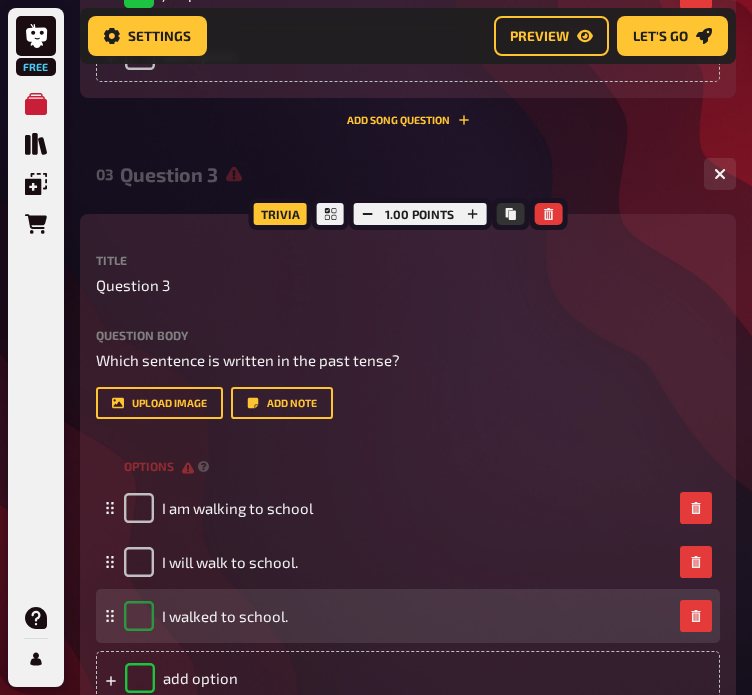 checkbox on "true" 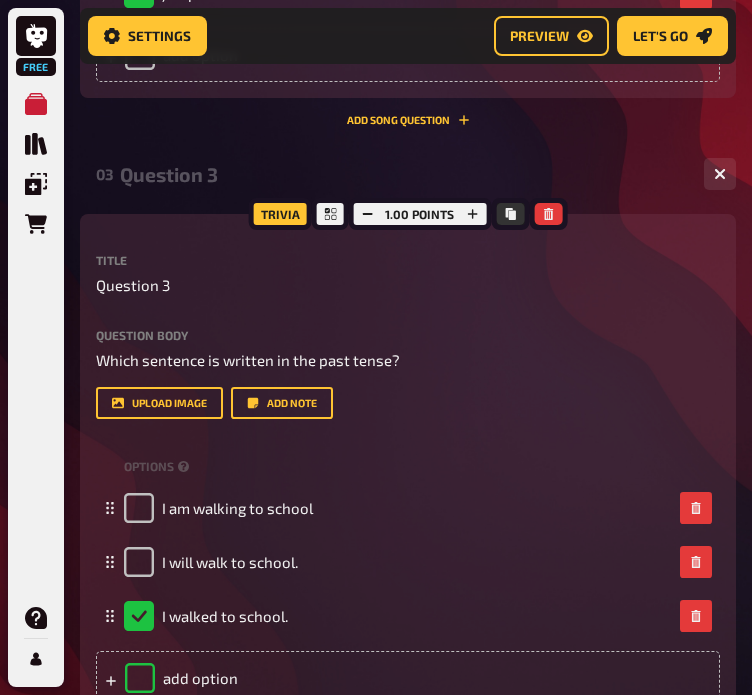 click on "03 Question 3 3" at bounding box center [408, 174] 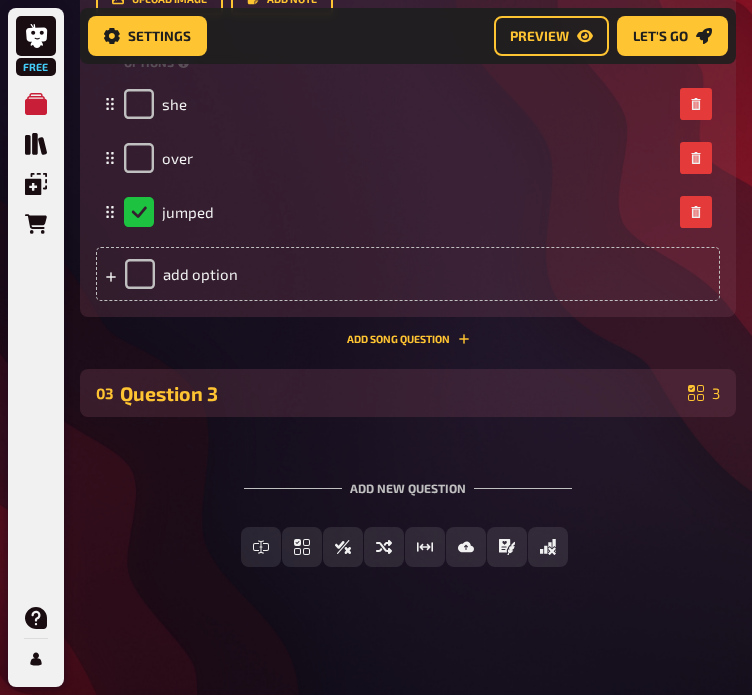 scroll, scrollTop: 1376, scrollLeft: 0, axis: vertical 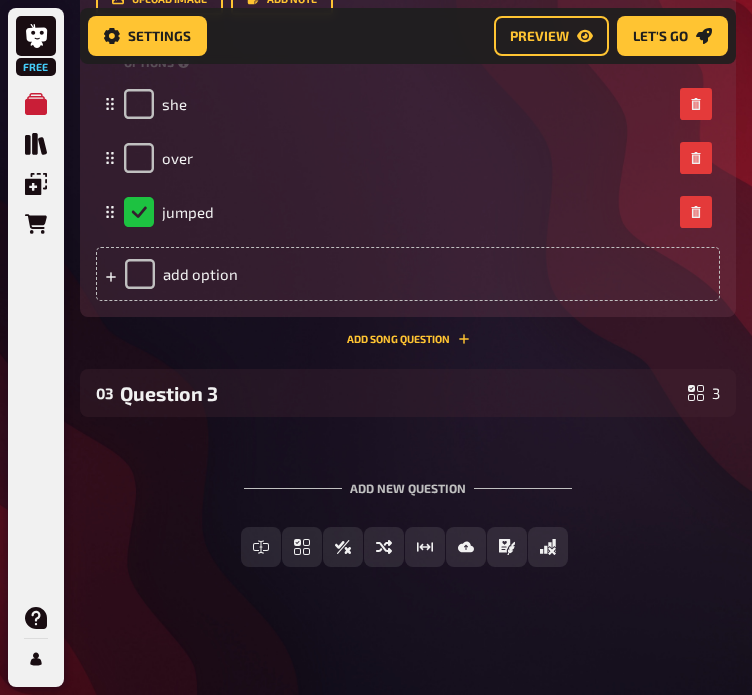 click on "01 1 3 Trivia 1.00 points Title 1 Question body
Choose the sentence with the correct punctuation:
Drop here to upload upload image   Add note options the dog barked at the cat The dog barked at the cat. The dog barked at the cat
To pick up a draggable item, press the space bar.
While dragging, use the arrow keys to move the item.
Press space again to drop the item in its new position, or press escape to cancel.
add option Add Song question   02 Question 2 3 Trivia 1.00 points Title Question 2 Question body Which word is a  verb  in this sentence?  She jumped over the puddle. Drop here to upload upload image   Add note options she over jumped
To pick up a draggable item, press the space bar.
While dragging, use the arrow keys to move the item.
Press space again to drop the item in its new position, or press escape to cancel.
add option Add Song question   03 Question 3 3 Add new question   Free Text Input Multiple Choice True / False Sorting Question Estimation Question" at bounding box center (408, -139) 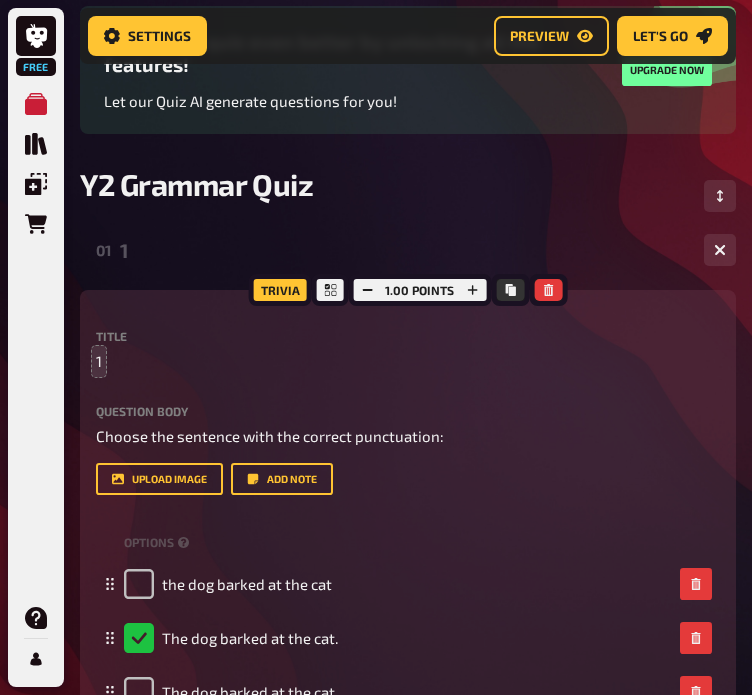 scroll, scrollTop: 209, scrollLeft: 0, axis: vertical 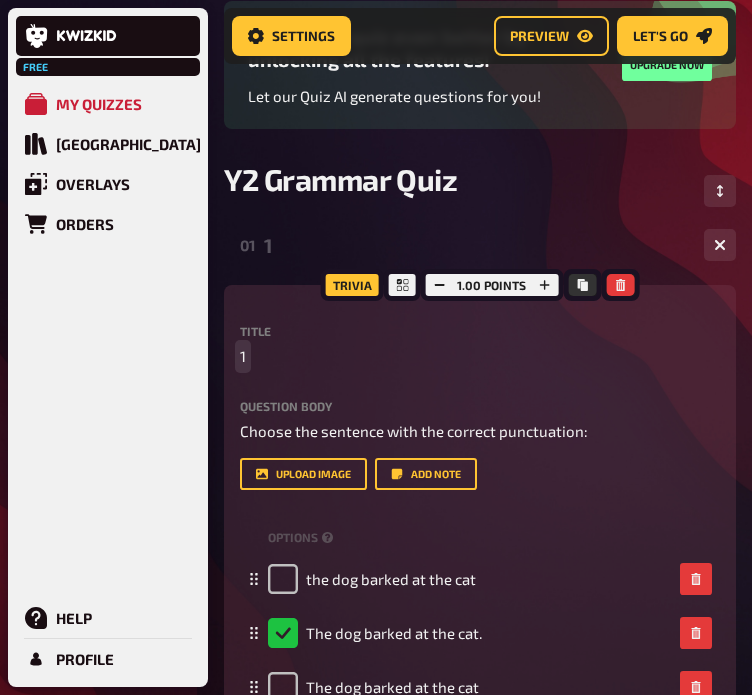 click on "Home My Quizzes Y2 Grammar Quiz Setup Setup Edit Content Quiz Lobby Hosting undefined Evaluation Leaderboard Settings Preview Let's go Let's go Make your quiz even better by unlocking all the features! Let our Quiz AI generate questions for you! Upgrade now Y2 Grammar Quiz 01 1 3 Trivia 1.00 points Title 1 Question body
Choose the sentence with the correct punctuation:
Drop here to upload upload image   Add note options the dog barked at the cat The dog barked at the cat. The dog barked at the cat
To pick up a draggable item, press the space bar.
While dragging, use the arrow keys to move the item.
Press space again to drop the item in its new position, or press escape to cancel.
add option Add Song question   02 Question 2 3 Trivia 1.00 points Title Question 2 Question body Which word is a  verb  in this sentence?  She jumped over the puddle. Drop here to upload upload image   Add note options she over jumped add option Add Song question   03 Question 3 3 Add new question   True / False" at bounding box center (480, 792) 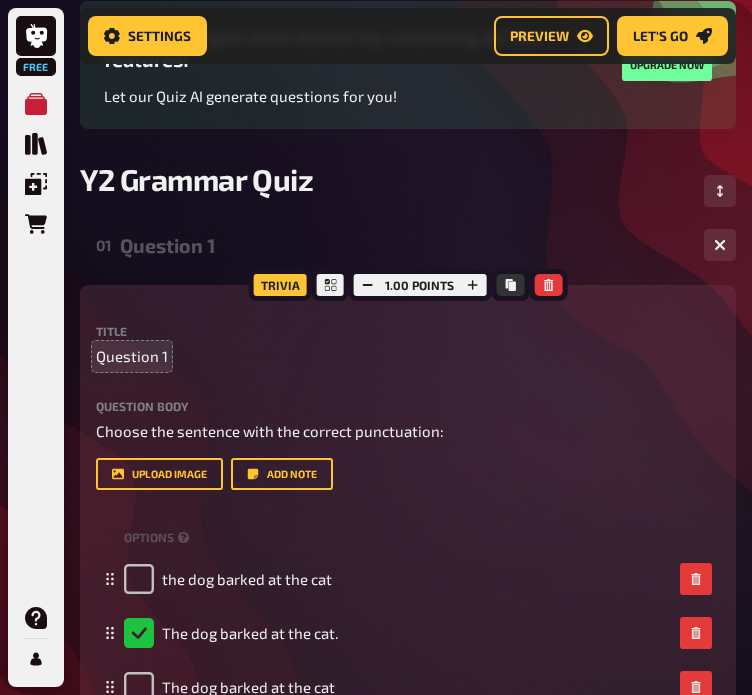 click on "Question 1" at bounding box center (408, 356) 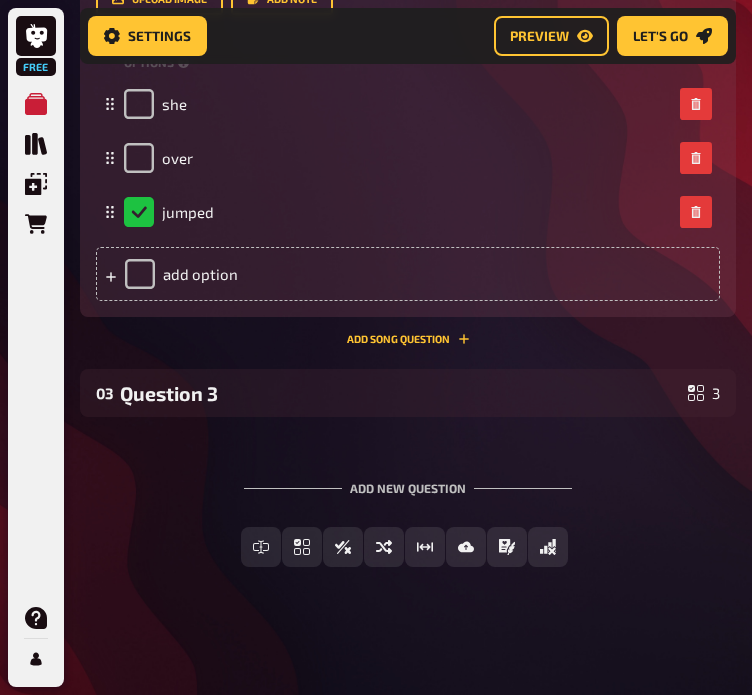 scroll, scrollTop: 1376, scrollLeft: 0, axis: vertical 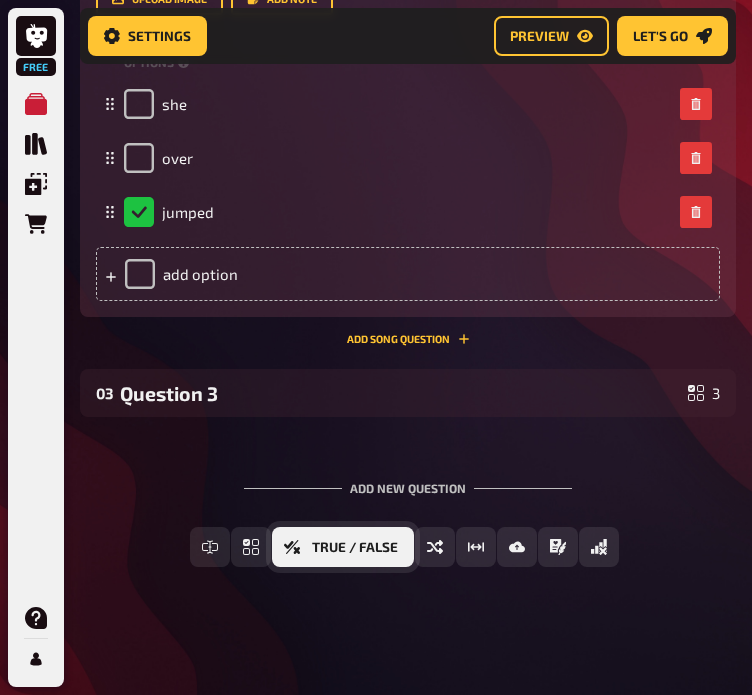 click 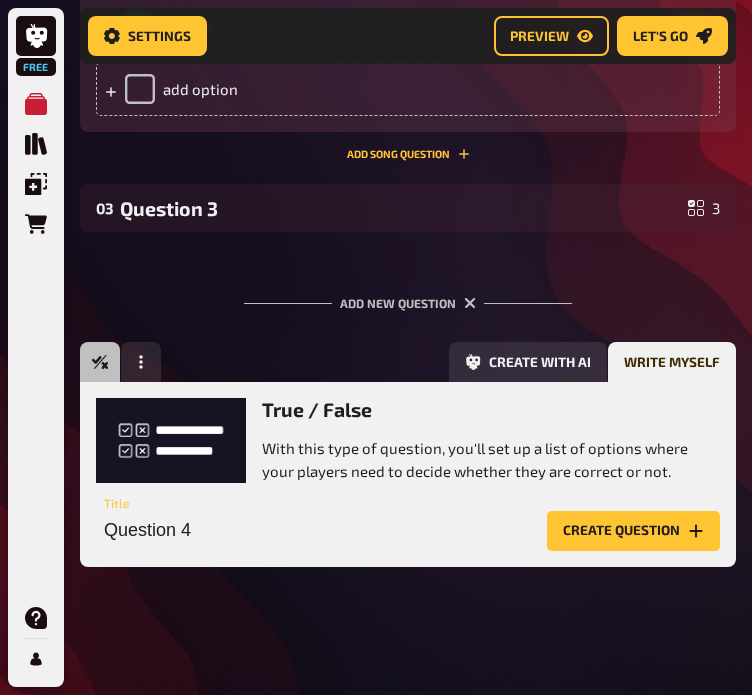scroll, scrollTop: 1560, scrollLeft: 0, axis: vertical 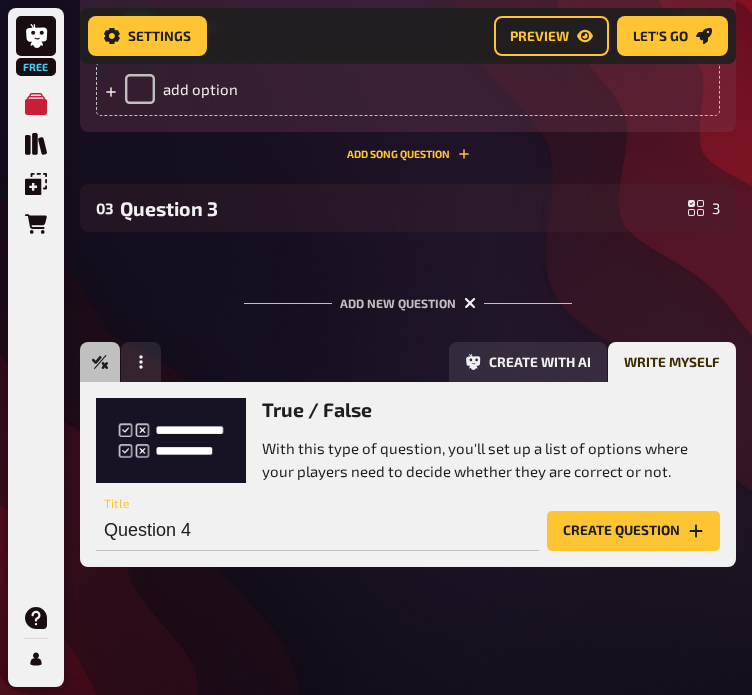 click 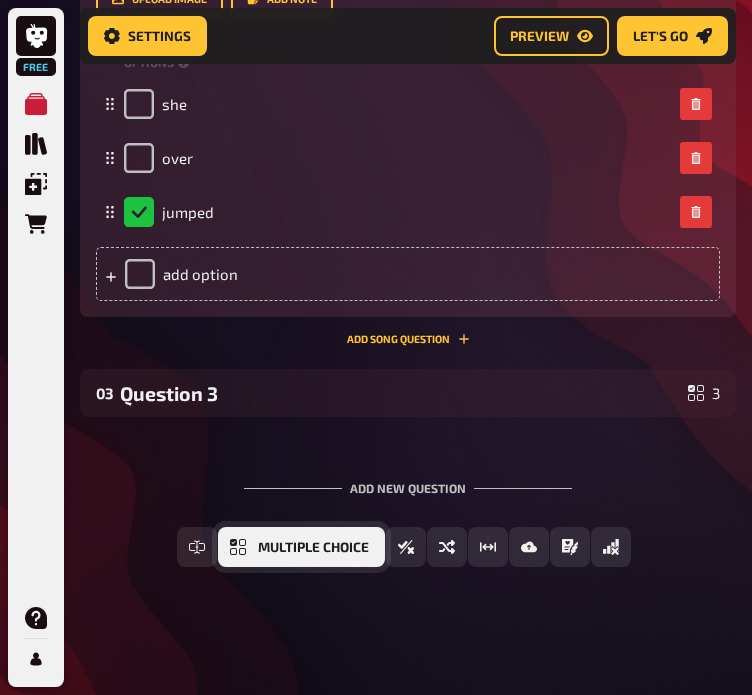 click on "Multiple Choice" at bounding box center [313, 548] 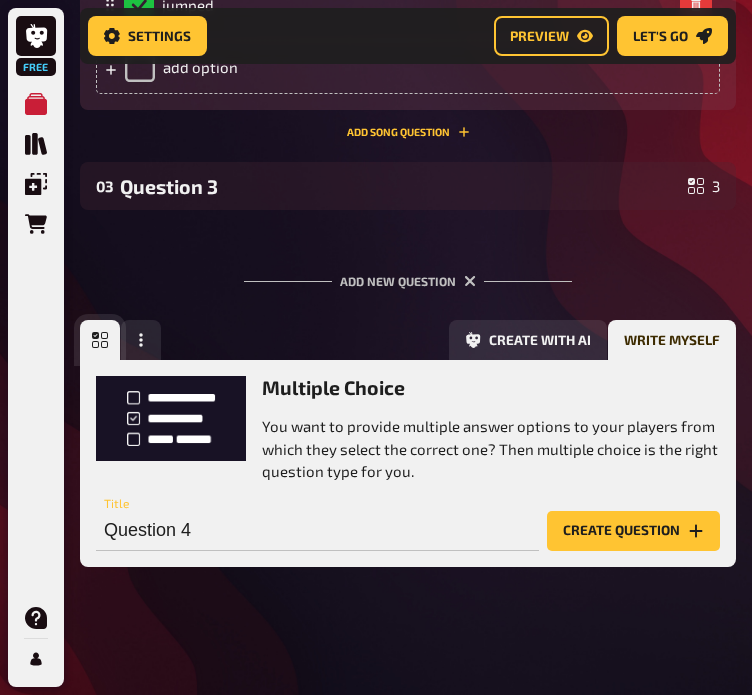 scroll, scrollTop: 1582, scrollLeft: 0, axis: vertical 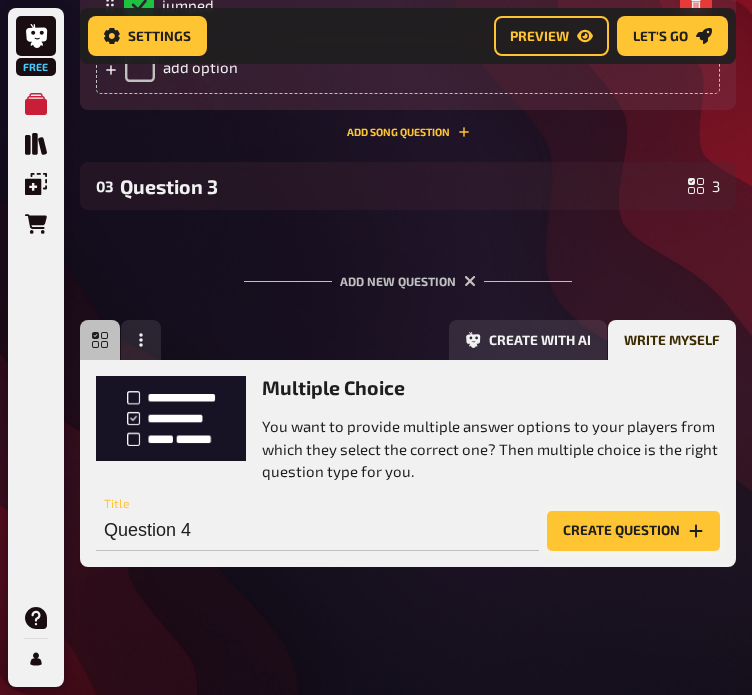 click on "Create question" at bounding box center [633, 531] 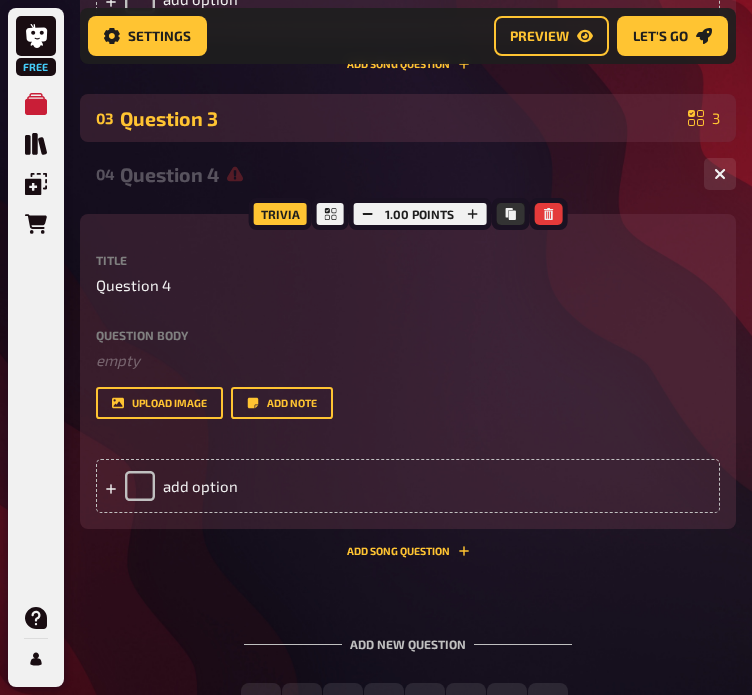 click on "Question 3" at bounding box center (400, 118) 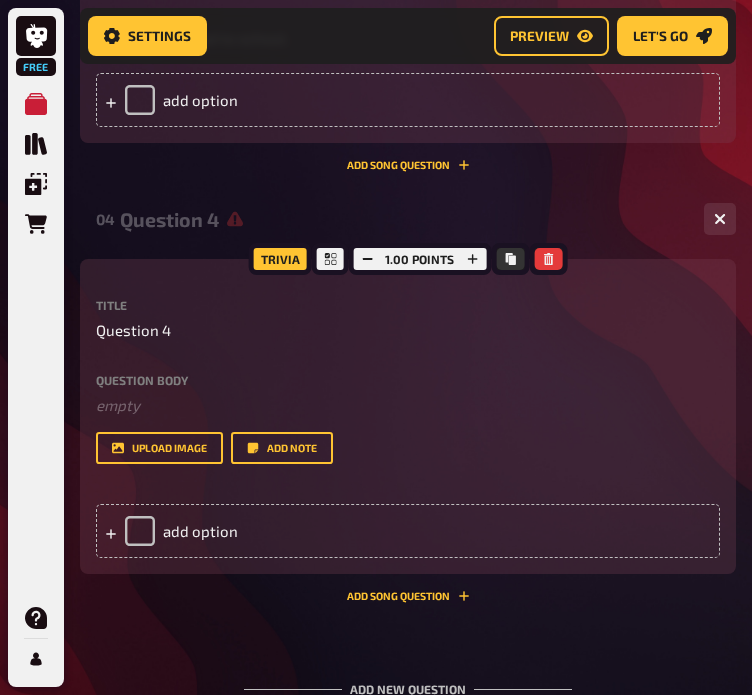 scroll, scrollTop: 2168, scrollLeft: 0, axis: vertical 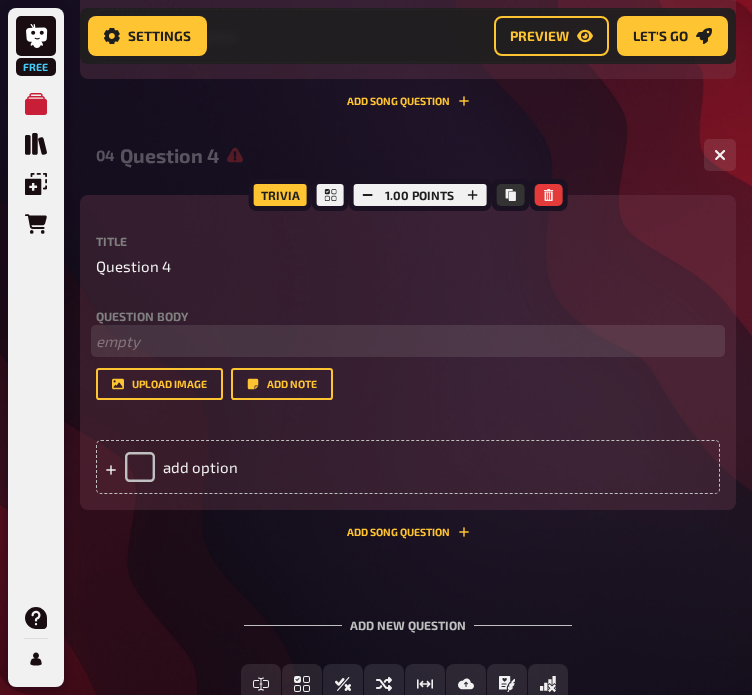 click on "﻿ empty" at bounding box center (408, 341) 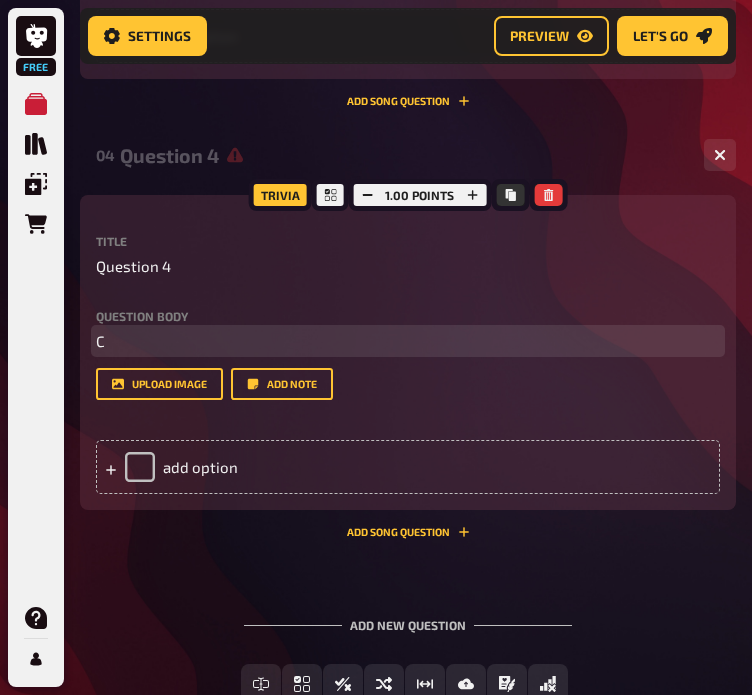 type 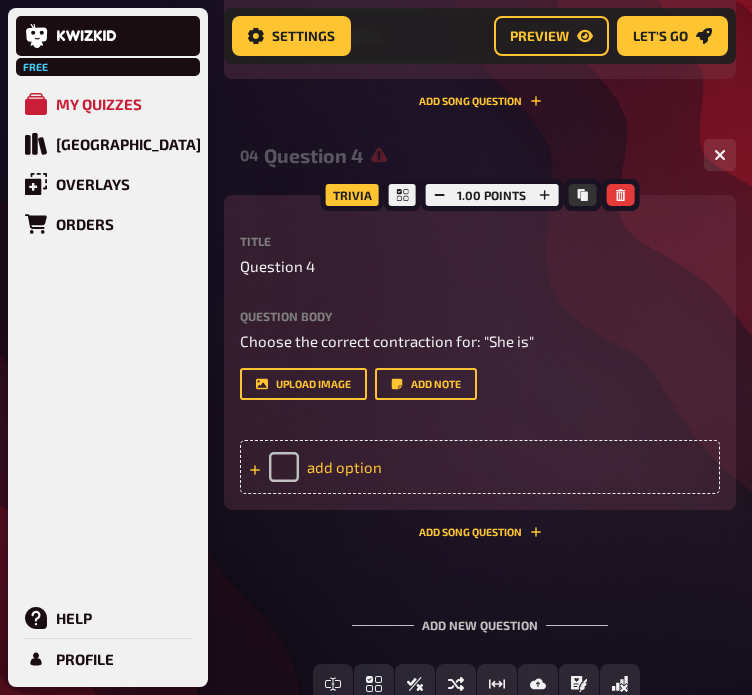 click on "add option" at bounding box center [480, 467] 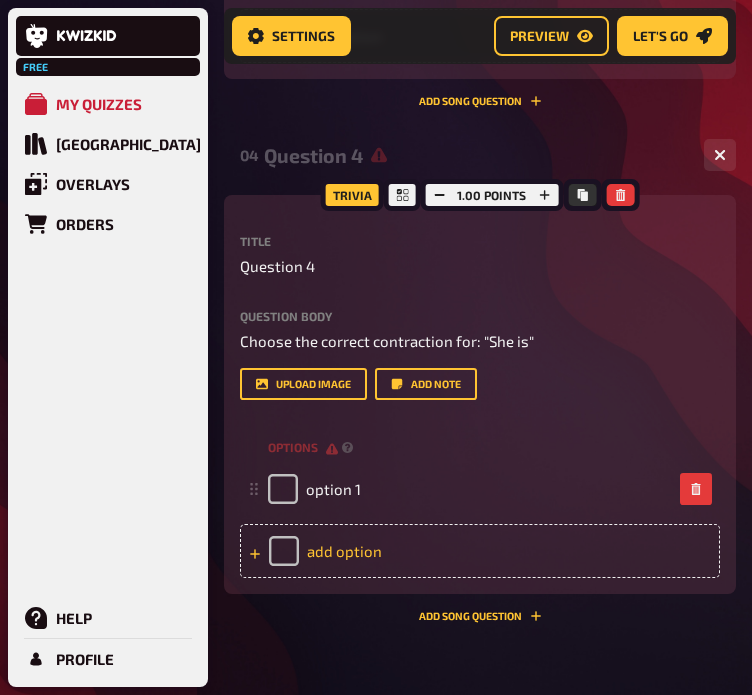 type 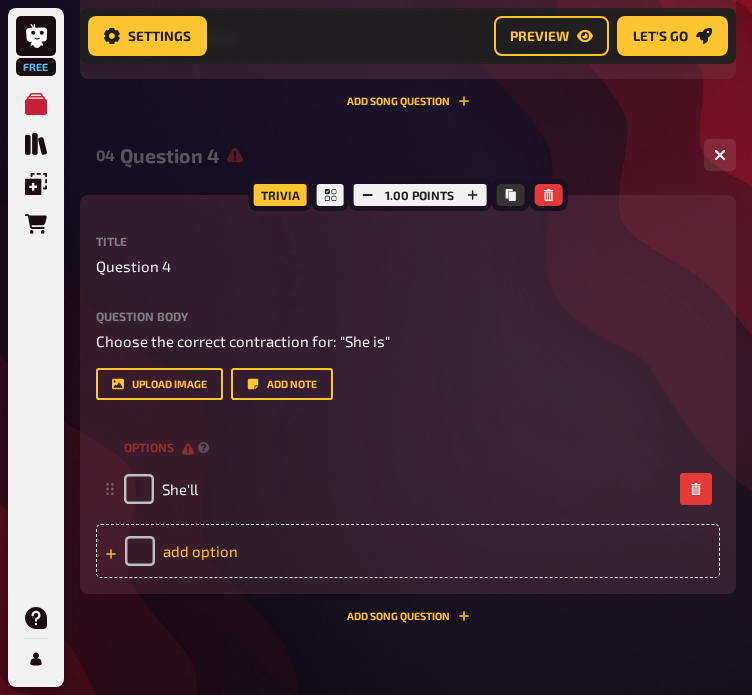 click on "add option" at bounding box center [408, 551] 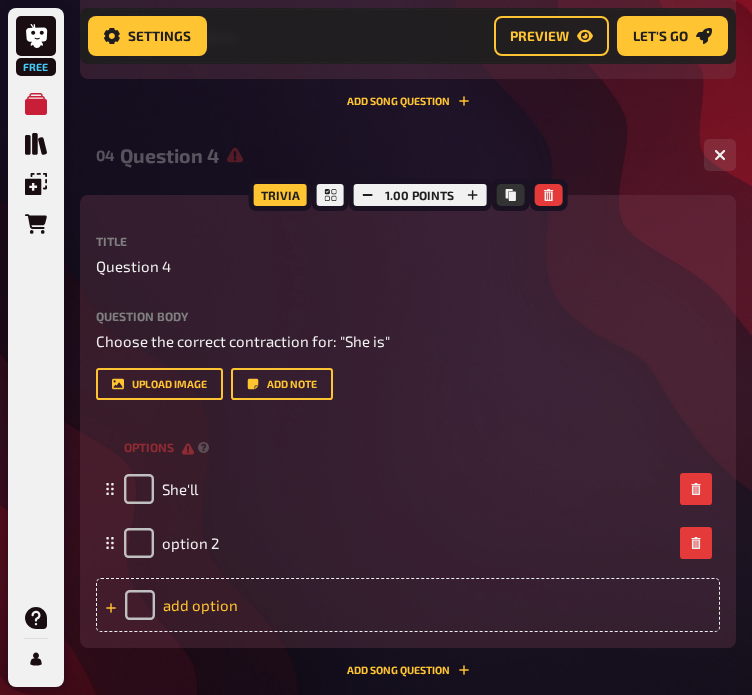 type 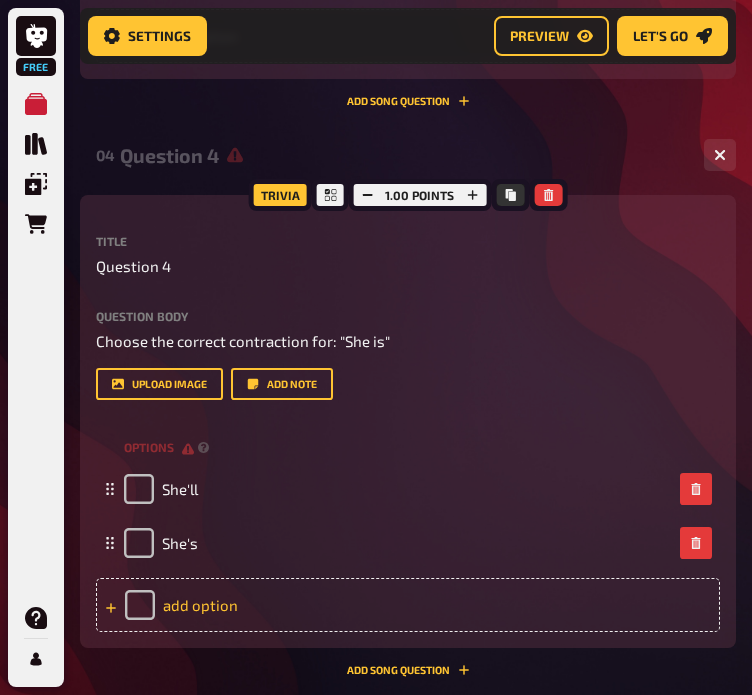 click on "add option" at bounding box center (408, 605) 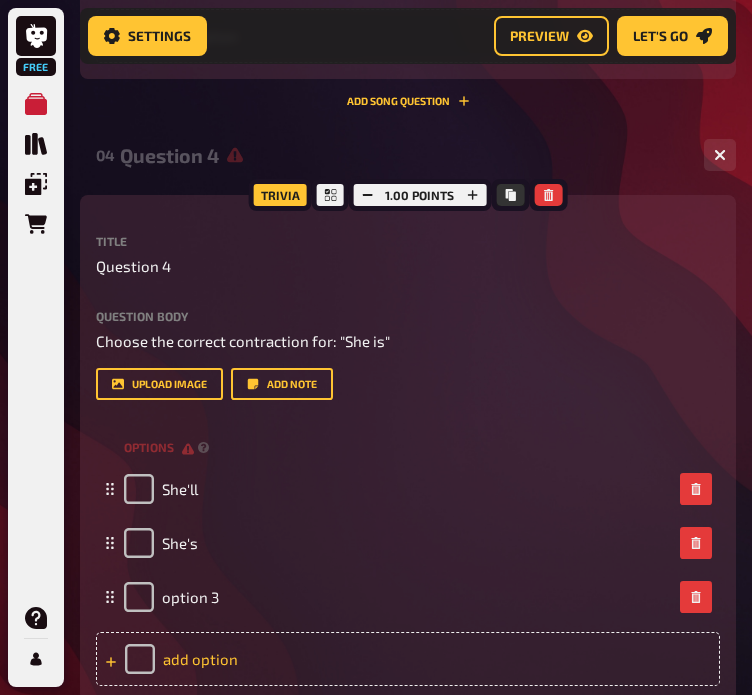 type 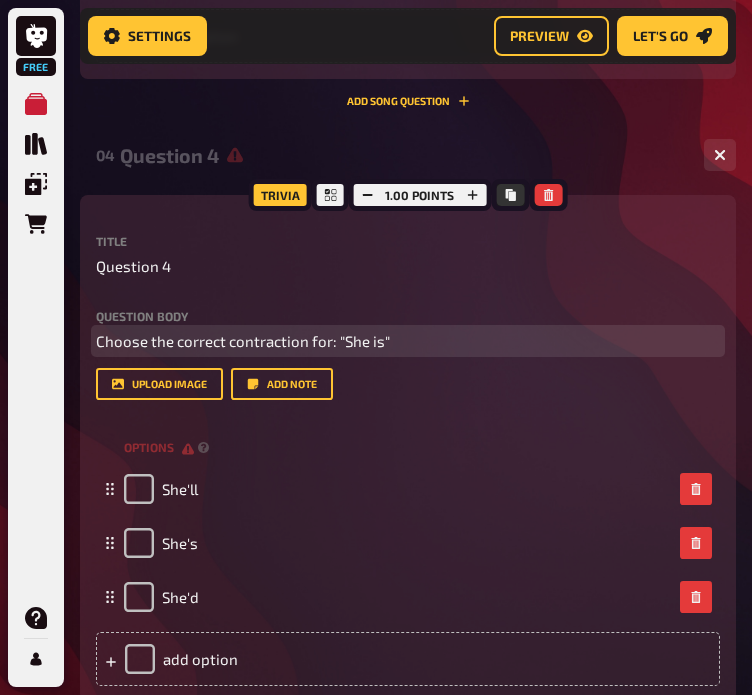 click on "Choose the correct contraction for: "She is"" at bounding box center (408, 341) 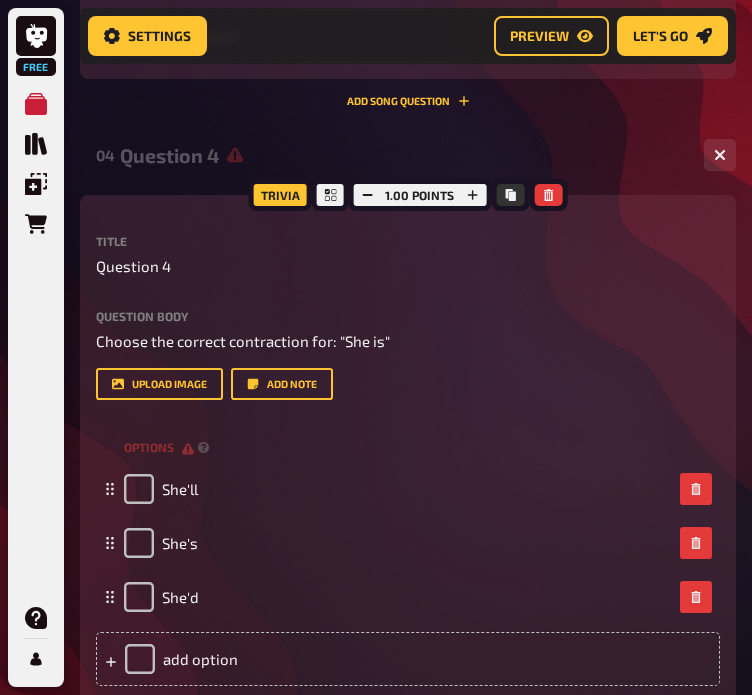 click on "04 Question 4 3 Trivia 1.00 points Title Question 4 Question body Choose the correct contraction for: "She is" Drop here to upload upload image   Add note options She'll She's She'd
To pick up a draggable item, press the space bar.
While dragging, use the arrow keys to move the item.
Press space again to drop the item in its new position, or press escape to cancel.
add option Add Song question" at bounding box center (408, 430) 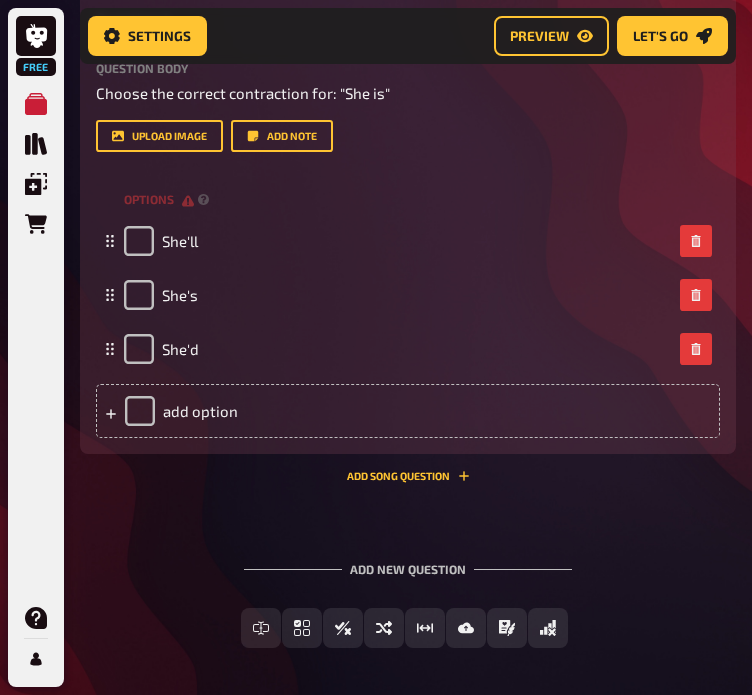 scroll, scrollTop: 2448, scrollLeft: 0, axis: vertical 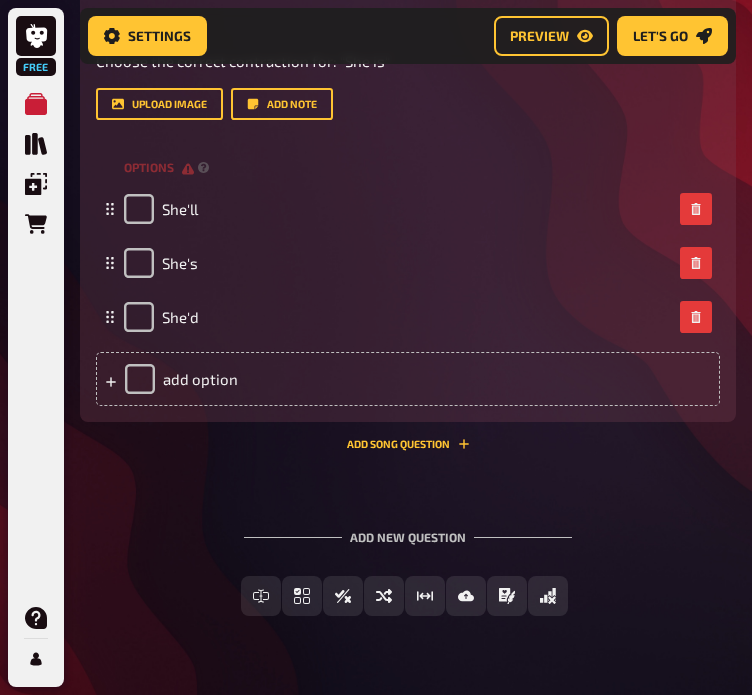 click on "Add new question   Free Text Input Multiple Choice True / False Sorting Question Estimation Question Image Answer Prose (Long text) Offline Question Create with AI Write myself" at bounding box center (408, 573) 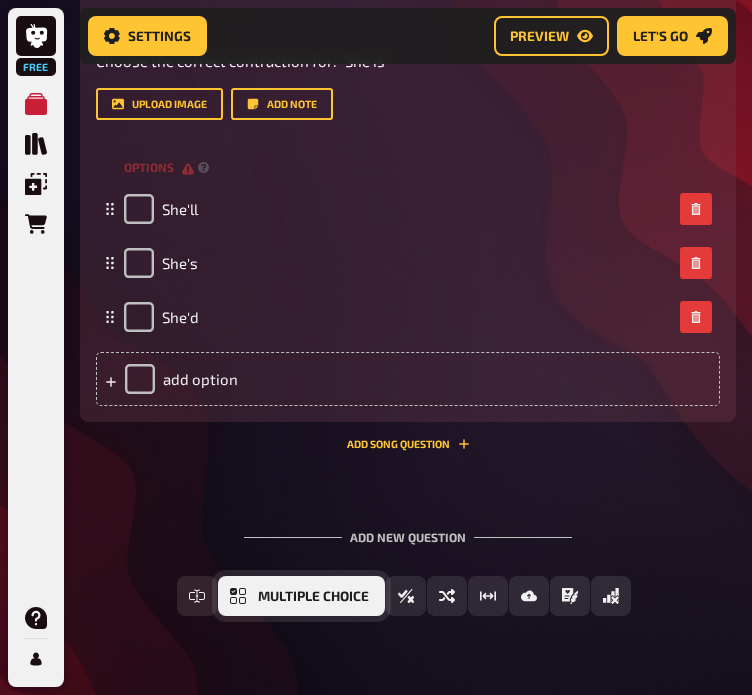 click on "Multiple Choice" at bounding box center (313, 597) 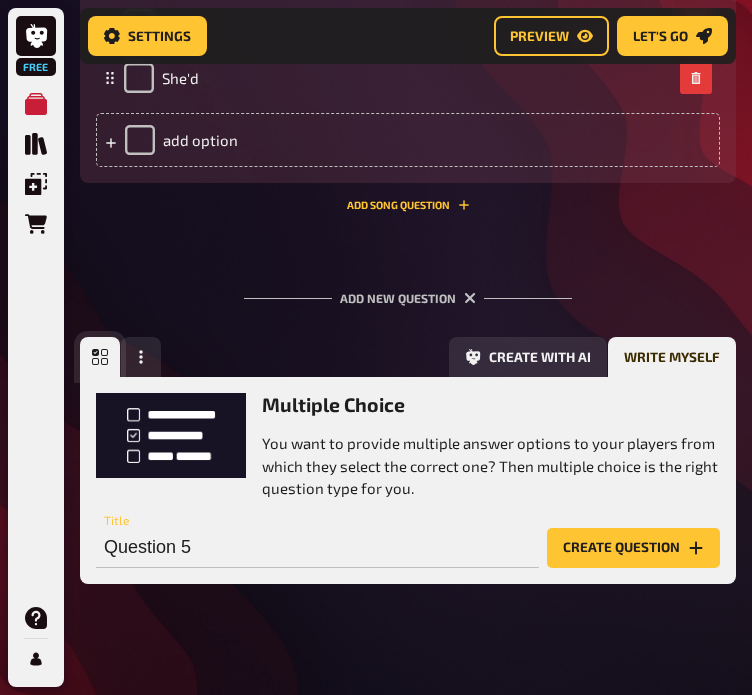 scroll, scrollTop: 2772, scrollLeft: 0, axis: vertical 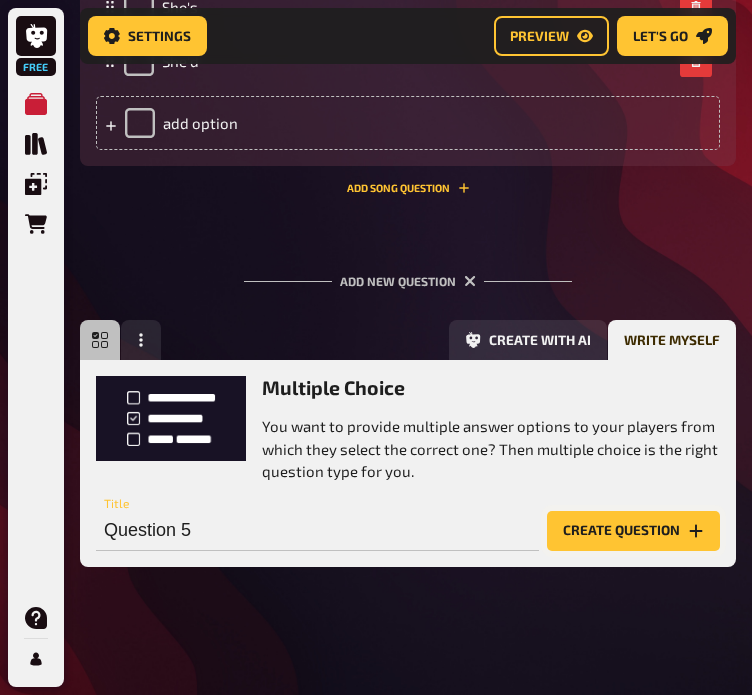 click on "Create question" at bounding box center [633, 531] 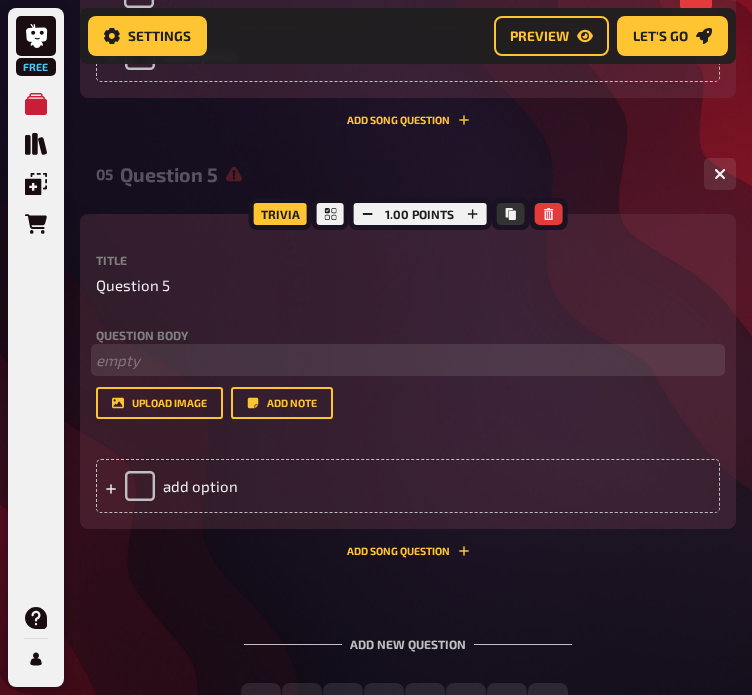 click on "﻿ empty" at bounding box center [408, 360] 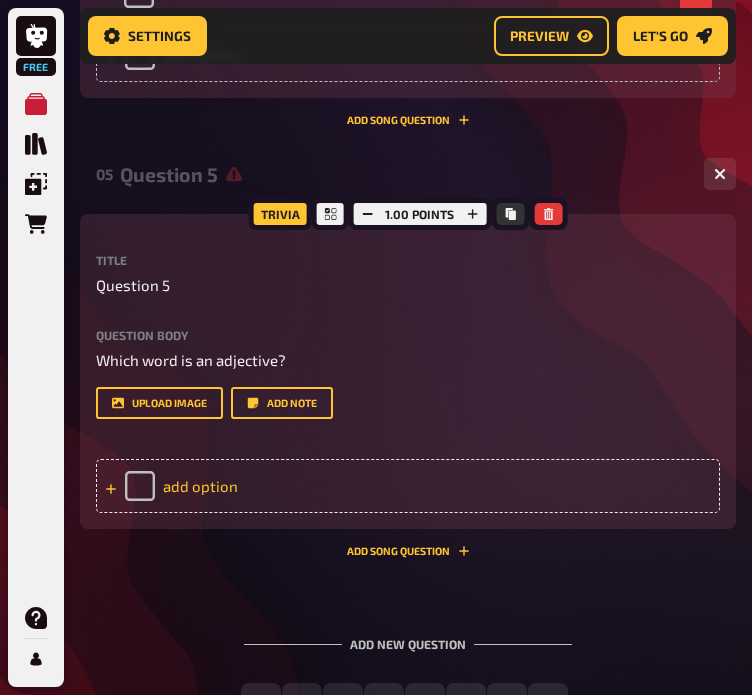 click on "add option" at bounding box center [408, 486] 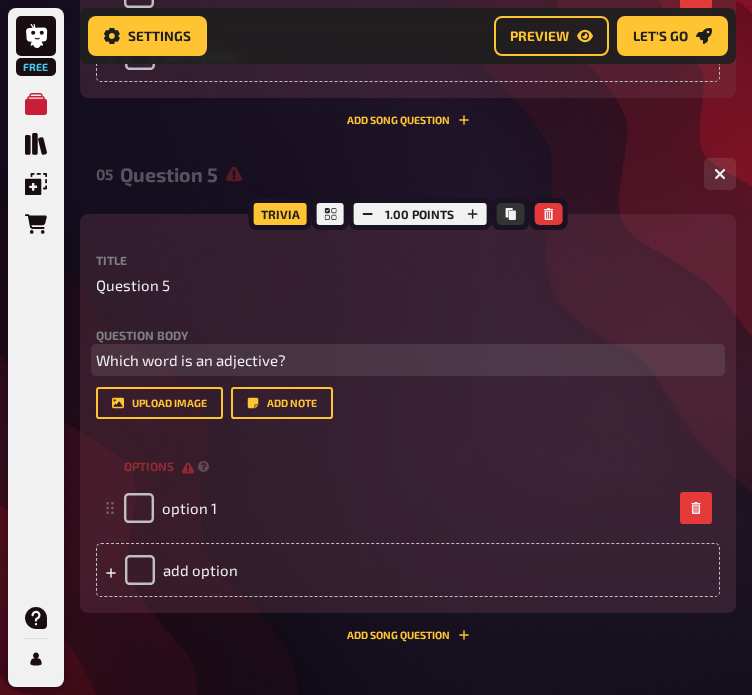 click on "Which word is an adjective?" at bounding box center (408, 360) 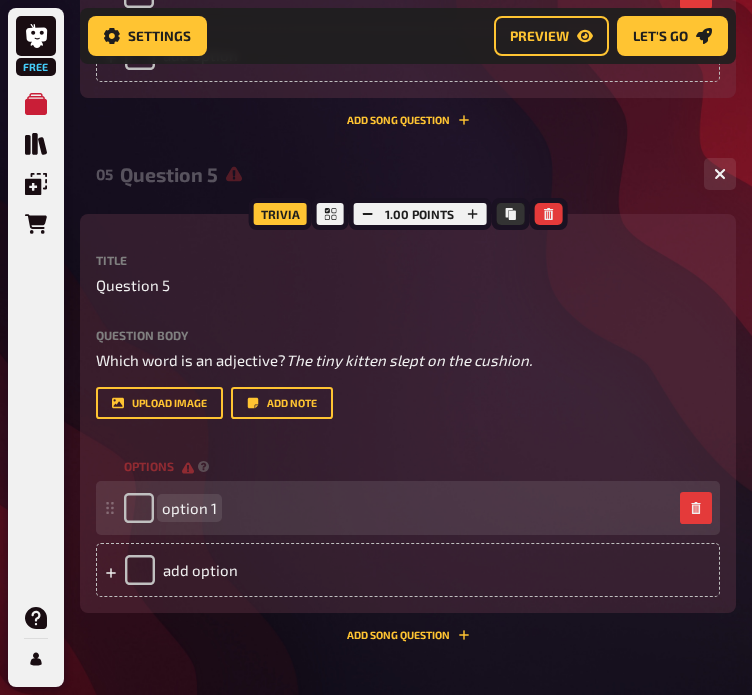 click on "option 1" at bounding box center (189, 508) 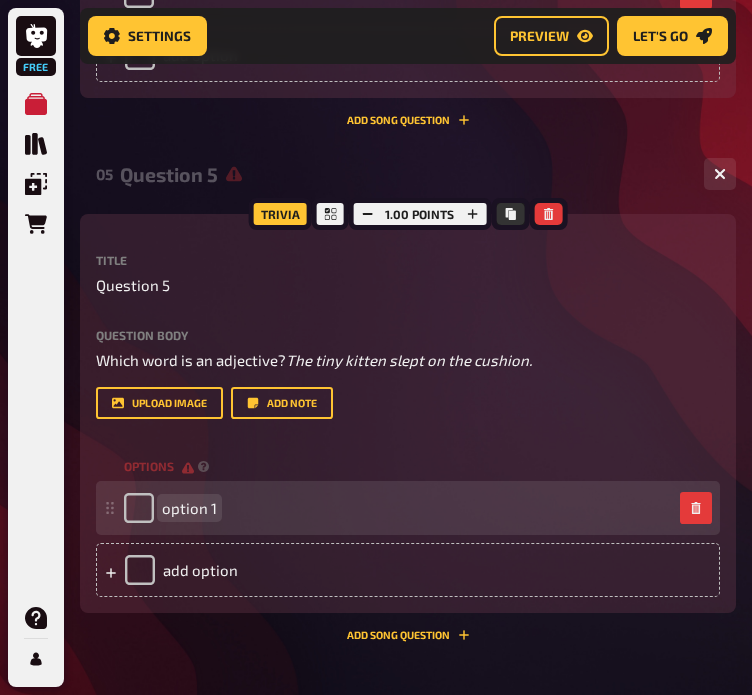 type 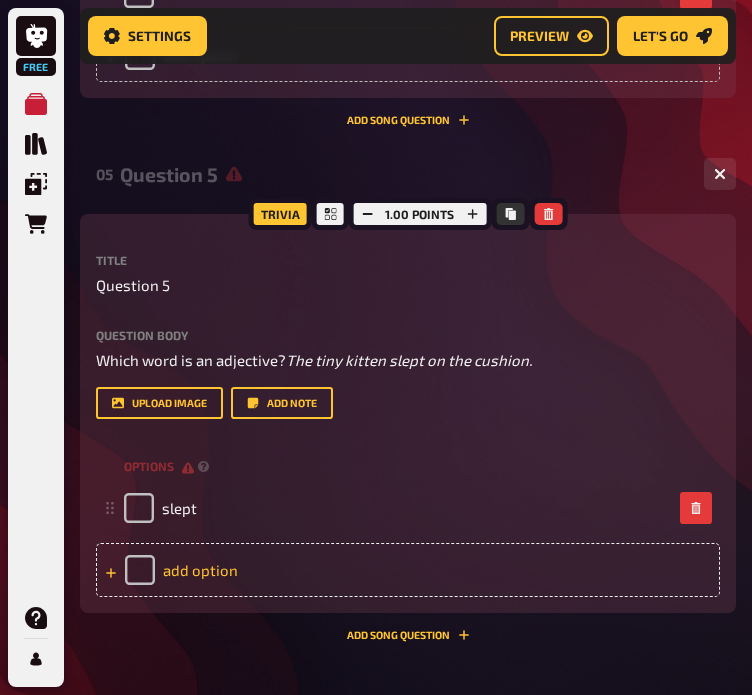 click on "add option" at bounding box center (408, 570) 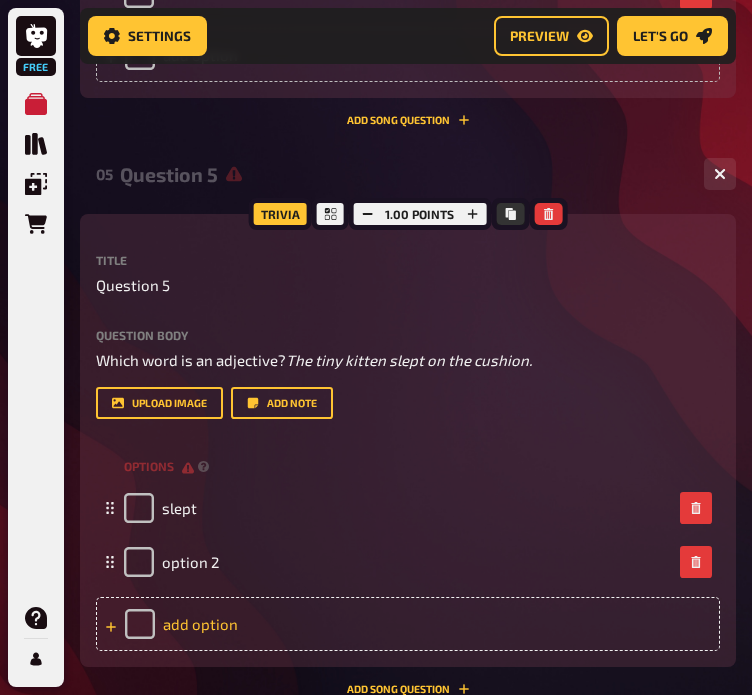 type 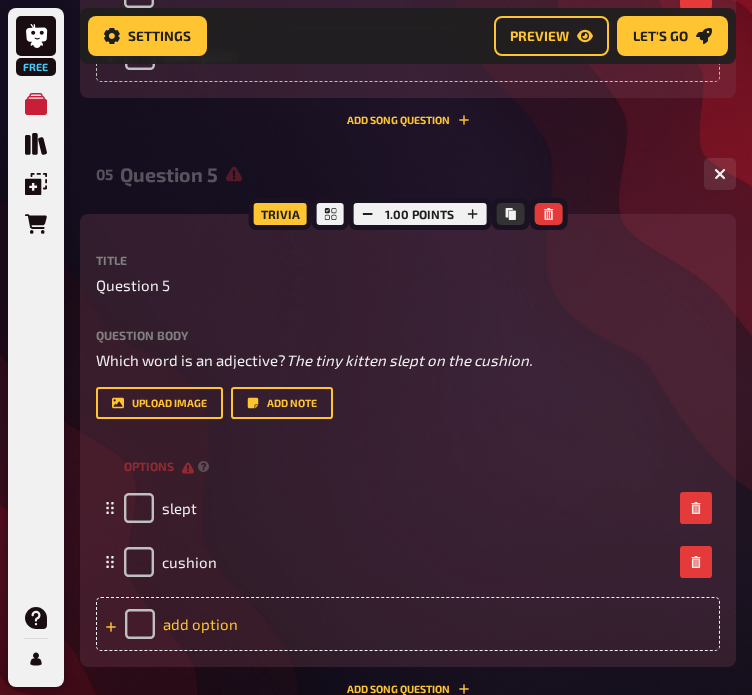click on "add option" at bounding box center [408, 624] 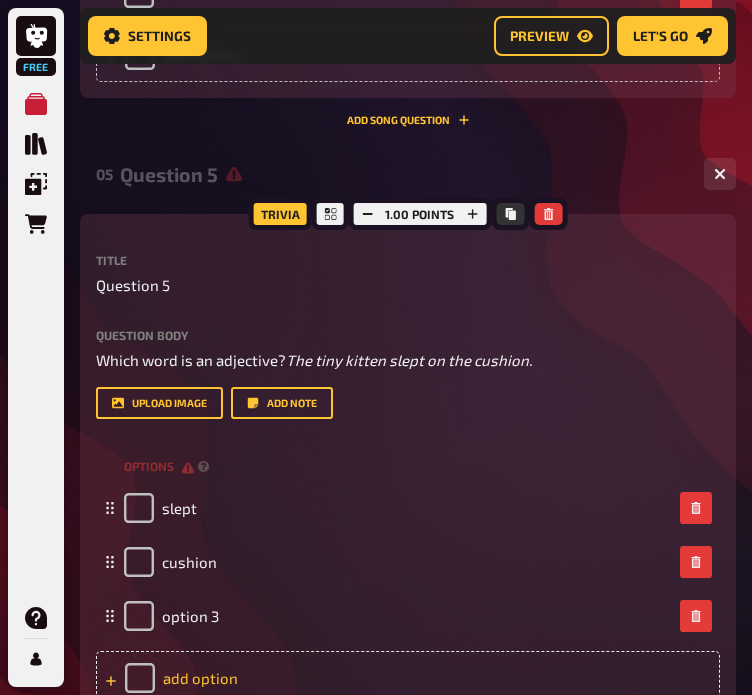 type 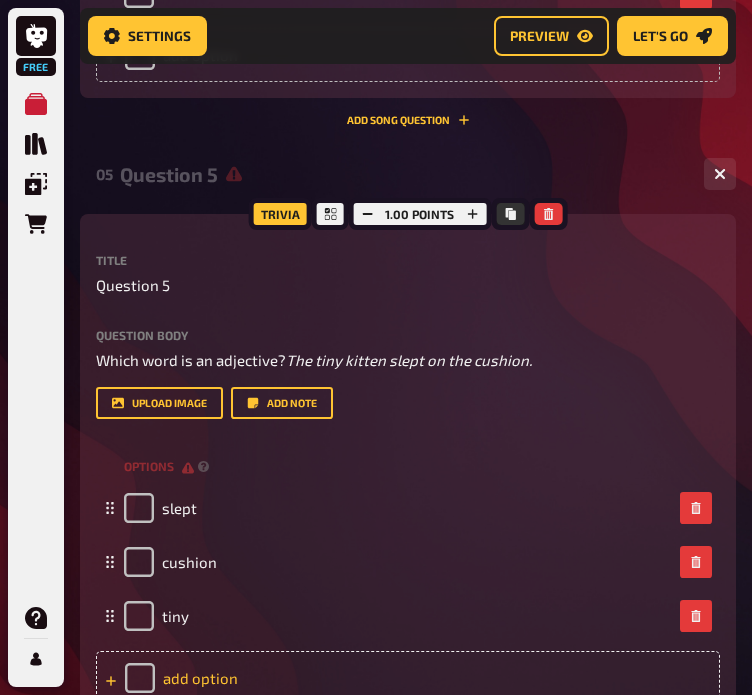 scroll, scrollTop: 3171, scrollLeft: 0, axis: vertical 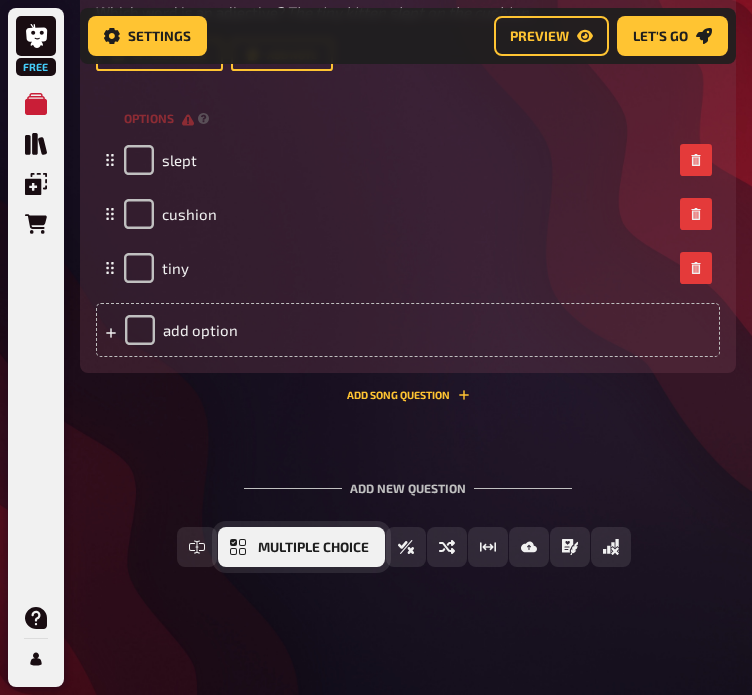 click on "Multiple Choice" at bounding box center [313, 548] 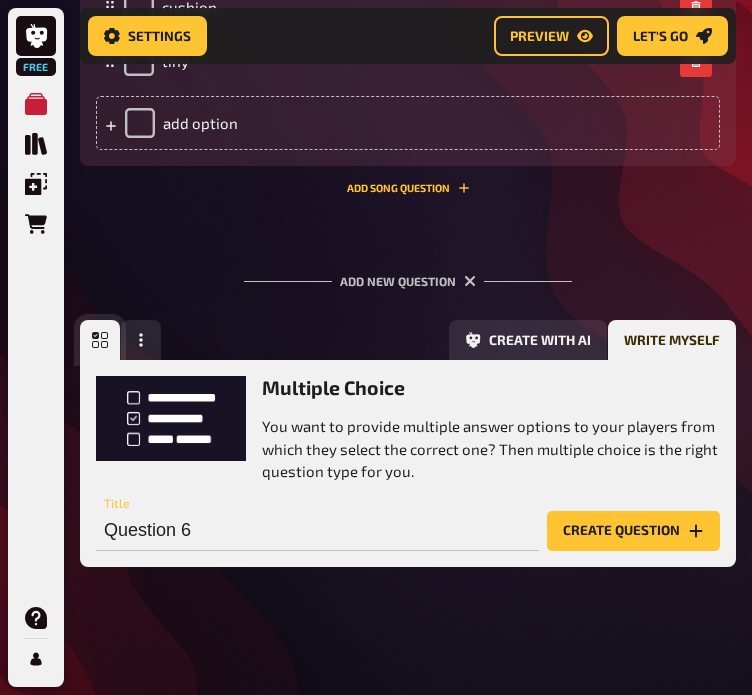 scroll, scrollTop: 3395, scrollLeft: 0, axis: vertical 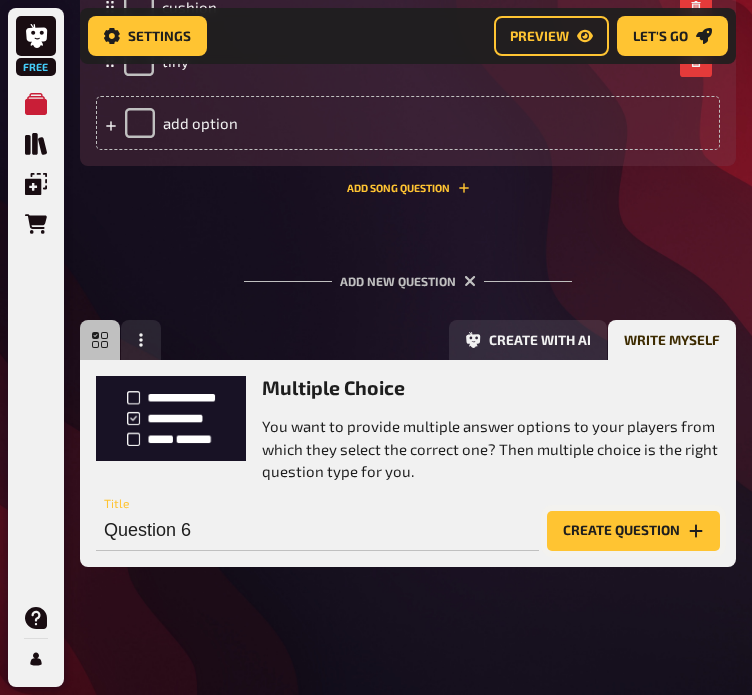 click on "Create question" at bounding box center [633, 531] 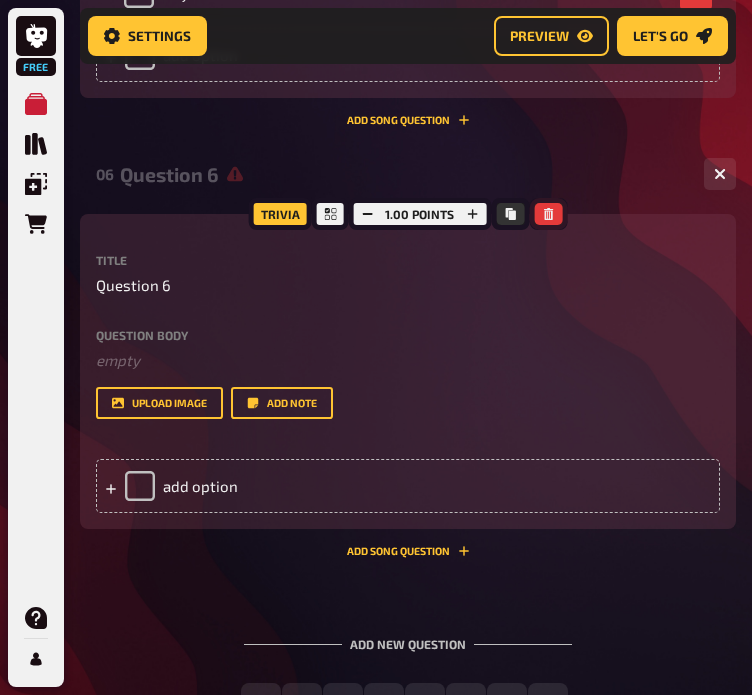 click 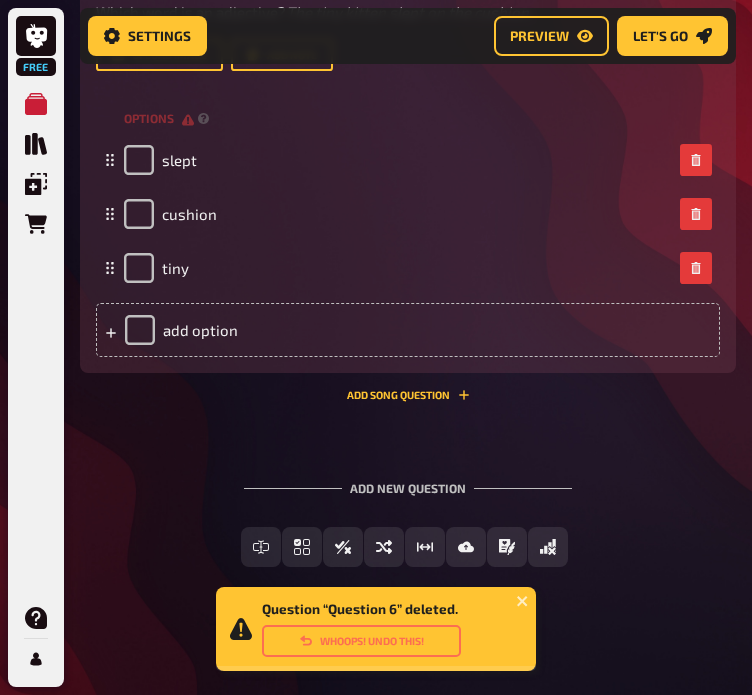 scroll, scrollTop: 3188, scrollLeft: 0, axis: vertical 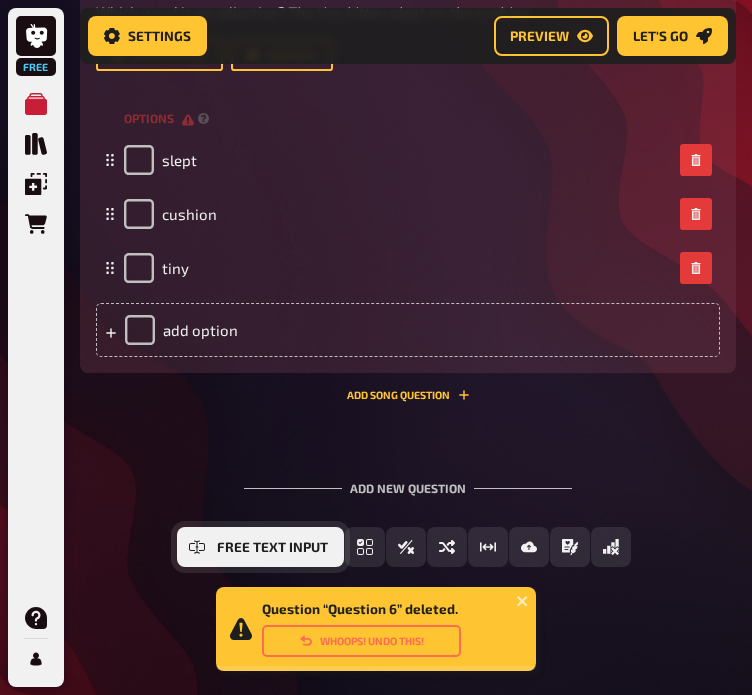 click on "Free Text Input" at bounding box center (272, 548) 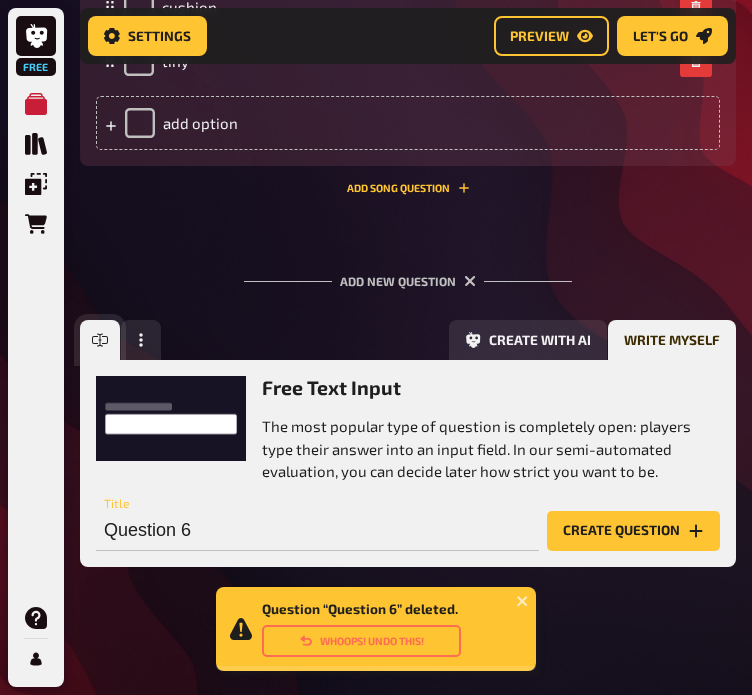 scroll, scrollTop: 3395, scrollLeft: 0, axis: vertical 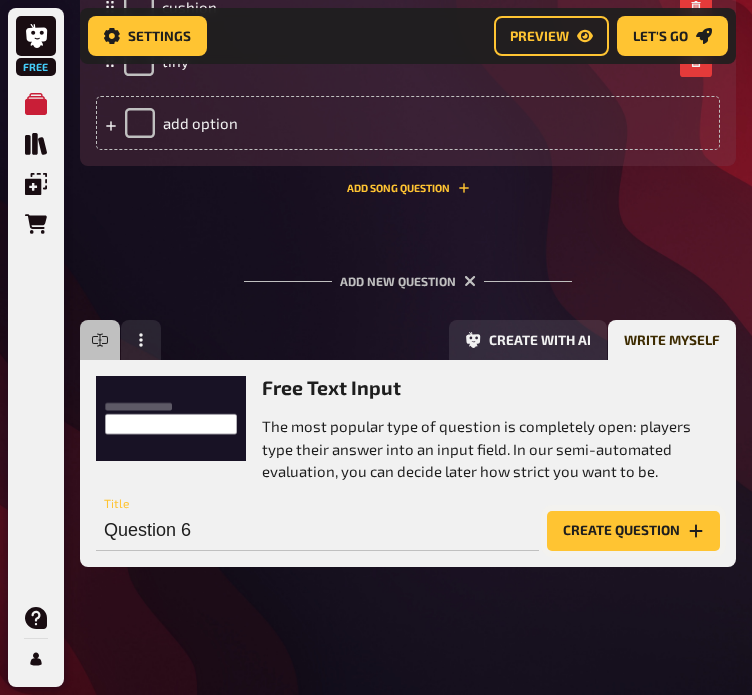 click on "Create question" at bounding box center [633, 531] 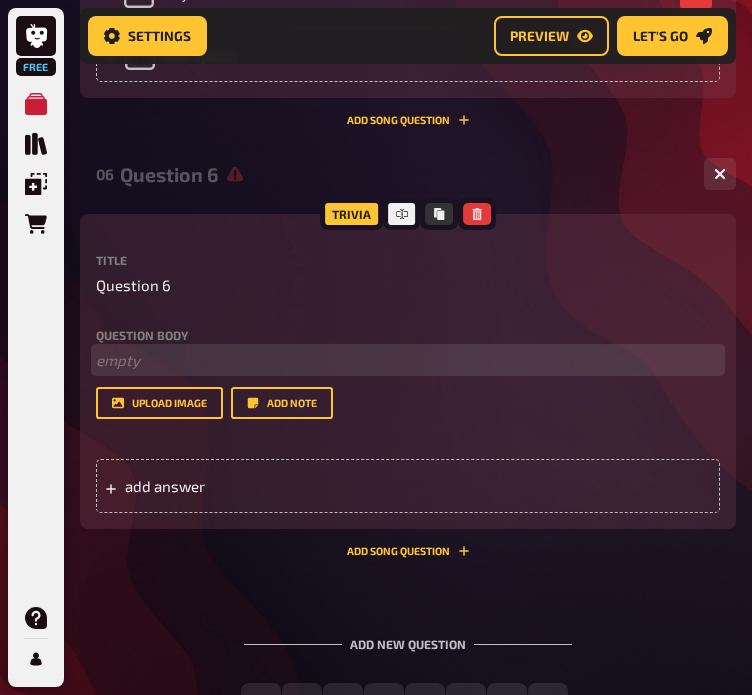 click on "﻿ empty" at bounding box center (408, 360) 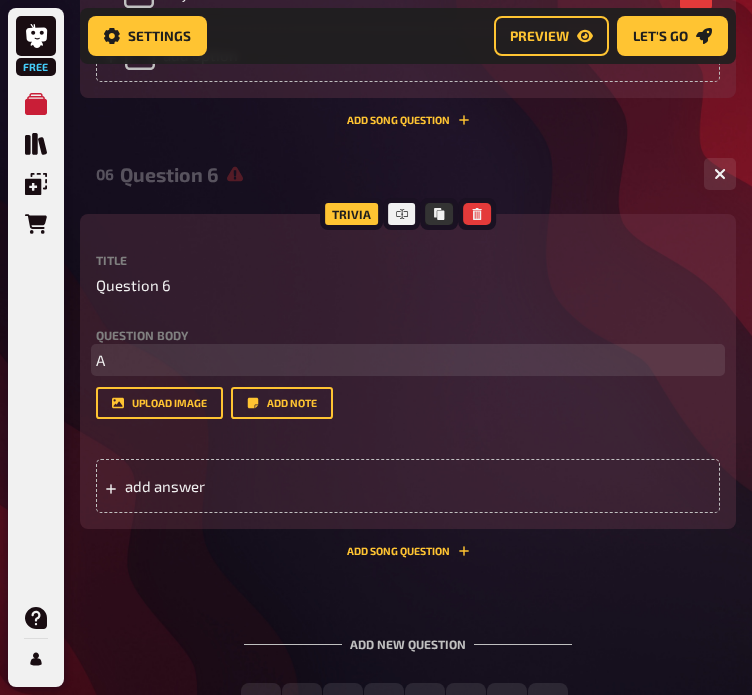 type 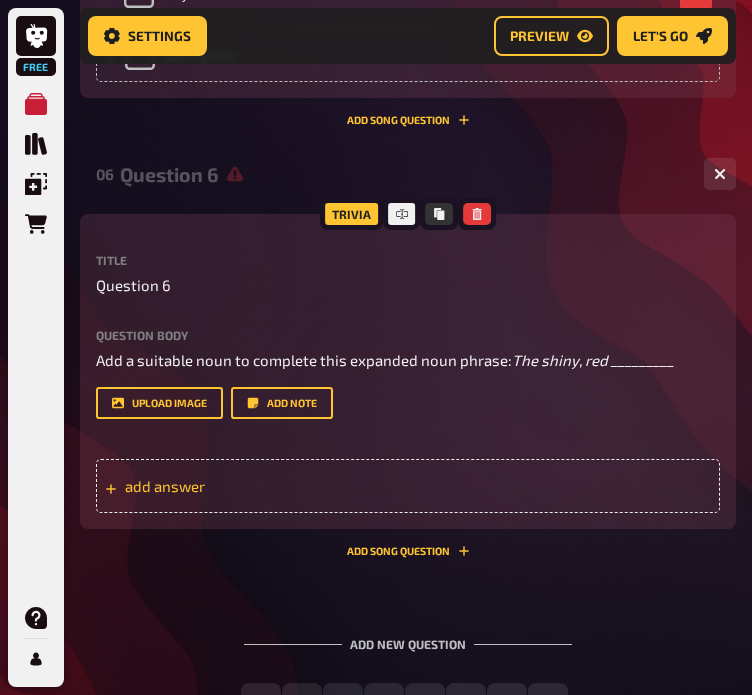 click on "add answer" at bounding box center [216, 486] 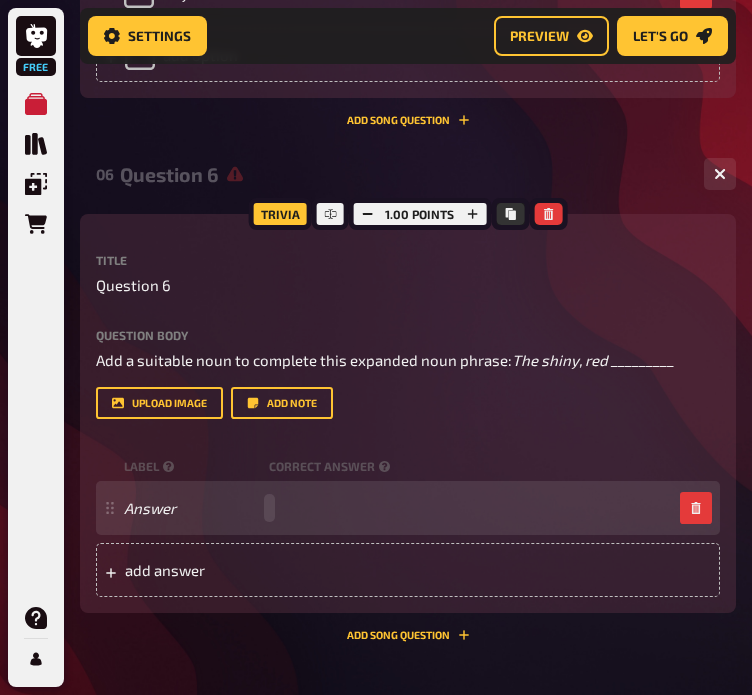 click on "Answer" at bounding box center (398, 508) 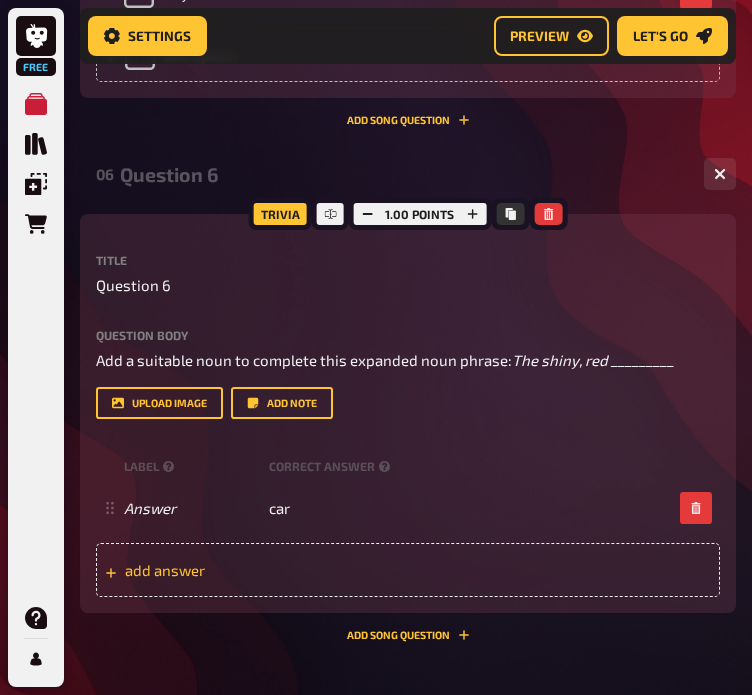 click on "add answer" at bounding box center [216, 570] 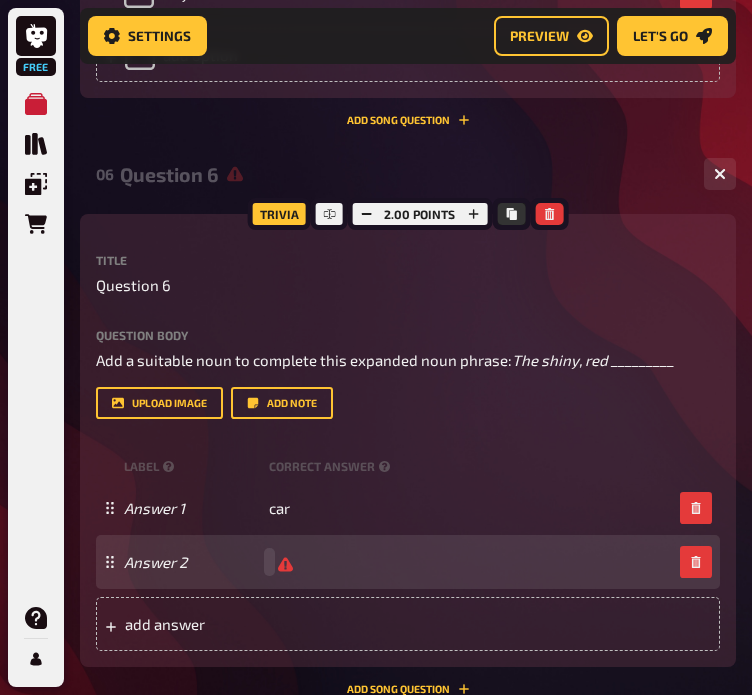 type 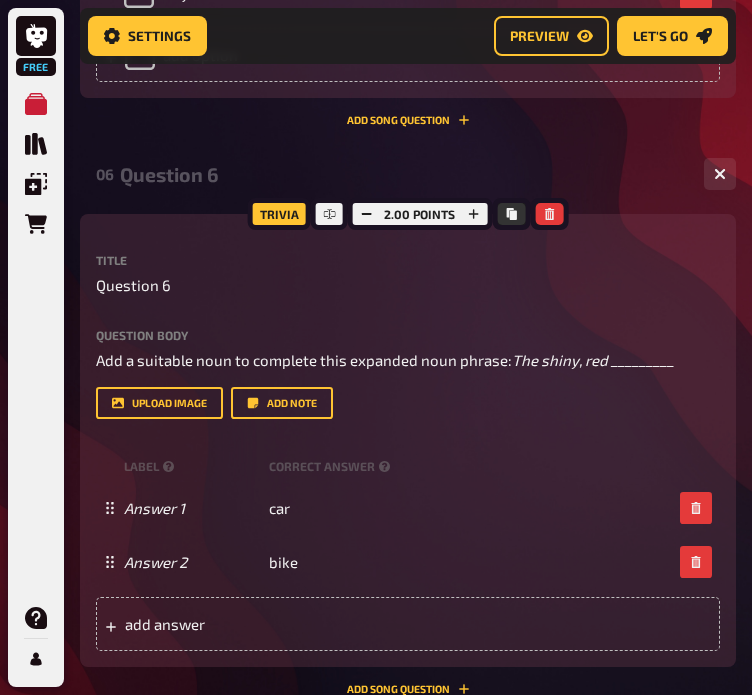drag, startPoint x: 750, startPoint y: 578, endPoint x: 747, endPoint y: 608, distance: 30.149628 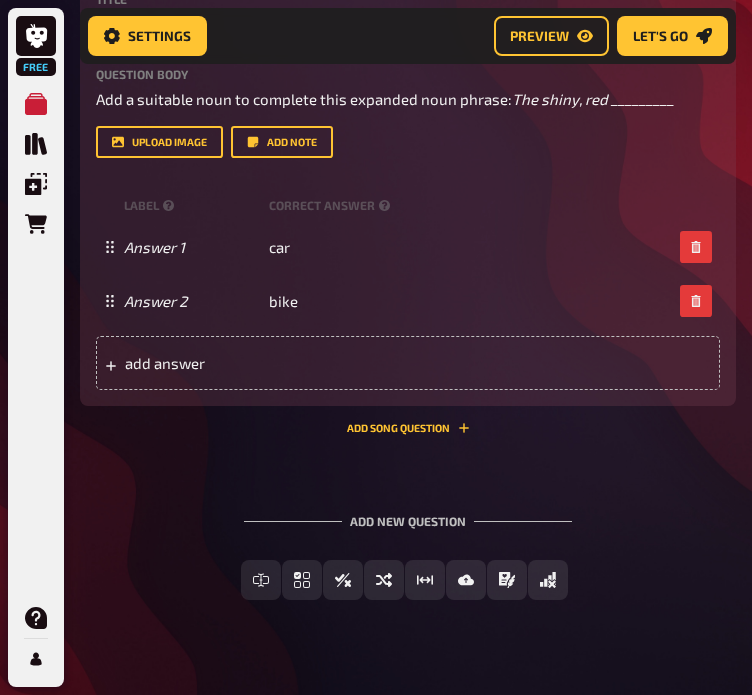 scroll, scrollTop: 3677, scrollLeft: 0, axis: vertical 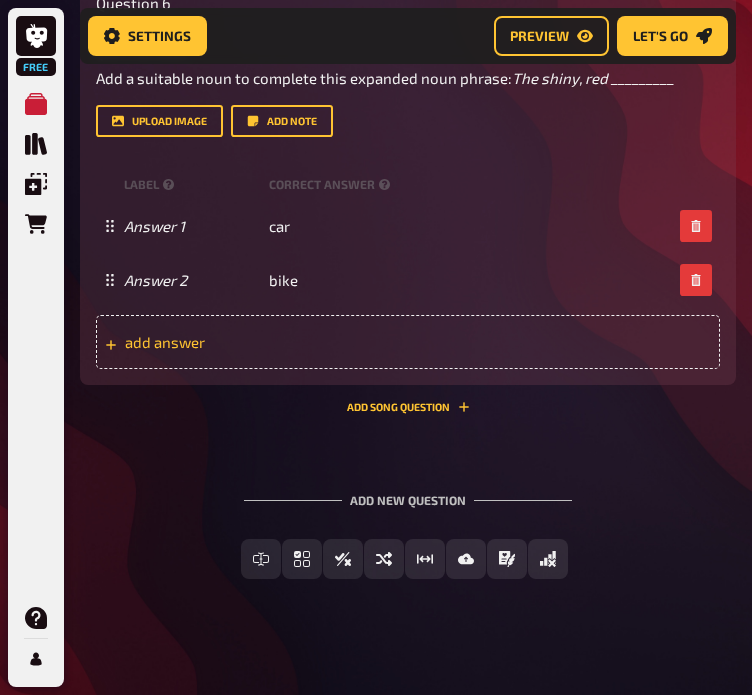 click on "add answer" at bounding box center [408, 342] 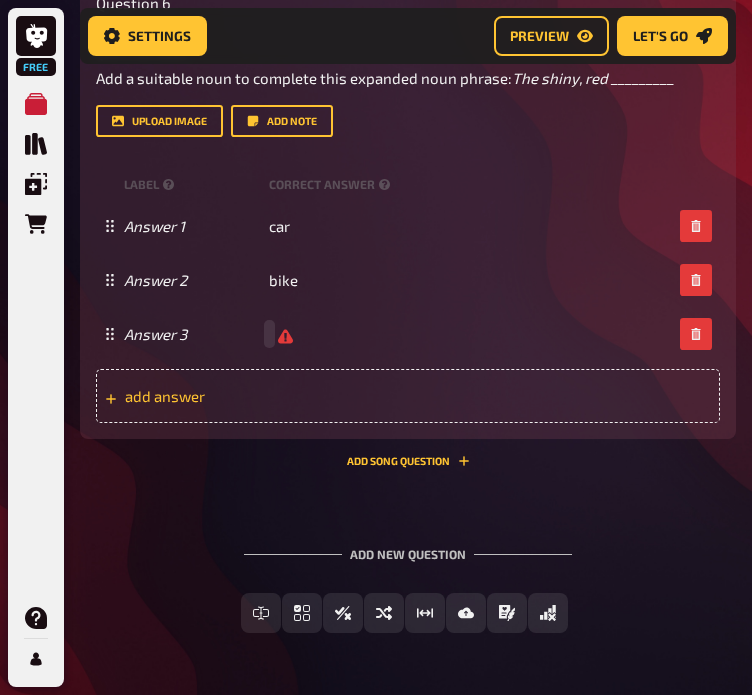 type 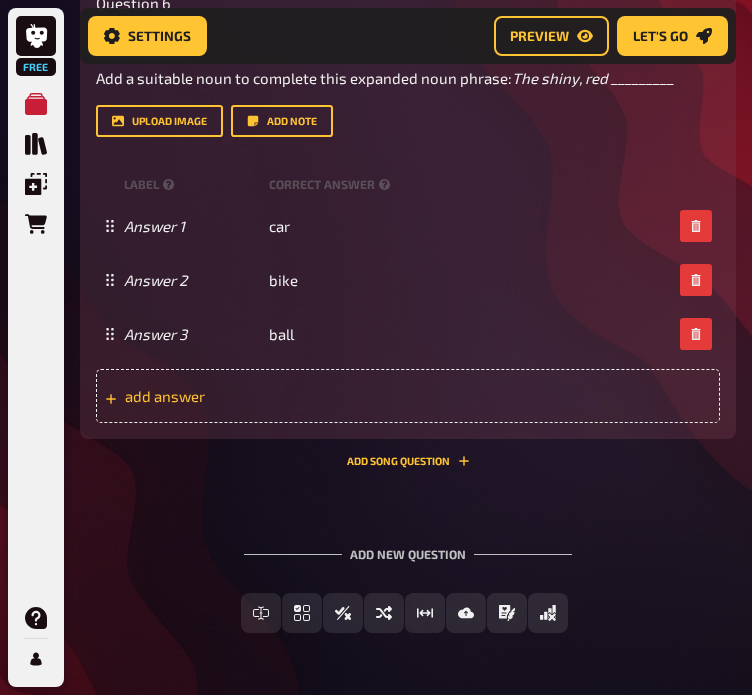 click on "add answer" at bounding box center [408, 396] 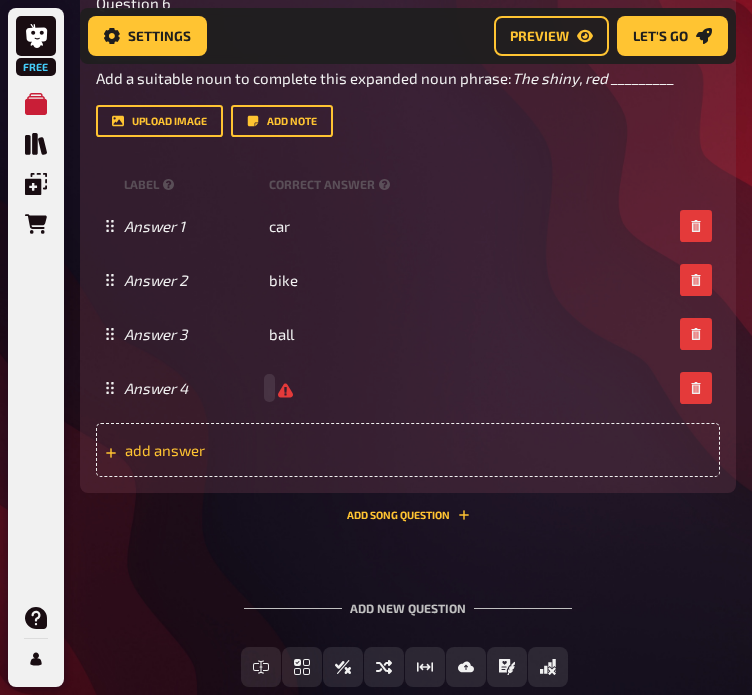 type 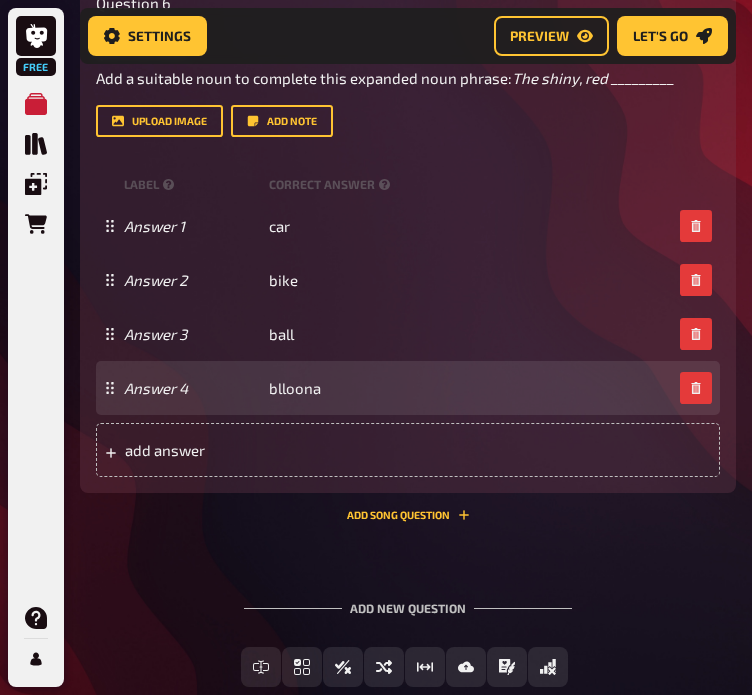 click on "Answer 4 blloona" at bounding box center [398, 388] 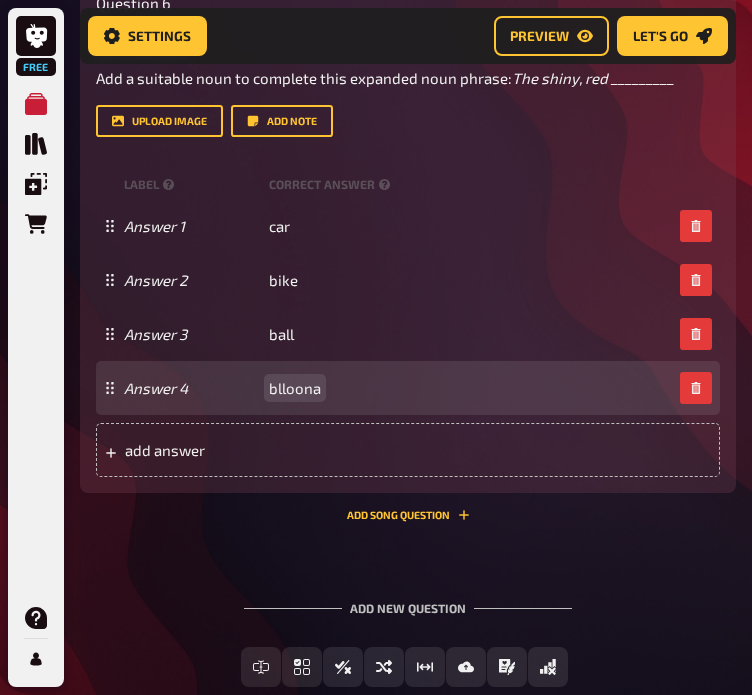 click on "blloona" at bounding box center [295, 388] 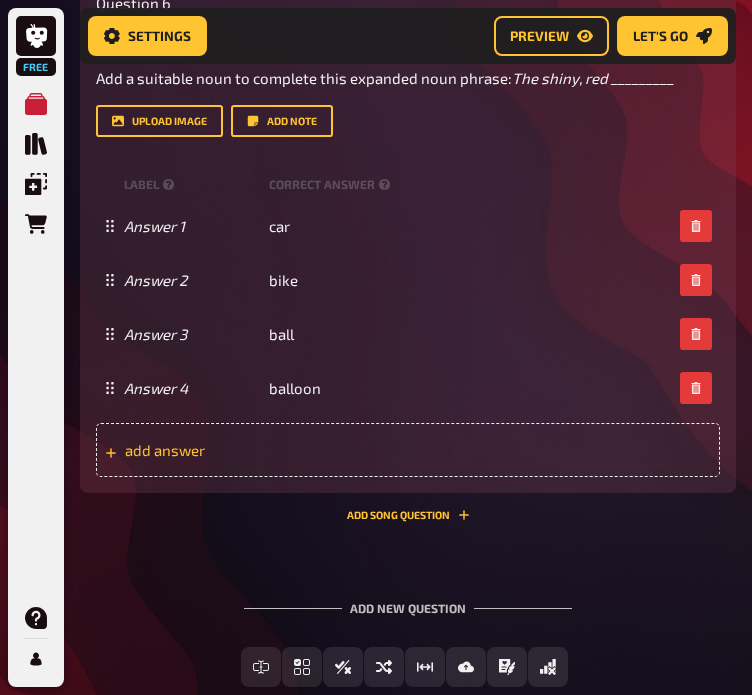 click on "add answer" at bounding box center (216, 450) 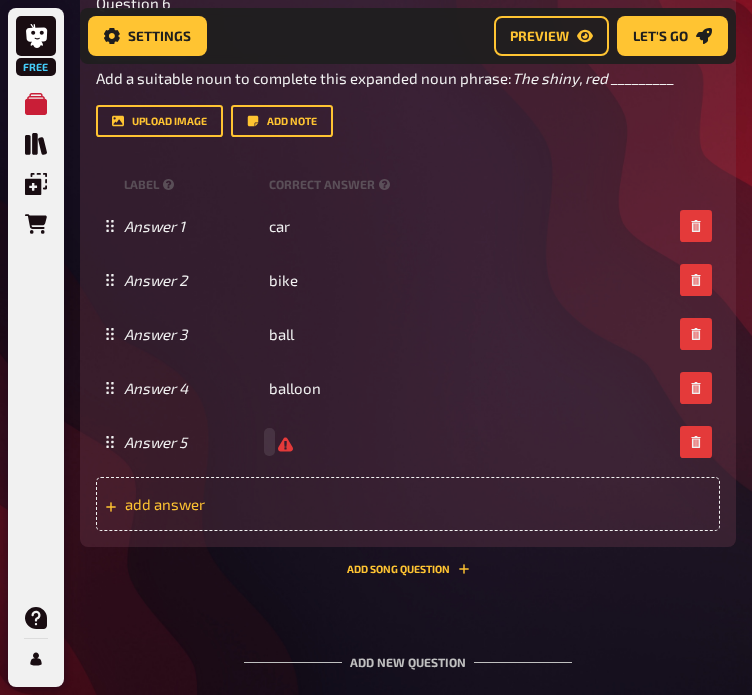 type 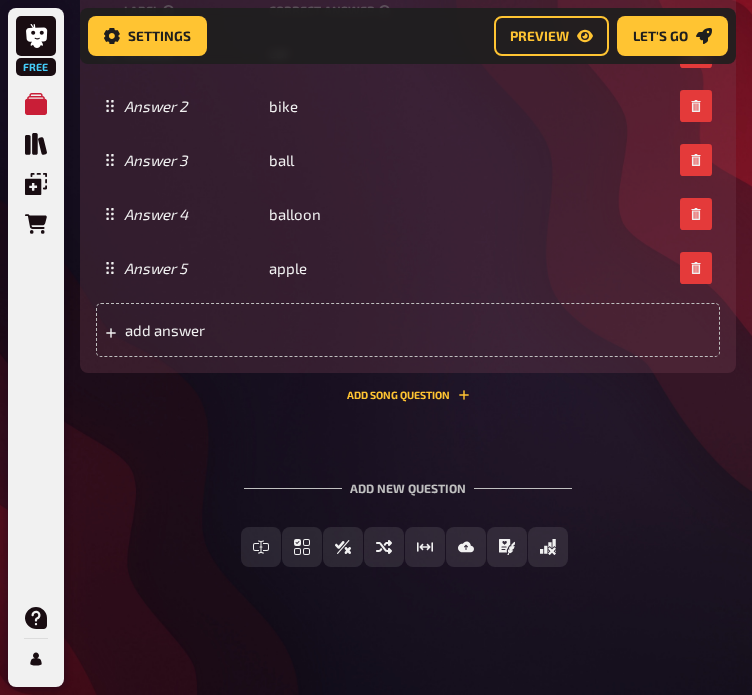 scroll, scrollTop: 3914, scrollLeft: 0, axis: vertical 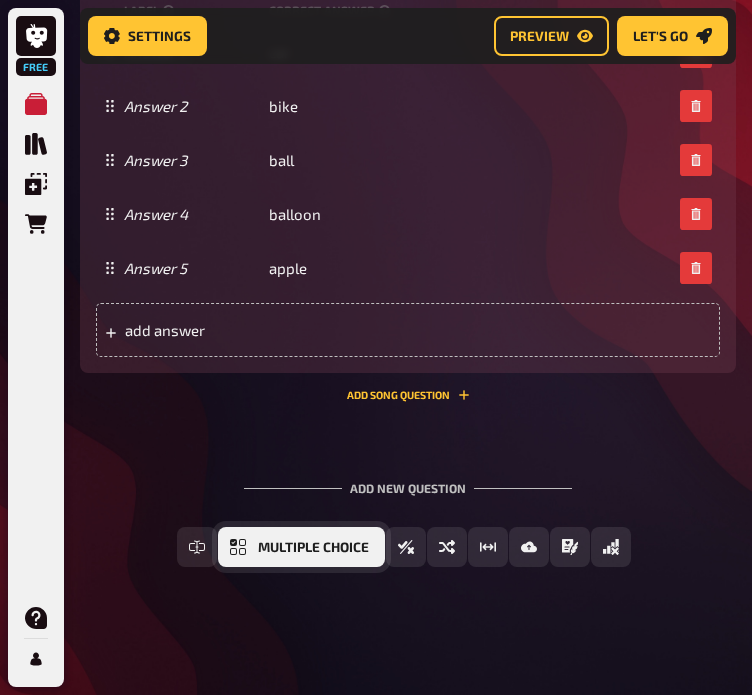click on "Multiple Choice" at bounding box center (313, 548) 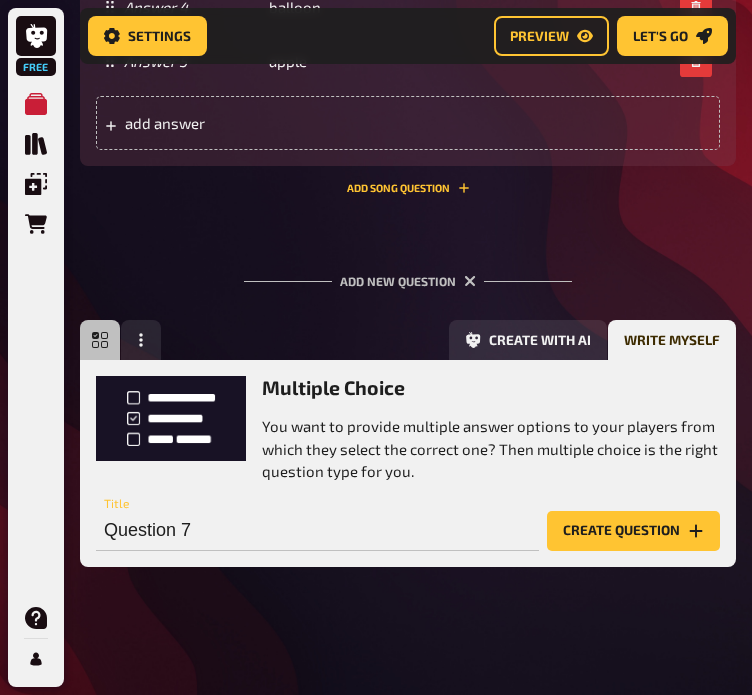 scroll, scrollTop: 4126, scrollLeft: 0, axis: vertical 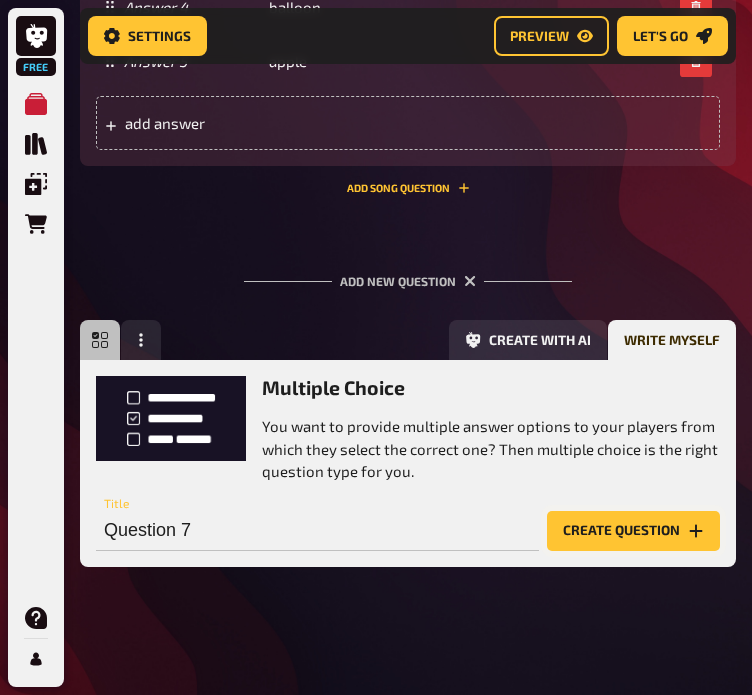 click on "Create question" at bounding box center (633, 531) 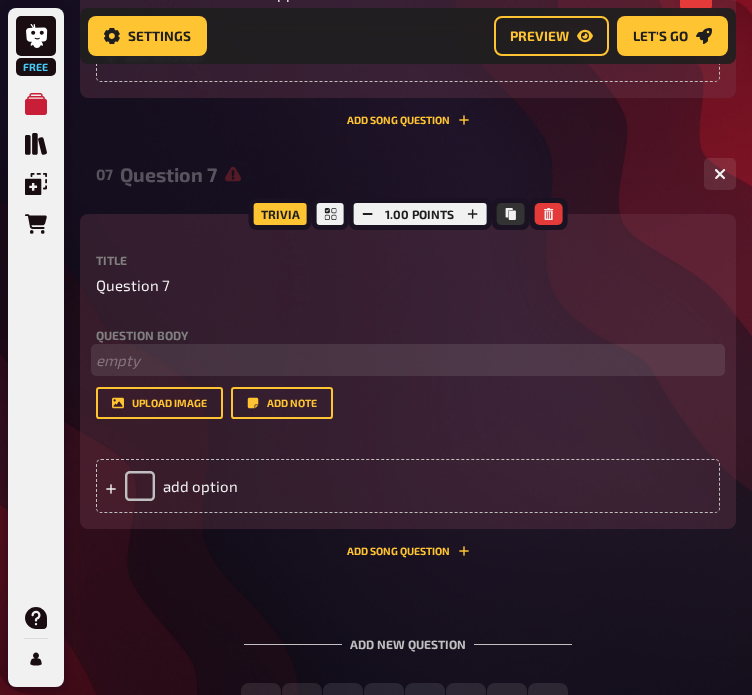 click on "﻿ empty" at bounding box center (408, 360) 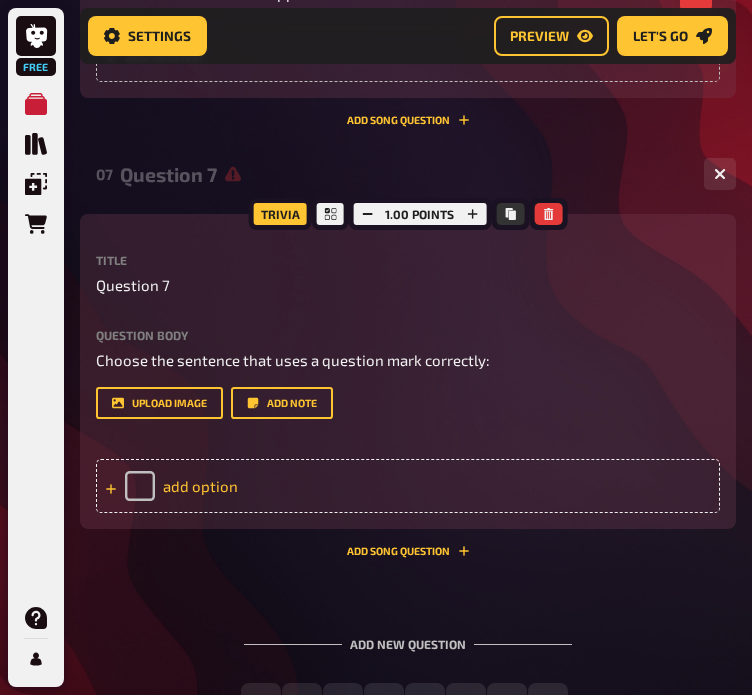 click on "add option" at bounding box center (408, 486) 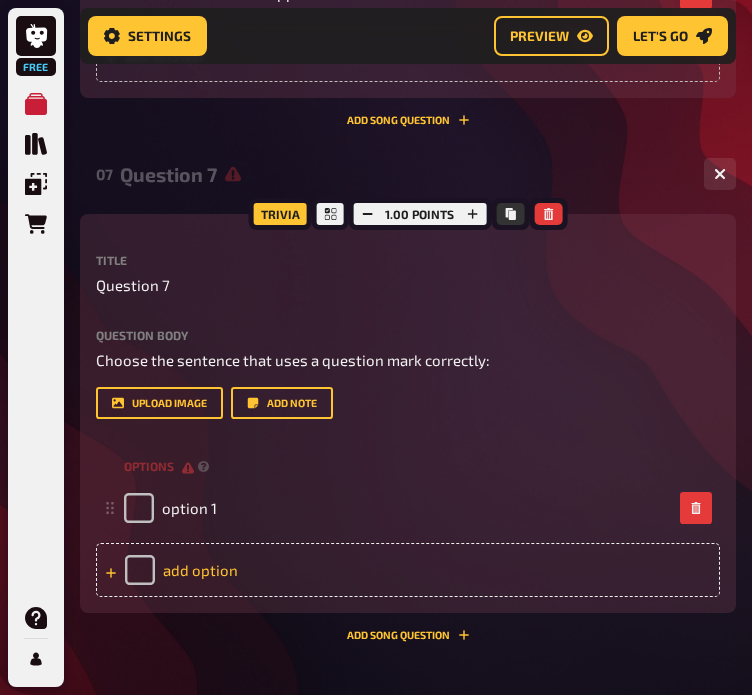 type 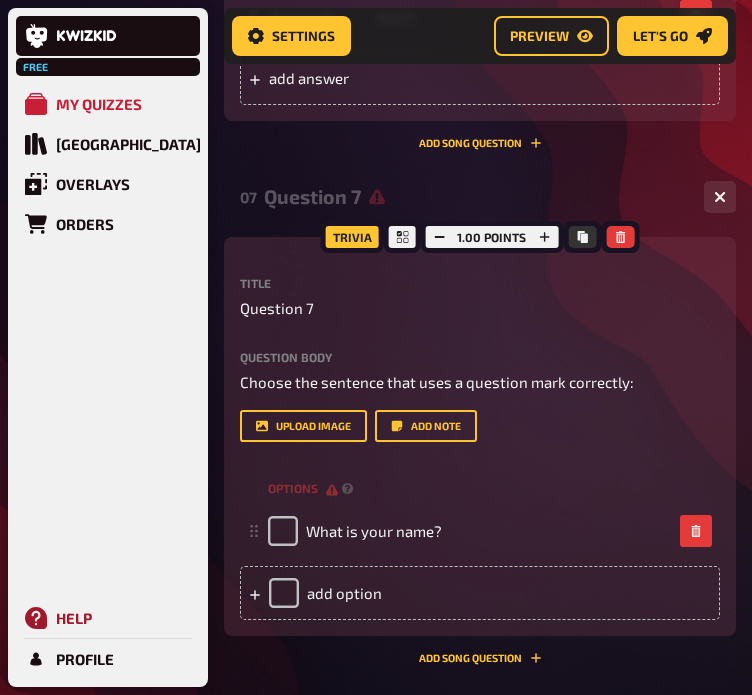 scroll, scrollTop: 4148, scrollLeft: 0, axis: vertical 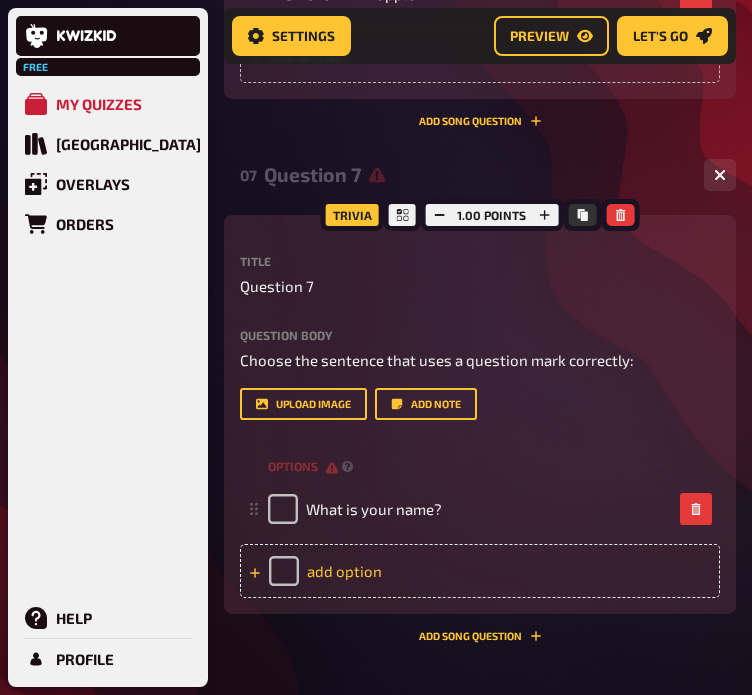 click on "add option" at bounding box center [480, 571] 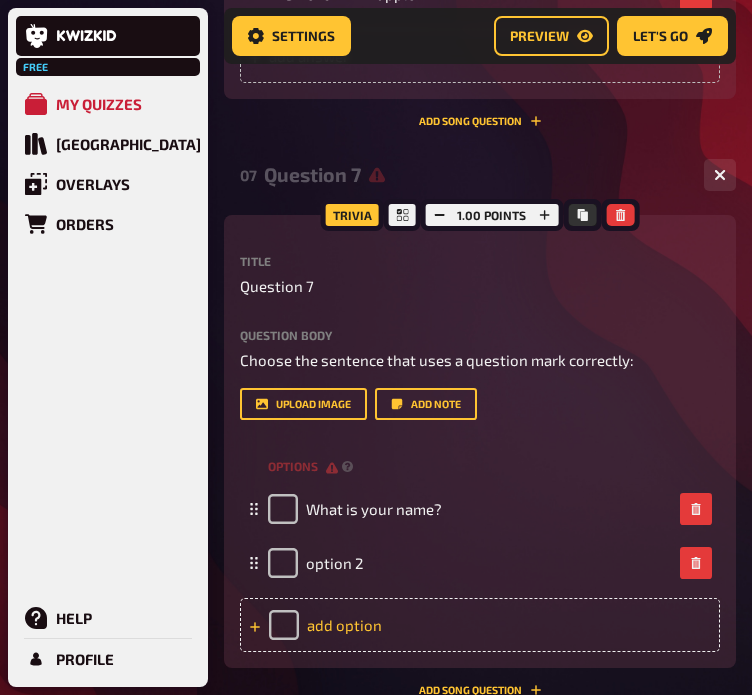 type 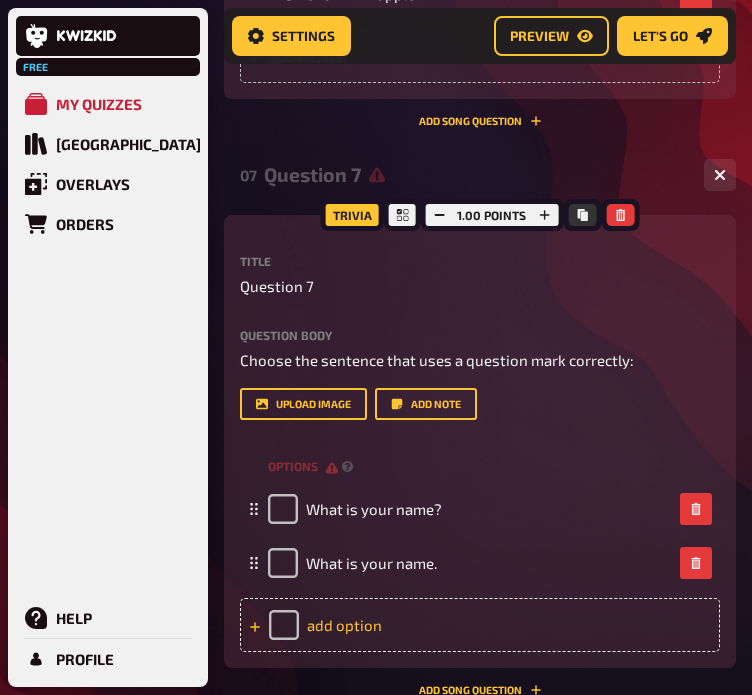 click on "add option" at bounding box center [480, 625] 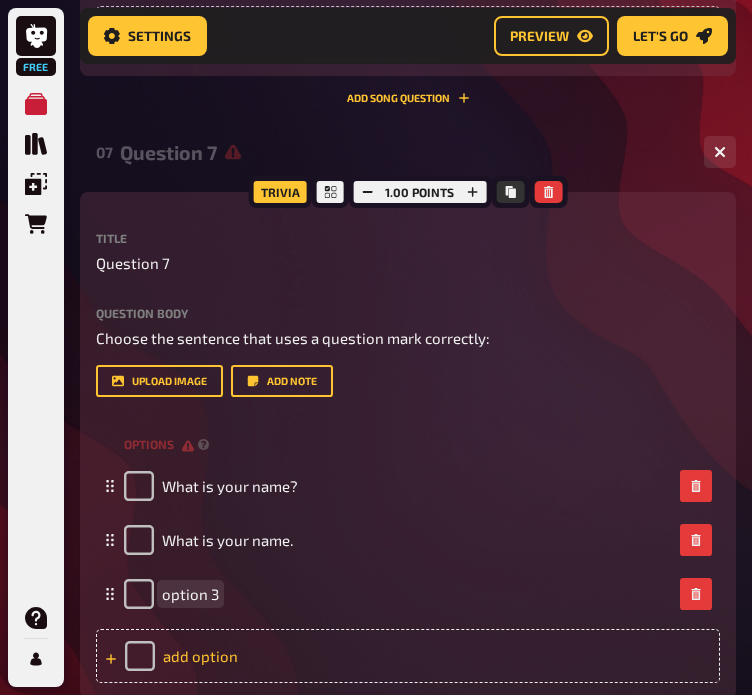 scroll, scrollTop: 4126, scrollLeft: 0, axis: vertical 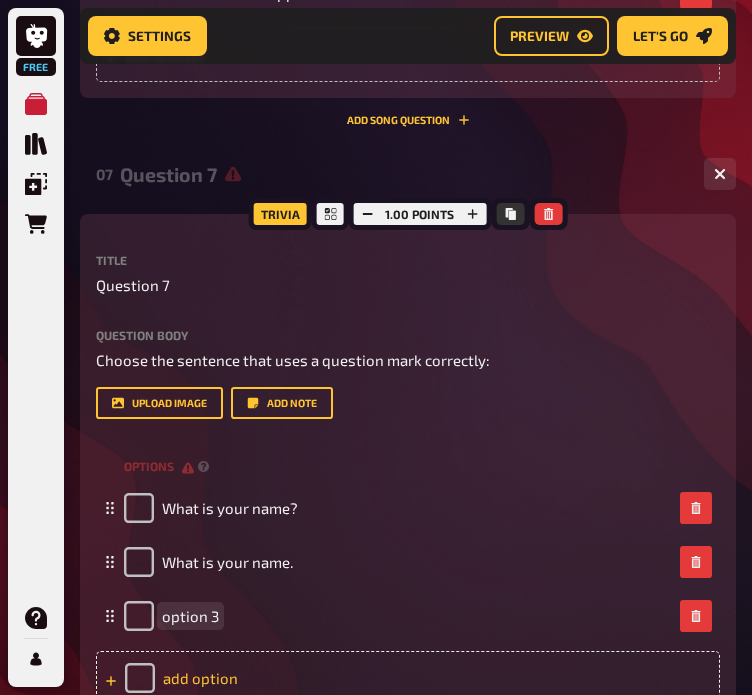 type 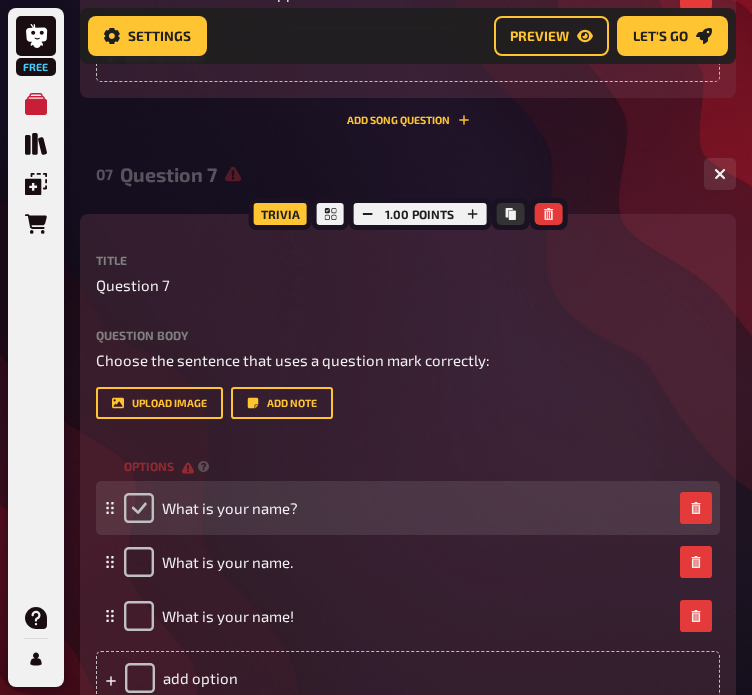click at bounding box center (139, 508) 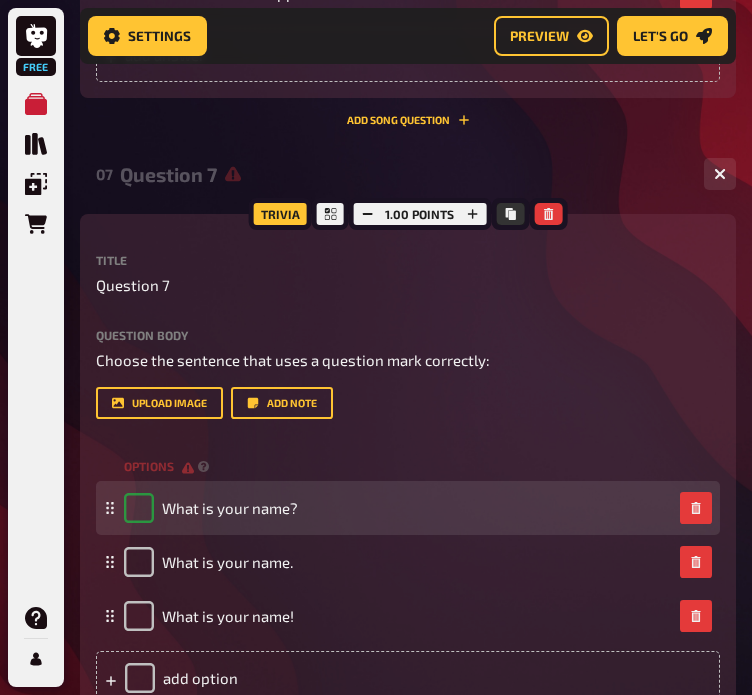 checkbox on "true" 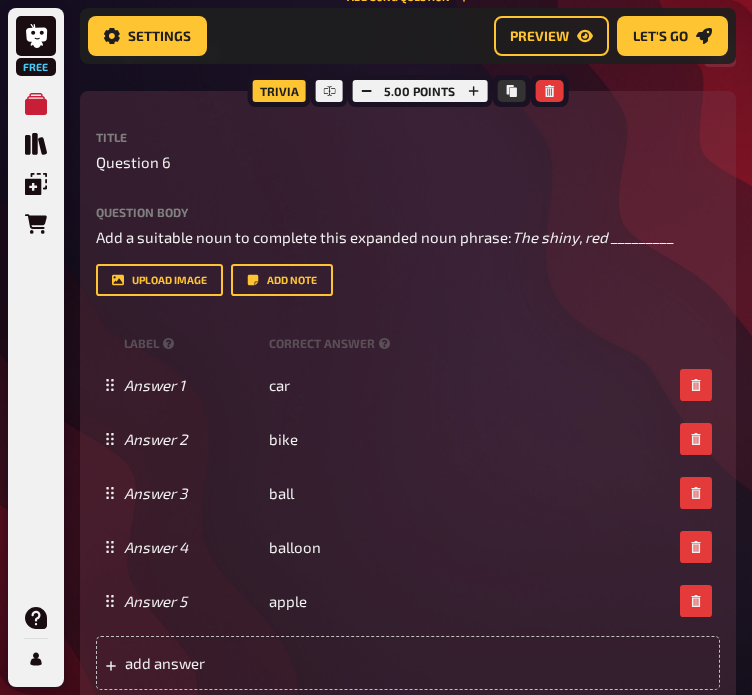 scroll, scrollTop: 2910, scrollLeft: 0, axis: vertical 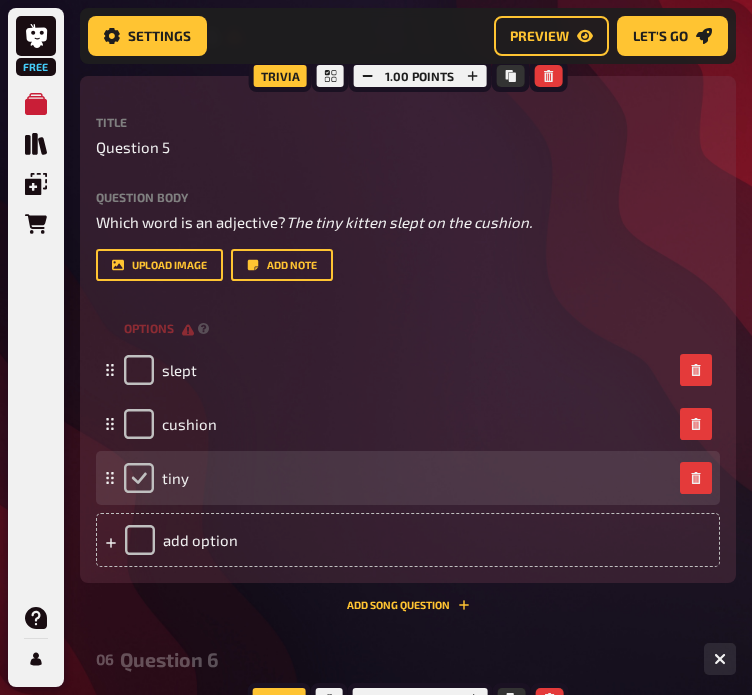 click at bounding box center [139, 478] 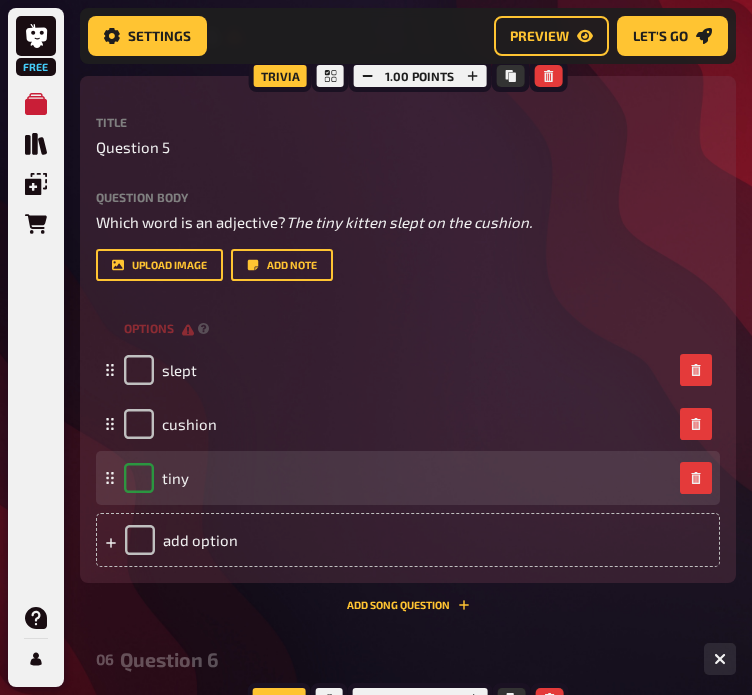 checkbox on "true" 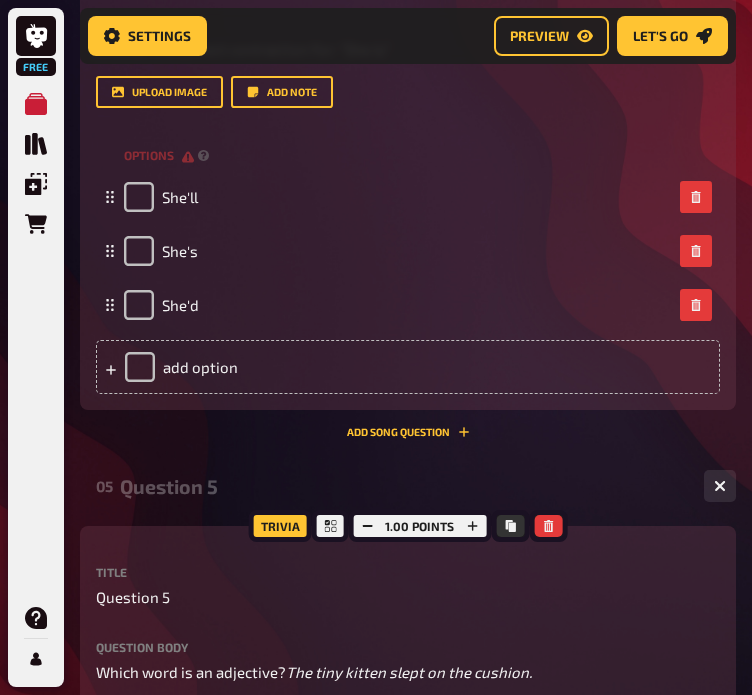 scroll, scrollTop: 2441, scrollLeft: 0, axis: vertical 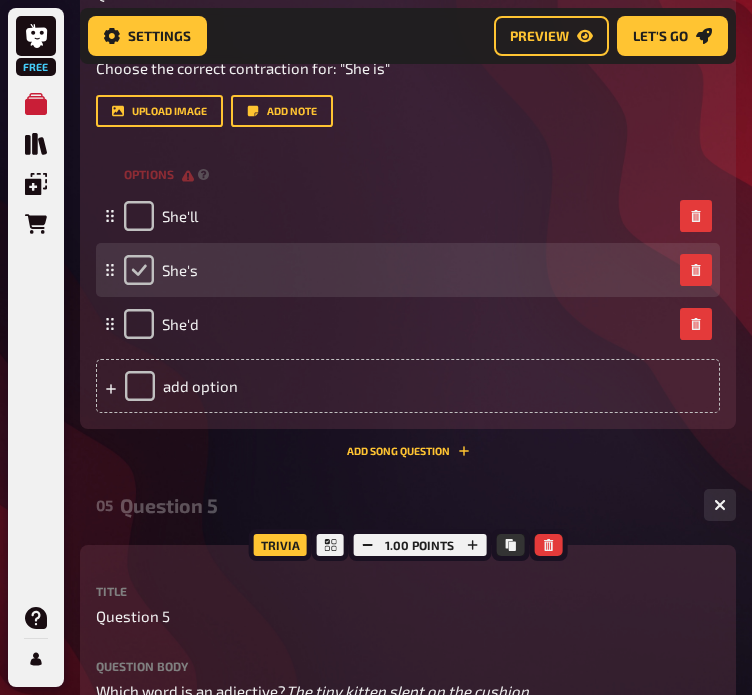 click at bounding box center (139, 270) 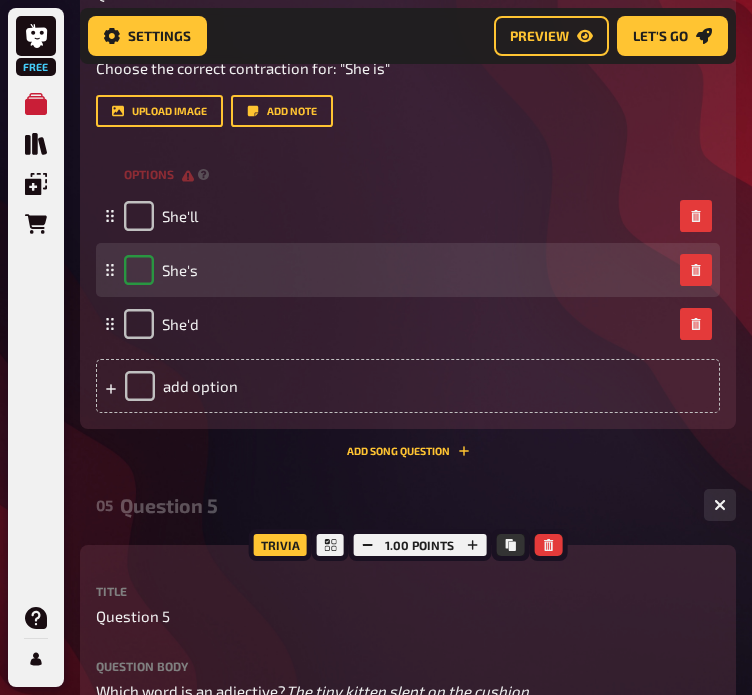 checkbox on "true" 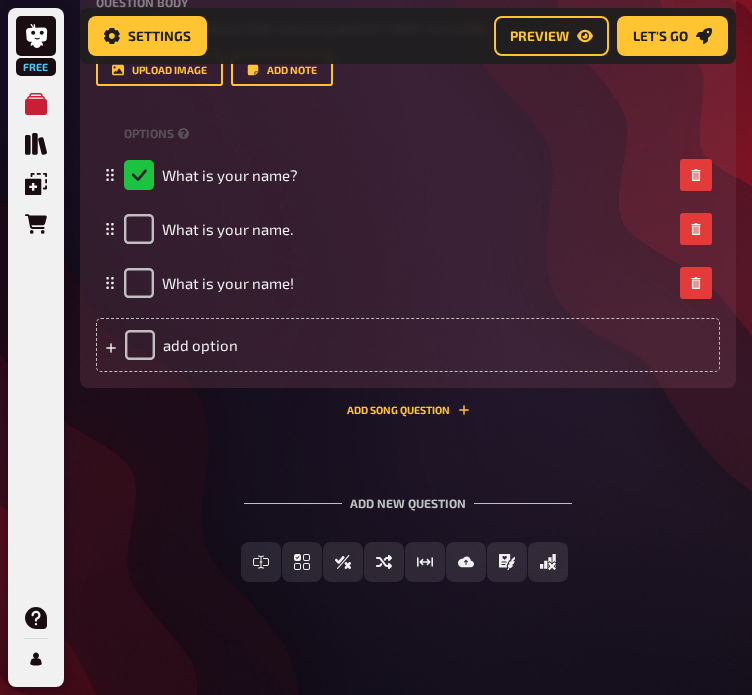 scroll, scrollTop: 4542, scrollLeft: 0, axis: vertical 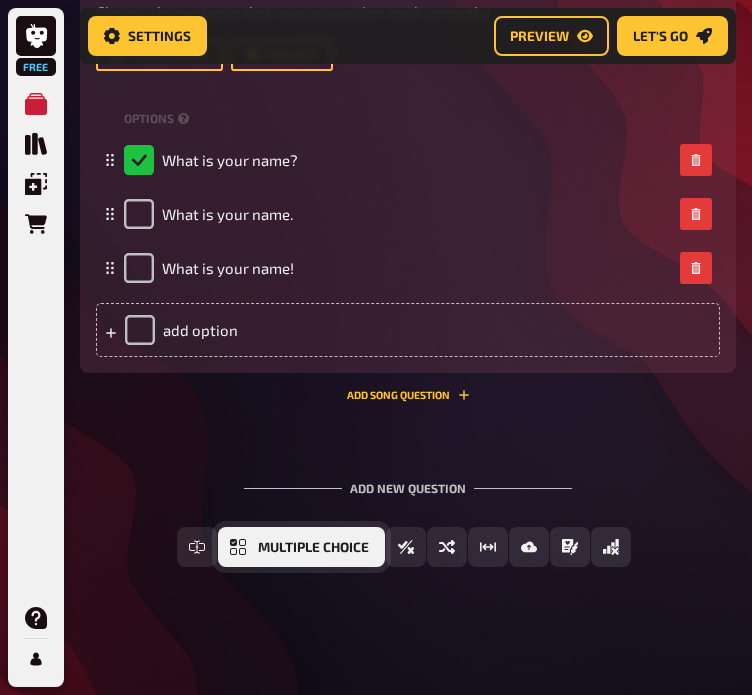 click on "Multiple Choice" at bounding box center (313, 548) 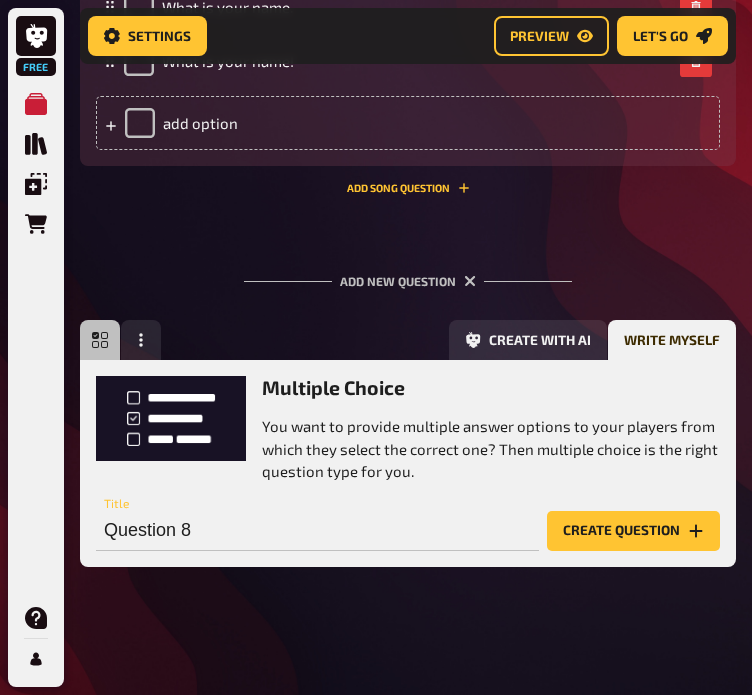 scroll, scrollTop: 4749, scrollLeft: 0, axis: vertical 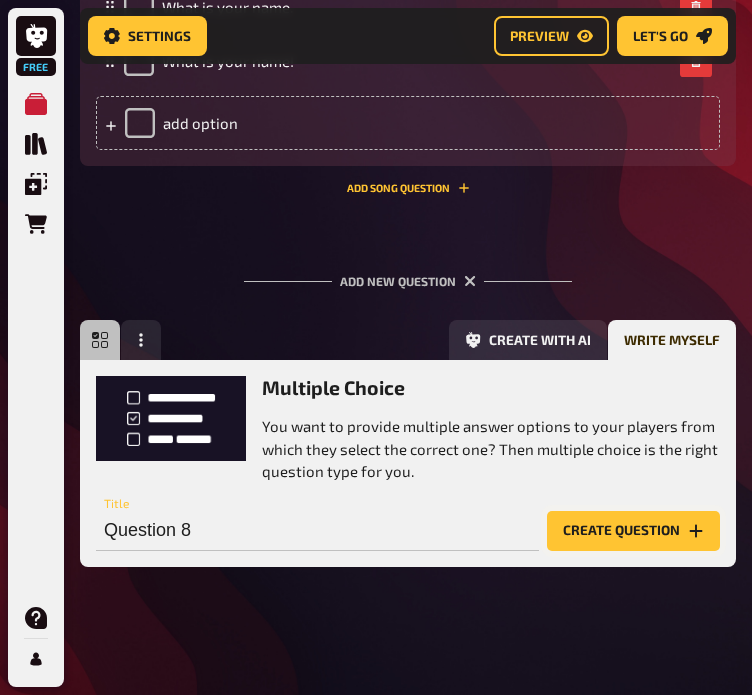 click on "Create question" at bounding box center (633, 531) 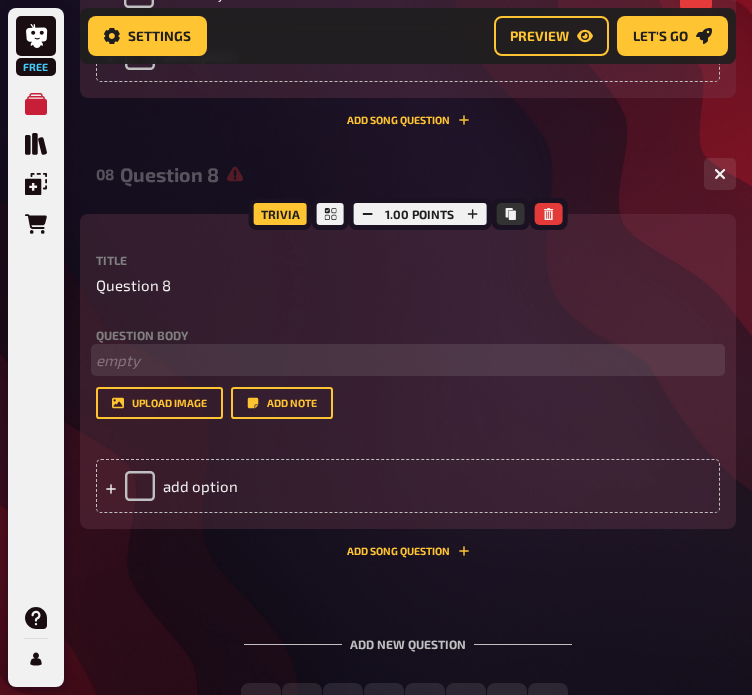 click on "﻿ empty" at bounding box center [408, 360] 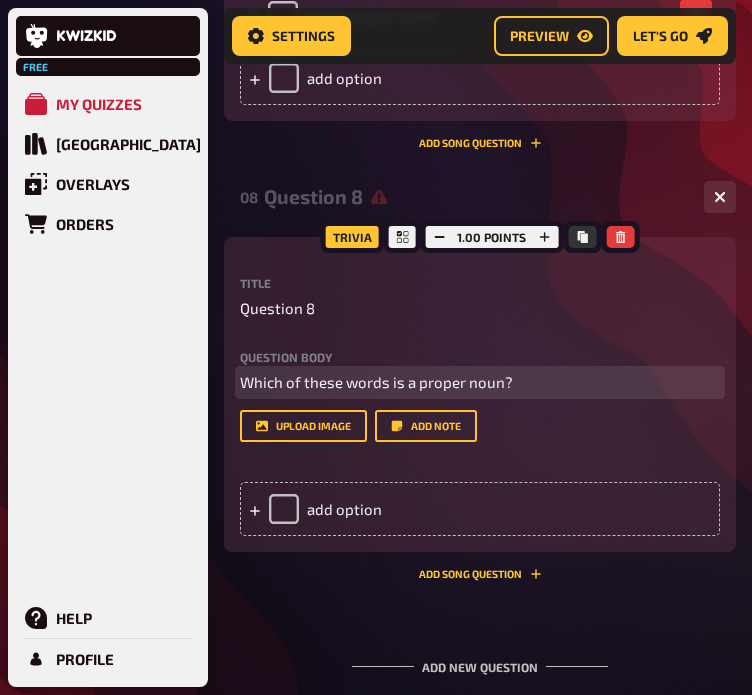 scroll, scrollTop: 4772, scrollLeft: 0, axis: vertical 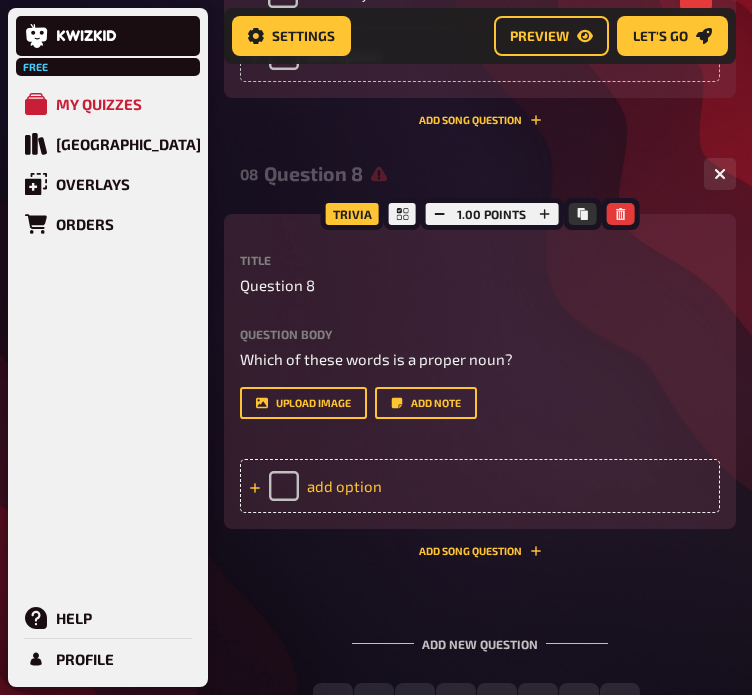 click on "add option" at bounding box center [480, 486] 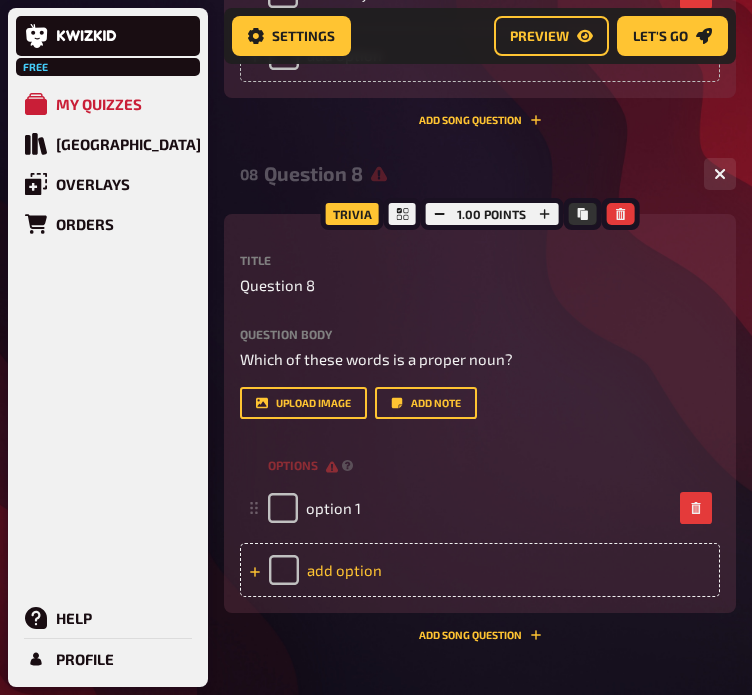 type 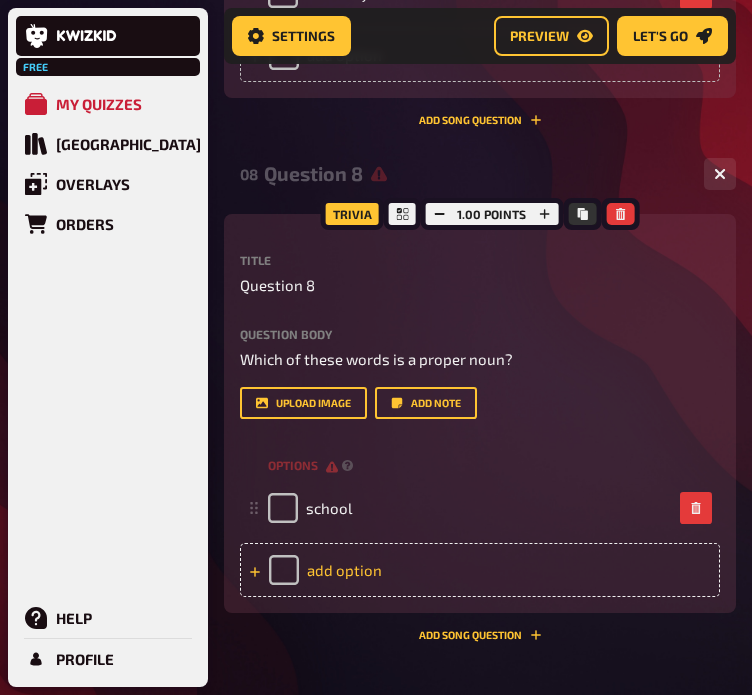 click on "add option" at bounding box center (480, 570) 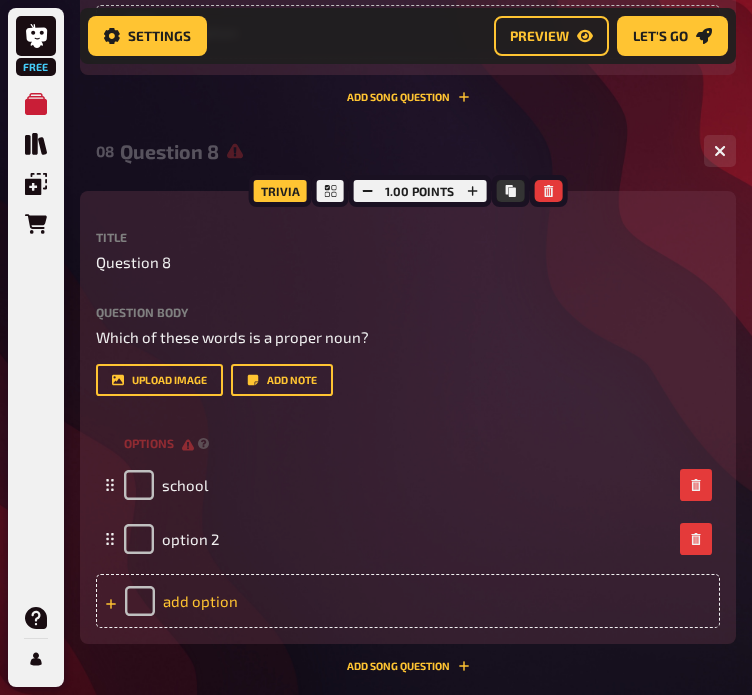 type 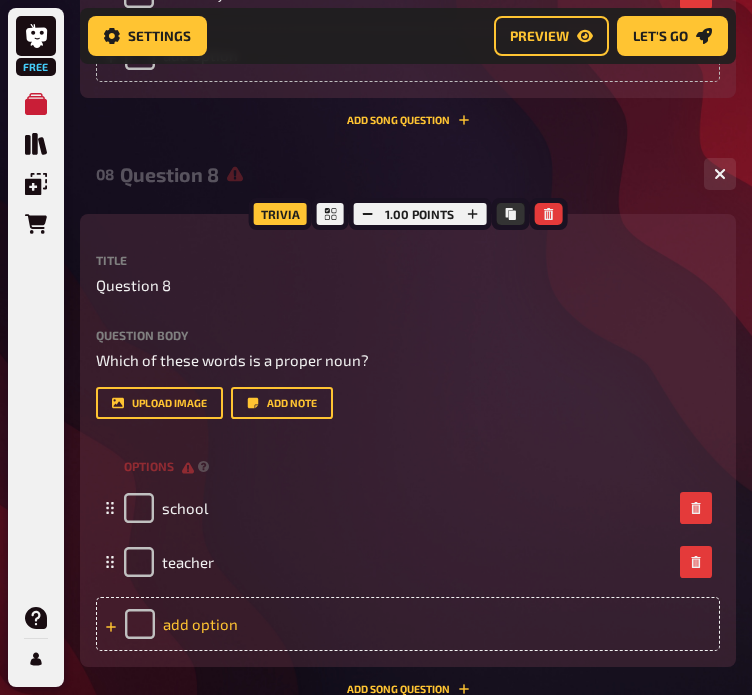 click on "add option" at bounding box center [408, 624] 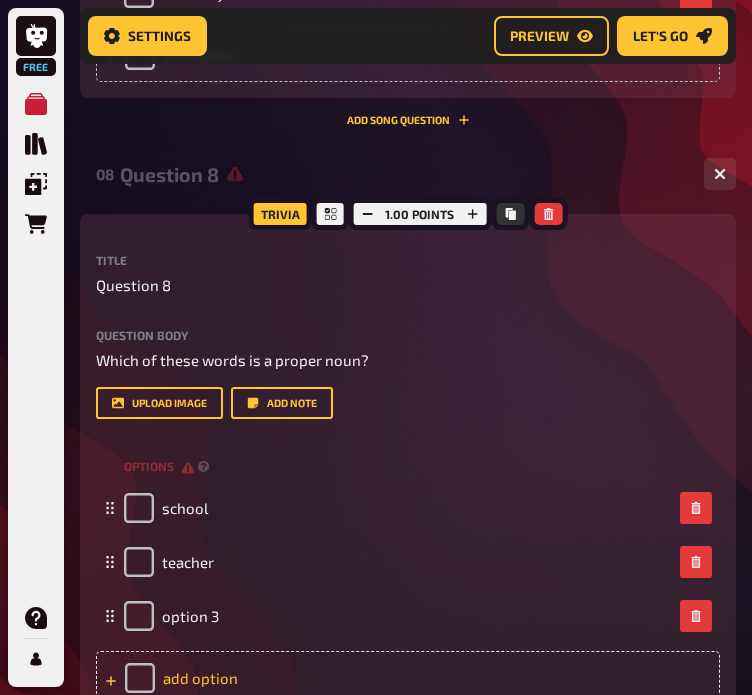 type 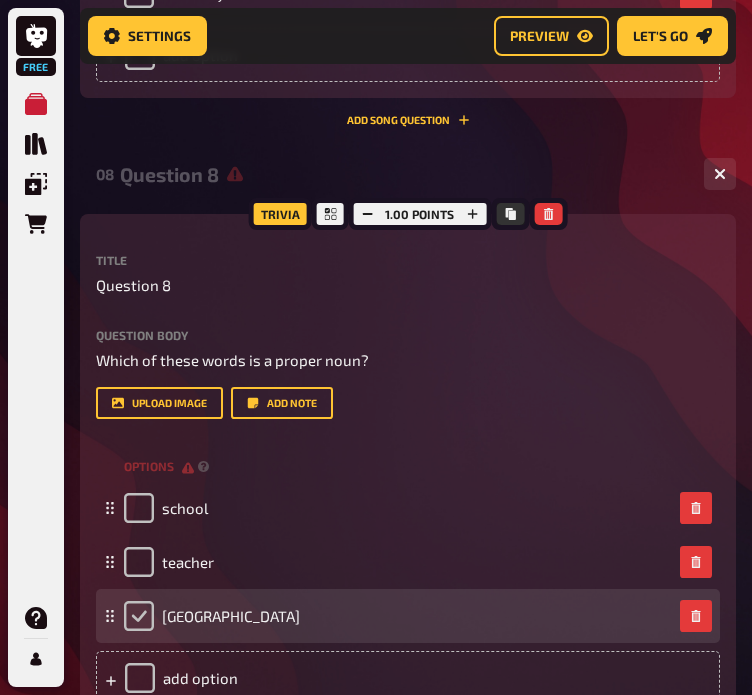click at bounding box center (139, 616) 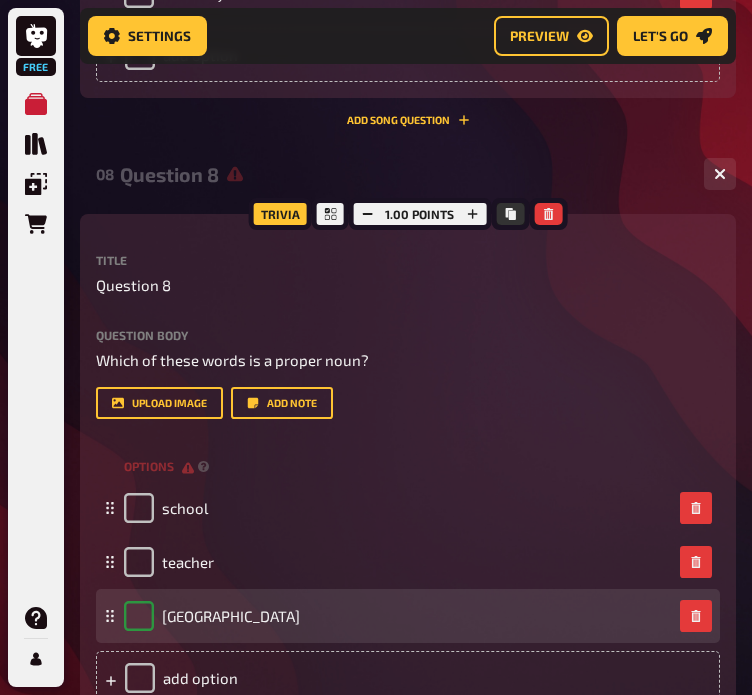 checkbox on "true" 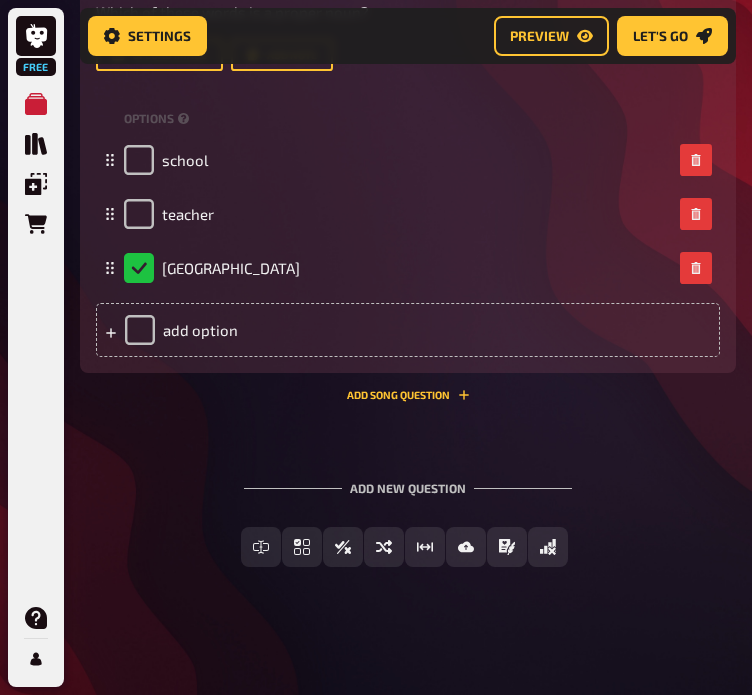 scroll, scrollTop: 5165, scrollLeft: 0, axis: vertical 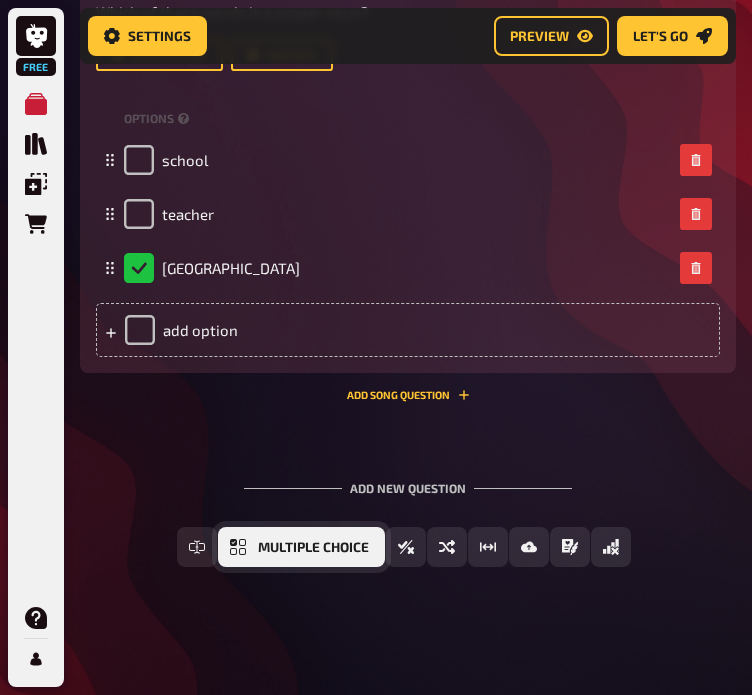click on "Multiple Choice" at bounding box center (313, 548) 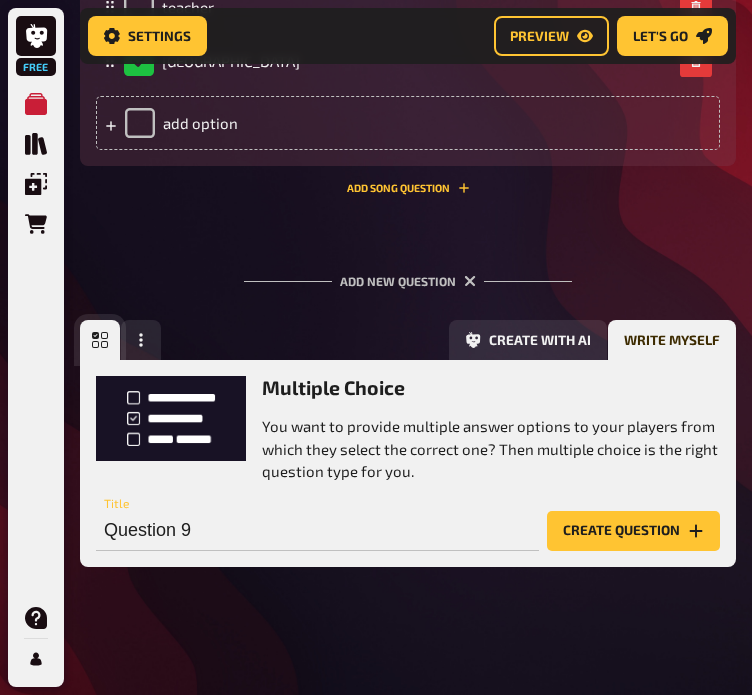 scroll, scrollTop: 5372, scrollLeft: 0, axis: vertical 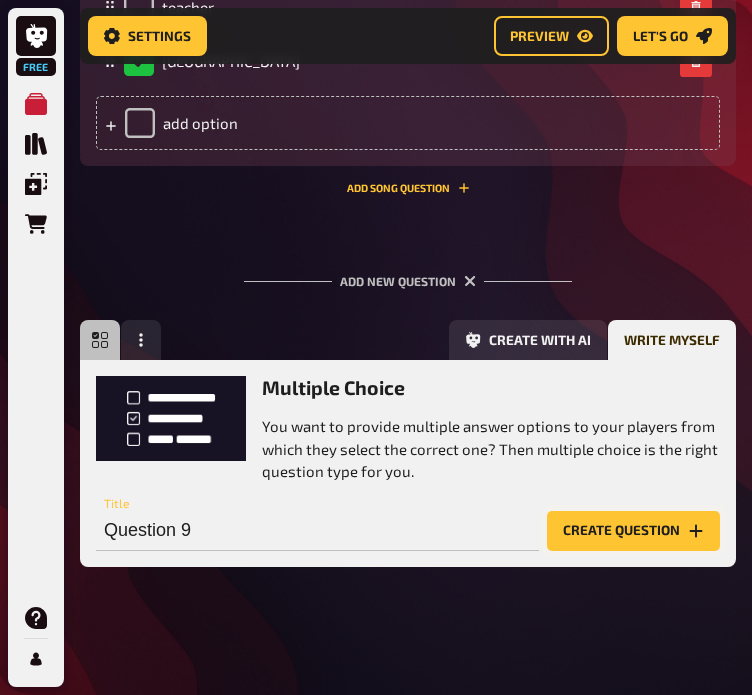 click on "Create question" at bounding box center [633, 531] 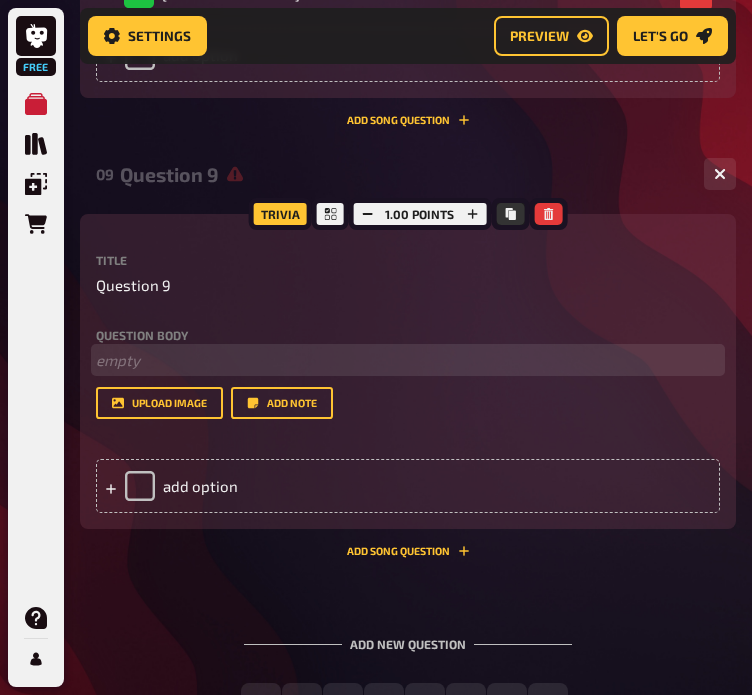click on "﻿ empty" at bounding box center (408, 360) 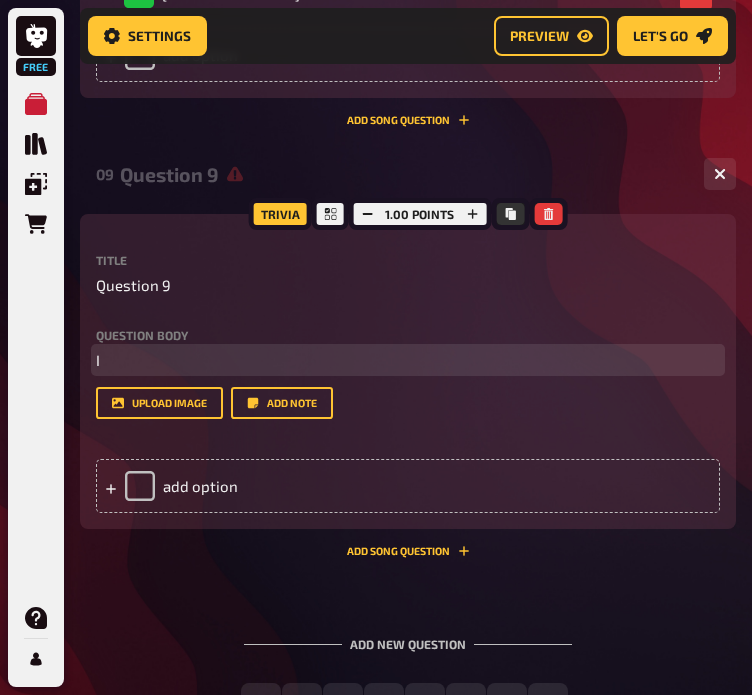type 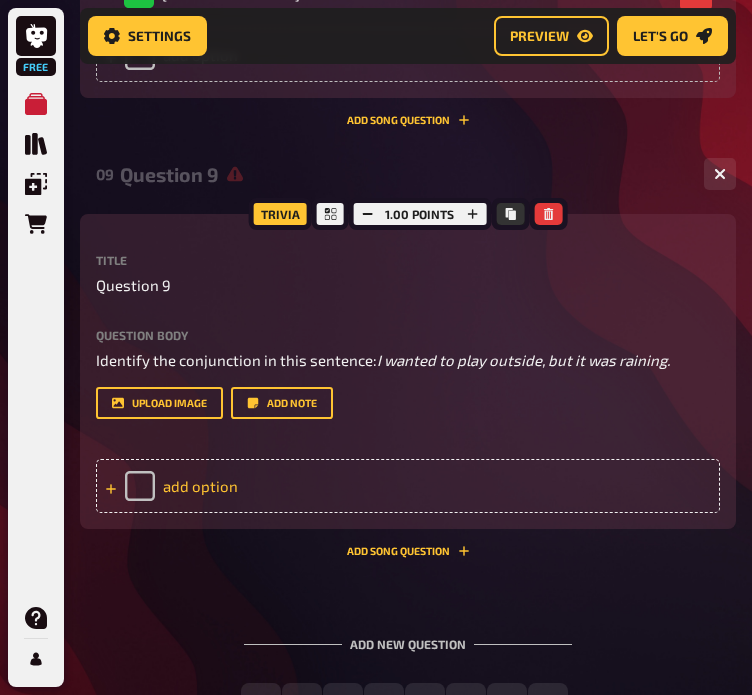 click on "add option" at bounding box center (408, 486) 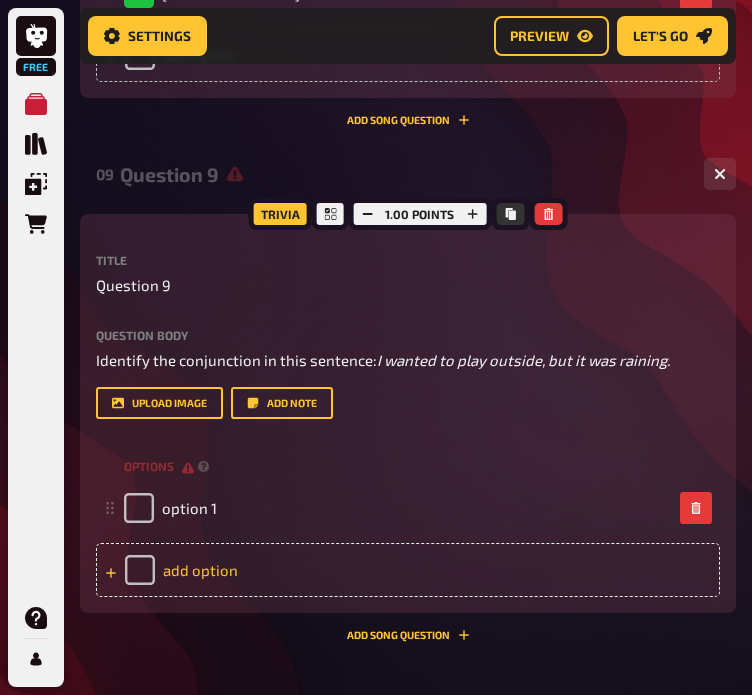 type 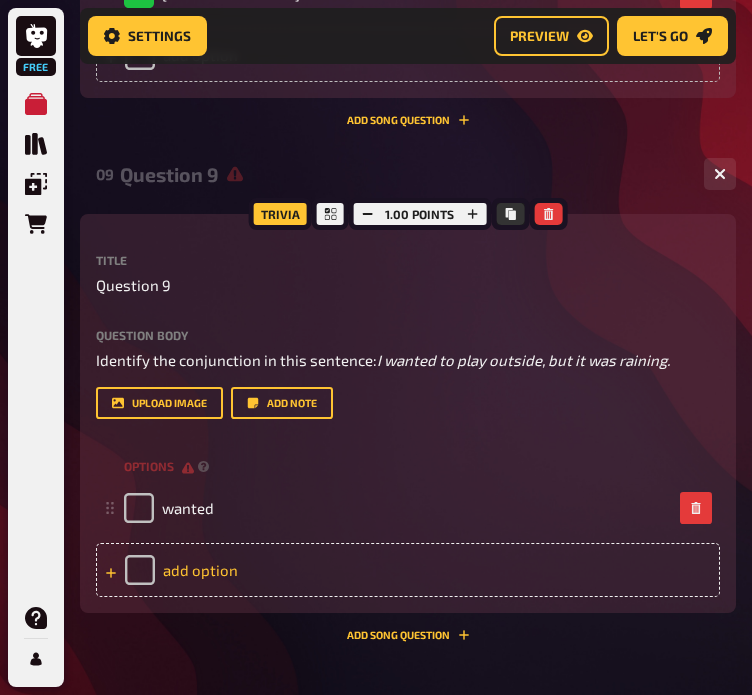 click on "add option" at bounding box center [408, 570] 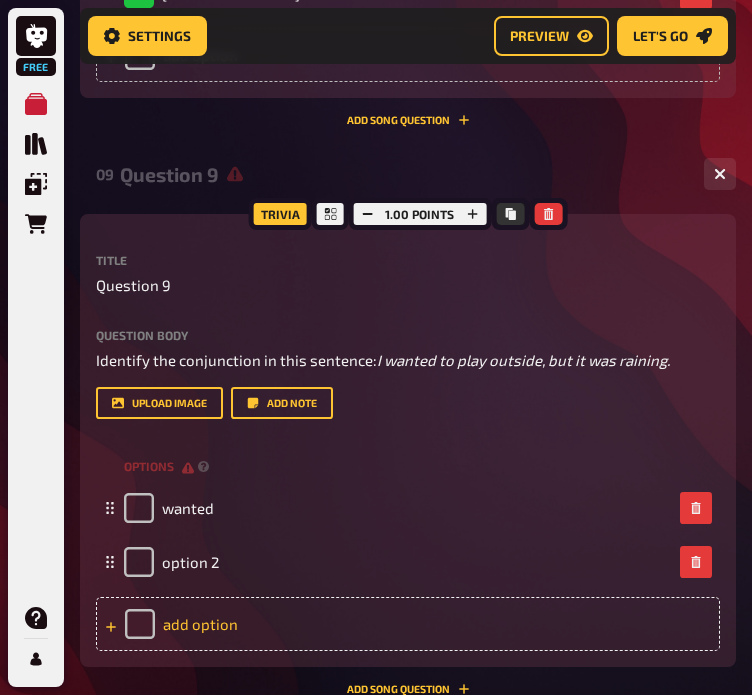 type 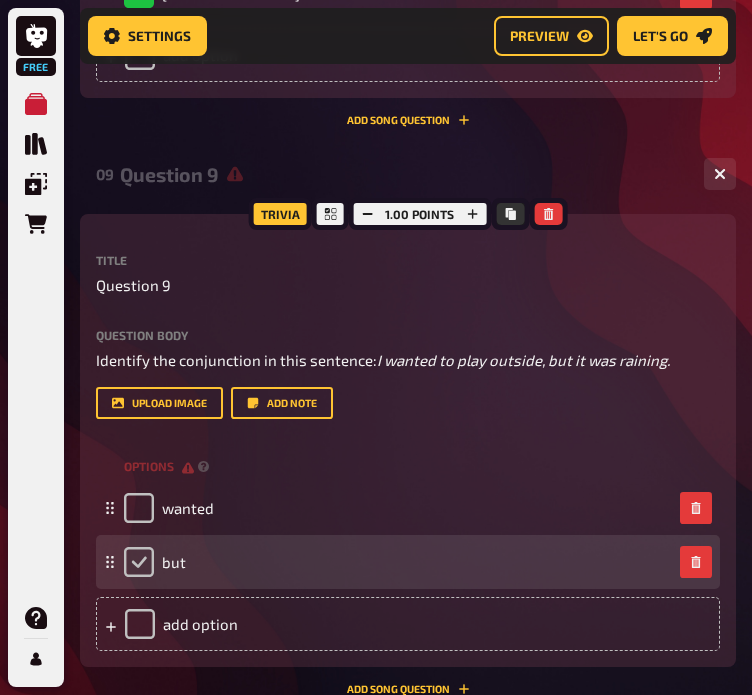 click at bounding box center [139, 562] 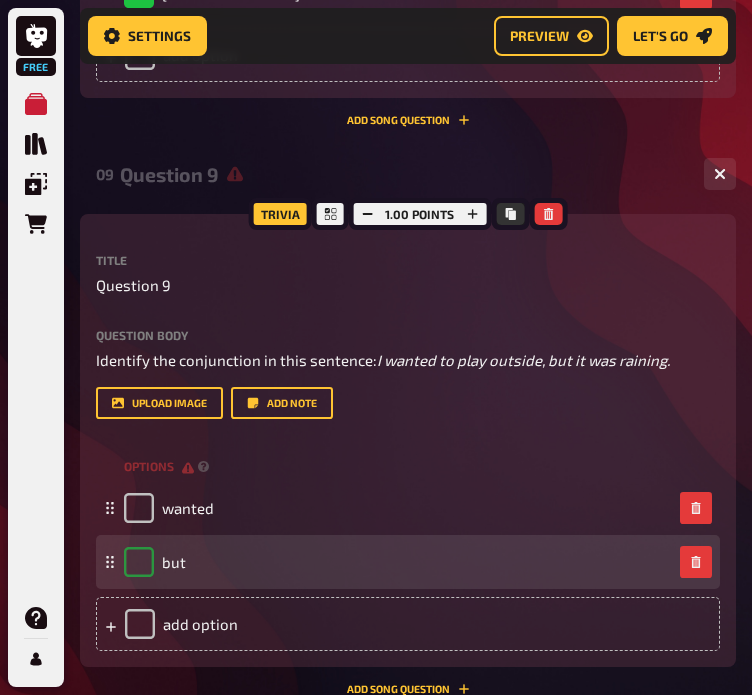 checkbox on "true" 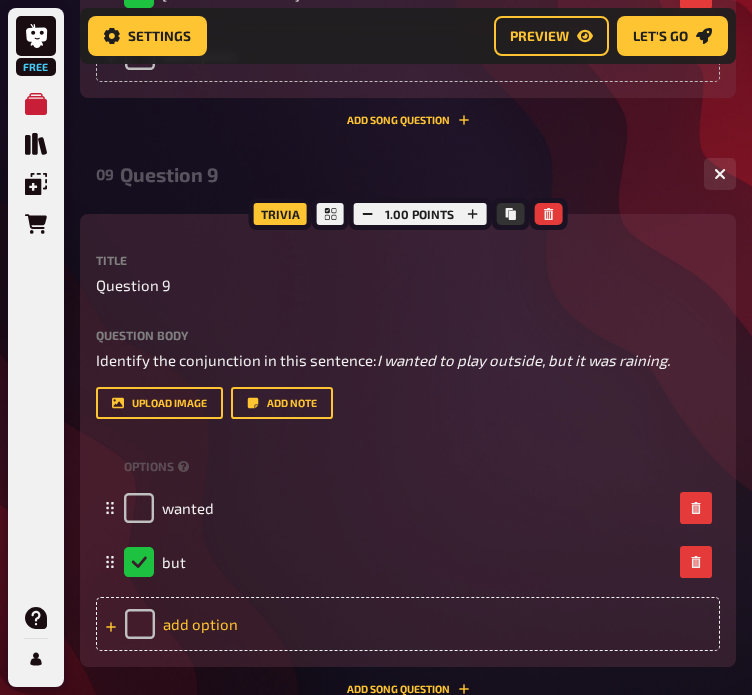 click on "add option" at bounding box center (408, 624) 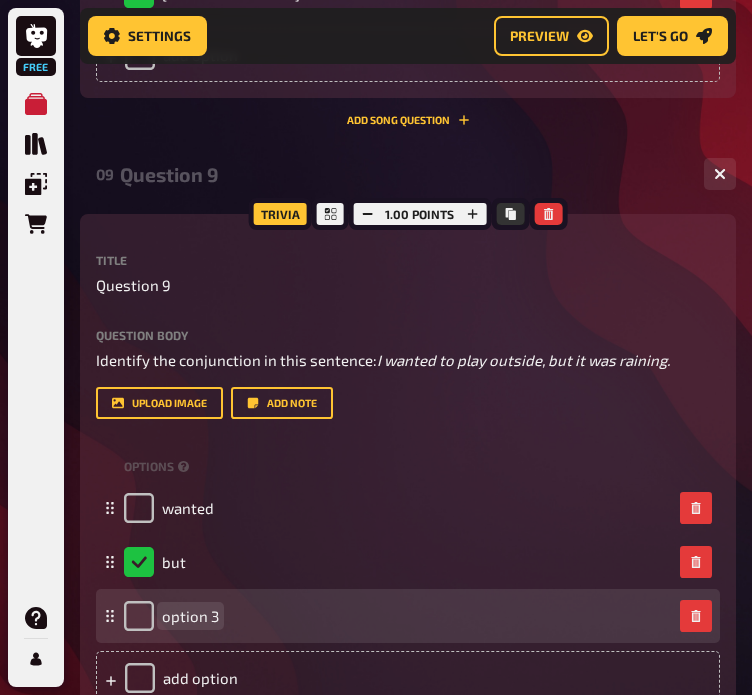 click on "option 3" at bounding box center [398, 616] 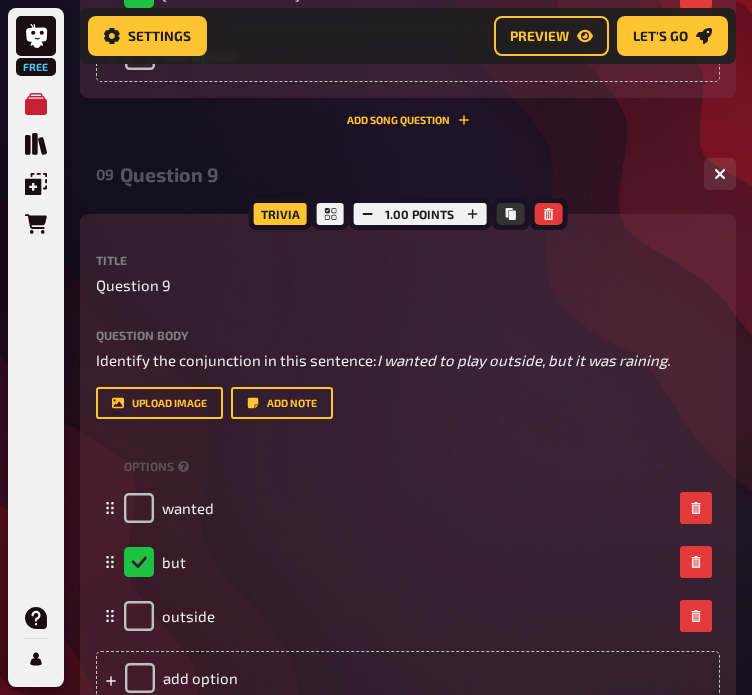 click on "upload image   Add note" at bounding box center (408, 403) 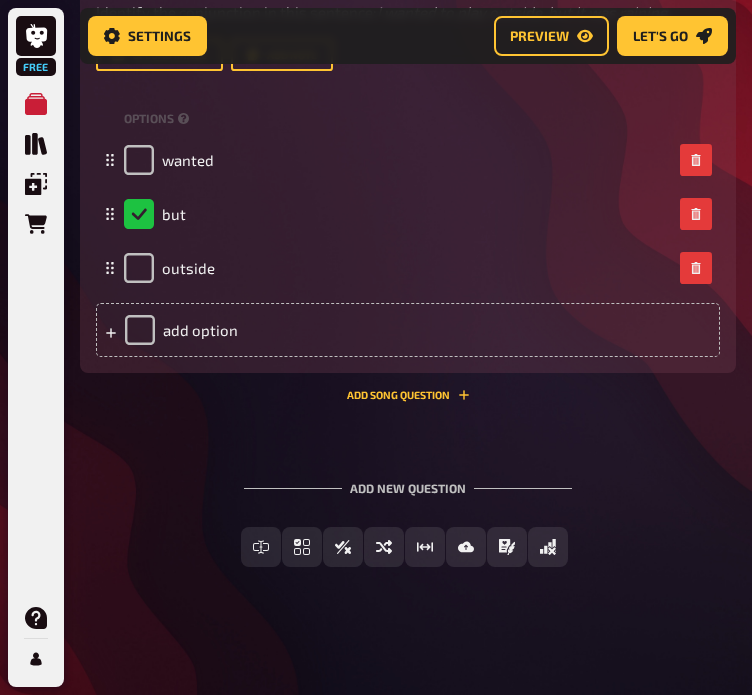scroll, scrollTop: 5788, scrollLeft: 0, axis: vertical 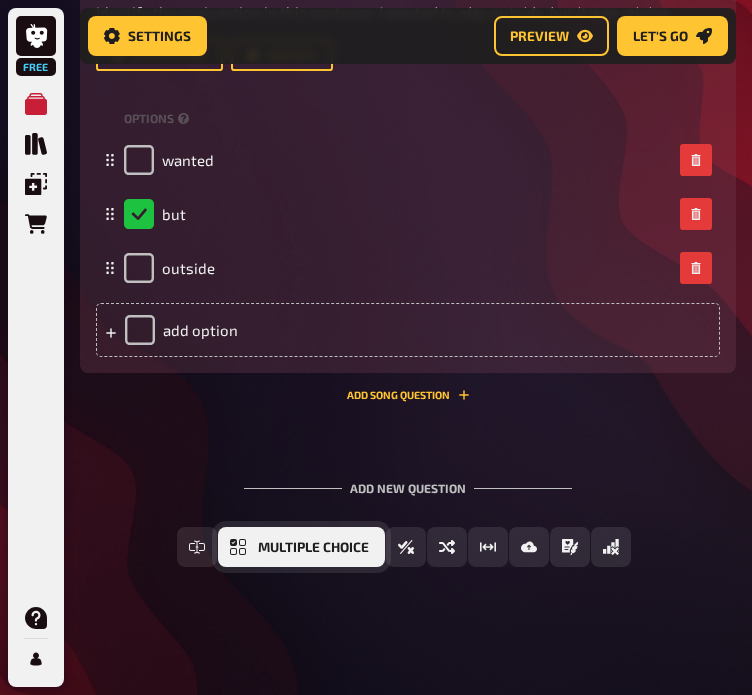 click on "Multiple Choice" at bounding box center (313, 548) 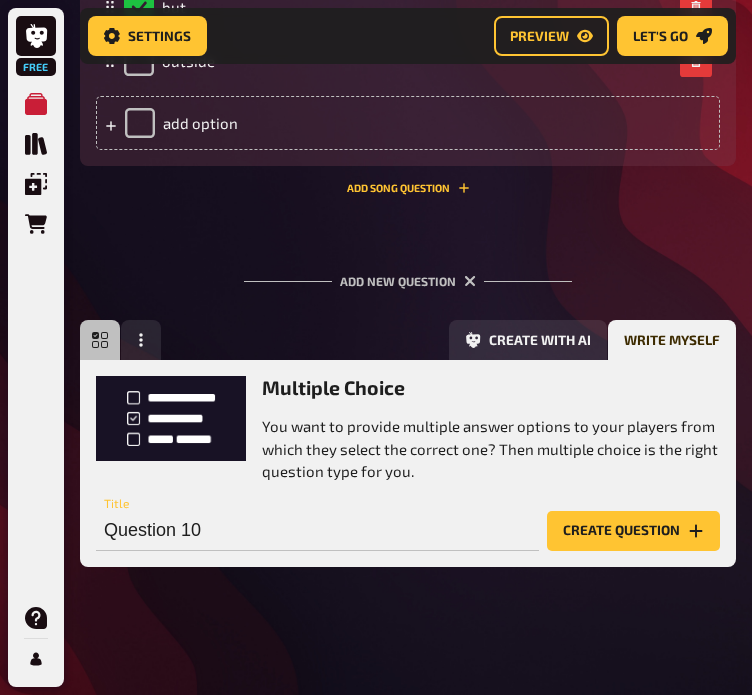 scroll, scrollTop: 5995, scrollLeft: 0, axis: vertical 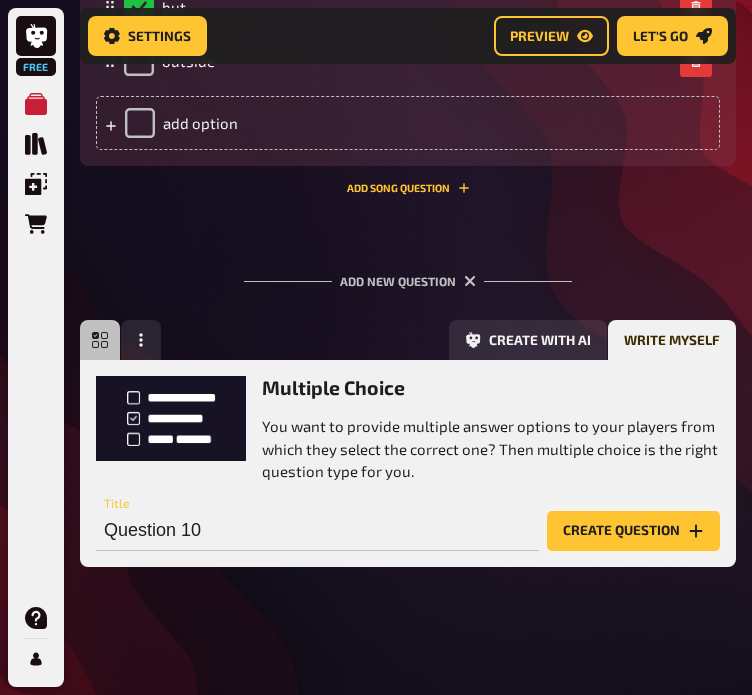 click on "Create question" at bounding box center [633, 531] 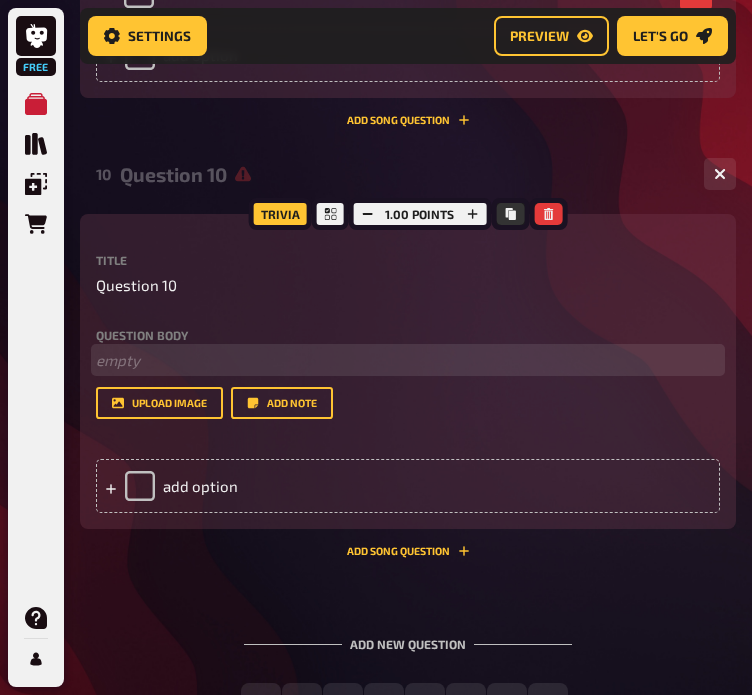 click on "﻿ empty" at bounding box center [408, 360] 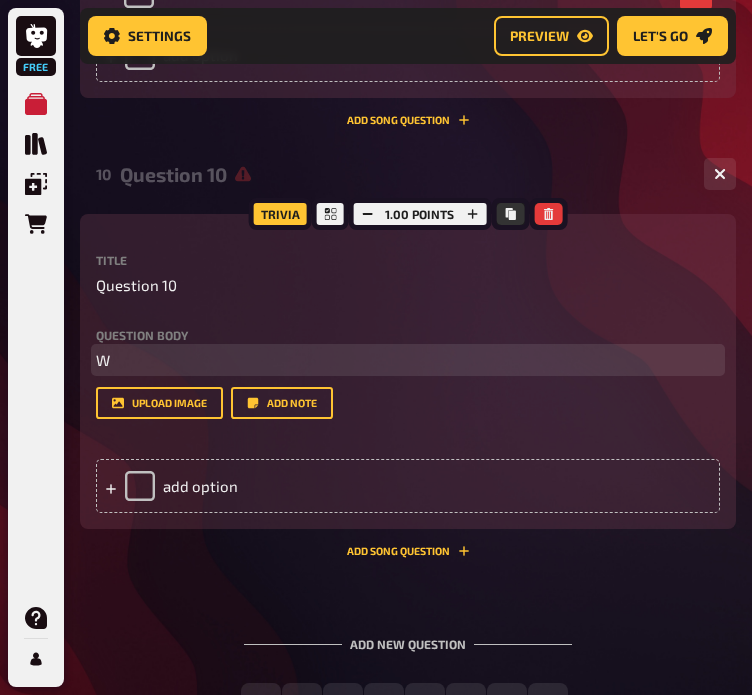 type 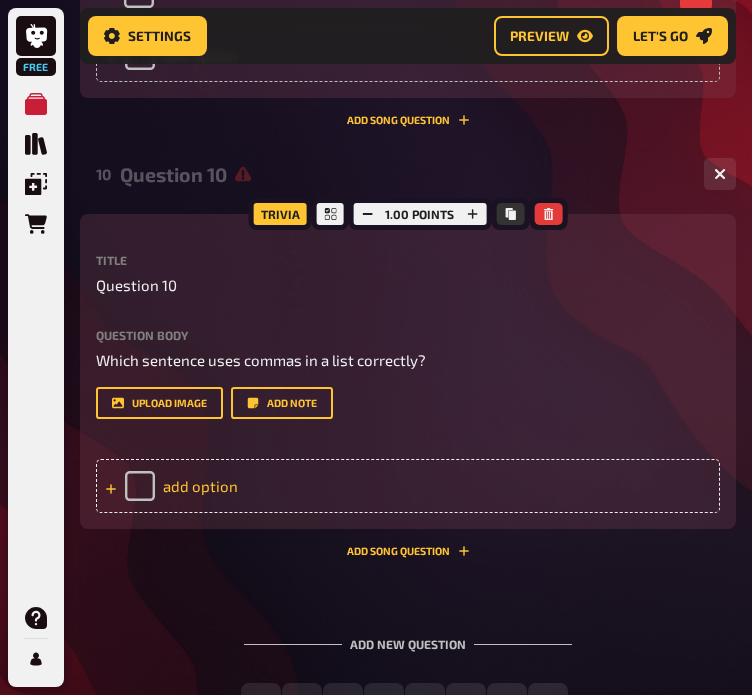 click on "add option" at bounding box center (408, 486) 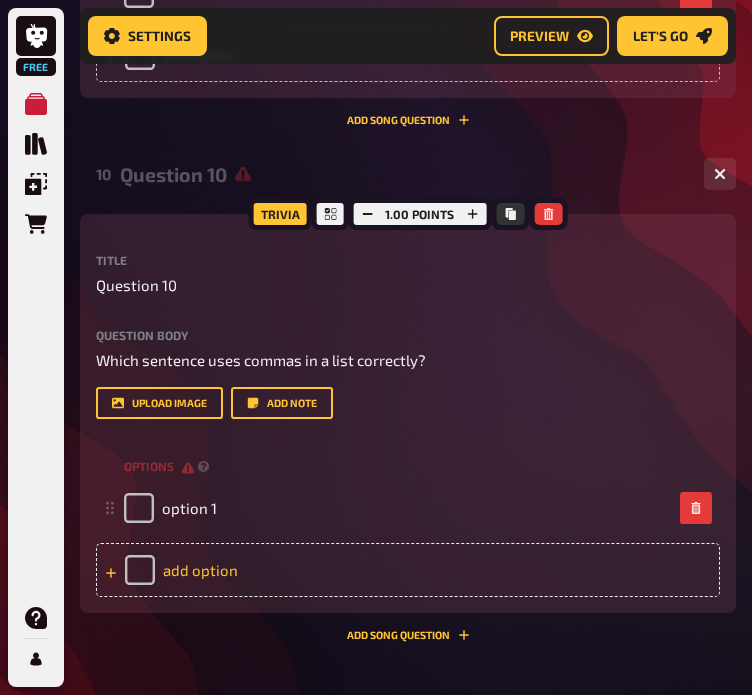 type 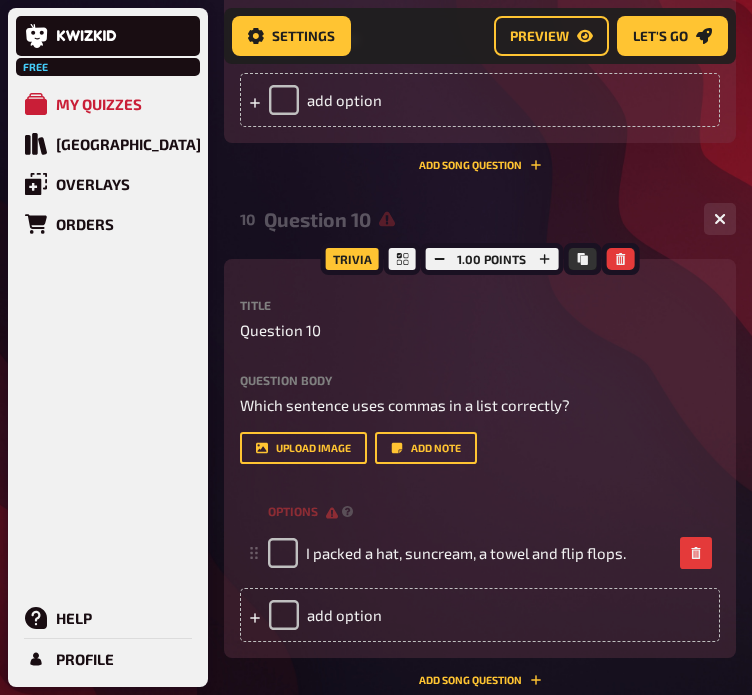scroll, scrollTop: 6040, scrollLeft: 0, axis: vertical 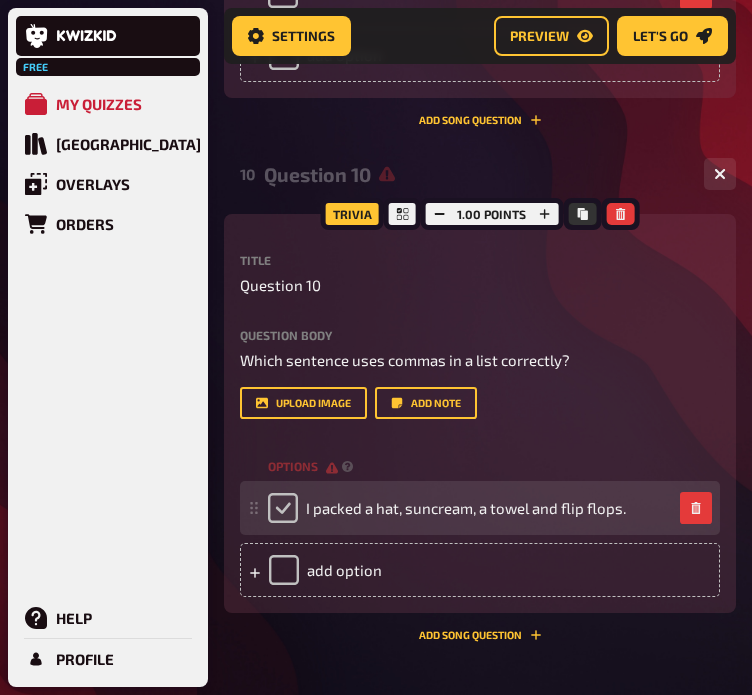 click at bounding box center (283, 508) 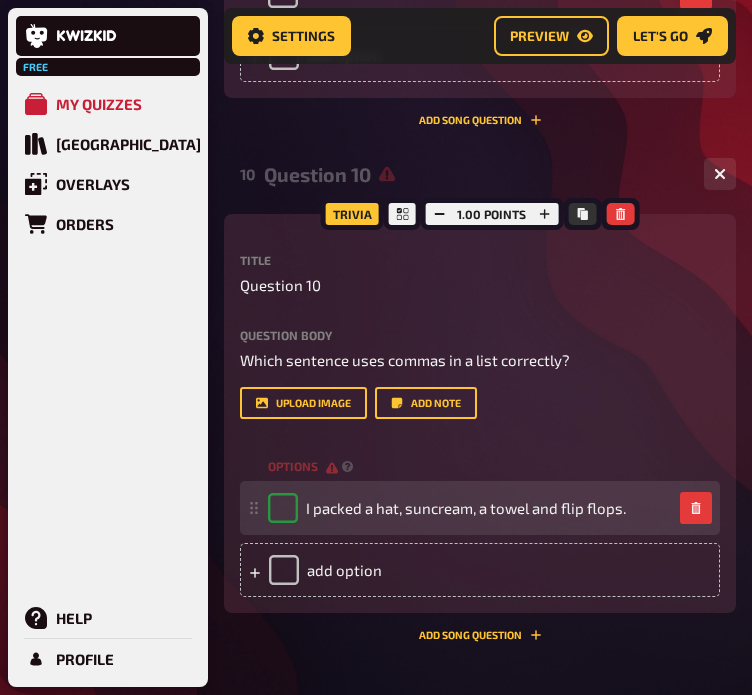 checkbox on "true" 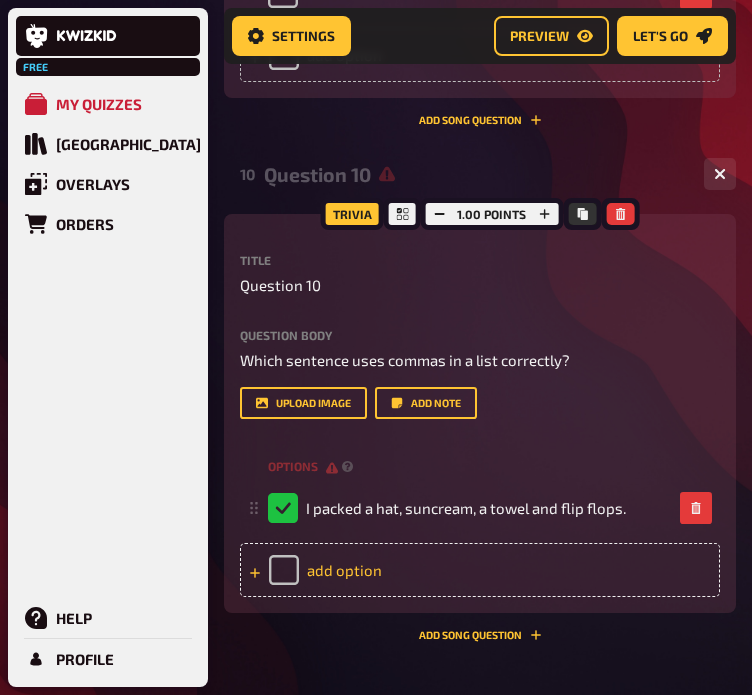 click on "add option" at bounding box center [480, 570] 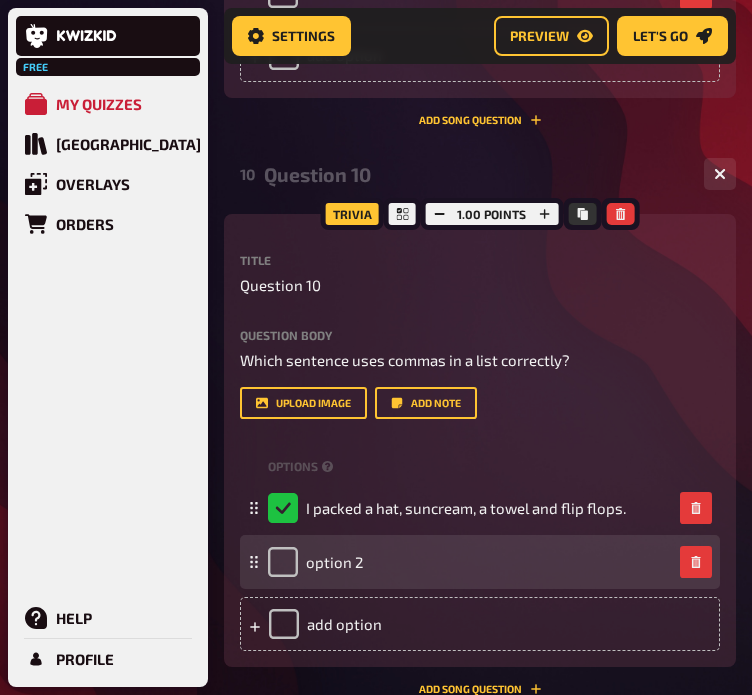 type 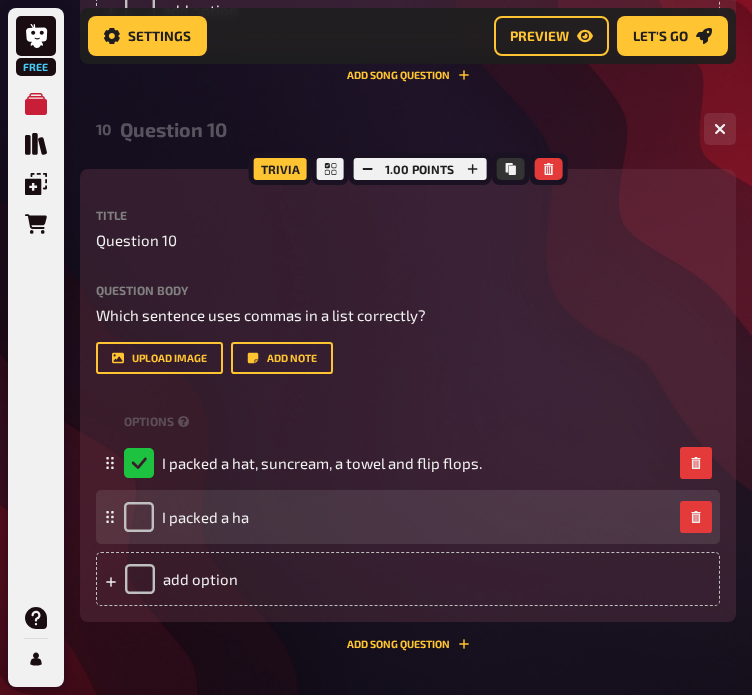 scroll, scrollTop: 5994, scrollLeft: 0, axis: vertical 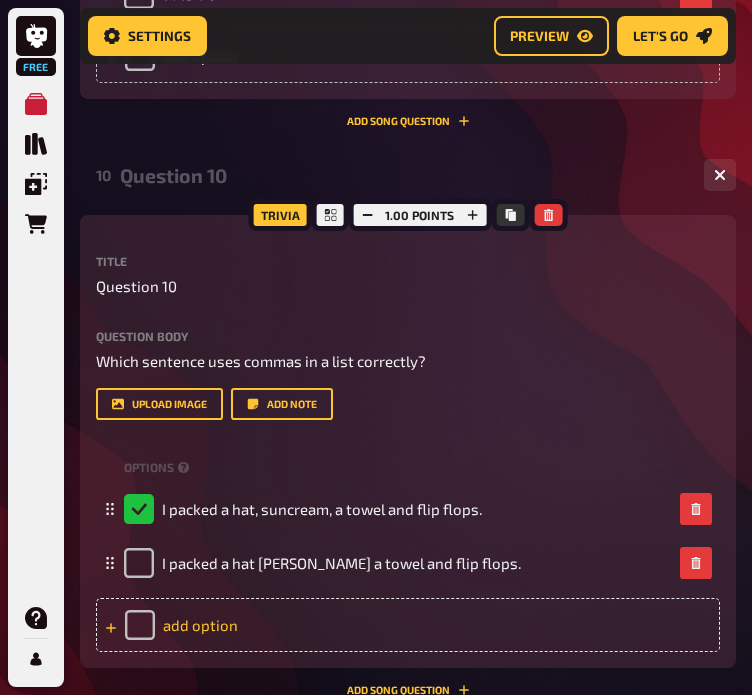 click on "add option" at bounding box center [408, 625] 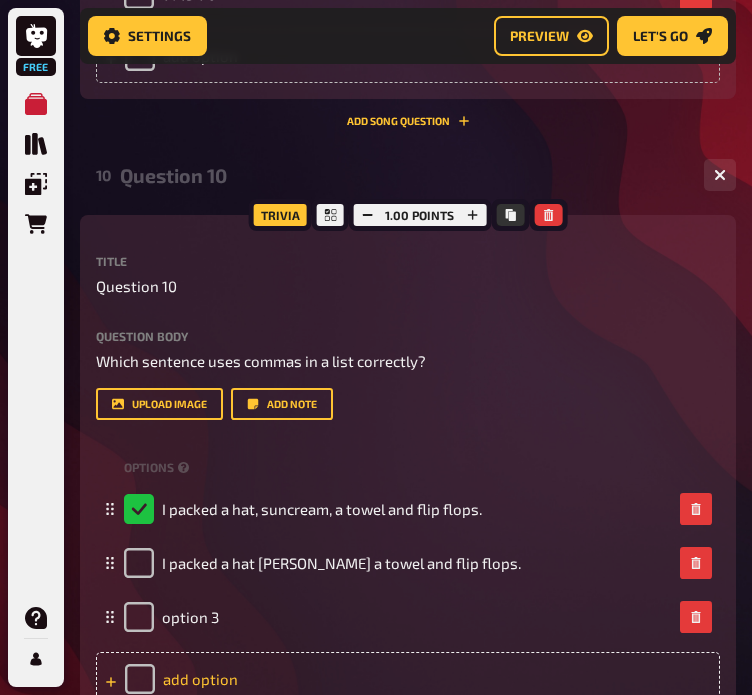 type 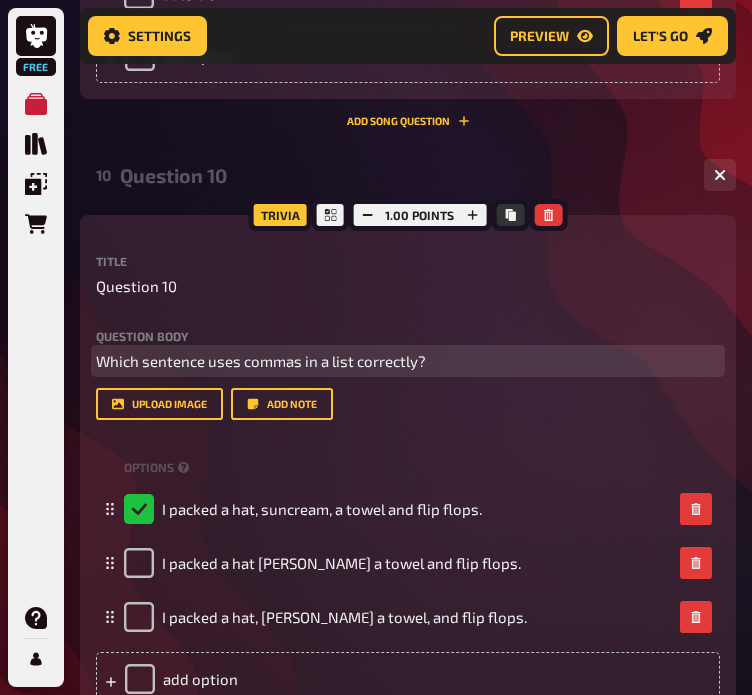 click on "Which sentence uses commas in a list correctly?" at bounding box center (408, 361) 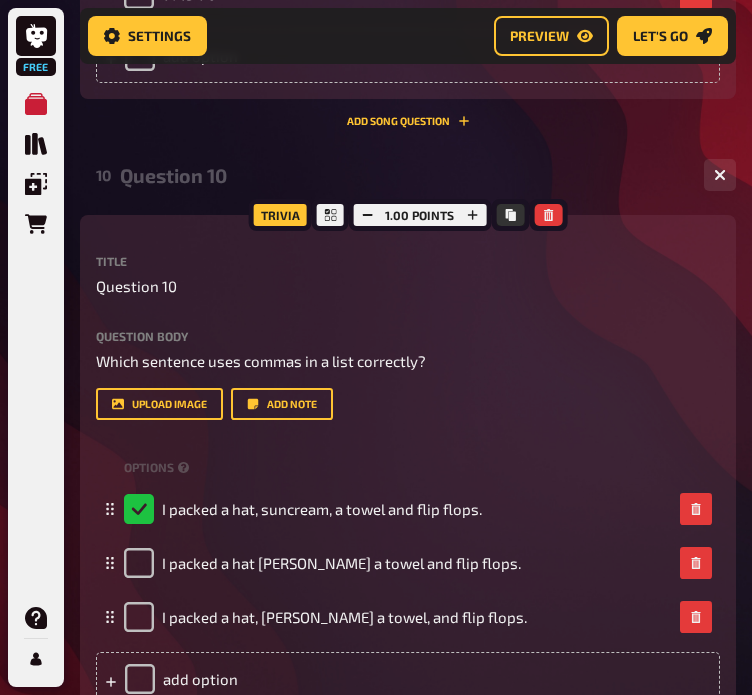 click on "Title Question 10 Question body Which sentence uses commas in a list correctly? Drop here to upload upload image   Add note" at bounding box center [408, 337] 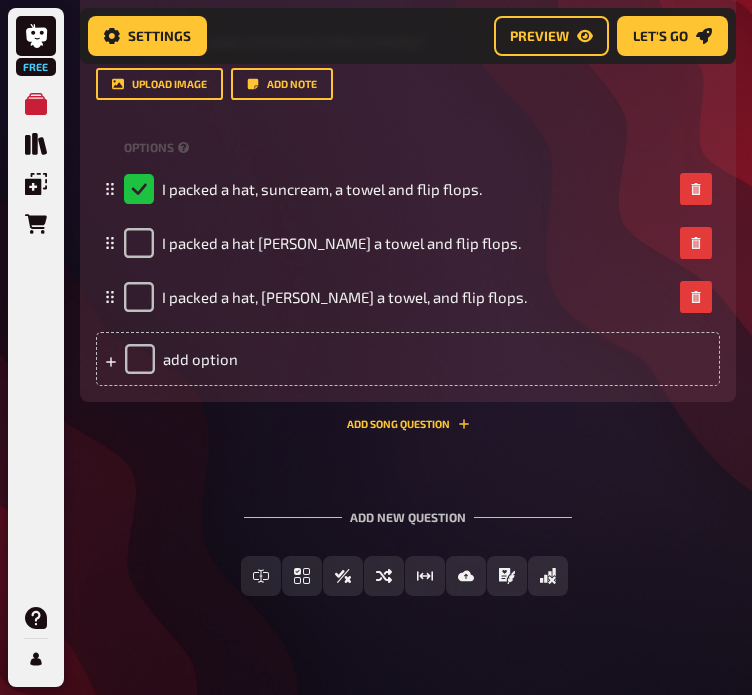 scroll, scrollTop: 6412, scrollLeft: 0, axis: vertical 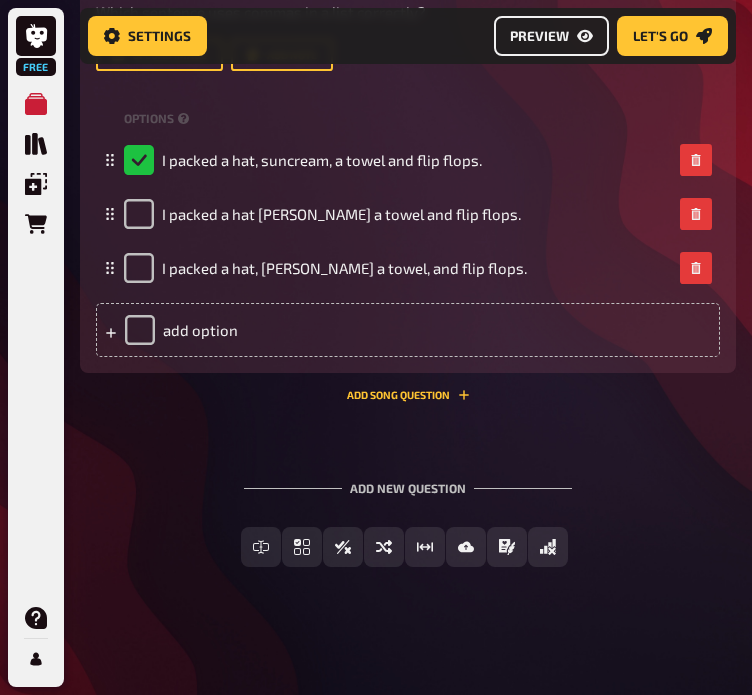 click on "Preview" at bounding box center (551, 36) 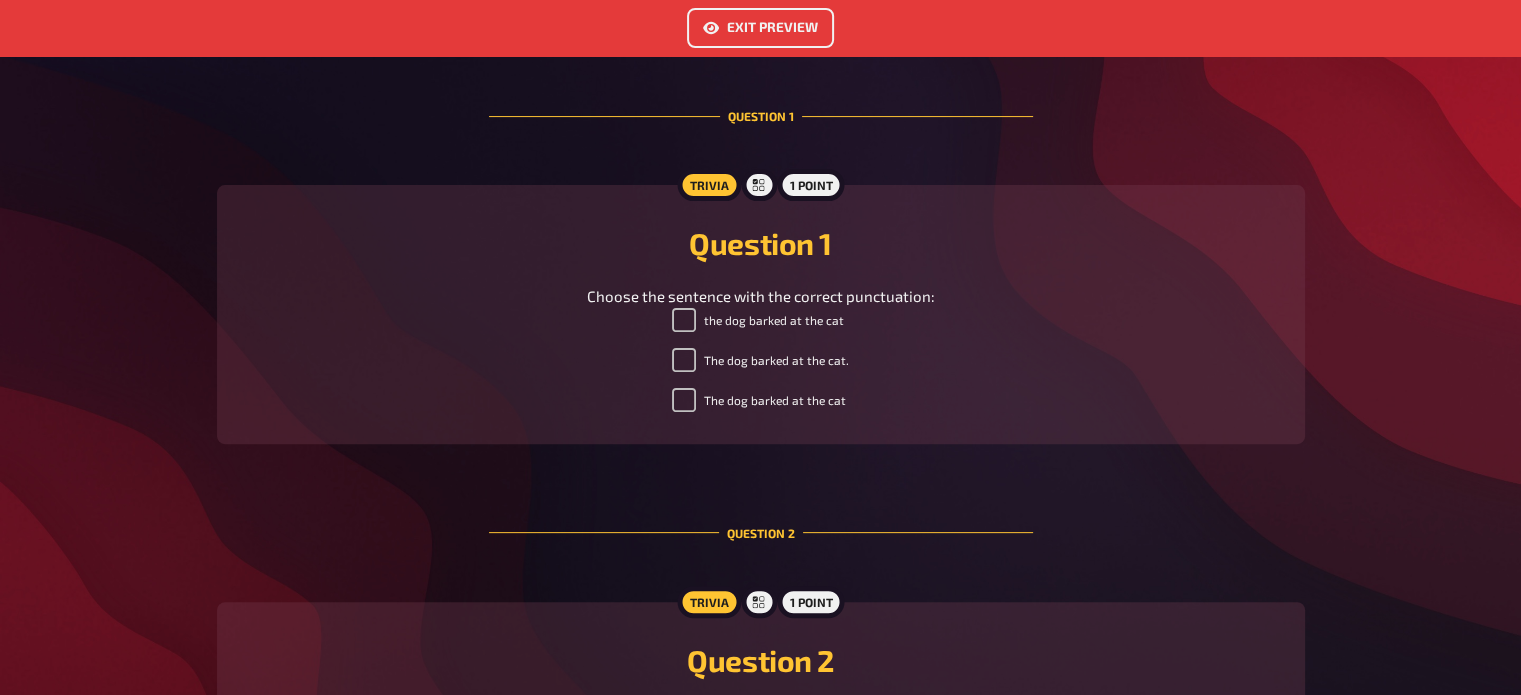 scroll, scrollTop: 517, scrollLeft: 0, axis: vertical 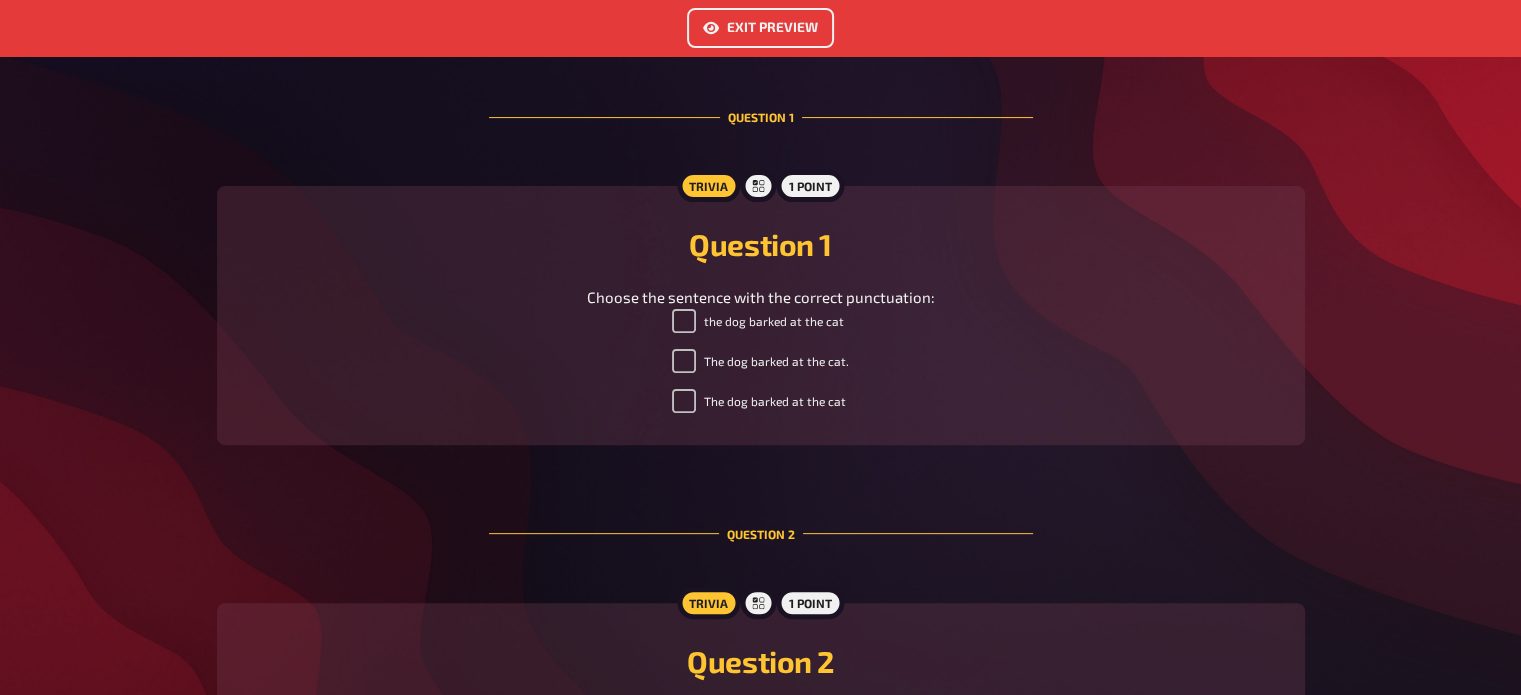 click on "Exit Preview" at bounding box center (760, 28) 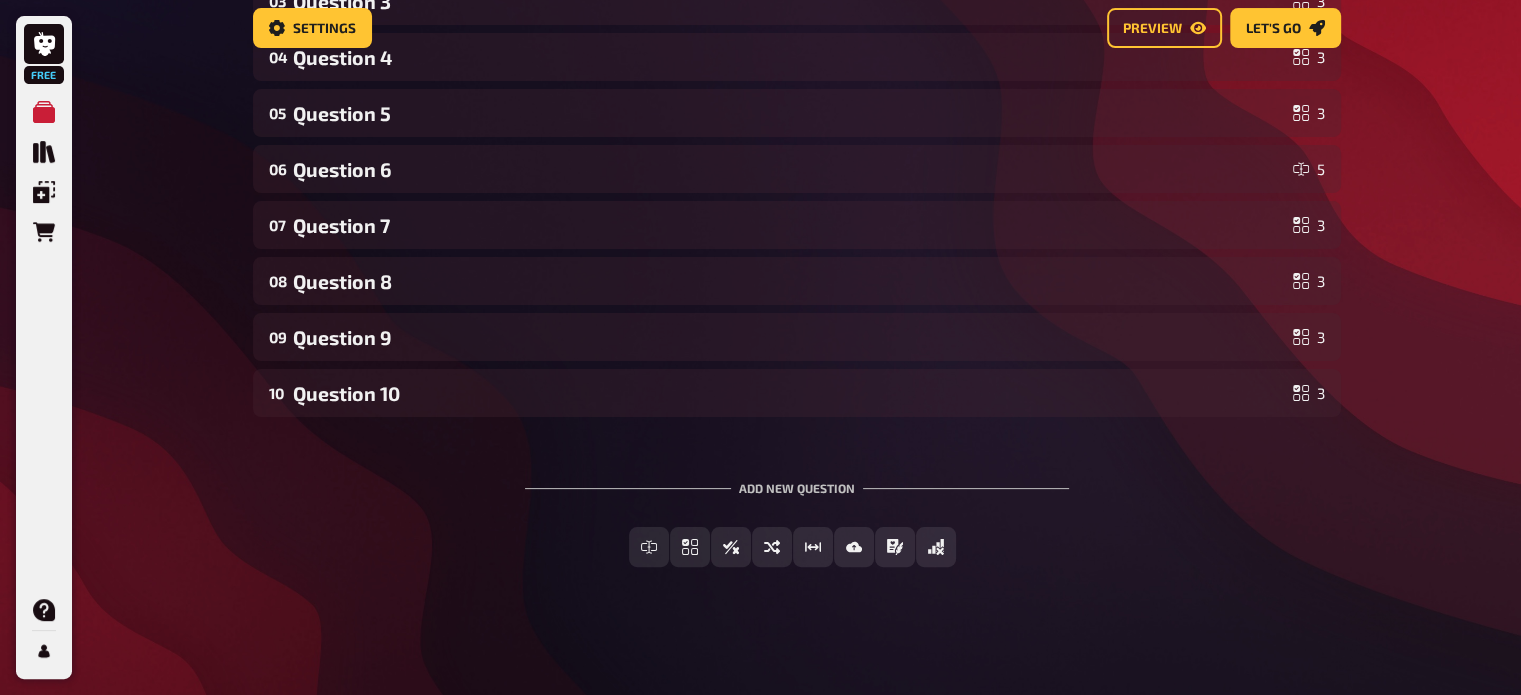 scroll, scrollTop: 80, scrollLeft: 0, axis: vertical 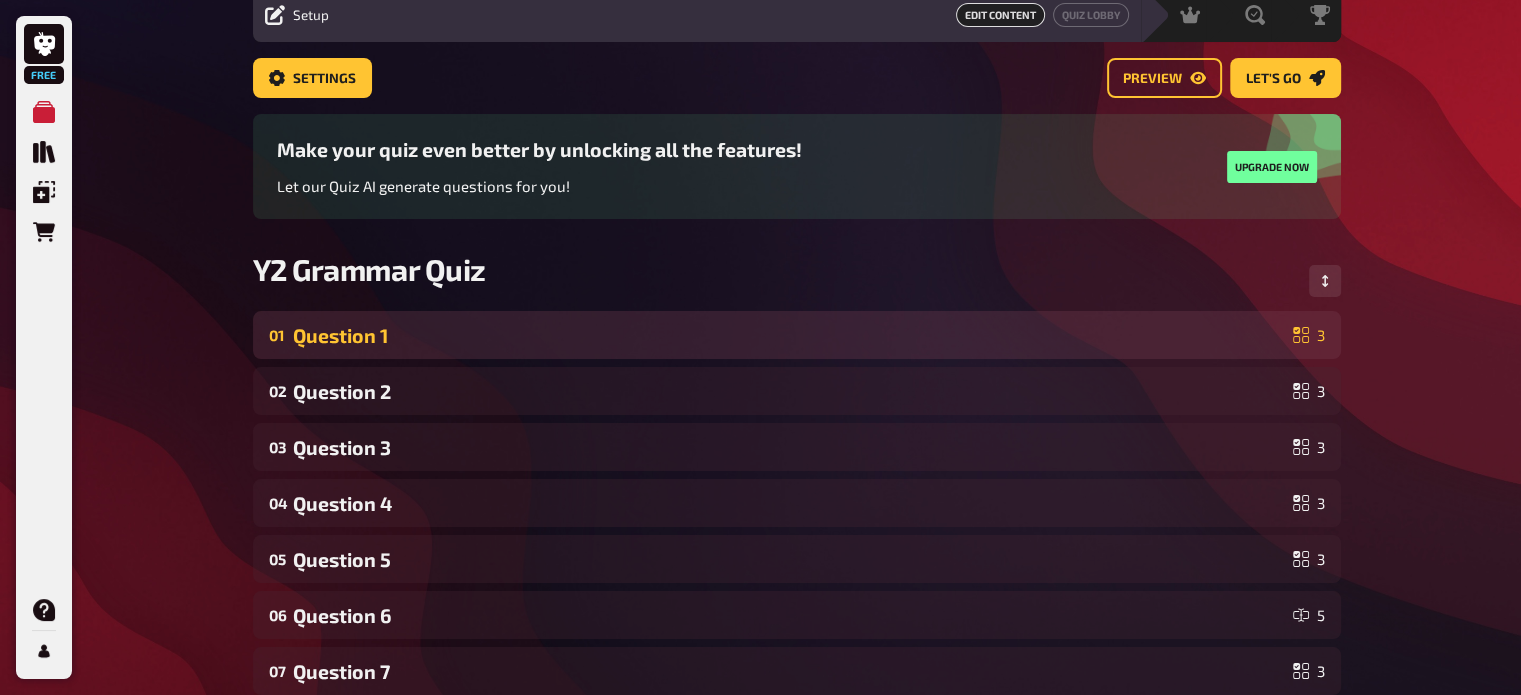 click on "Question 1" at bounding box center (789, 335) 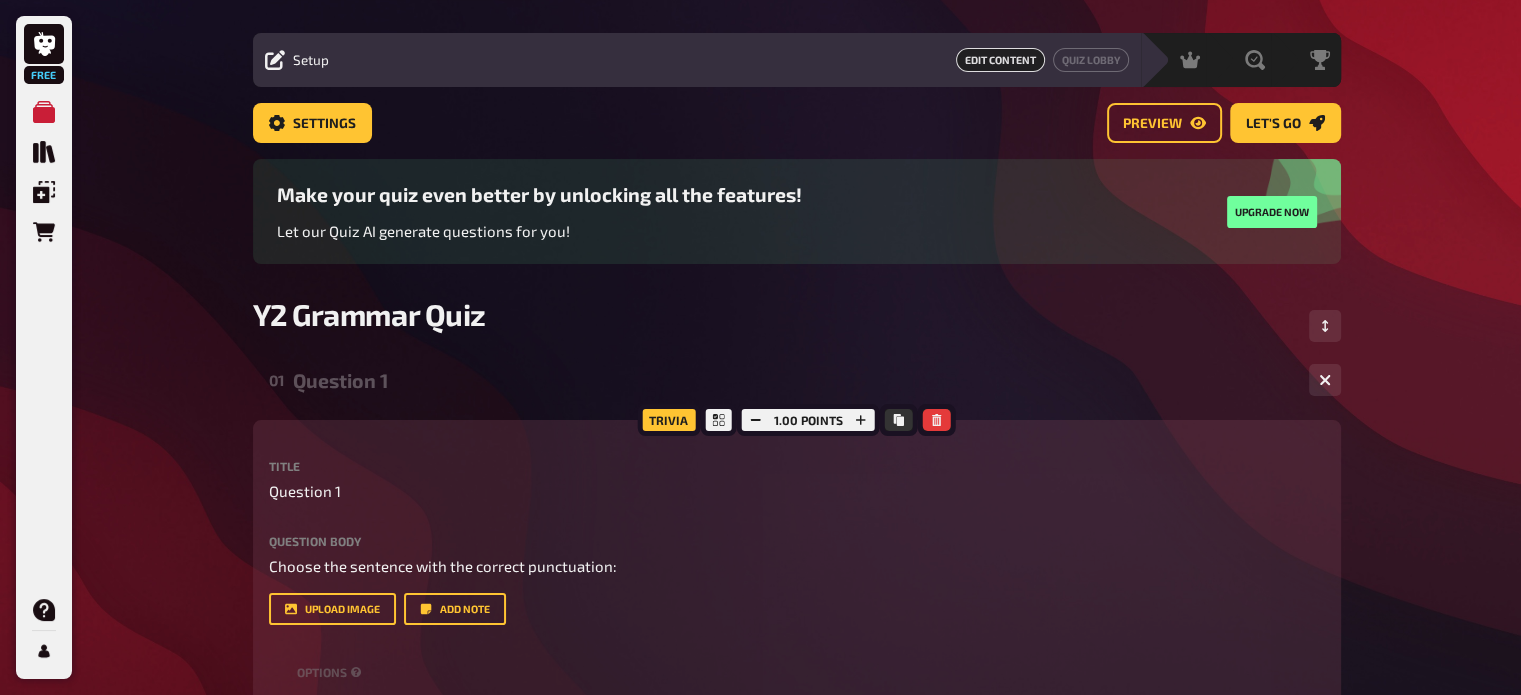 scroll, scrollTop: 0, scrollLeft: 0, axis: both 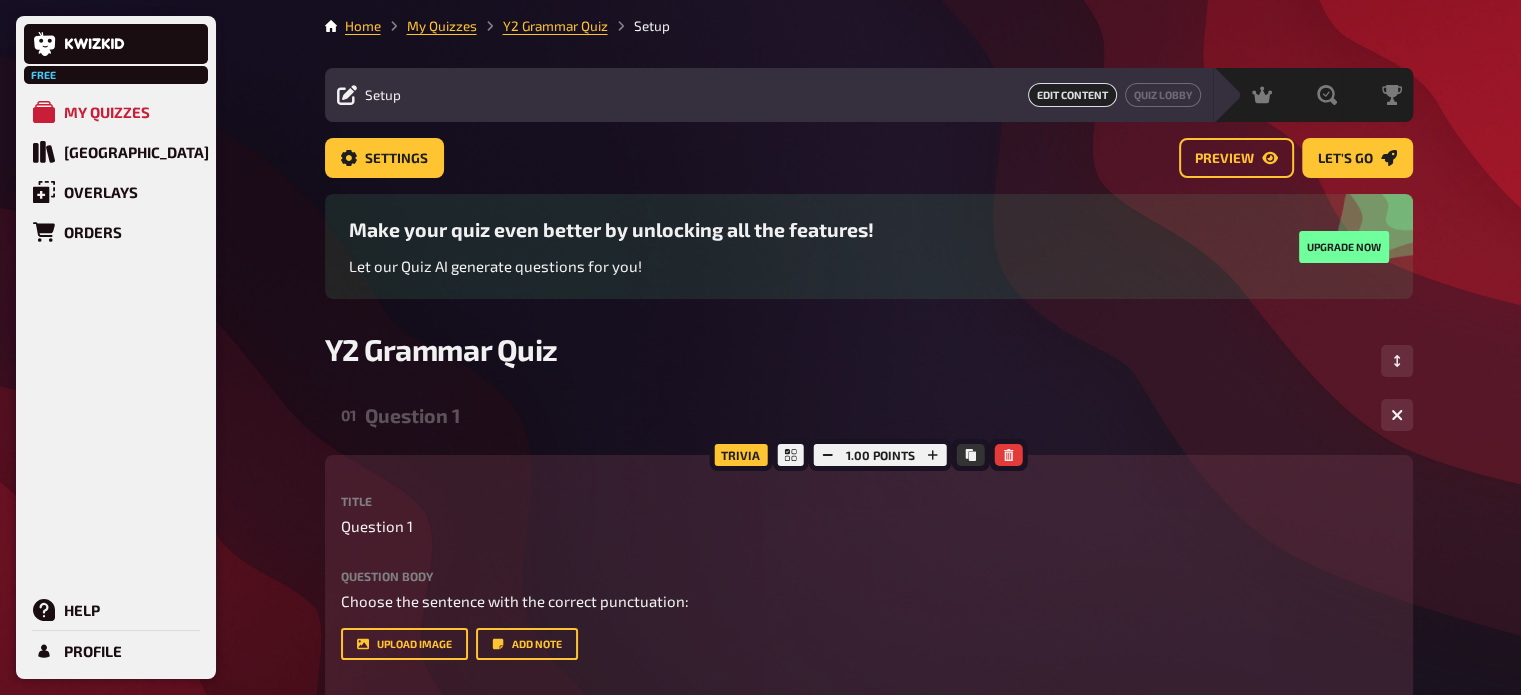 click on "Setup" at bounding box center (639, 26) 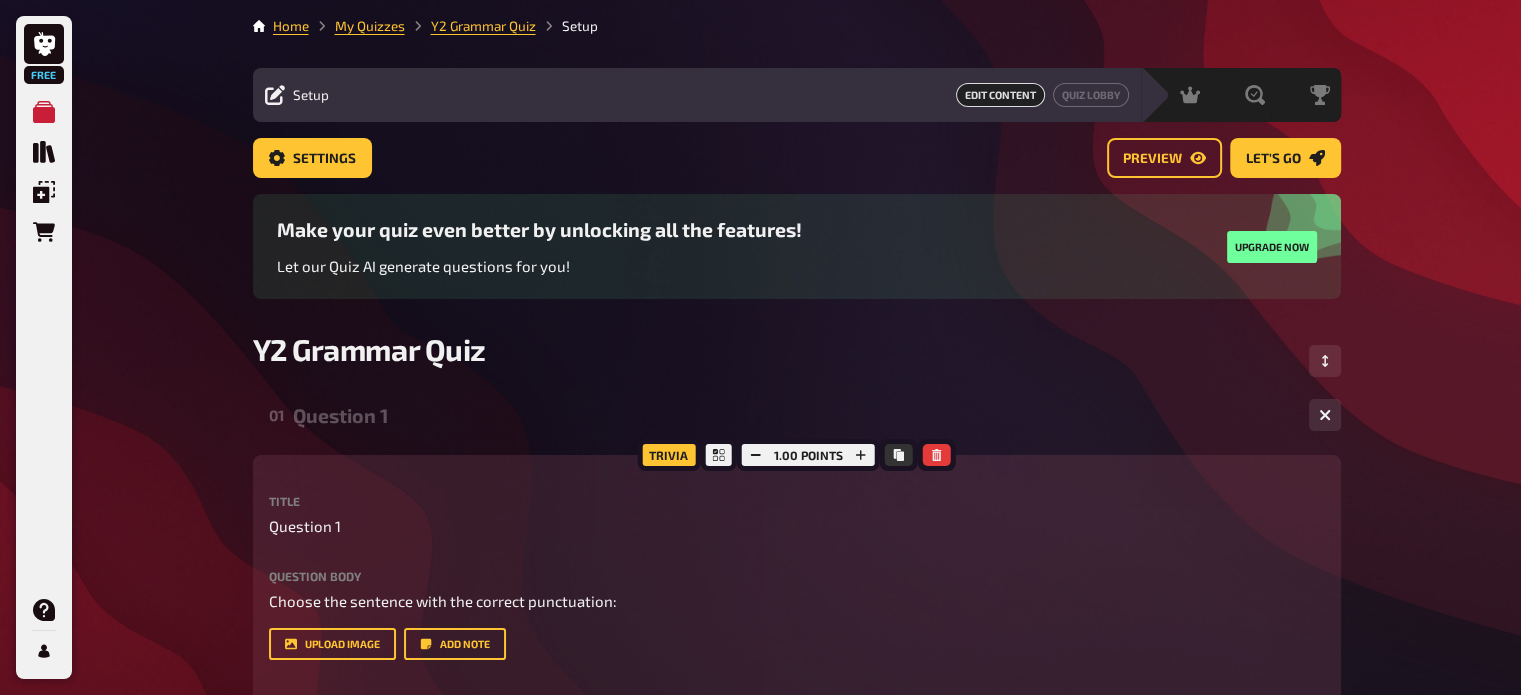 click on "Settings Preview Let's go" at bounding box center [797, 166] 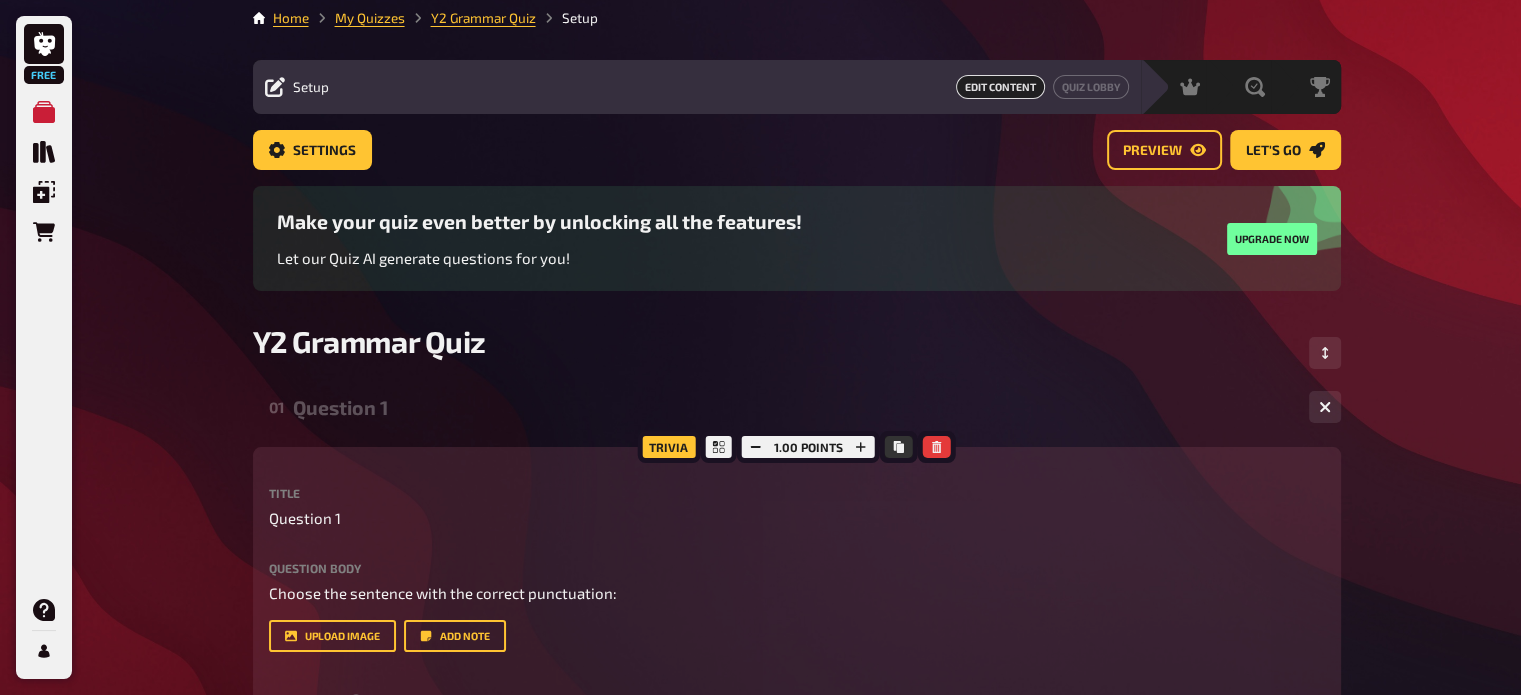 scroll, scrollTop: 0, scrollLeft: 0, axis: both 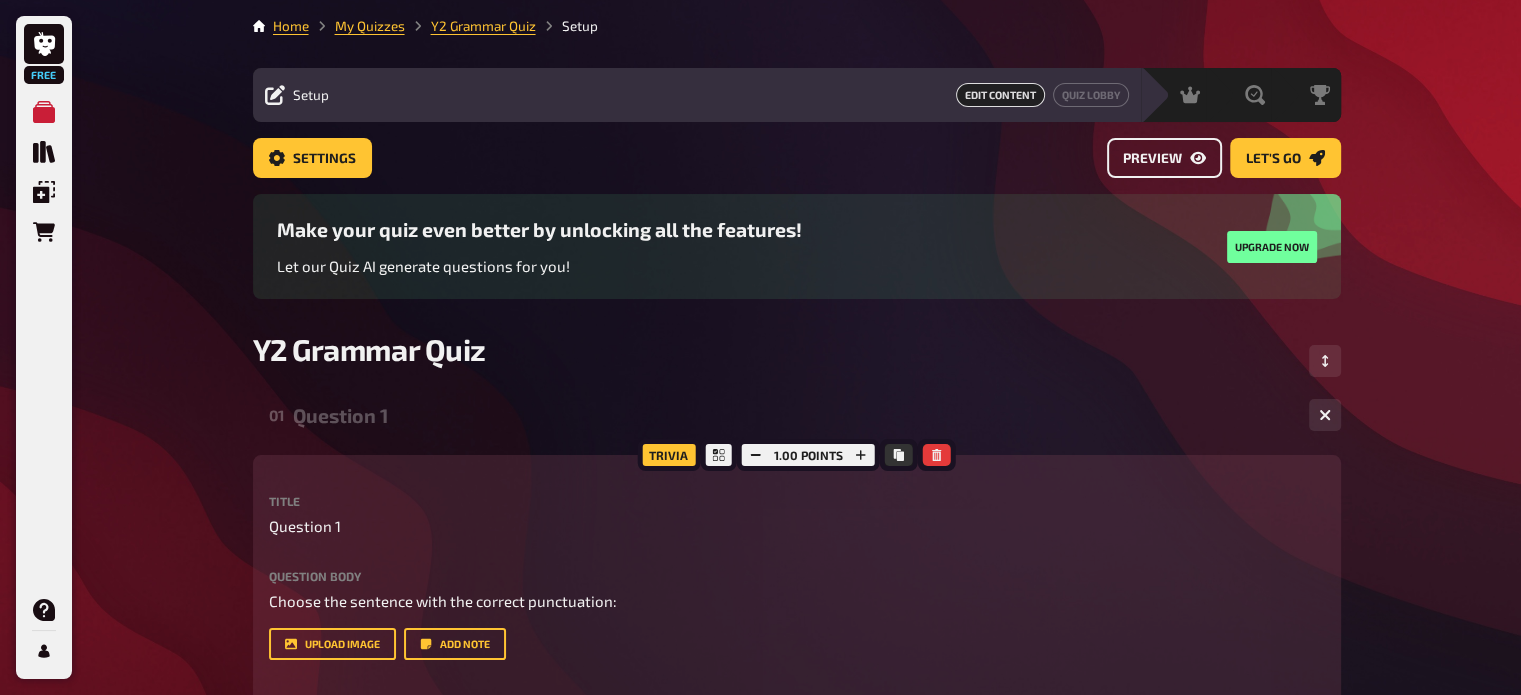 click on "Preview" at bounding box center (1164, 158) 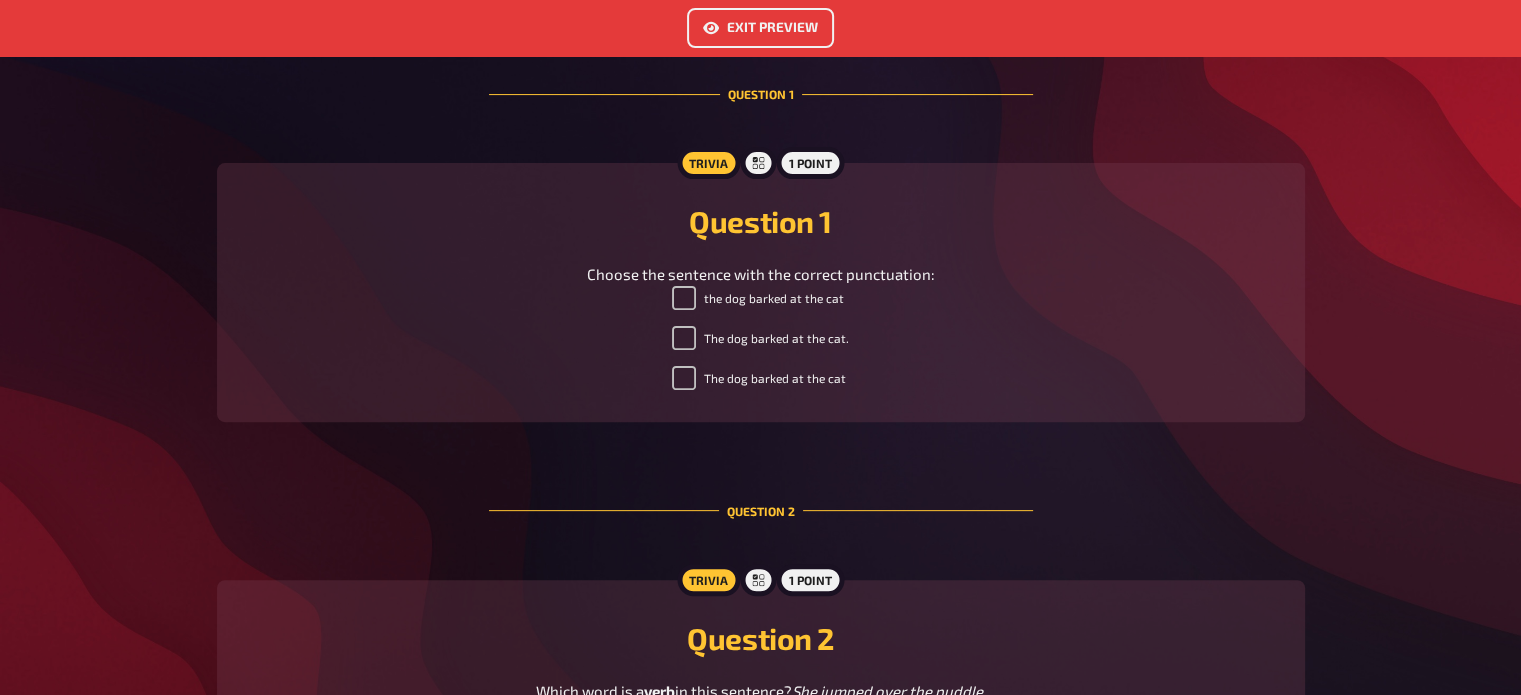 scroll, scrollTop: 560, scrollLeft: 0, axis: vertical 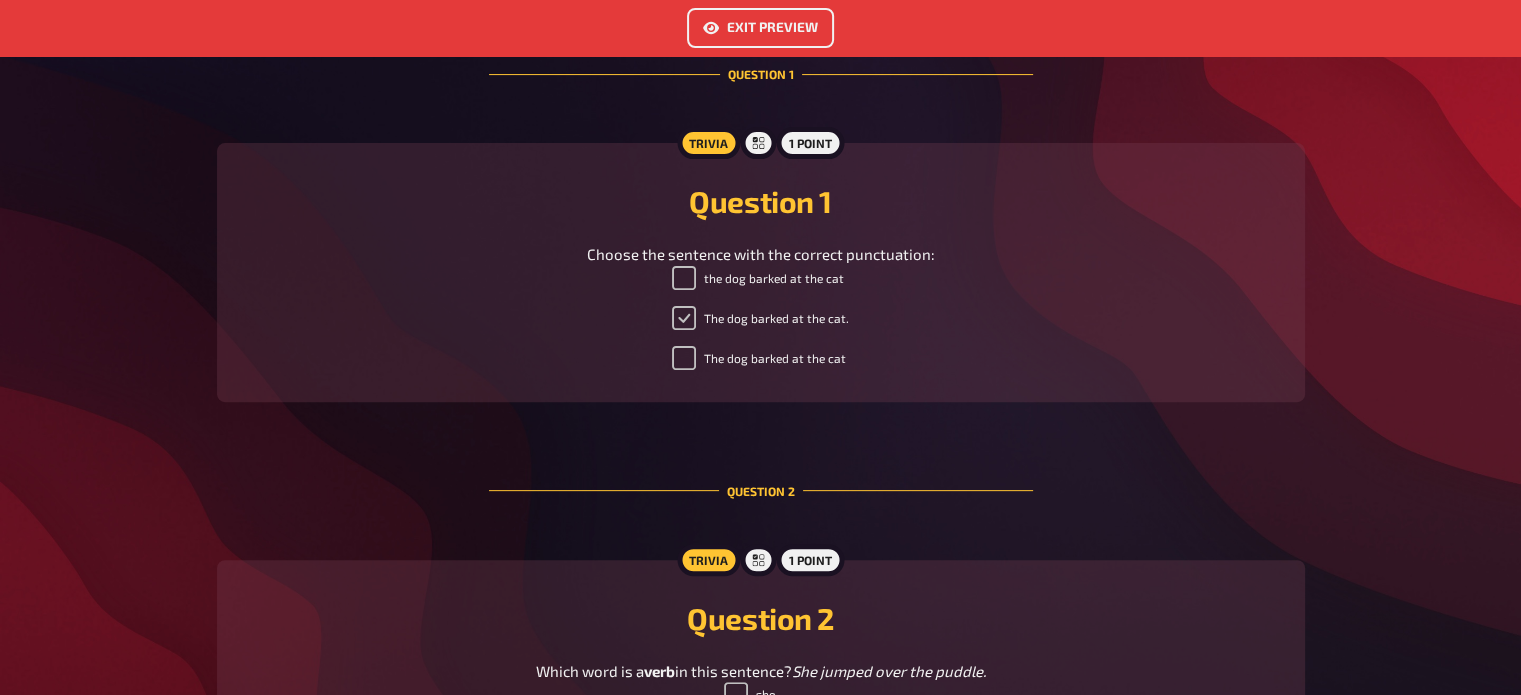 click on "The dog barked at the cat." at bounding box center [684, 318] 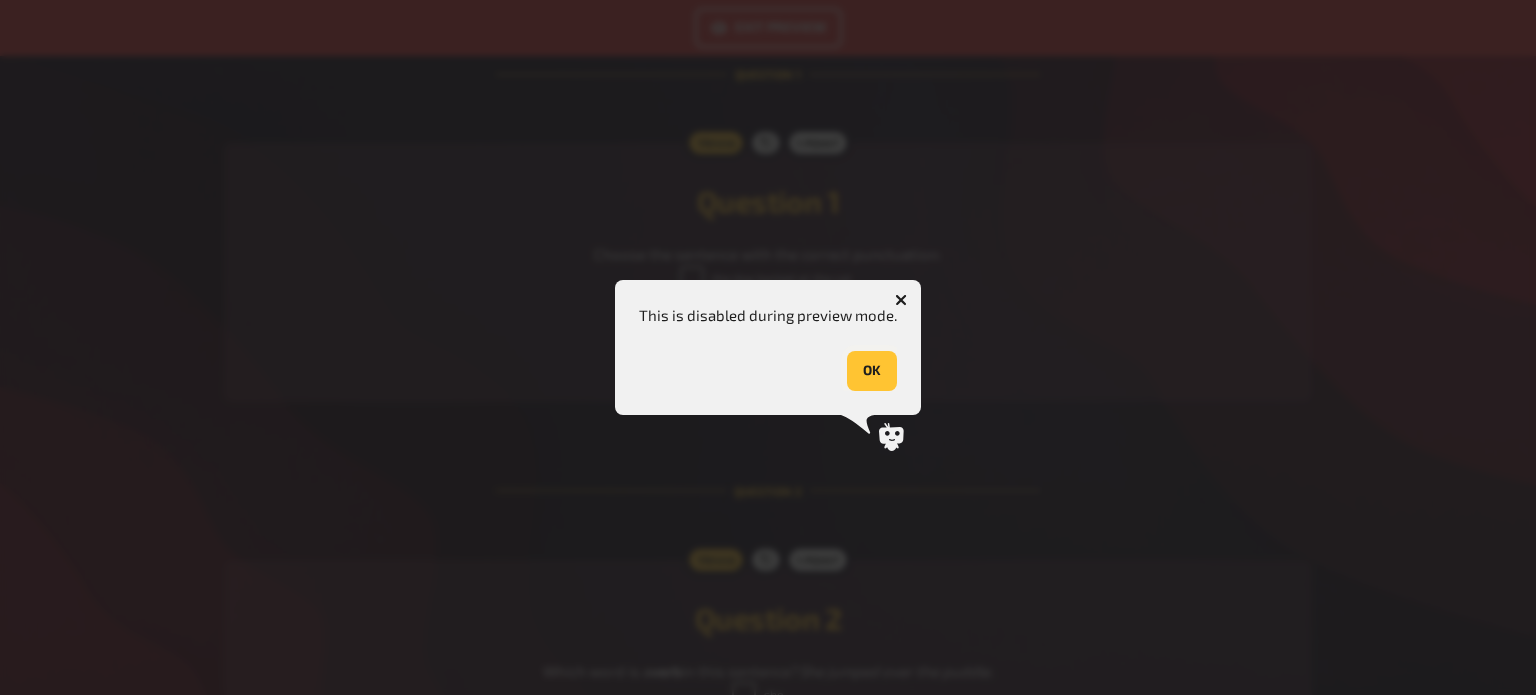 click on "OK" at bounding box center [872, 371] 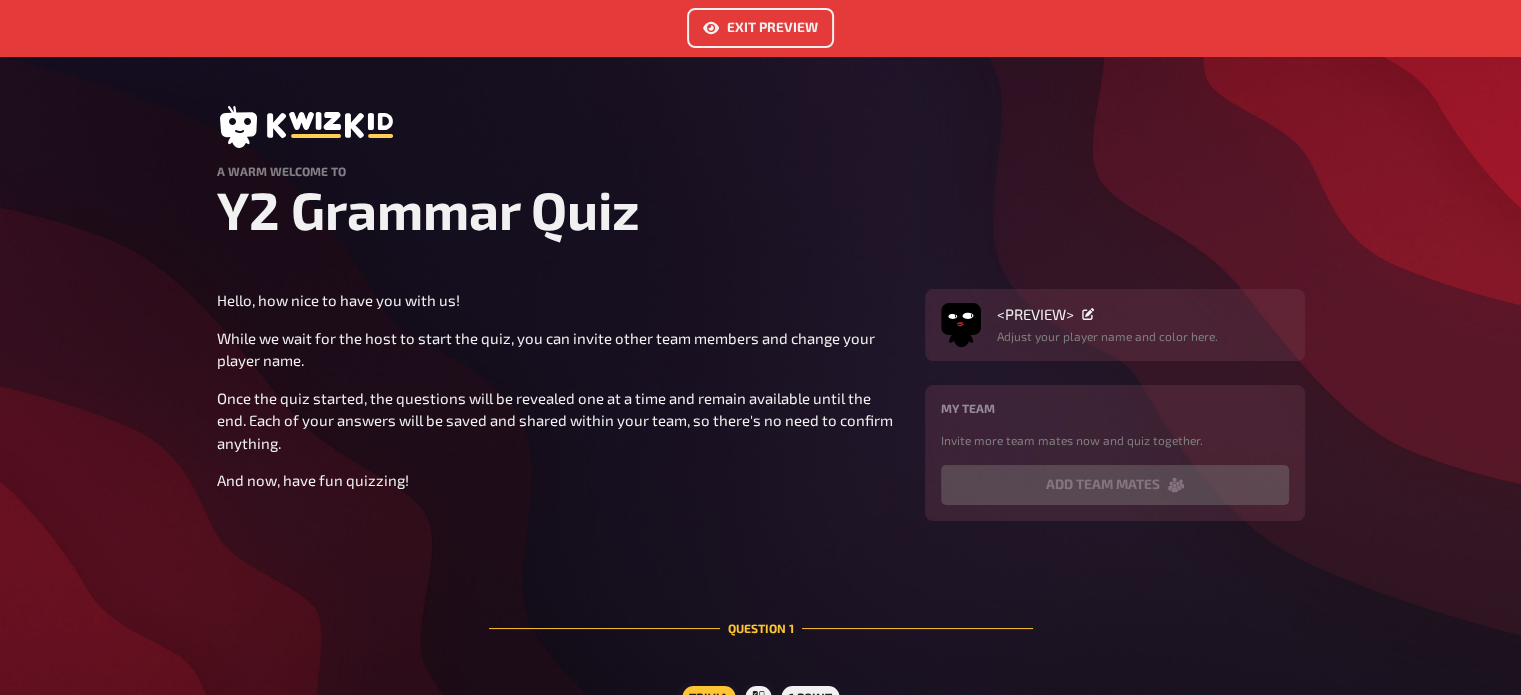 scroll, scrollTop: 0, scrollLeft: 0, axis: both 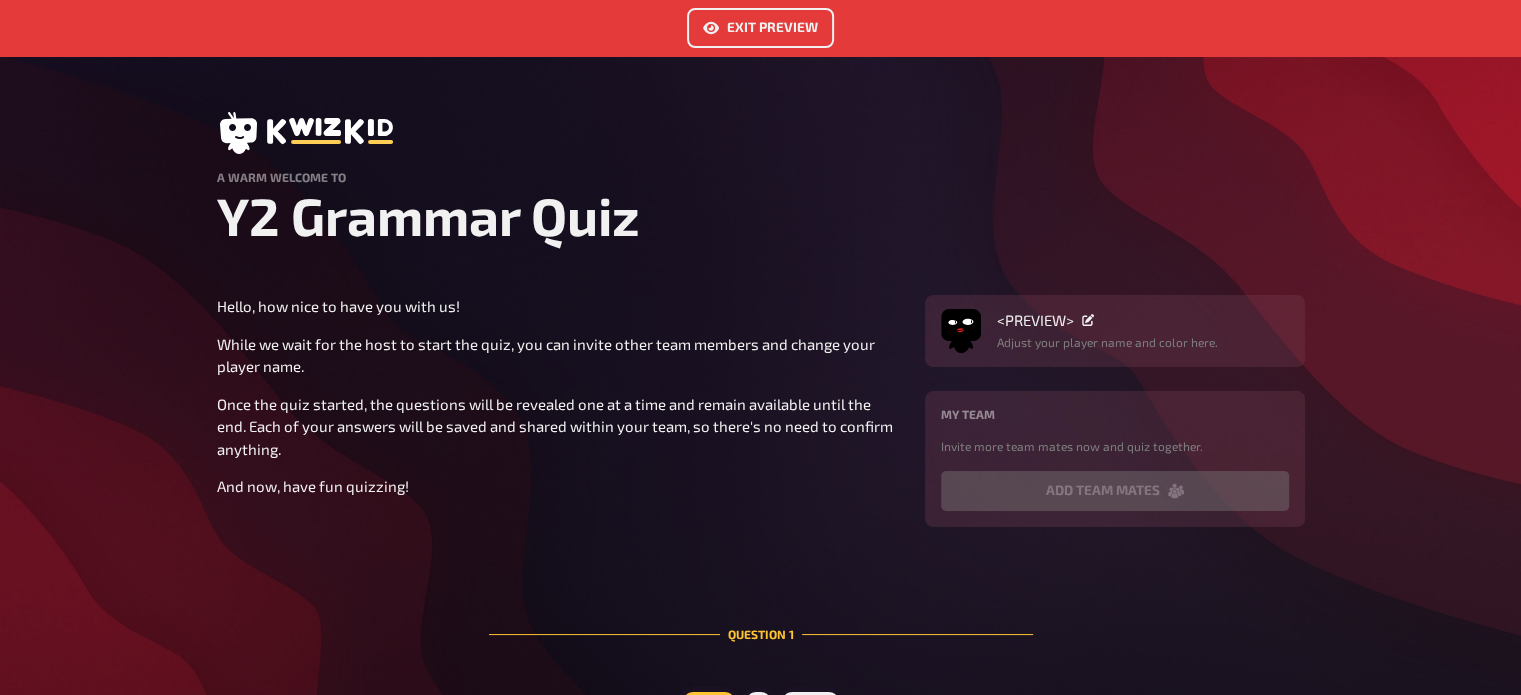 click on "Exit Preview" at bounding box center (760, 28) 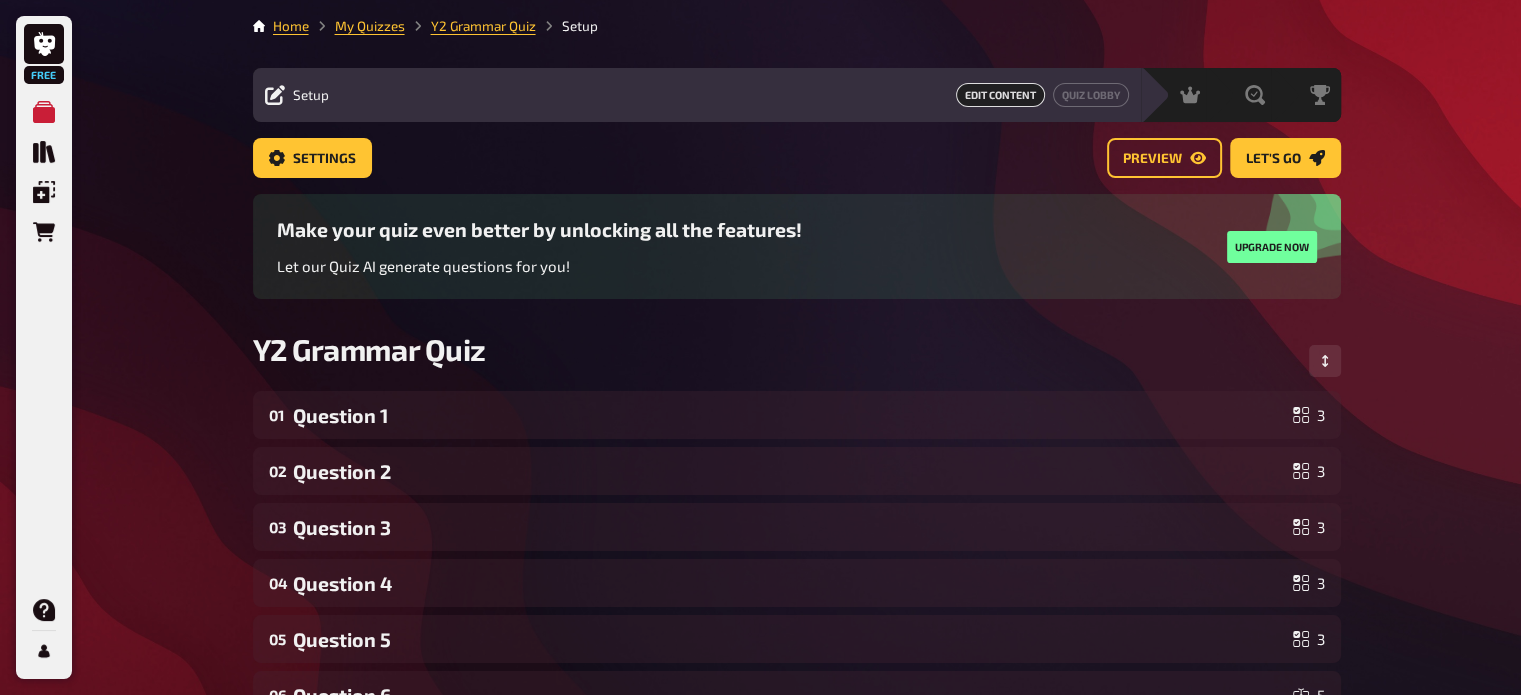 click on "Settings Preview Let's go" at bounding box center [797, 166] 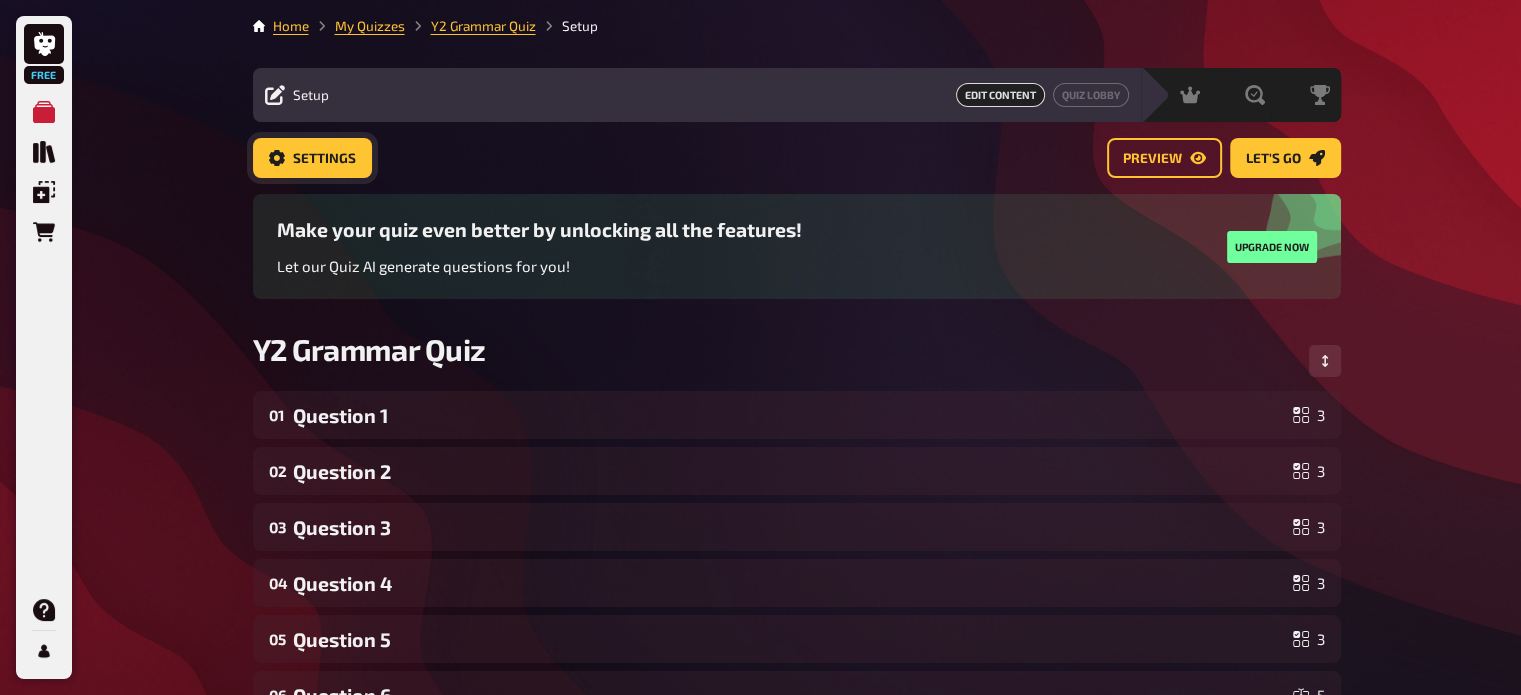 click on "Settings" at bounding box center [324, 159] 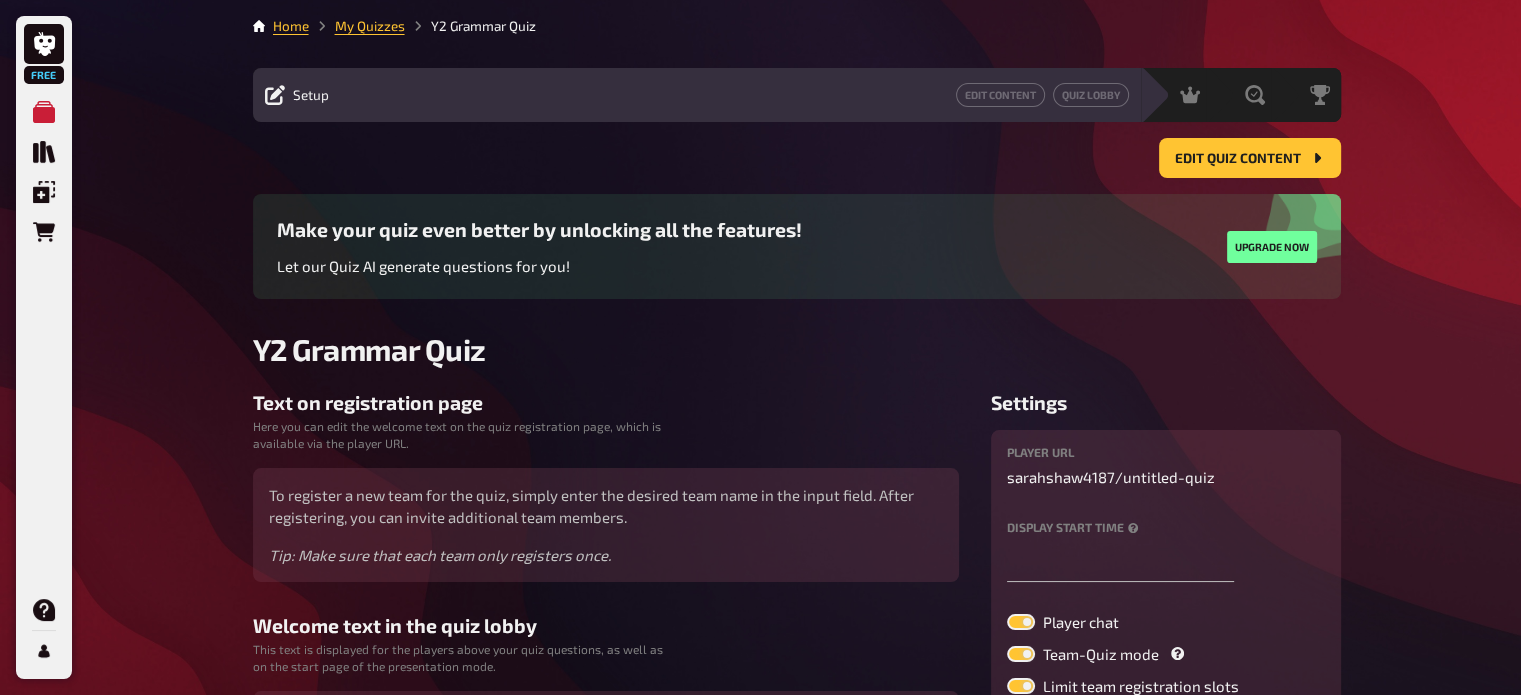 click on "Free My Quizzes Quiz Library Overlays Orders Help Profile Home My Quizzes Y2 Grammar Quiz Setup Edit Content Quiz Lobby Hosting undefined Evaluation Leaderboard Edit Quiz content Edit Quiz content Make your quiz even better by unlocking all the features! Let our Quiz AI generate questions for you! Upgrade now Y2 Grammar Quiz Text on registration page Here you can edit the welcome text on the quiz registration page, which is available via the player URL. To register a new team for the quiz, simply enter the desired team name in the input field. After registering, you can invite additional team members. Tip: Make sure that each team only registers once. Welcome text in the quiz lobby This text is displayed for the players above your quiz questions, as well as on the start page of the presentation mode. Hello, how nice to have you with us! While we wait for the host to start the quiz, you can invite other team members and change your player name. And now, have fun quizzing! Settings player URL   sarahshaw4187 /" at bounding box center (760, 510) 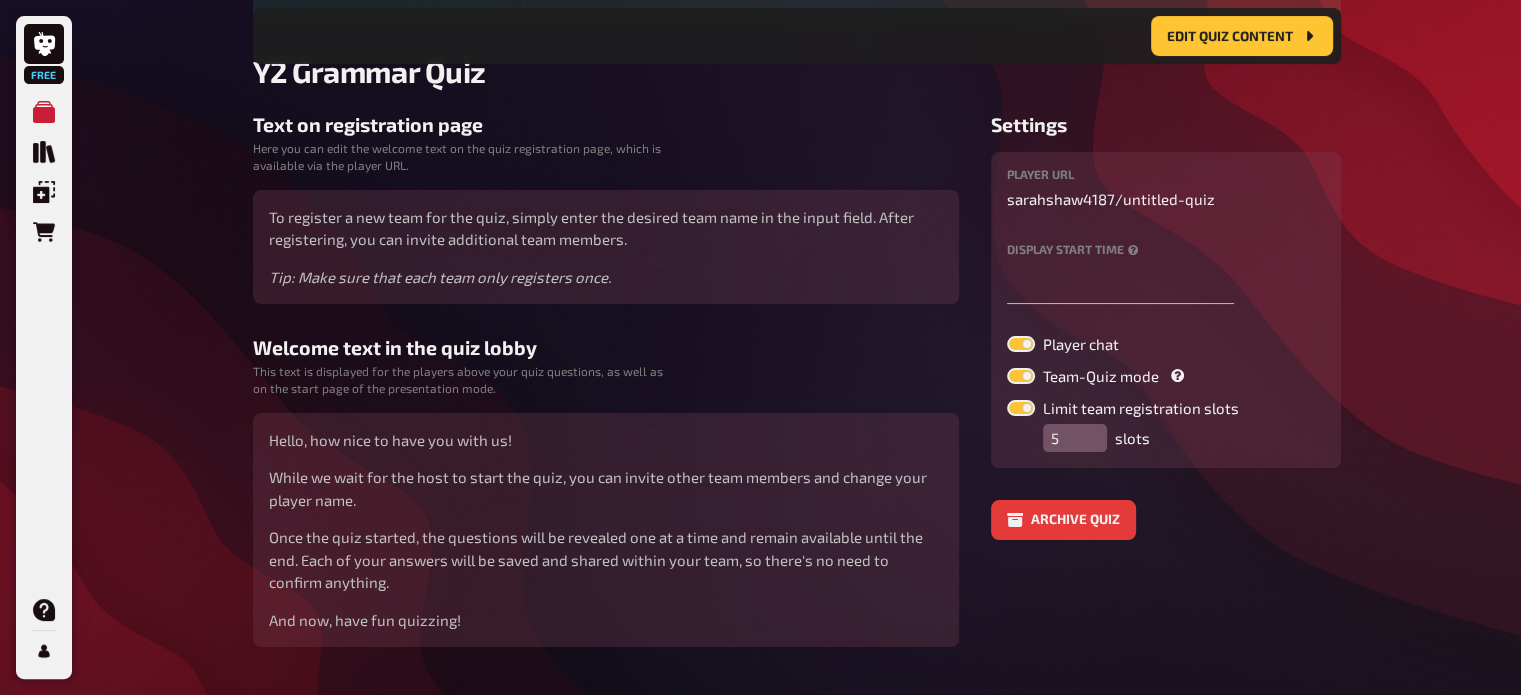 scroll, scrollTop: 296, scrollLeft: 0, axis: vertical 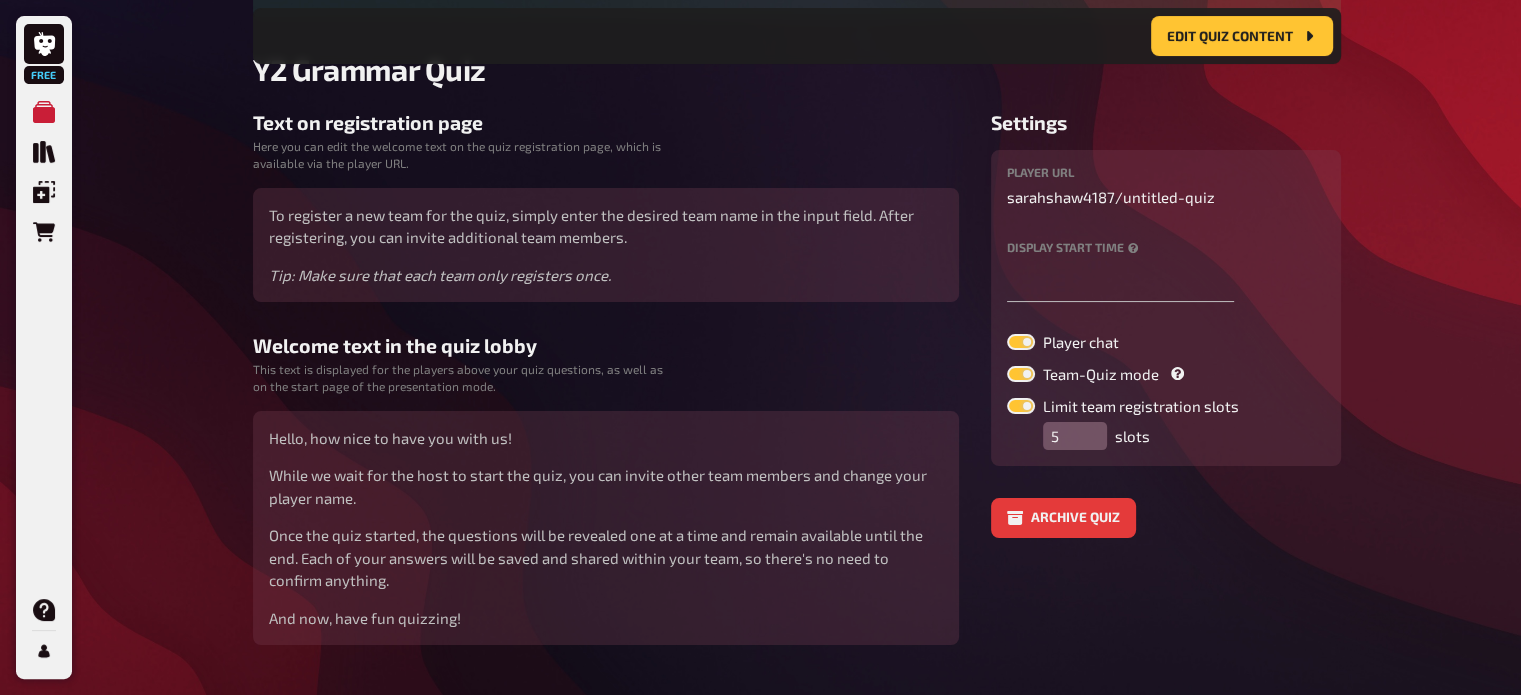 click at bounding box center [1021, 342] 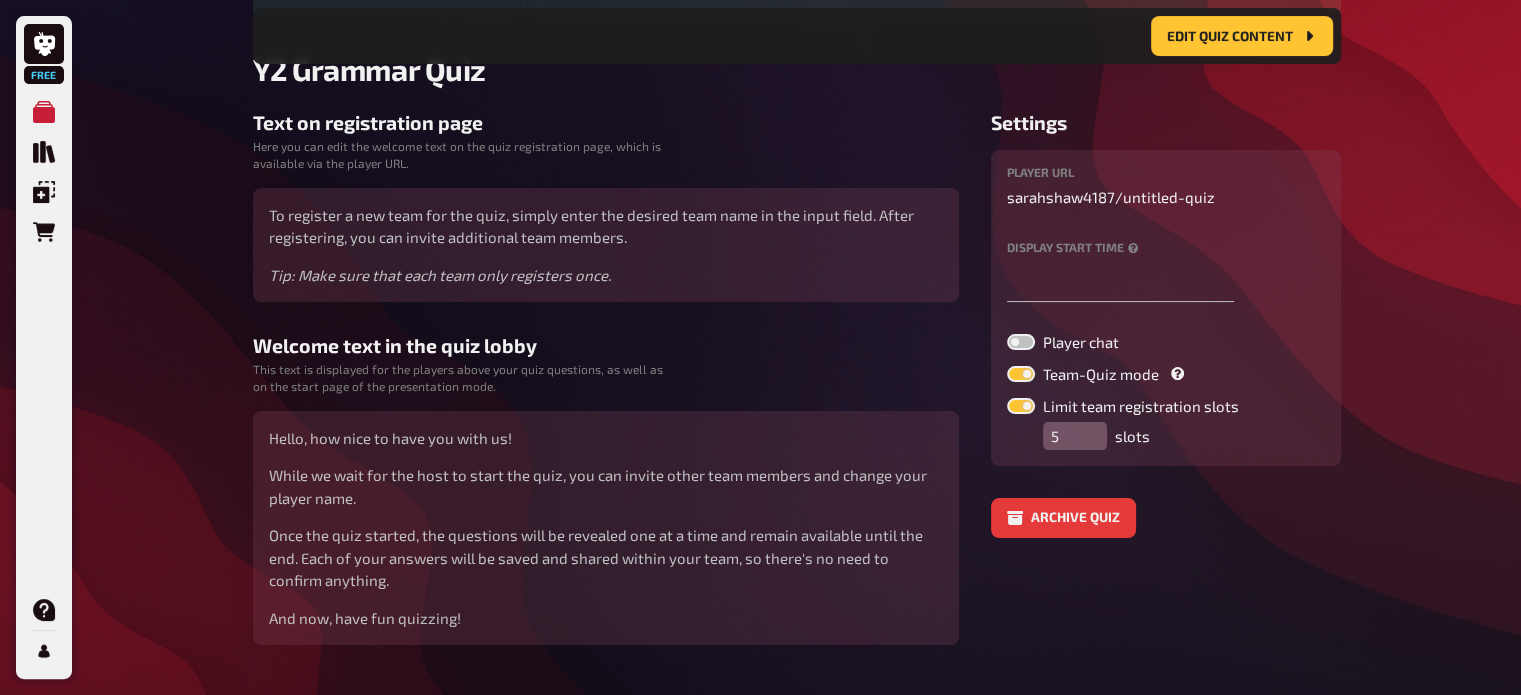 checkbox on "false" 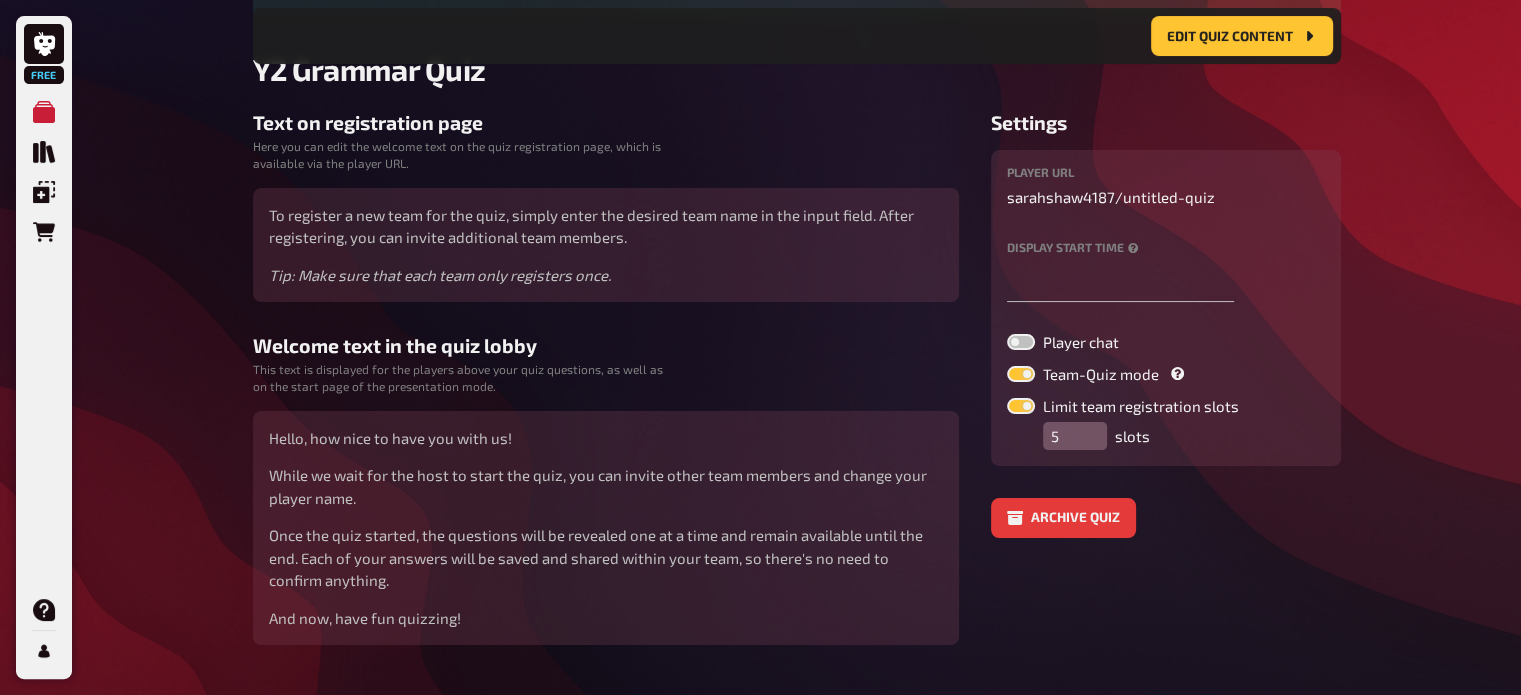 click at bounding box center (1021, 374) 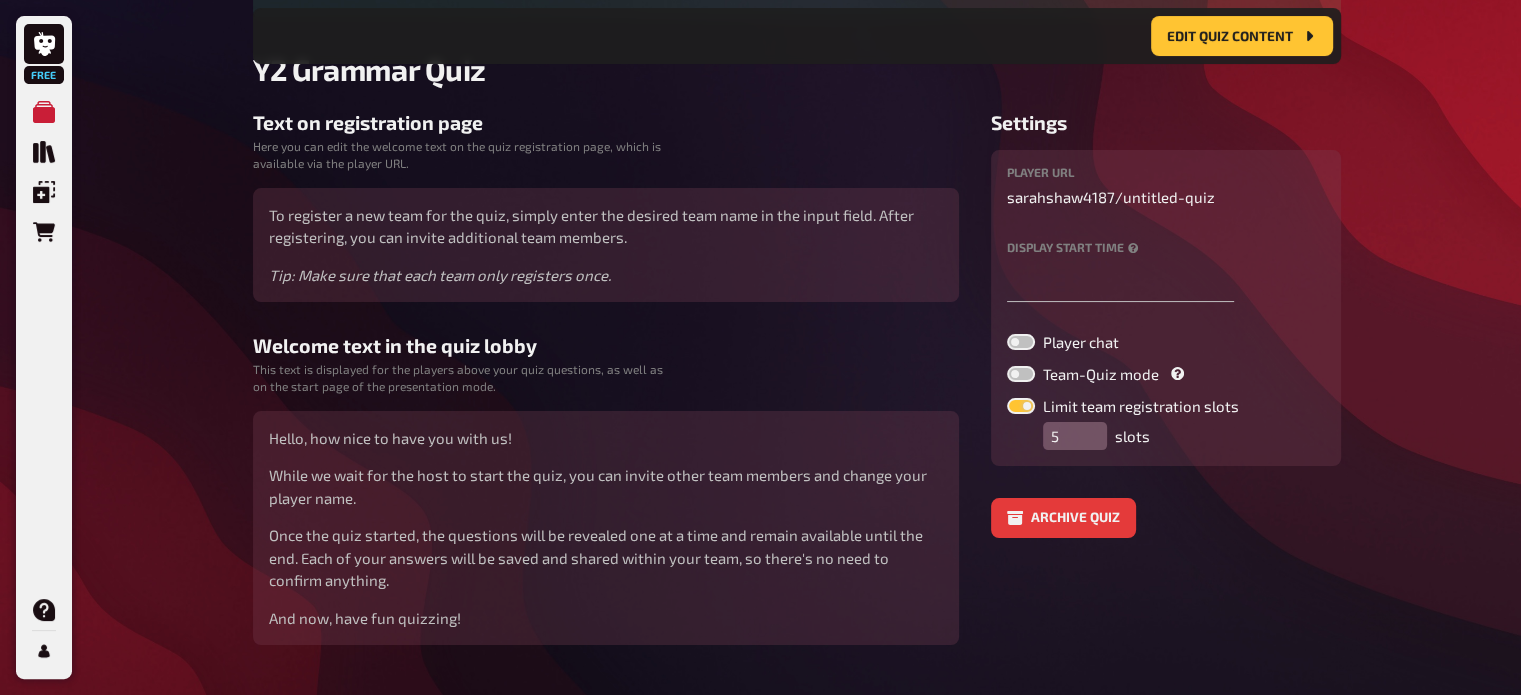 checkbox on "false" 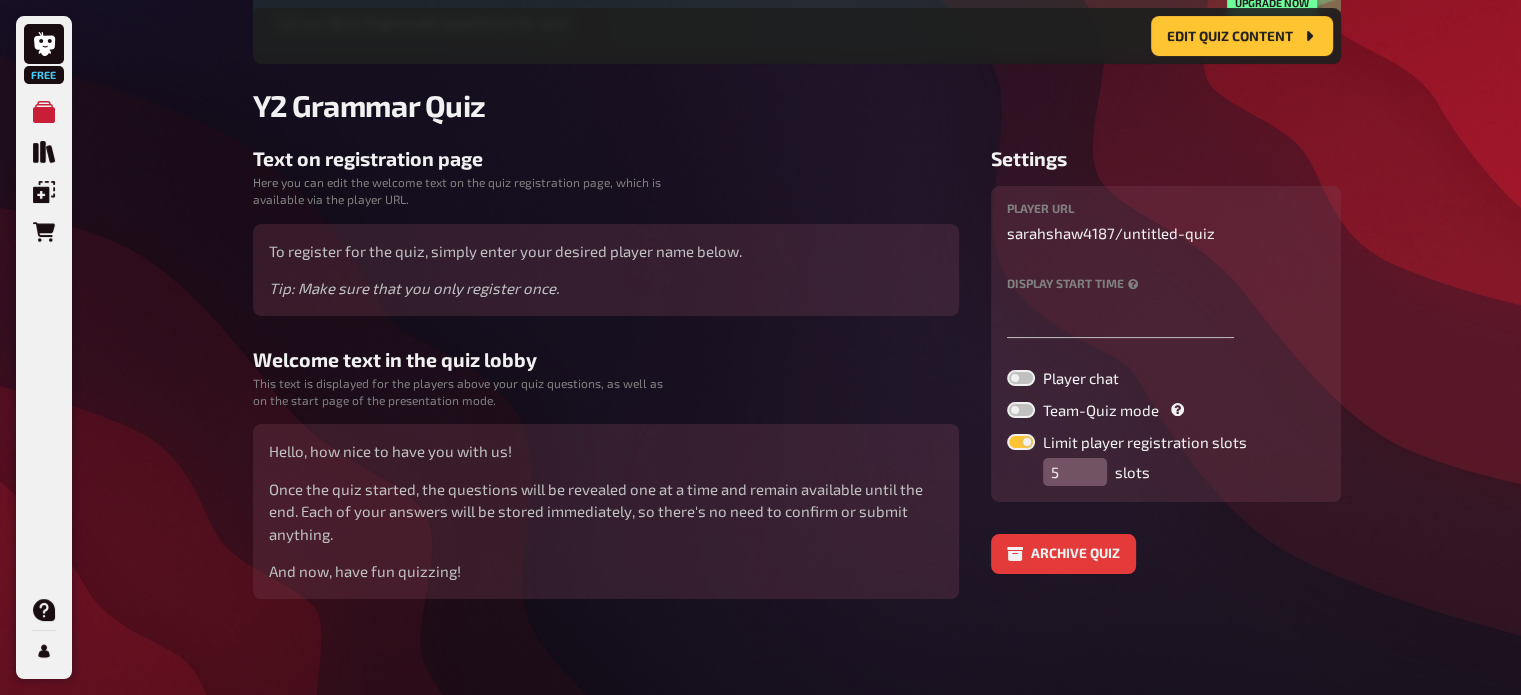 scroll, scrollTop: 260, scrollLeft: 0, axis: vertical 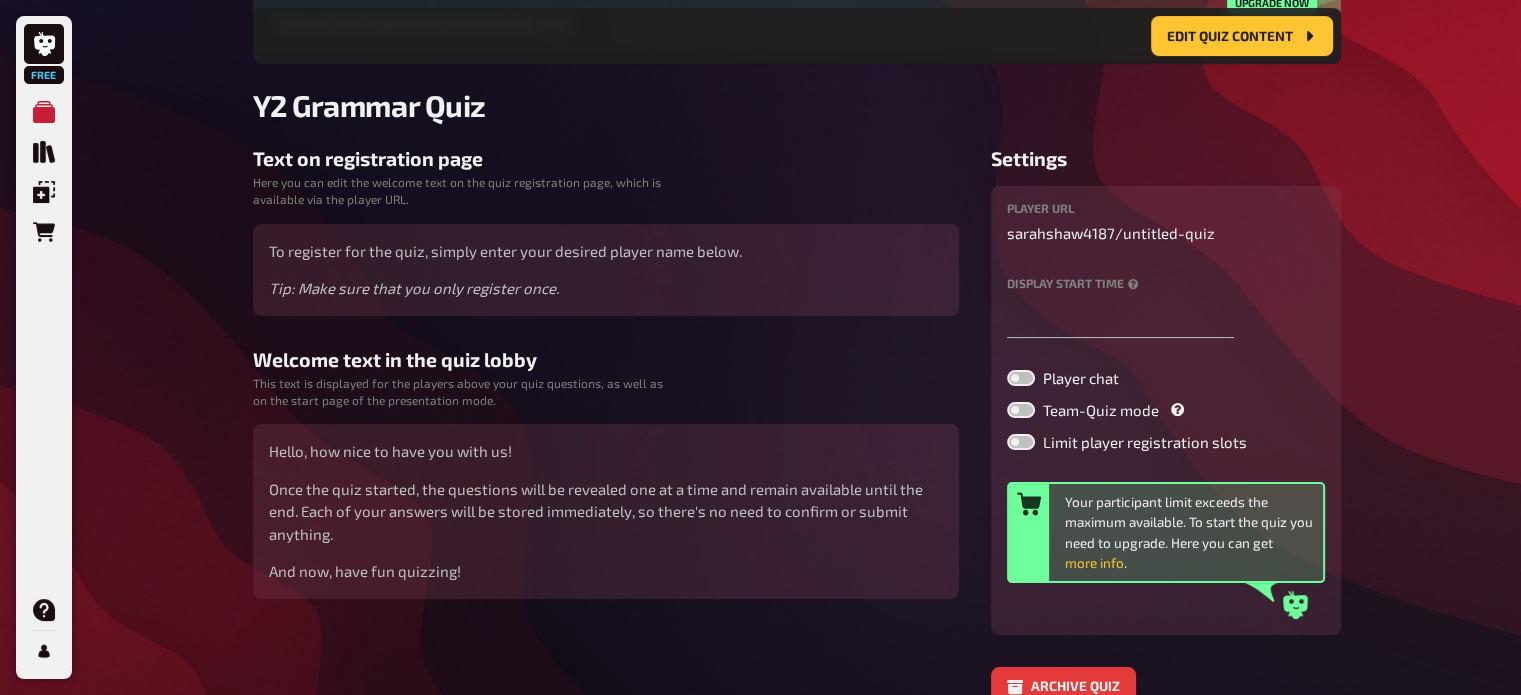 click at bounding box center (1021, 442) 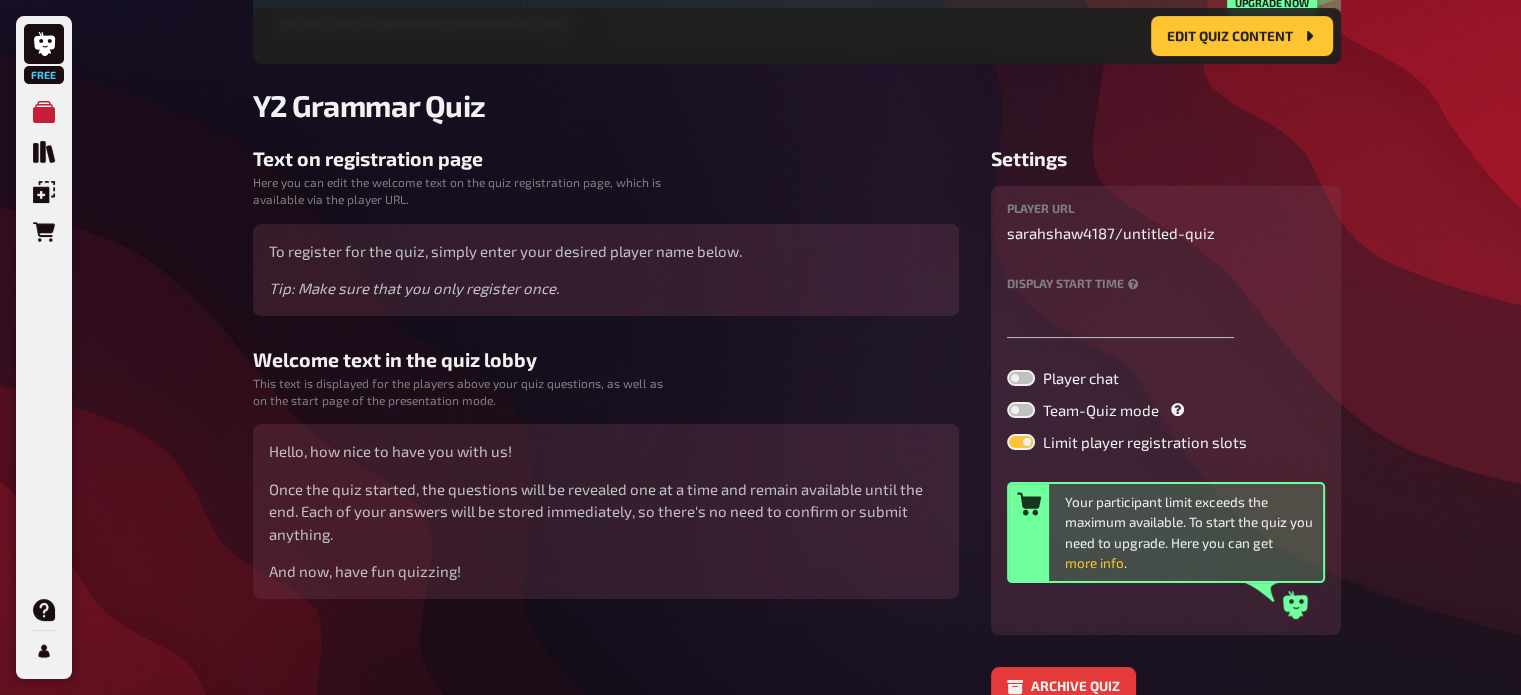 checkbox on "true" 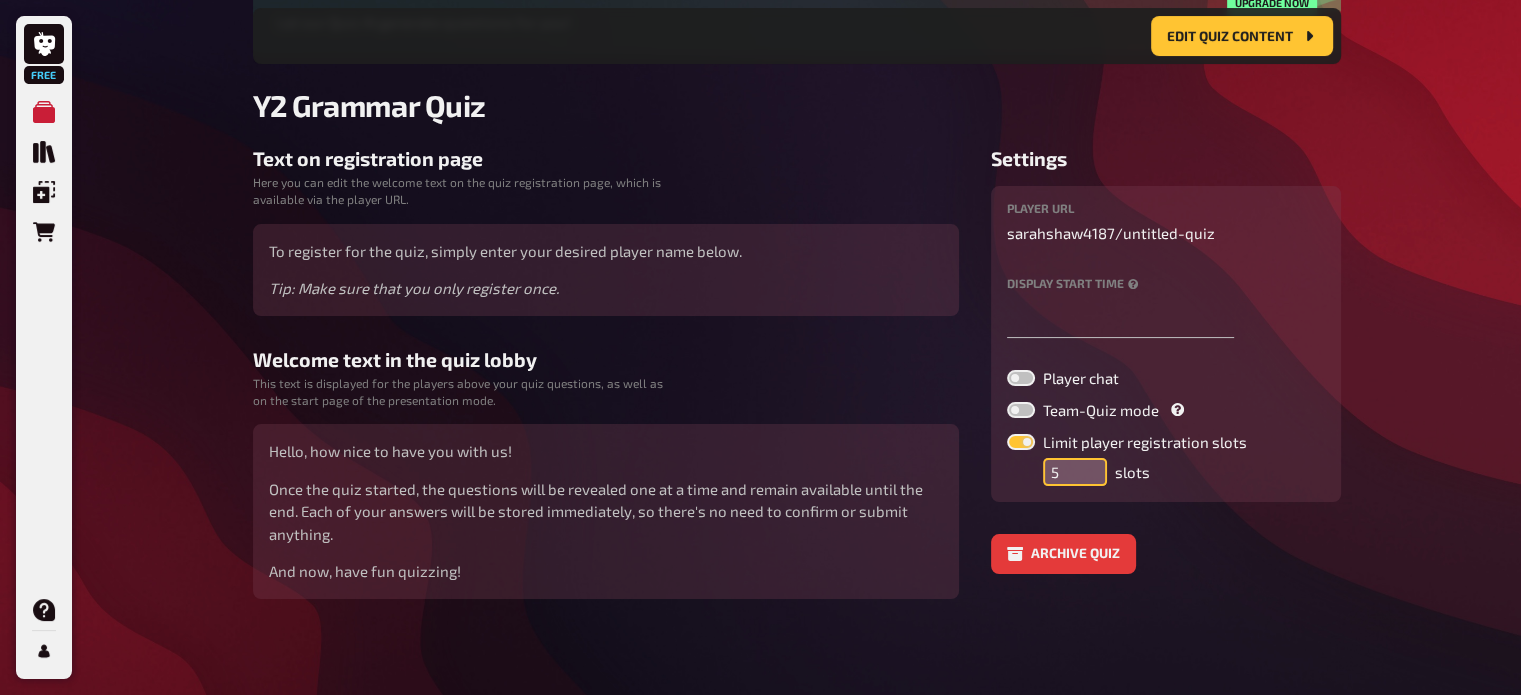 drag, startPoint x: 1080, startPoint y: 465, endPoint x: 956, endPoint y: 477, distance: 124.57929 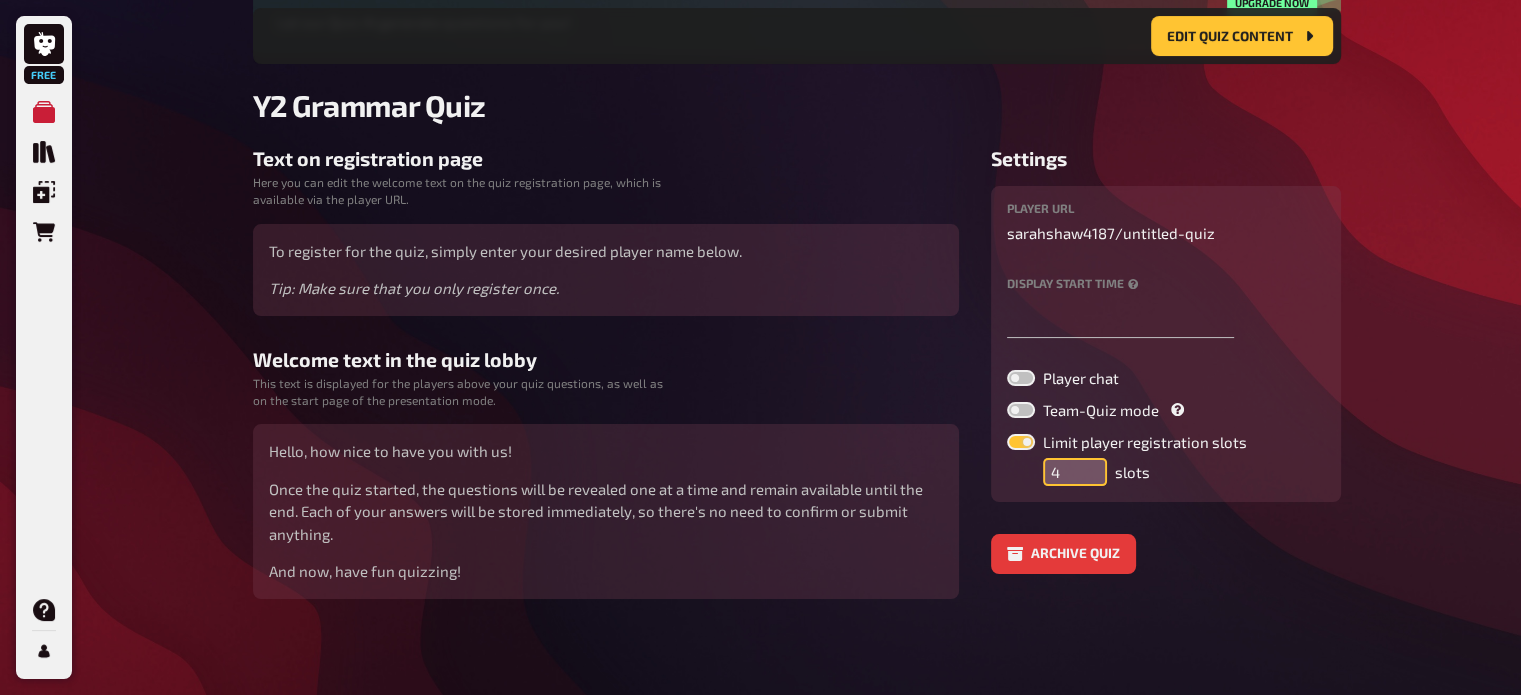 click on "4" at bounding box center [1075, 472] 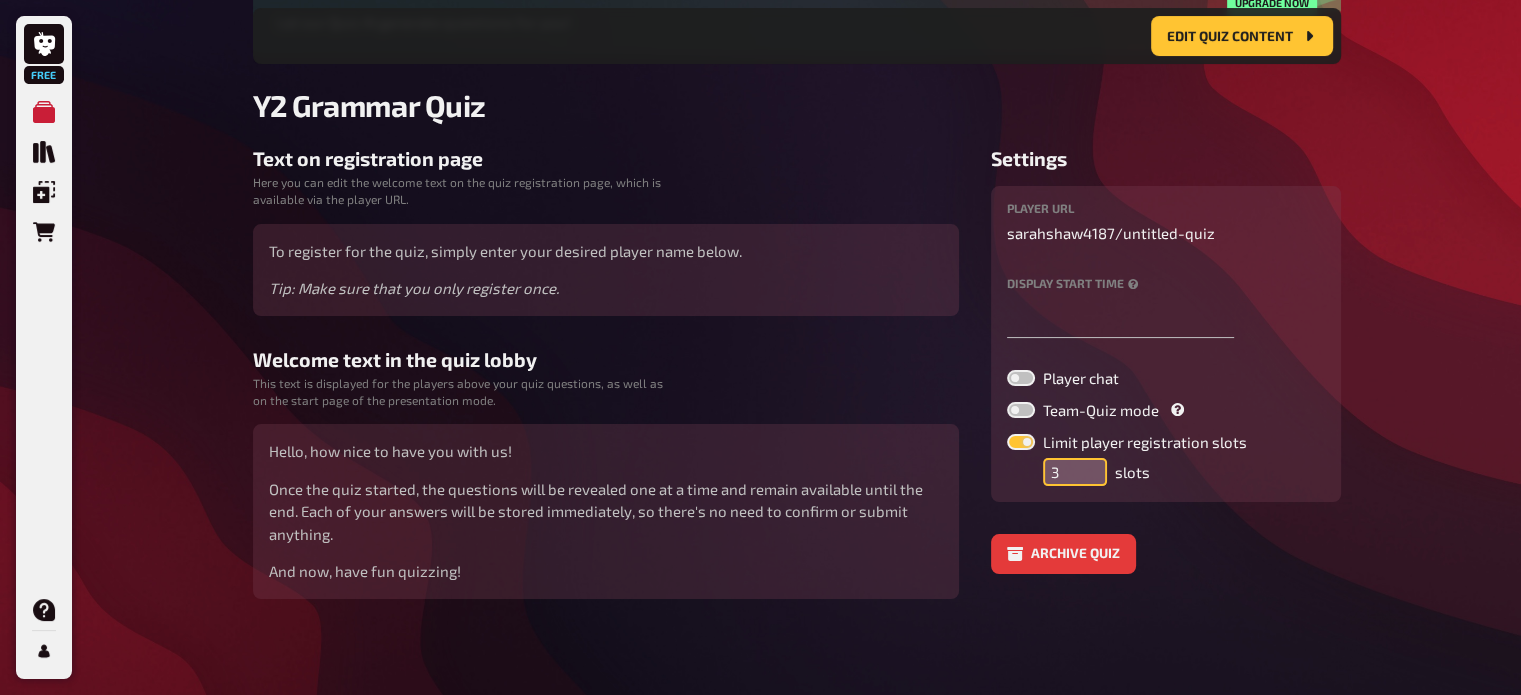 click on "3" at bounding box center [1075, 472] 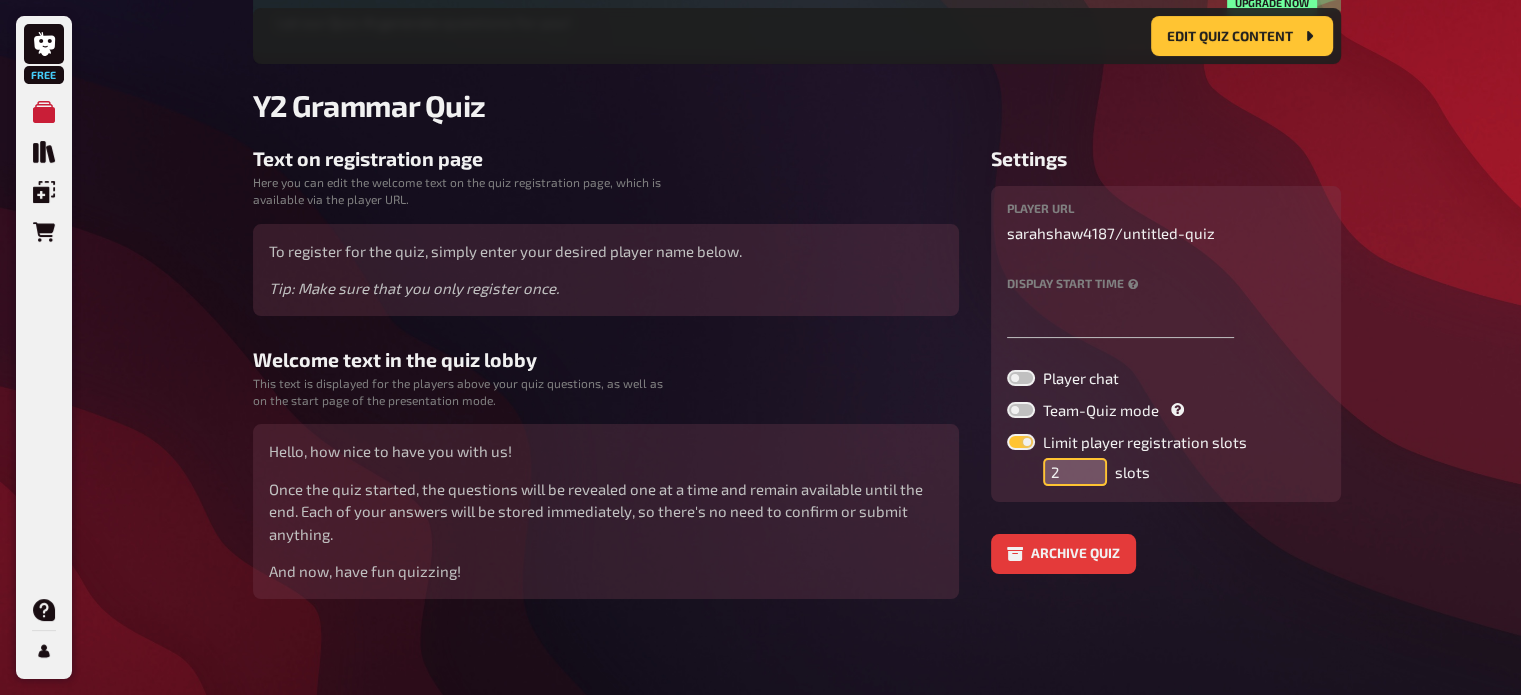 click on "2" at bounding box center [1075, 472] 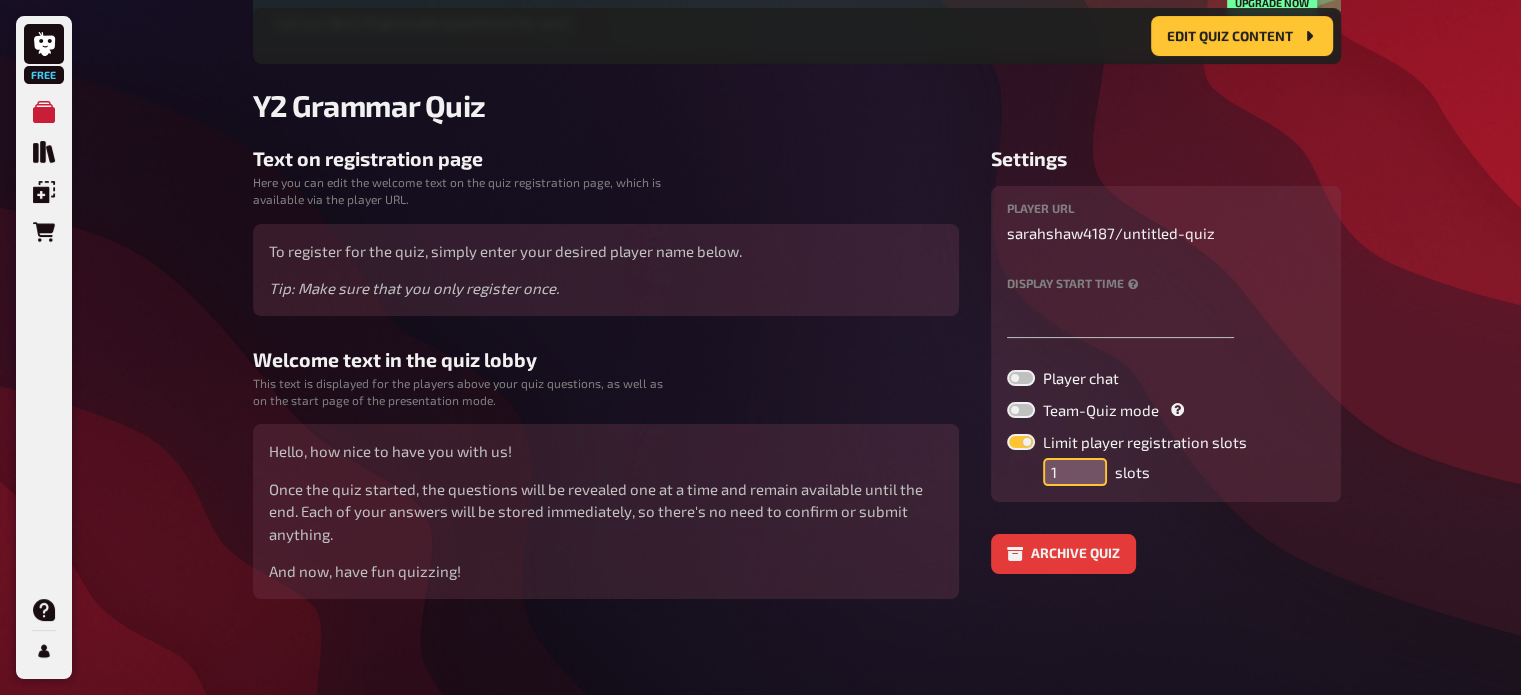 type on "1" 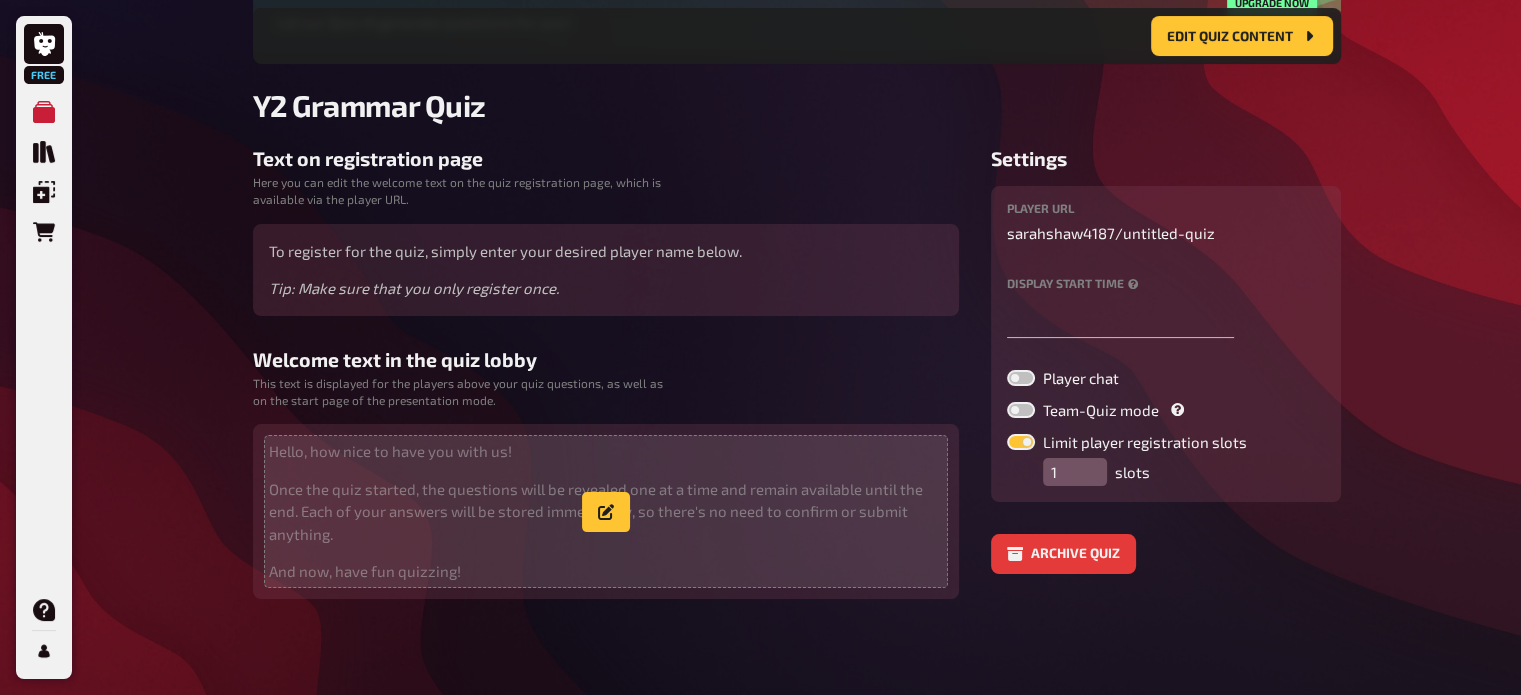 click on "And now, have fun quizzing!" at bounding box center (606, 571) 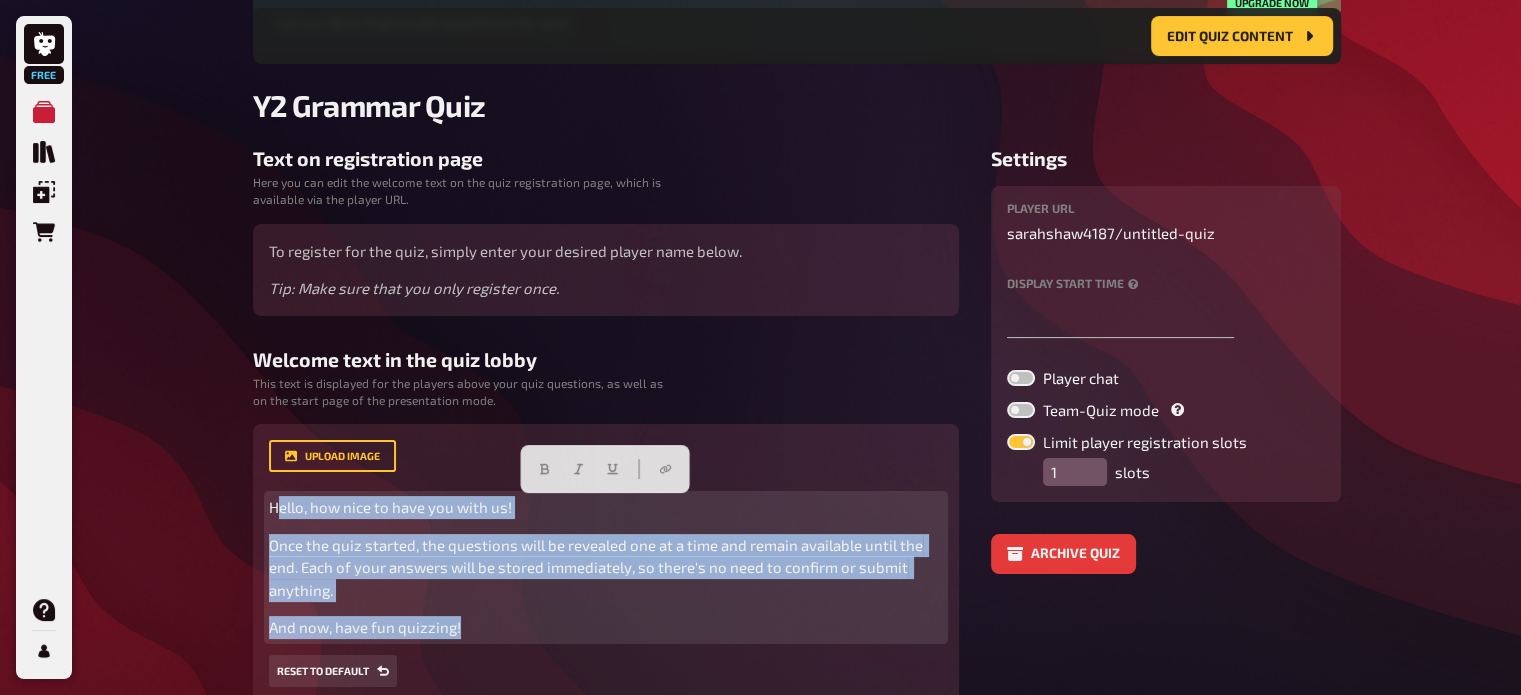 drag, startPoint x: 511, startPoint y: 634, endPoint x: 273, endPoint y: 489, distance: 278.6916 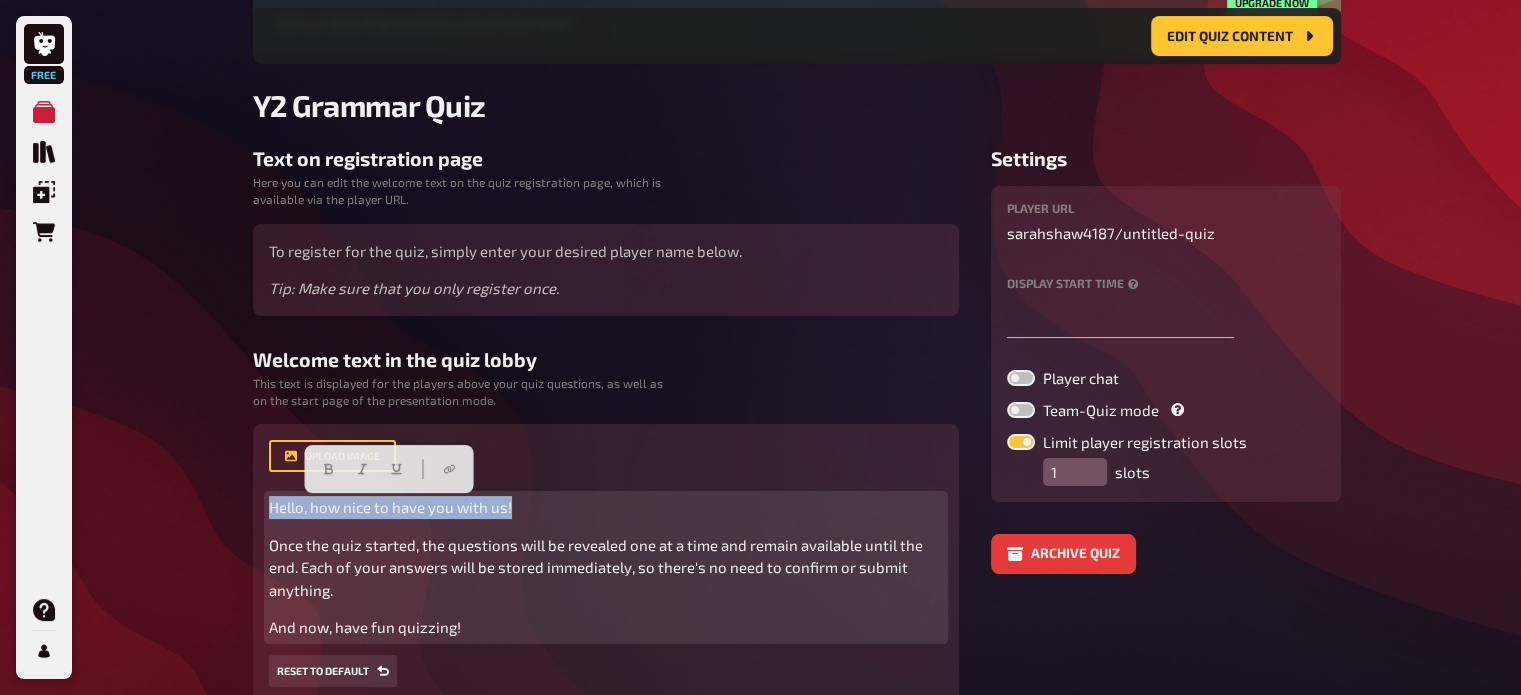 drag, startPoint x: 270, startPoint y: 510, endPoint x: 558, endPoint y: 512, distance: 288.00696 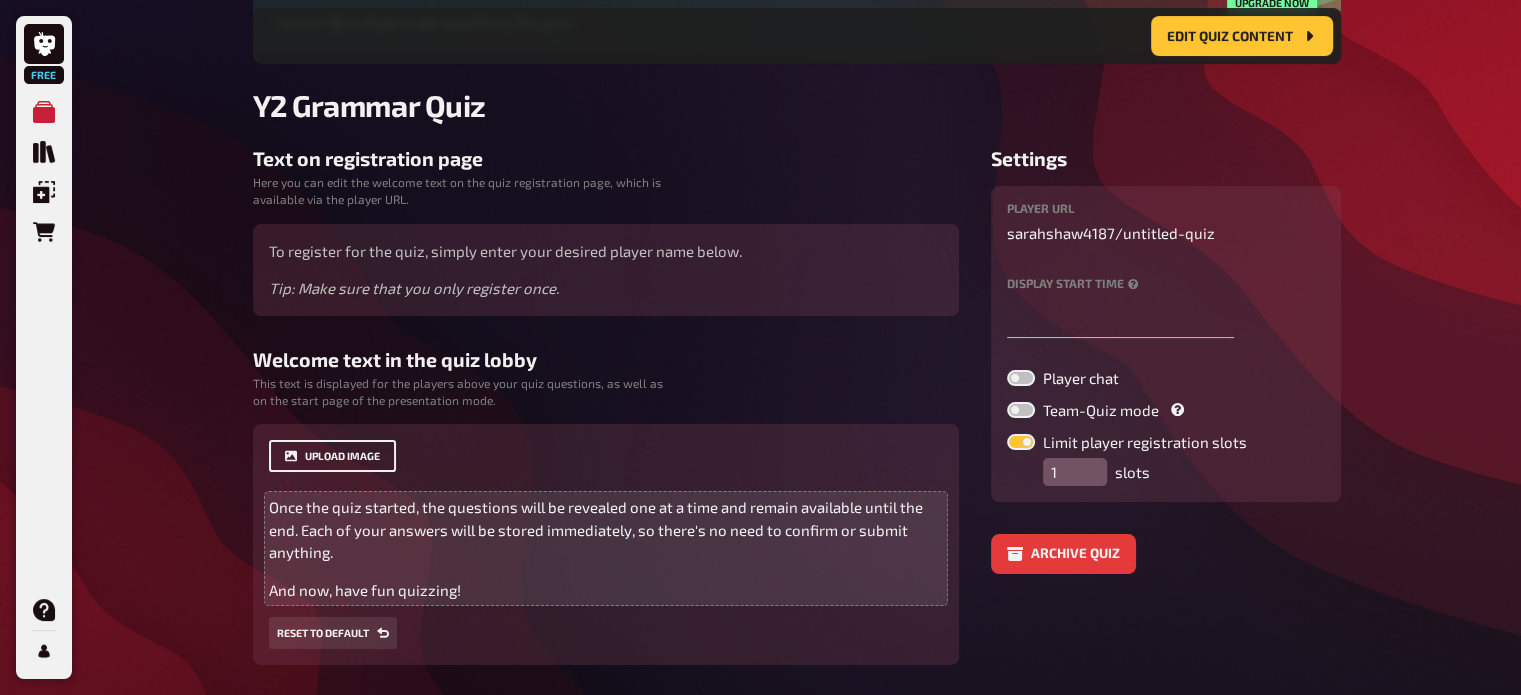 click on "upload image" at bounding box center (332, 456) 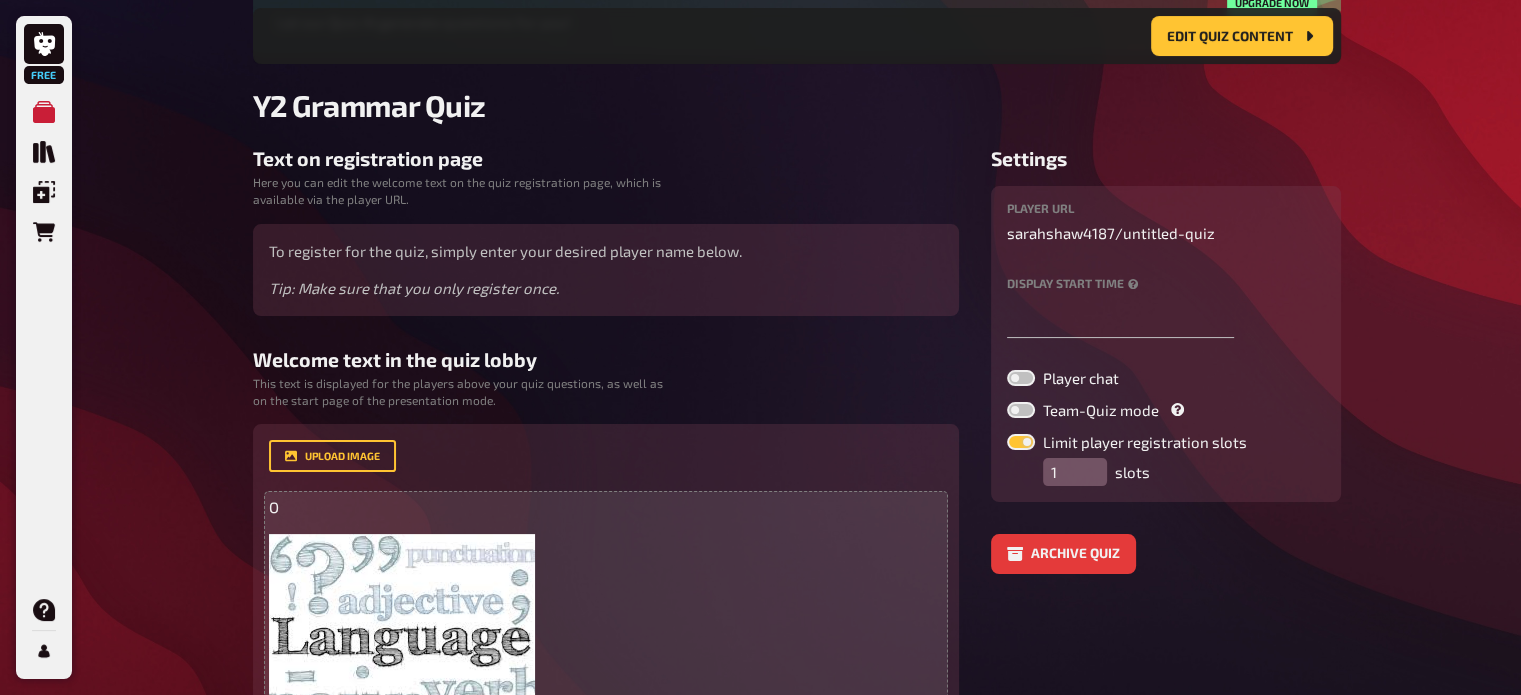 click on "Free My Quizzes Quiz Library Overlays Orders Help Profile Home My Quizzes Y2 Grammar Quiz Setup Edit Content Quiz Lobby Hosting undefined Evaluation Leaderboard Edit Quiz content Edit Quiz content Make your quiz even better by unlocking all the features! Let our Quiz AI generate questions for you! Upgrade now Y2 Grammar Quiz Text on registration page Here you can edit the welcome text on the quiz registration page, which is available via the player URL. To register for the quiz, simply enter your desired player name below. Tip: Make sure that you only register once. Welcome text in the quiz lobby This text is displayed for the players above your quiz questions, as well as on the start page of the presentation mode. upload image O ﻿ nce the quiz started, the questions will be revealed one at a time and remain available until the end. Each of your answers will be stored immediately, so there's no need to confirm or submit anything. And now, have fun quizzing! Drop here to upload Reset to default Settings   /" at bounding box center [760, 366] 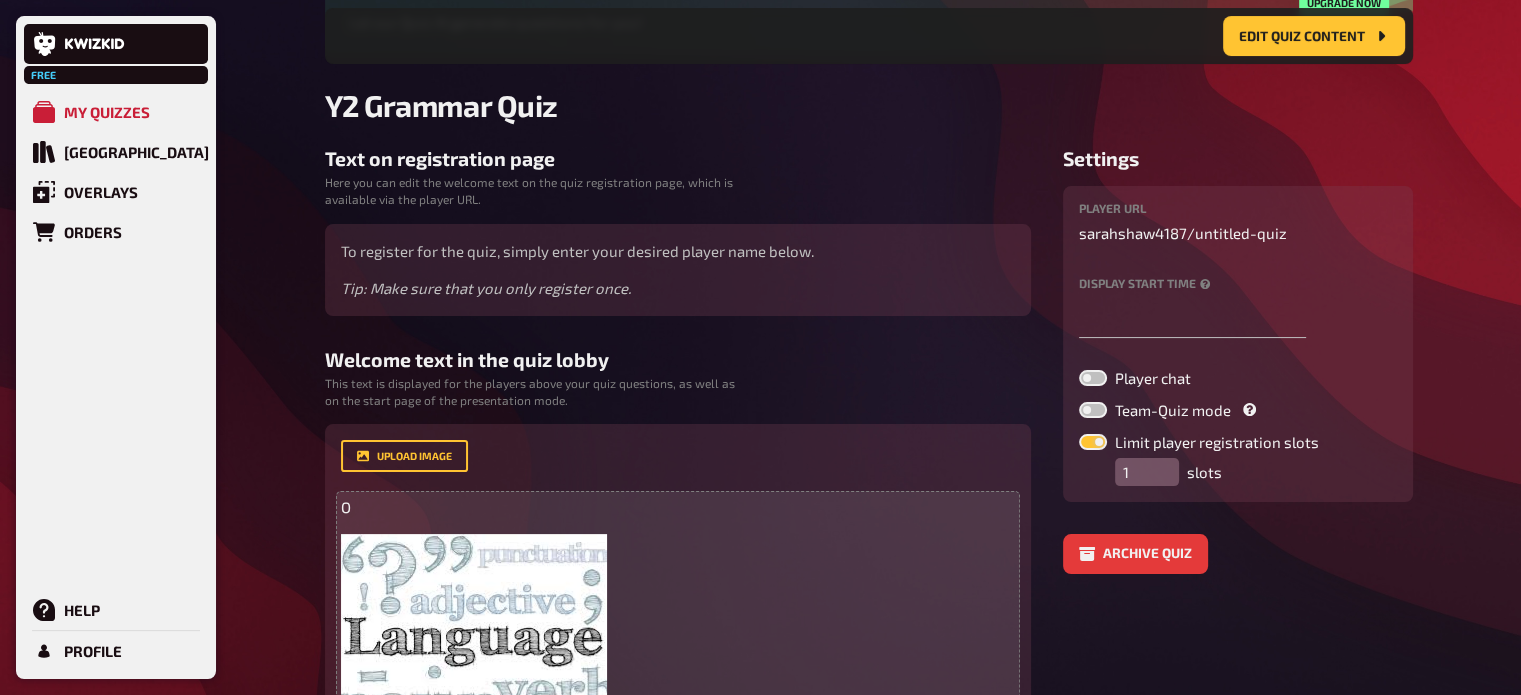 click on "Free My Quizzes Quiz Library Overlays Orders Help Profile Home My Quizzes Y2 Grammar Quiz Setup Edit Content Quiz Lobby Hosting undefined Evaluation Leaderboard Edit Quiz content Edit Quiz content Make your quiz even better by unlocking all the features! Let our Quiz AI generate questions for you! Upgrade now Y2 Grammar Quiz Text on registration page Here you can edit the welcome text on the quiz registration page, which is available via the player URL. To register for the quiz, simply enter your desired player name below. Tip: Make sure that you only register once. Welcome text in the quiz lobby This text is displayed for the players above your quiz questions, as well as on the start page of the presentation mode. upload image O ﻿ nce the quiz started, the questions will be revealed one at a time and remain available until the end. Each of your answers will be stored immediately, so there's no need to confirm or submit anything. And now, have fun quizzing! Drop here to upload Reset to default Settings   /" at bounding box center (760, 366) 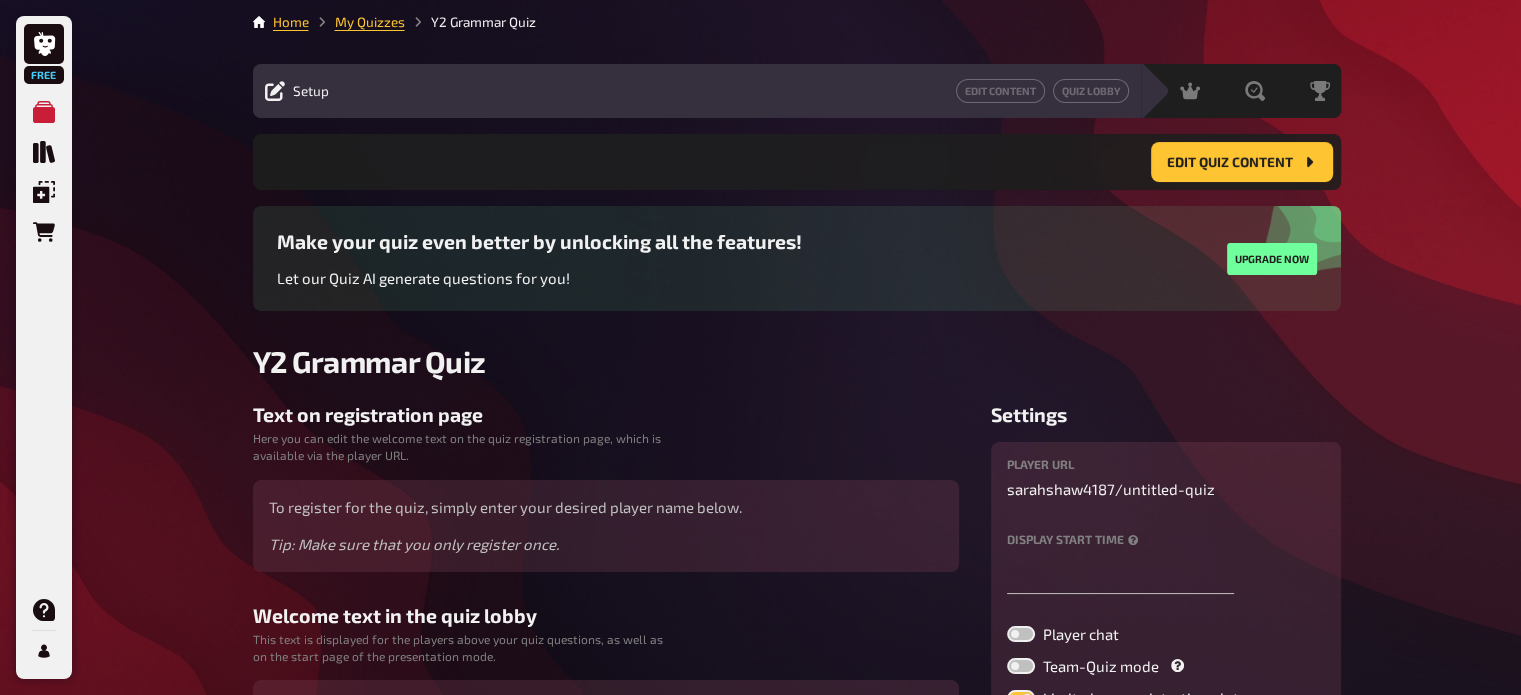 scroll, scrollTop: 0, scrollLeft: 0, axis: both 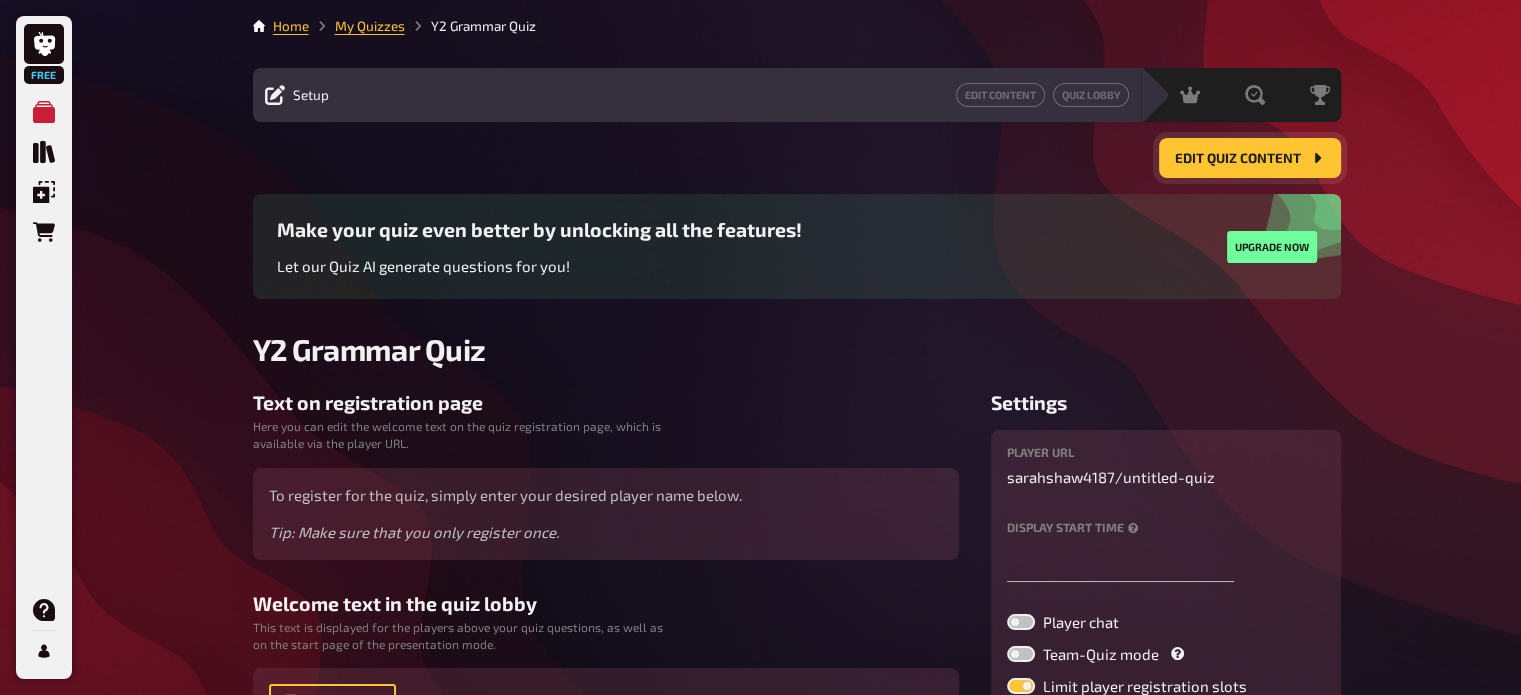 click on "Edit Quiz content" at bounding box center (1250, 158) 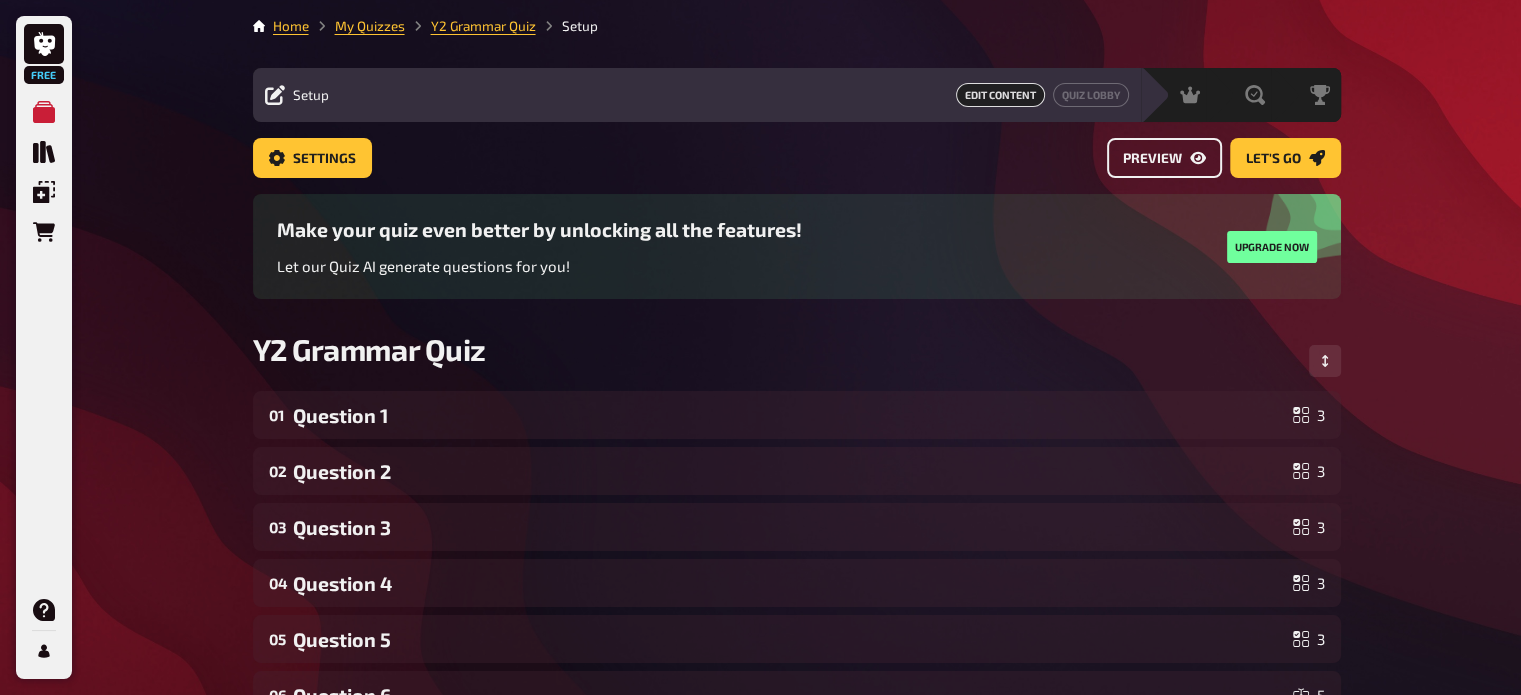 click on "Preview" at bounding box center [1164, 158] 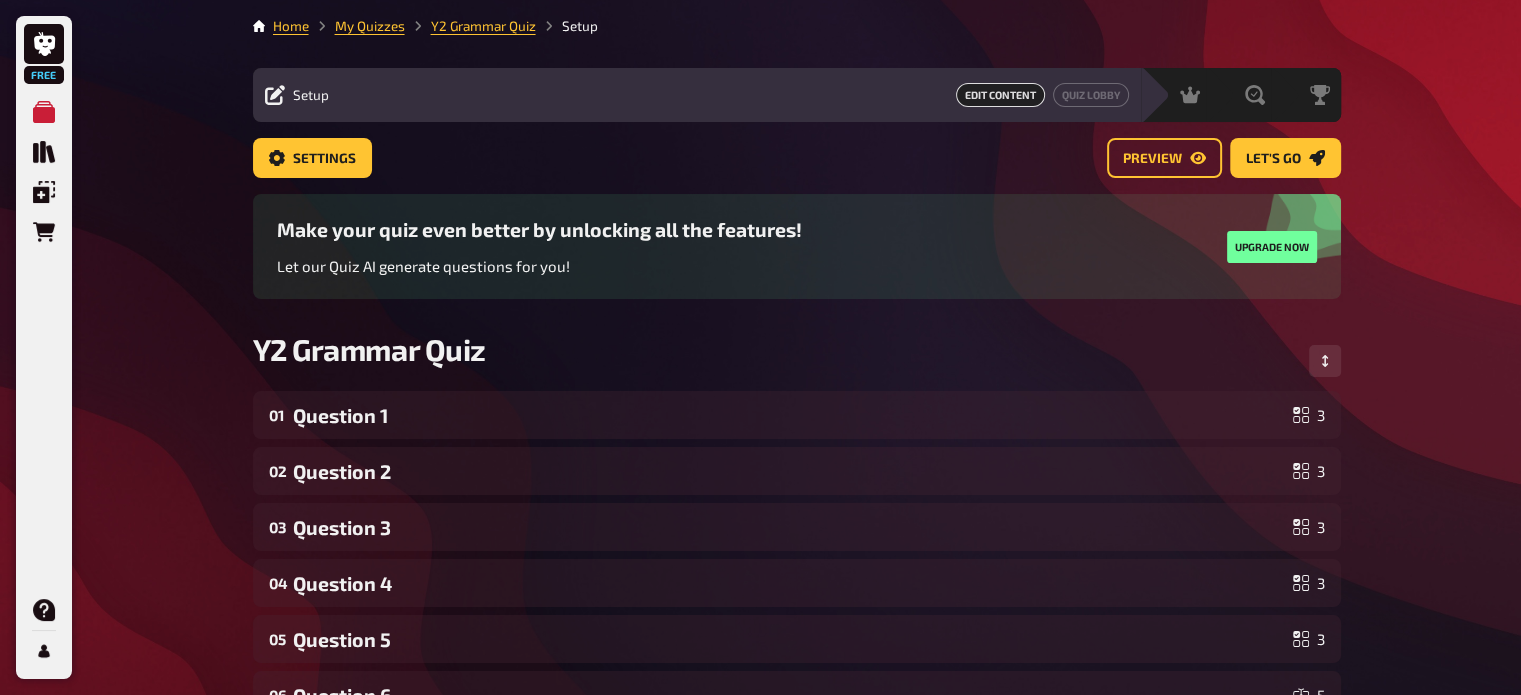 click on "Setup" at bounding box center [311, 95] 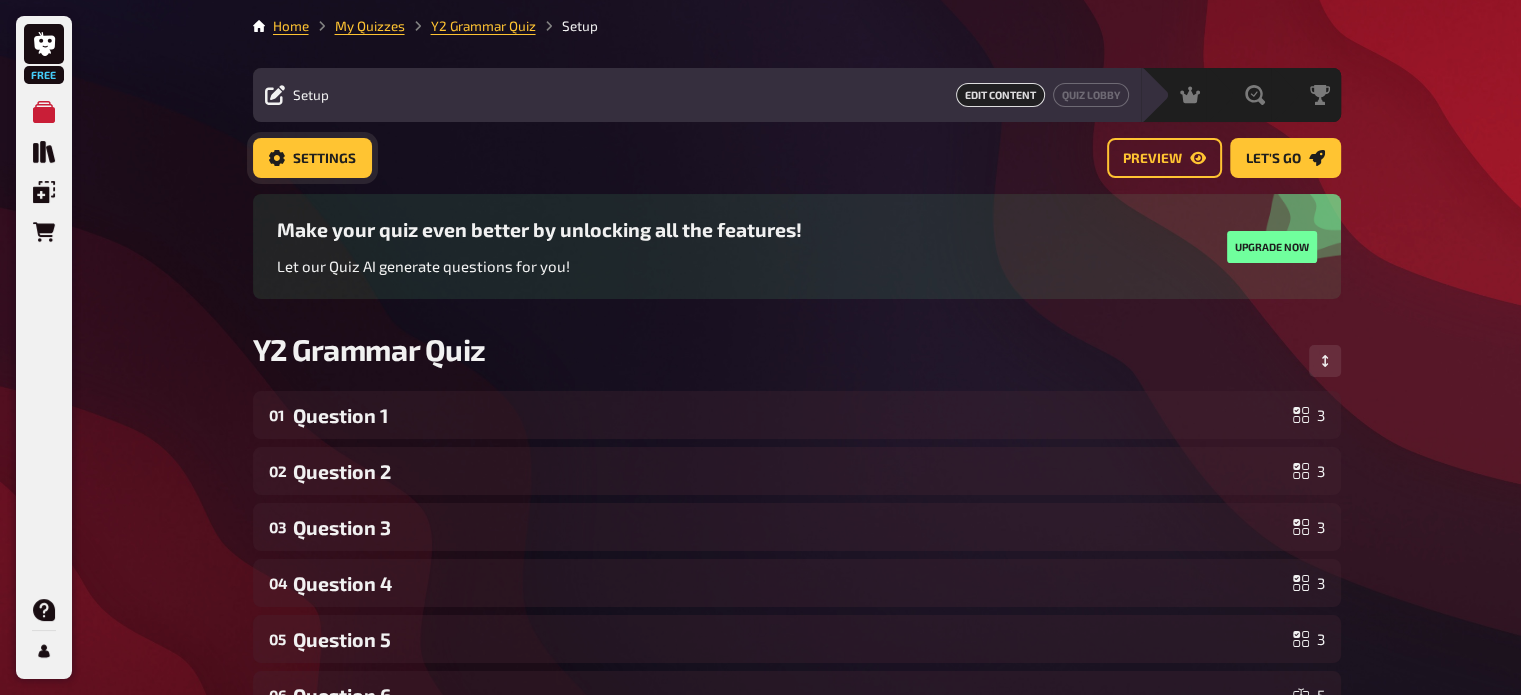 click on "Settings" at bounding box center [324, 159] 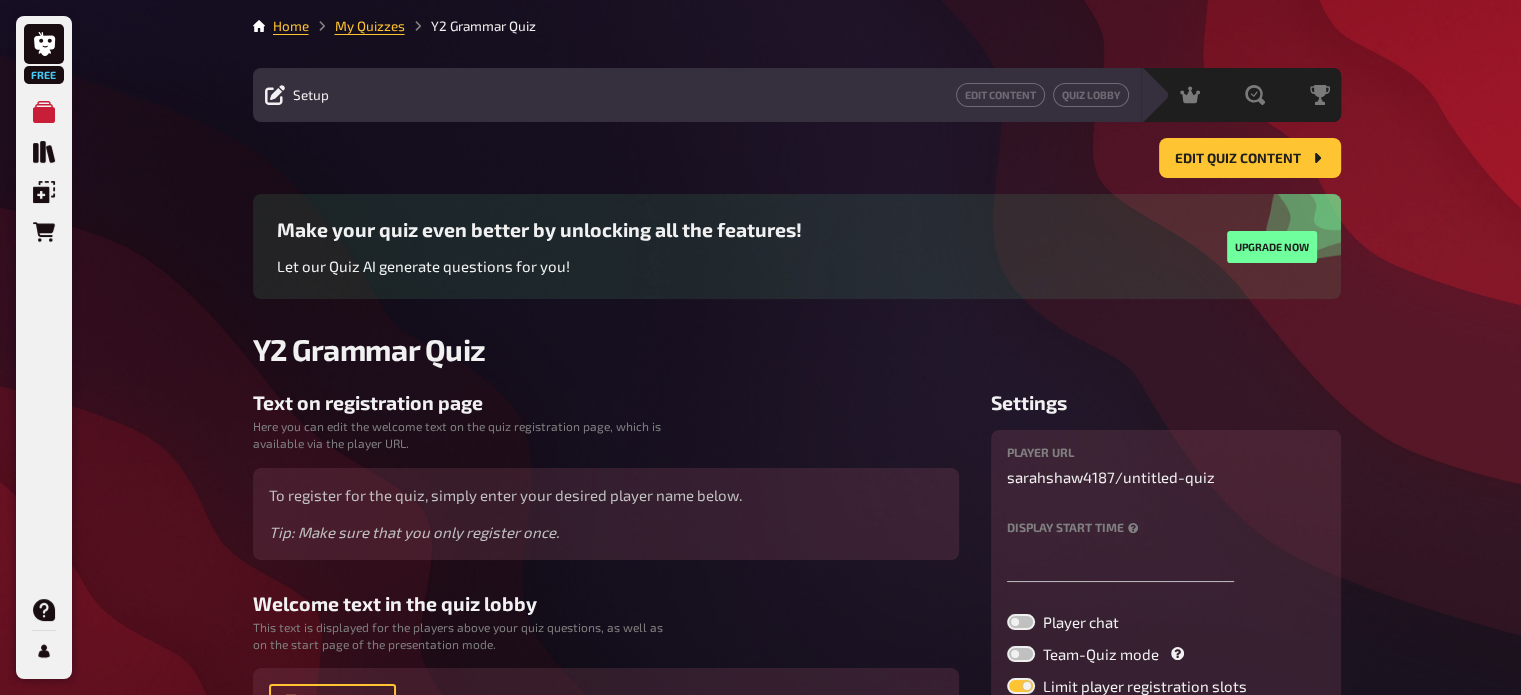 click on "Free My Quizzes Quiz Library Overlays Orders Help Profile Home My Quizzes Y2 Grammar Quiz Setup Edit Content Quiz Lobby Hosting undefined Evaluation Leaderboard Edit Quiz content Edit Quiz content Make your quiz even better by unlocking all the features! Let our Quiz AI generate questions for you! Upgrade now Y2 Grammar Quiz Text on registration page Here you can edit the welcome text on the quiz registration page, which is available via the player URL. To register for the quiz, simply enter your desired player name below. Tip: Make sure that you only register once. Welcome text in the quiz lobby This text is displayed for the players above your quiz questions, as well as on the start page of the presentation mode. upload image O ﻿ nce the quiz started, the questions will be revealed one at a time and remain available until the end. Each of your answers will be stored immediately, so there's no need to confirm or submit anything. And now, have fun quizzing! Drop here to upload Reset to default Settings   /" at bounding box center [760, 618] 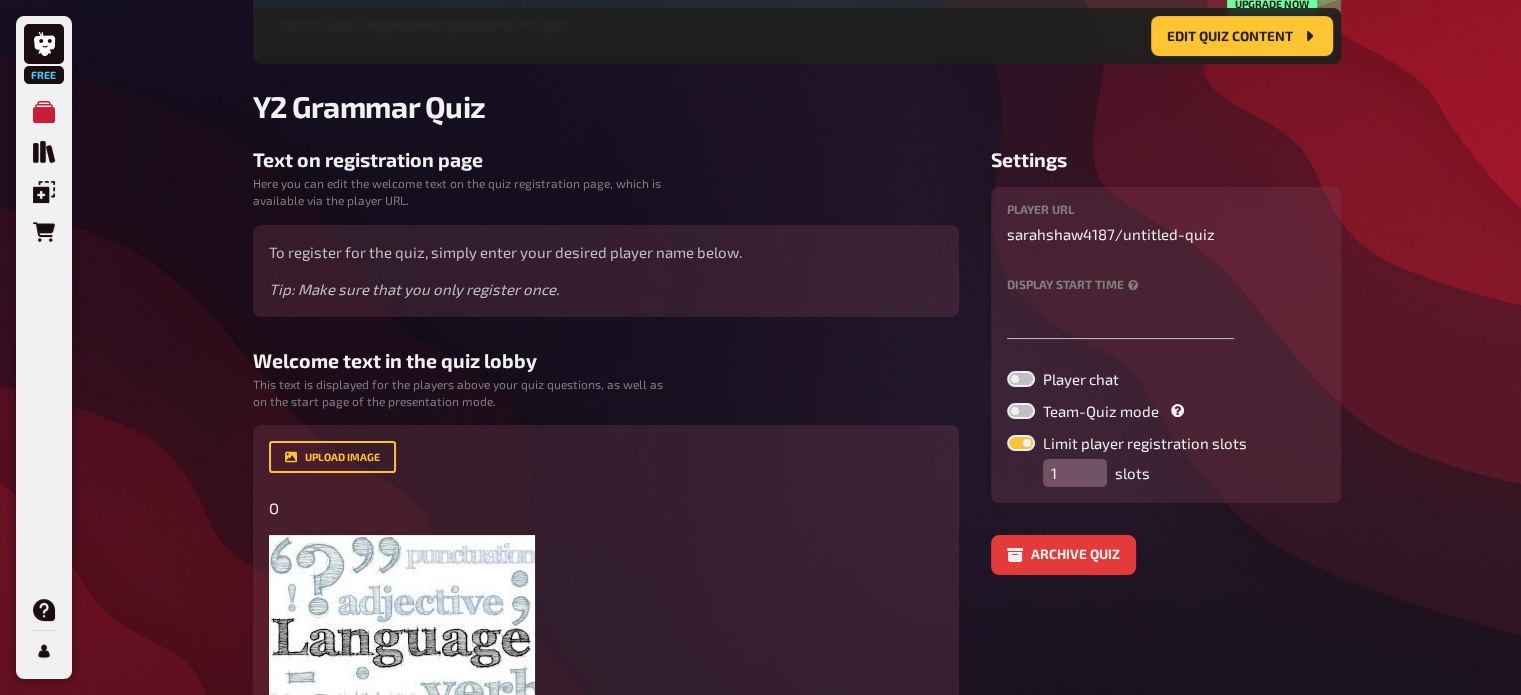 scroll, scrollTop: 376, scrollLeft: 0, axis: vertical 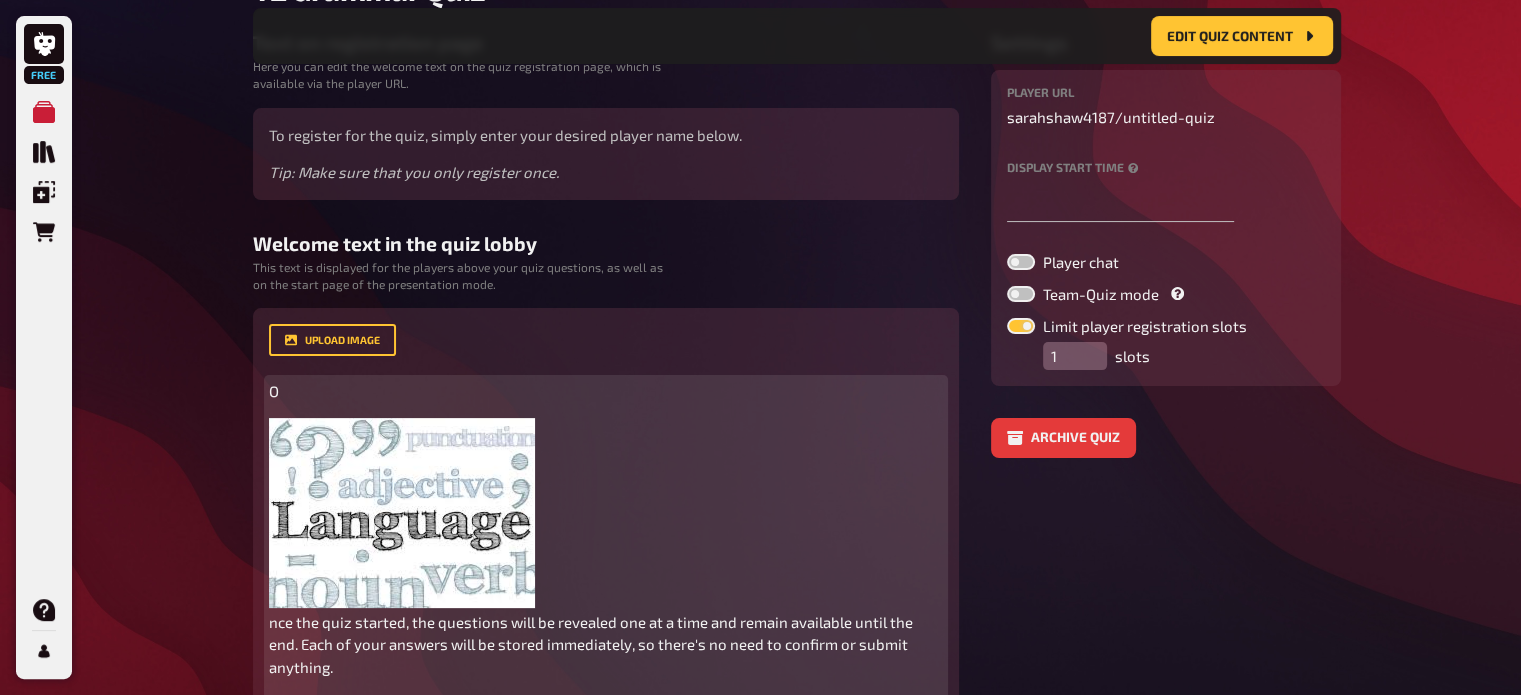 click on "nce the quiz started, the questions will be revealed one at a time and remain available until the end. Each of your answers will be stored immediately, so there's no need to confirm or submit anything." at bounding box center (592, 644) 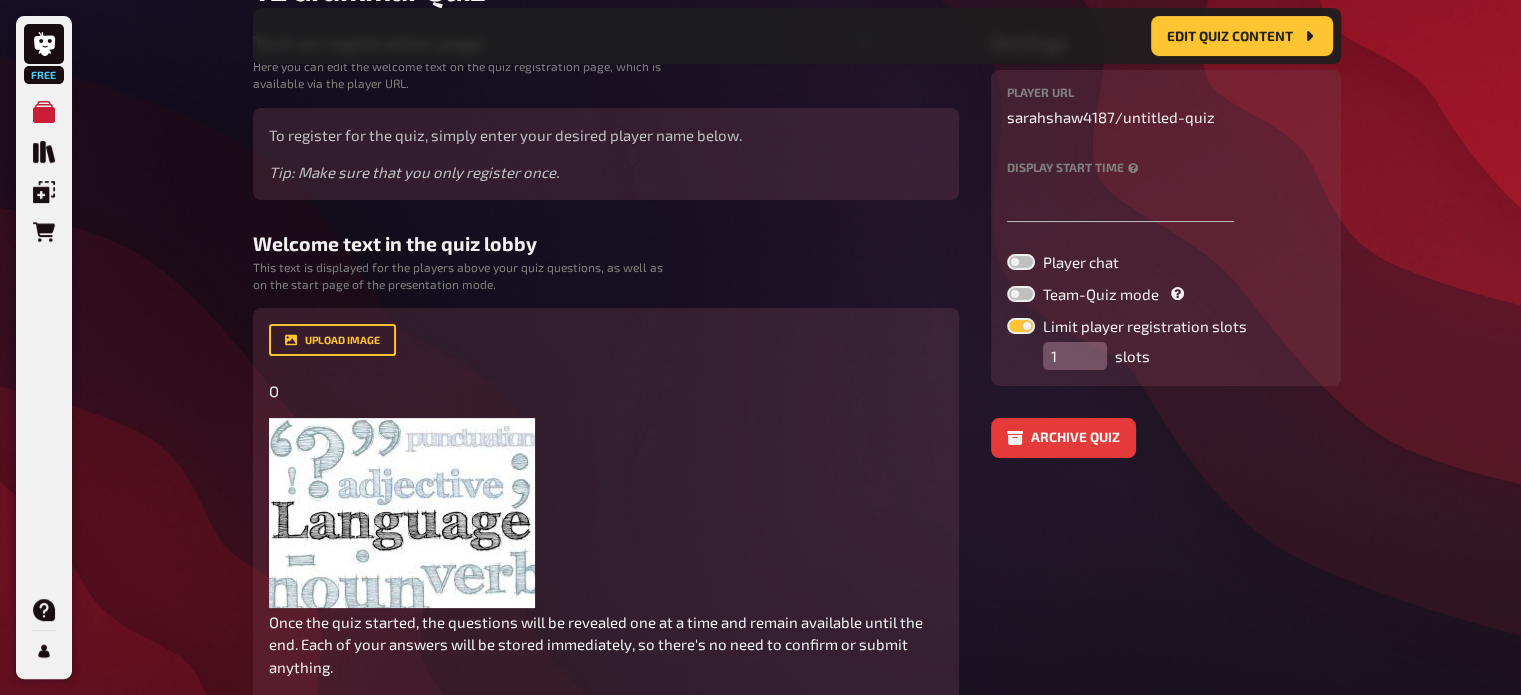 click on "Free My Quizzes Quiz Library Overlays Orders Help Profile Home My Quizzes Y2 Grammar Quiz Setup Edit Content Quiz Lobby Hosting undefined Evaluation Leaderboard Edit Quiz content Edit Quiz content Make your quiz even better by unlocking all the features! Let our Quiz AI generate questions for you! Upgrade now Y2 Grammar Quiz Text on registration page Here you can edit the welcome text on the quiz registration page, which is available via the player URL. To register for the quiz, simply enter your desired player name below. Tip: Make sure that you only register once. Welcome text in the quiz lobby This text is displayed for the players above your quiz questions, as well as on the start page of the presentation mode. upload image O ﻿ Once the quiz started, the questions will be revealed one at a time and remain available until the end. Each of your answers will be stored immediately, so there's no need to confirm or submit anything. And now, have fun quizzing! Drop here to upload Reset to default Settings   /" at bounding box center (760, 250) 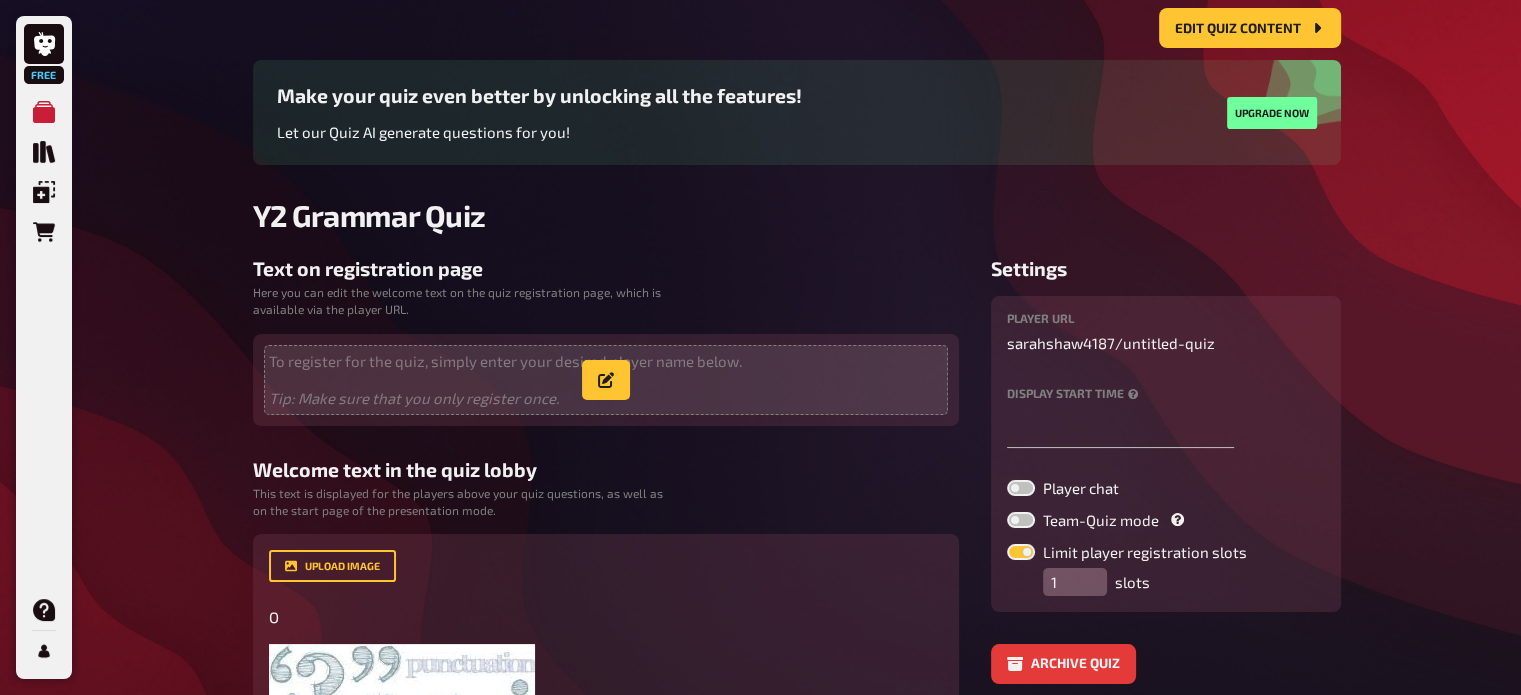 scroll, scrollTop: 0, scrollLeft: 0, axis: both 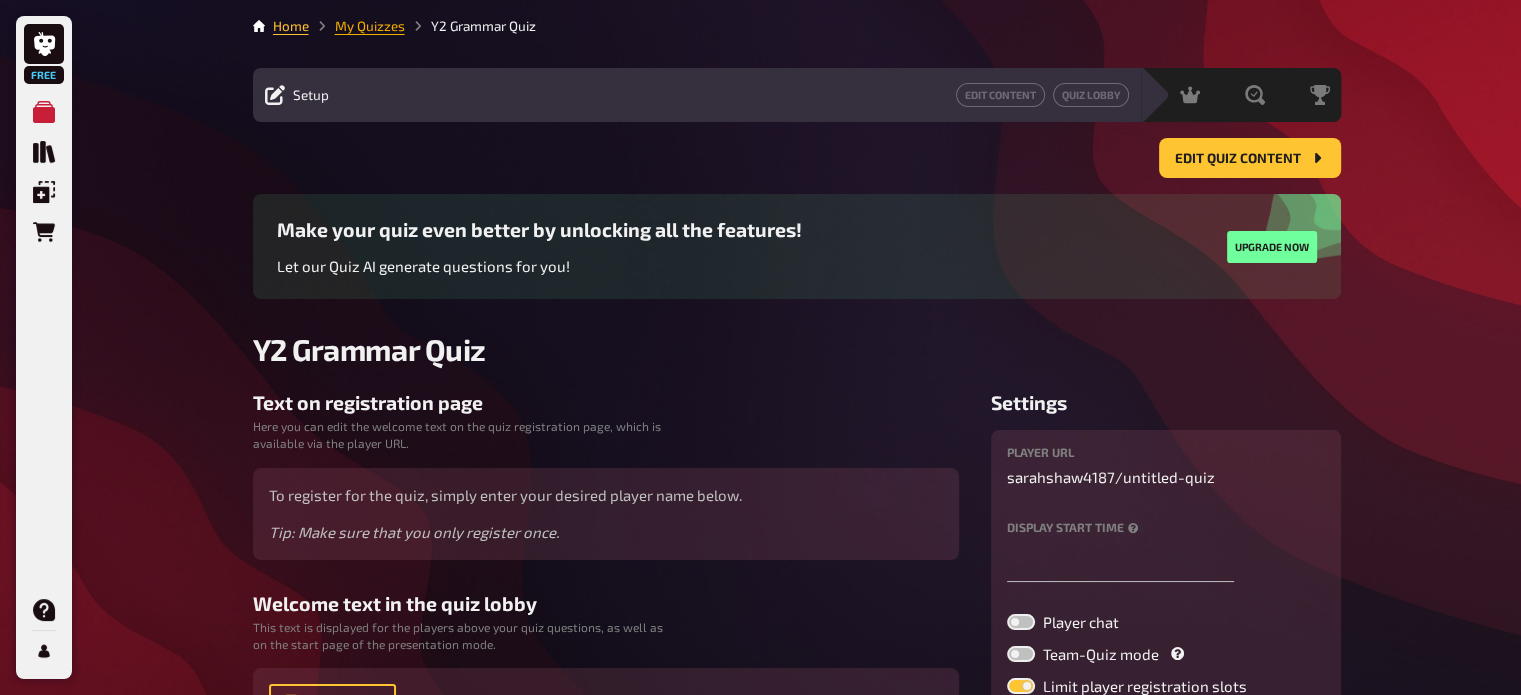 click on "My Quizzes" at bounding box center [370, 26] 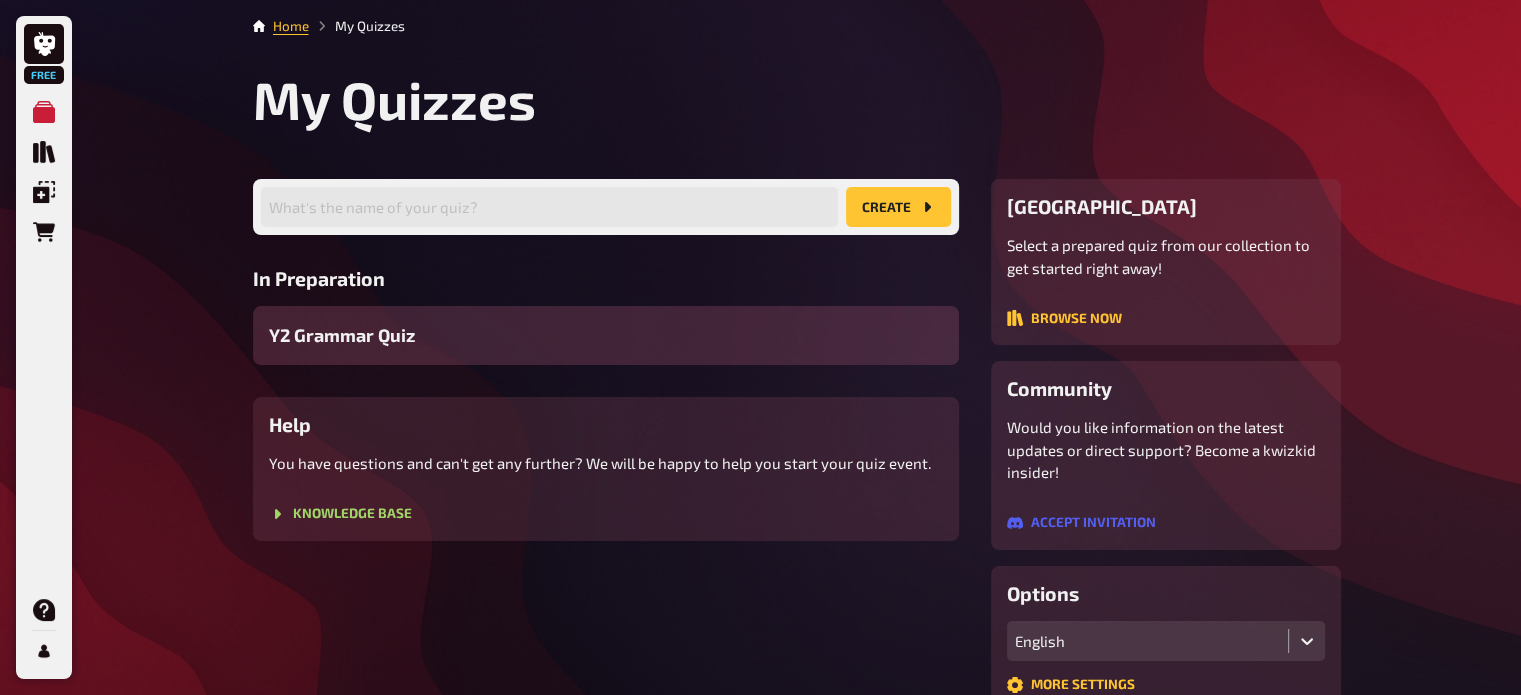 click on "Y2 Grammar Quiz" at bounding box center [606, 335] 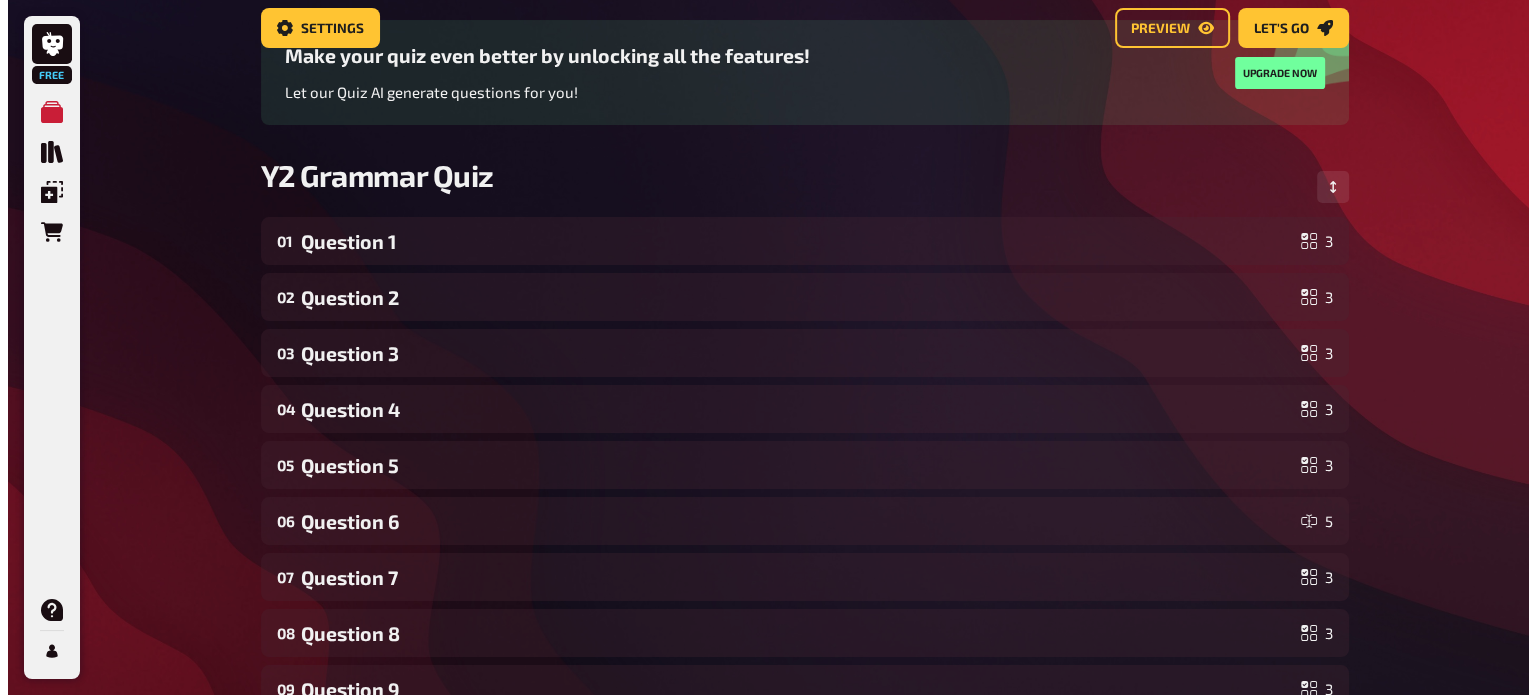 scroll, scrollTop: 0, scrollLeft: 0, axis: both 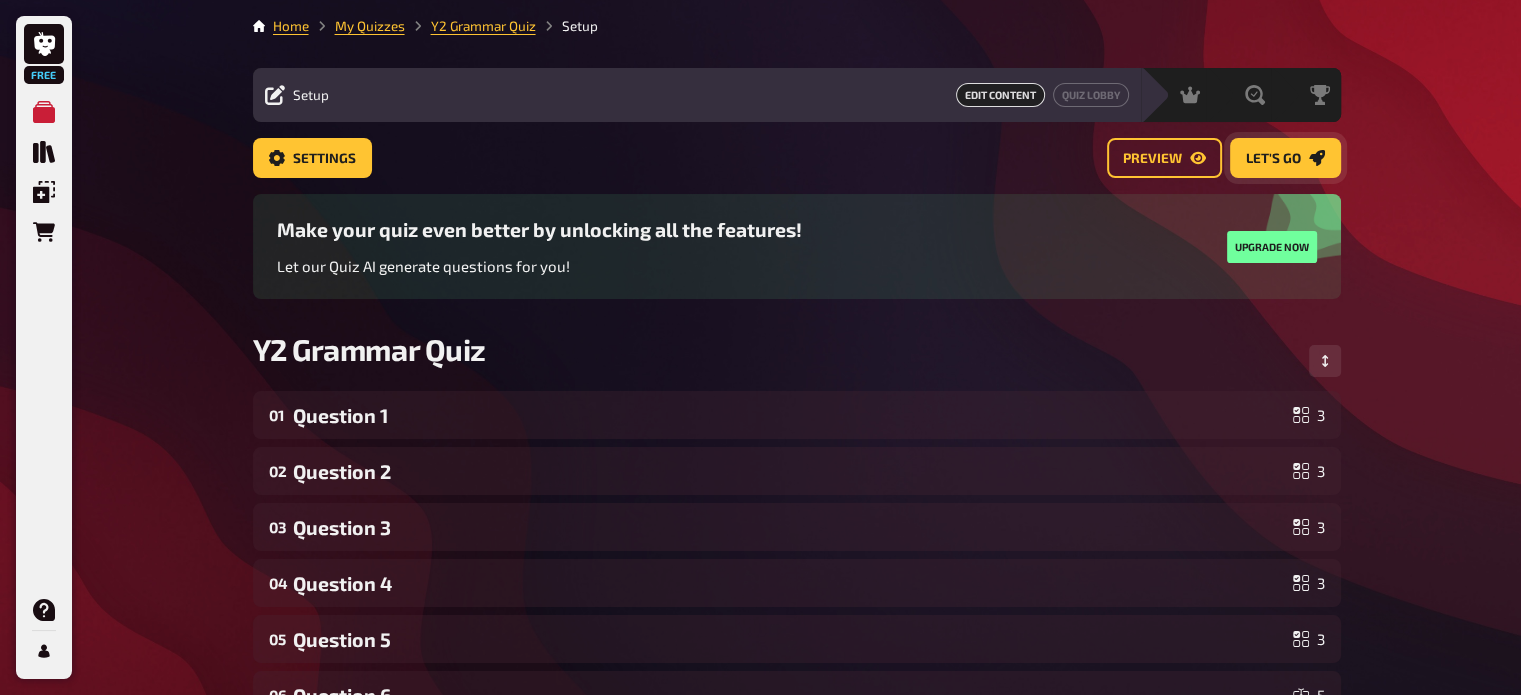 click on "Let's go" at bounding box center [1273, 159] 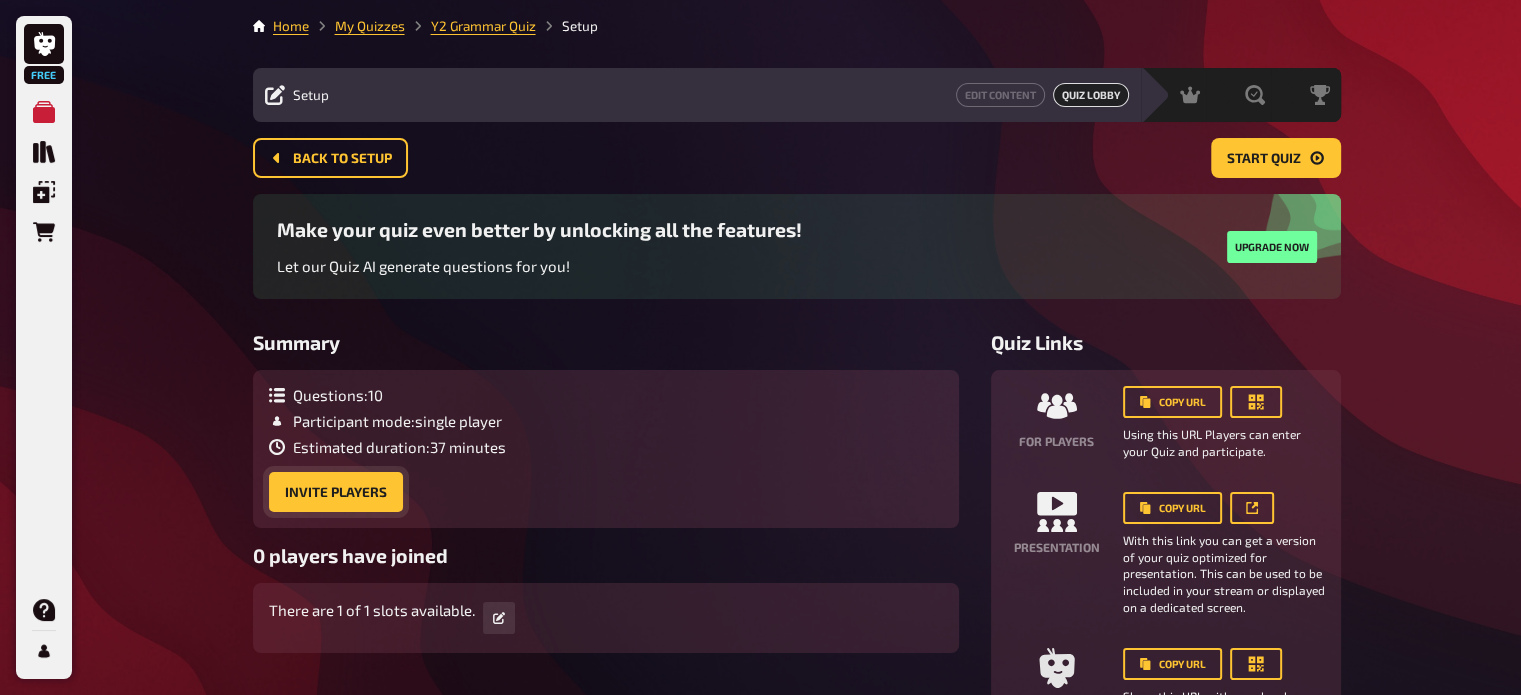 click on "Invite Players" at bounding box center [336, 492] 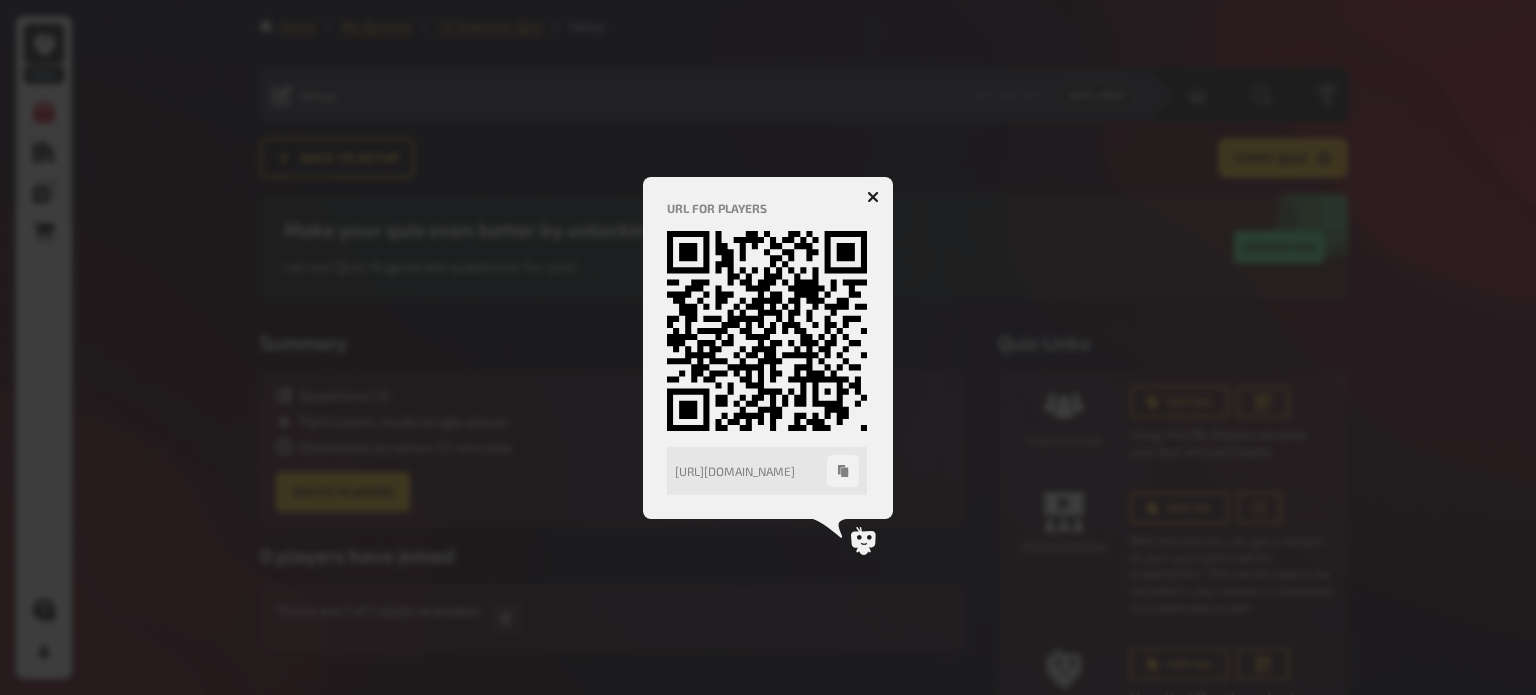 click 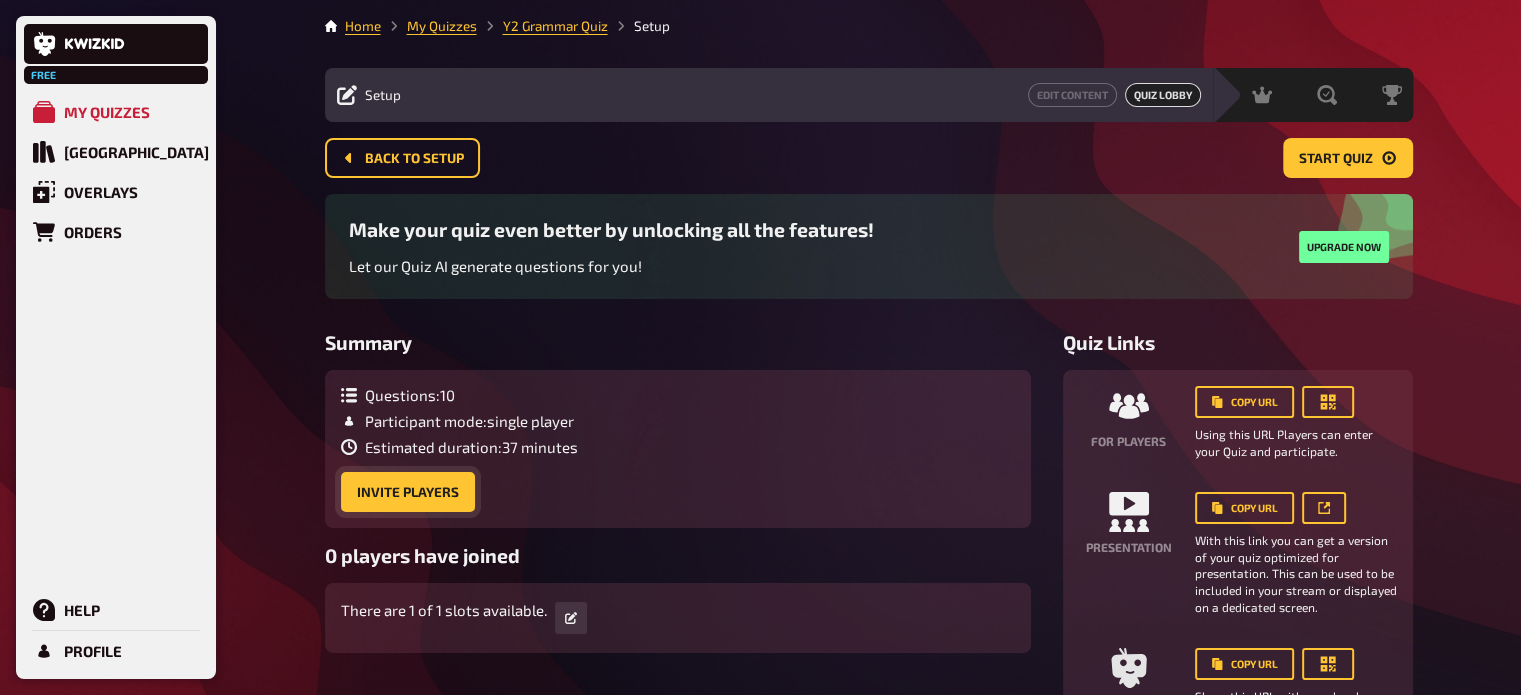 click on "Invite Players" at bounding box center [408, 492] 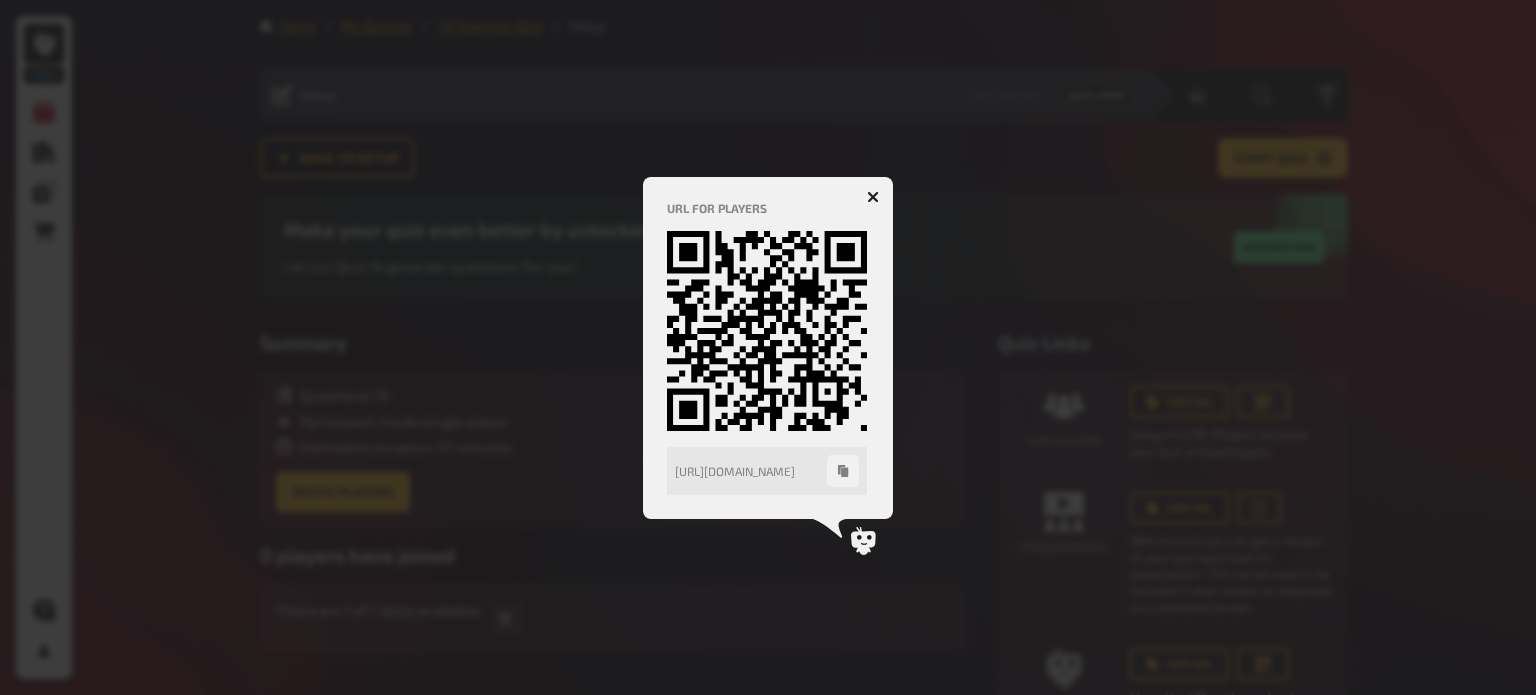 click at bounding box center (768, 347) 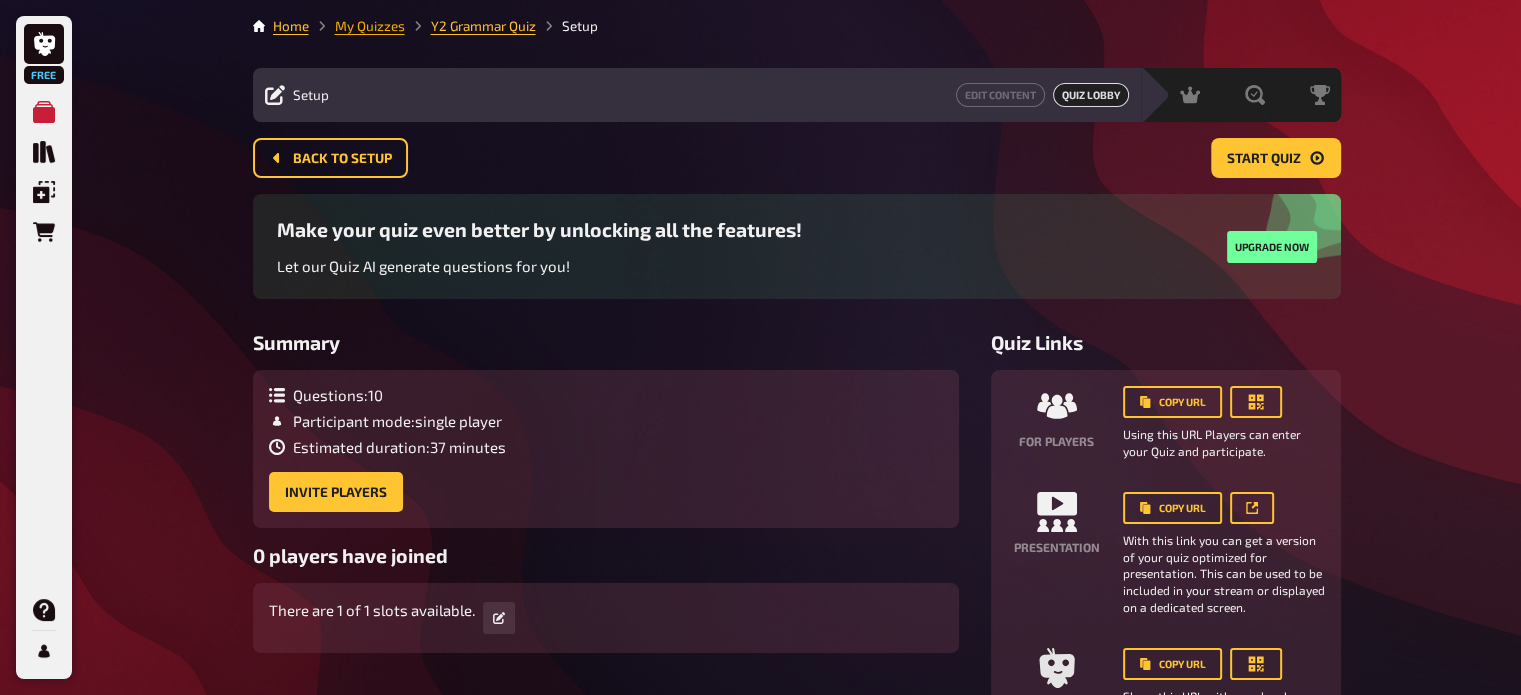 click on "My Quizzes" at bounding box center (370, 26) 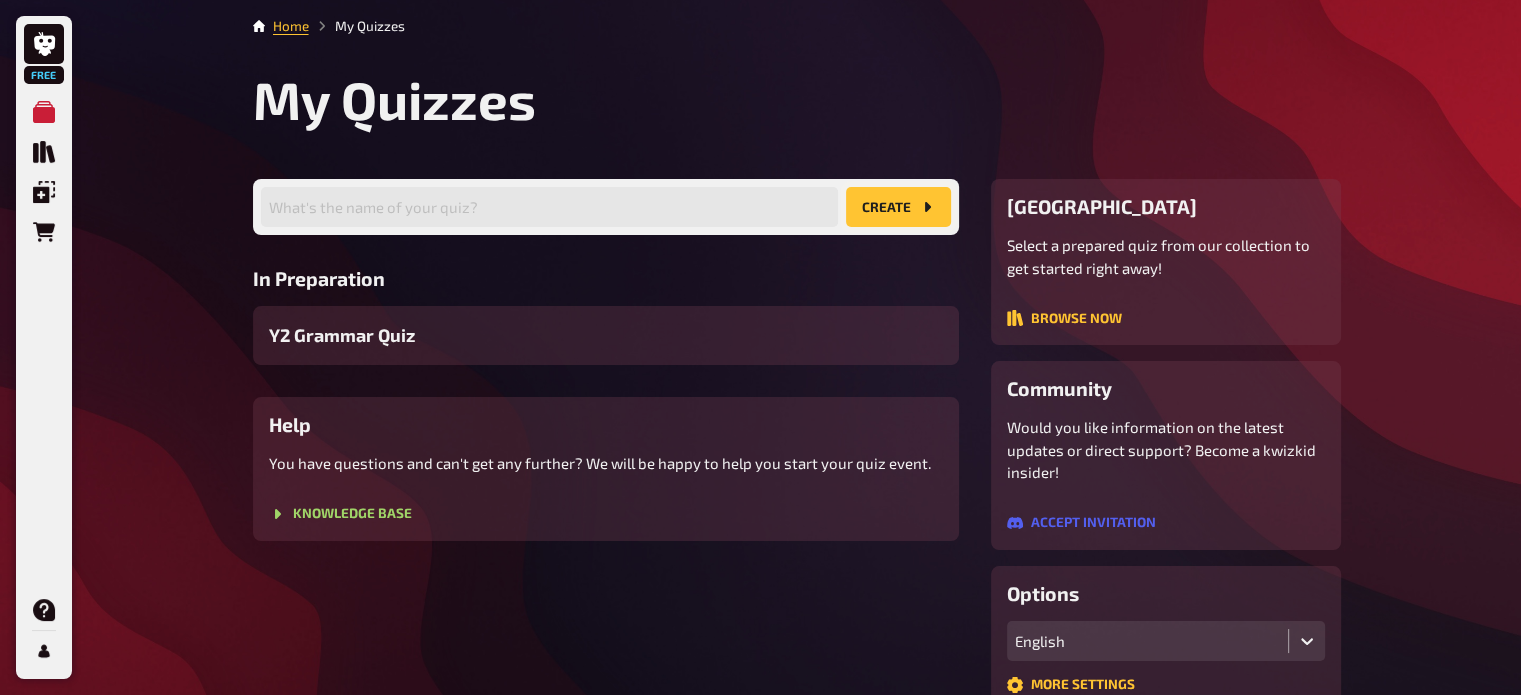 click on "create" at bounding box center (898, 207) 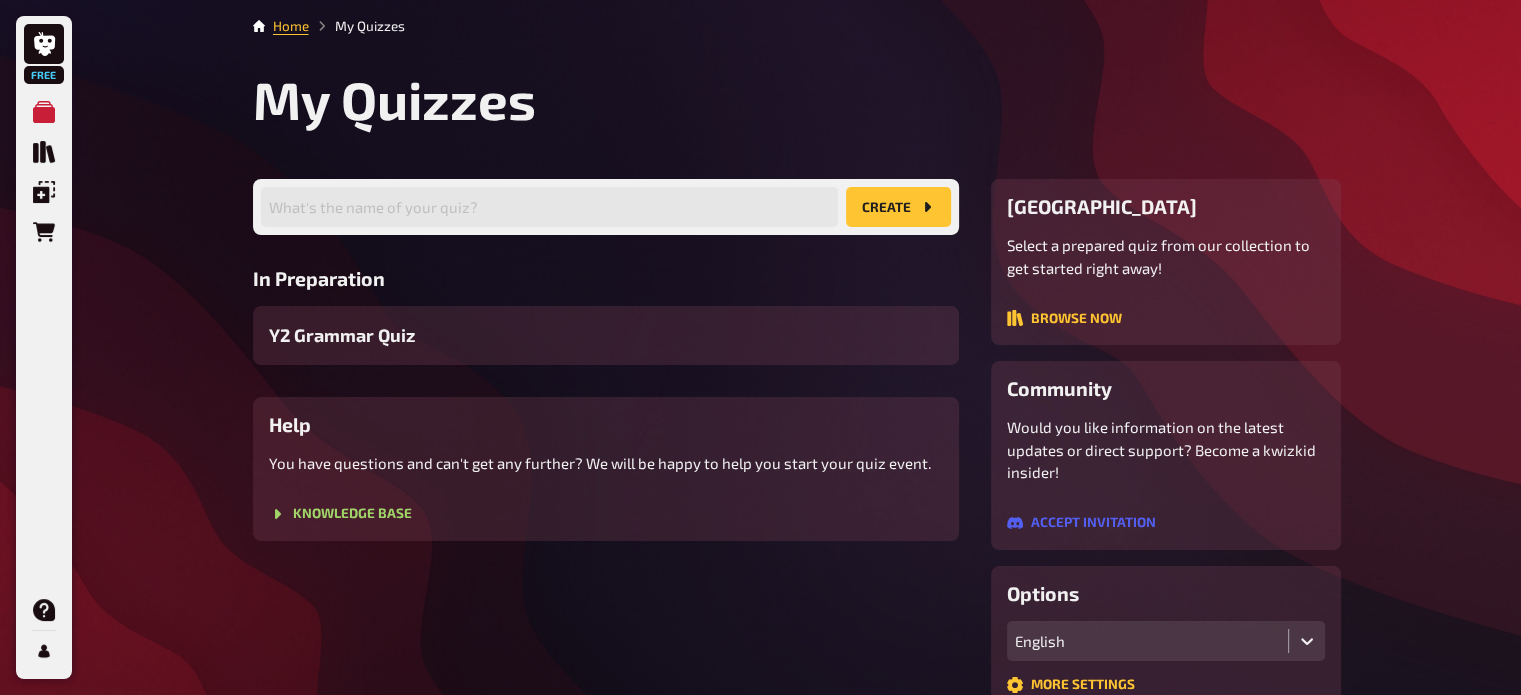 click on "Free My Quizzes Quiz Library Overlays Orders Help Profile Home My Quizzes My Quizzes What's the name of your quiz? create In Preparation Y2 Grammar Quiz Help You have questions and can't get any further? We will be happy to help you start your quiz event. Knowledge Base Quiz Library Select a prepared quiz from our collection to get started right away! Browse now Community Would you like information on the latest updates or direct support? Become a kwizkid insider! Accept invitation Options English More settings Upgrade to  Flat  now Popular The full upgrade for all your quizzes for a period of one month. All features in Single, plus : AI Support unlimited participant slots unlimited questions See all features Add to cart" at bounding box center [760, 610] 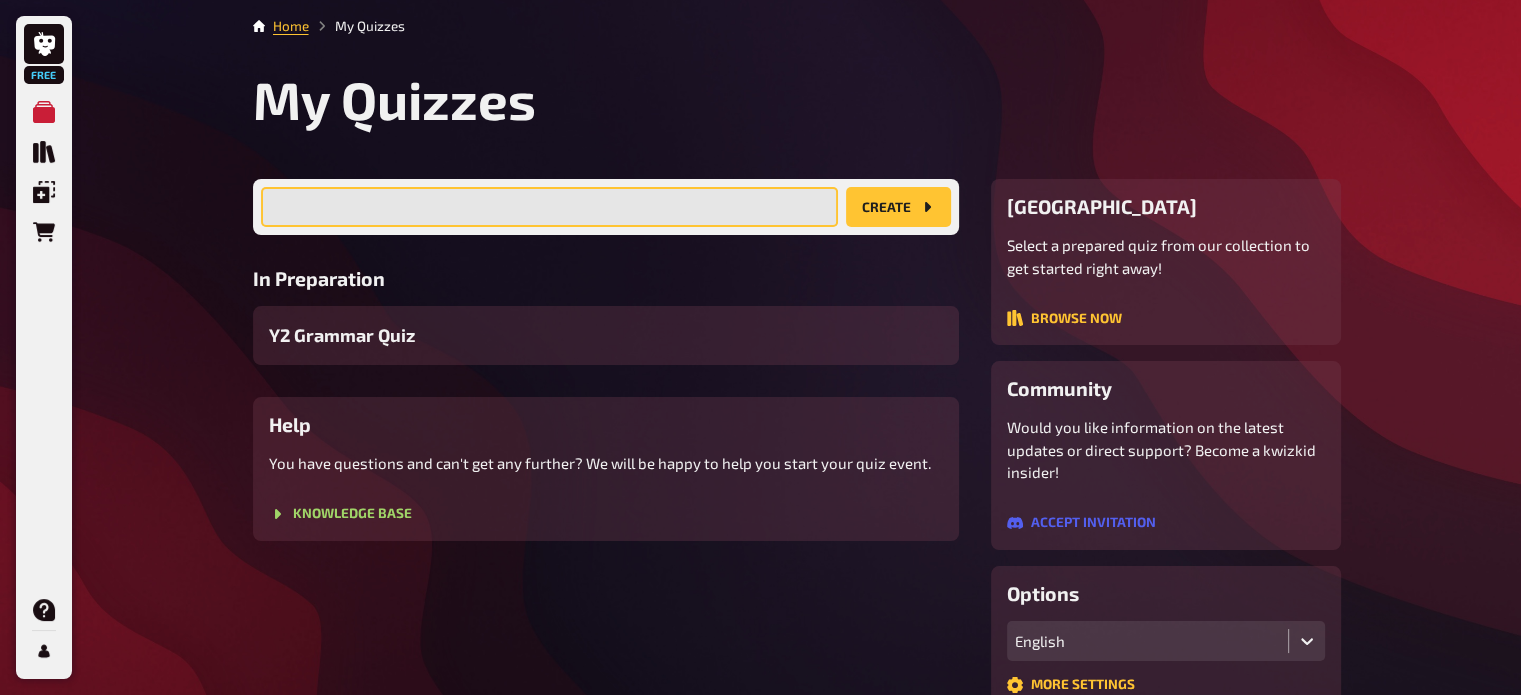 click at bounding box center (549, 207) 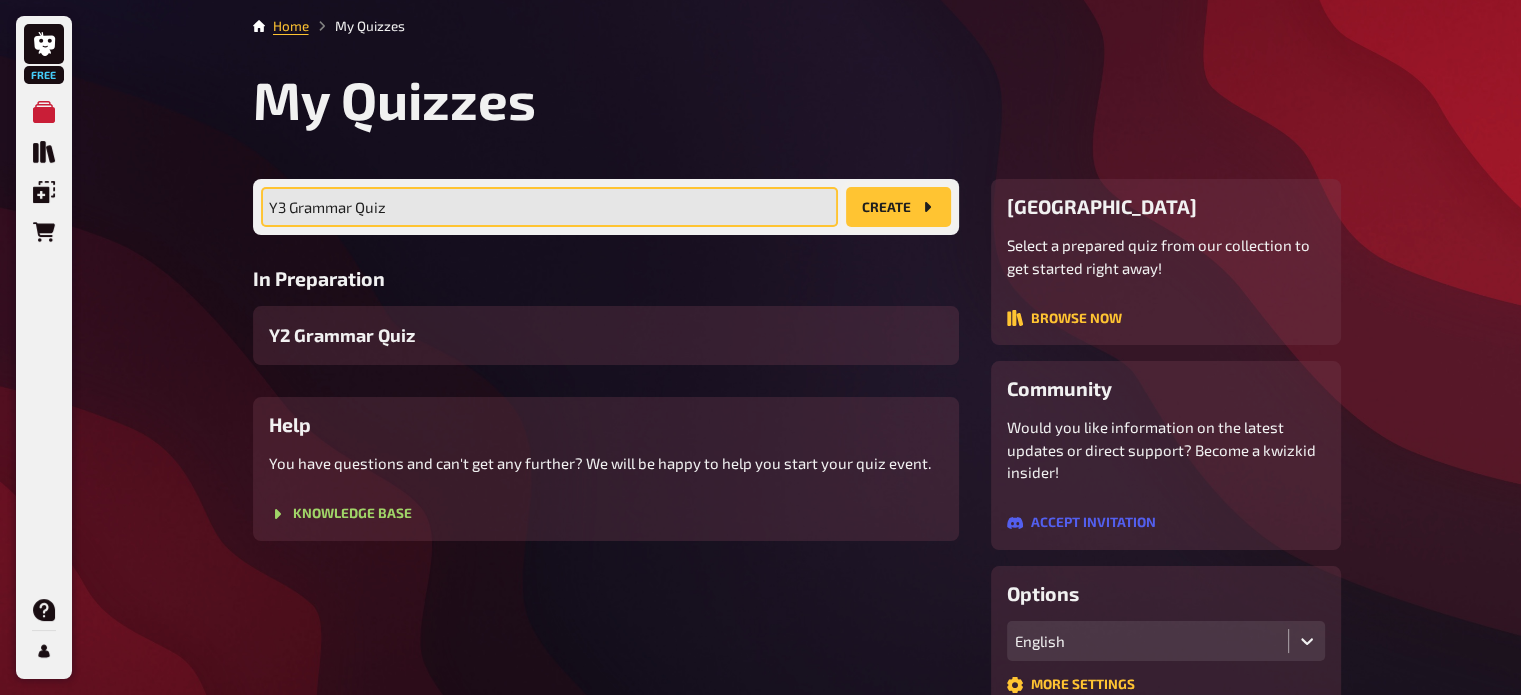 type on "Y3 Grammar Quiz" 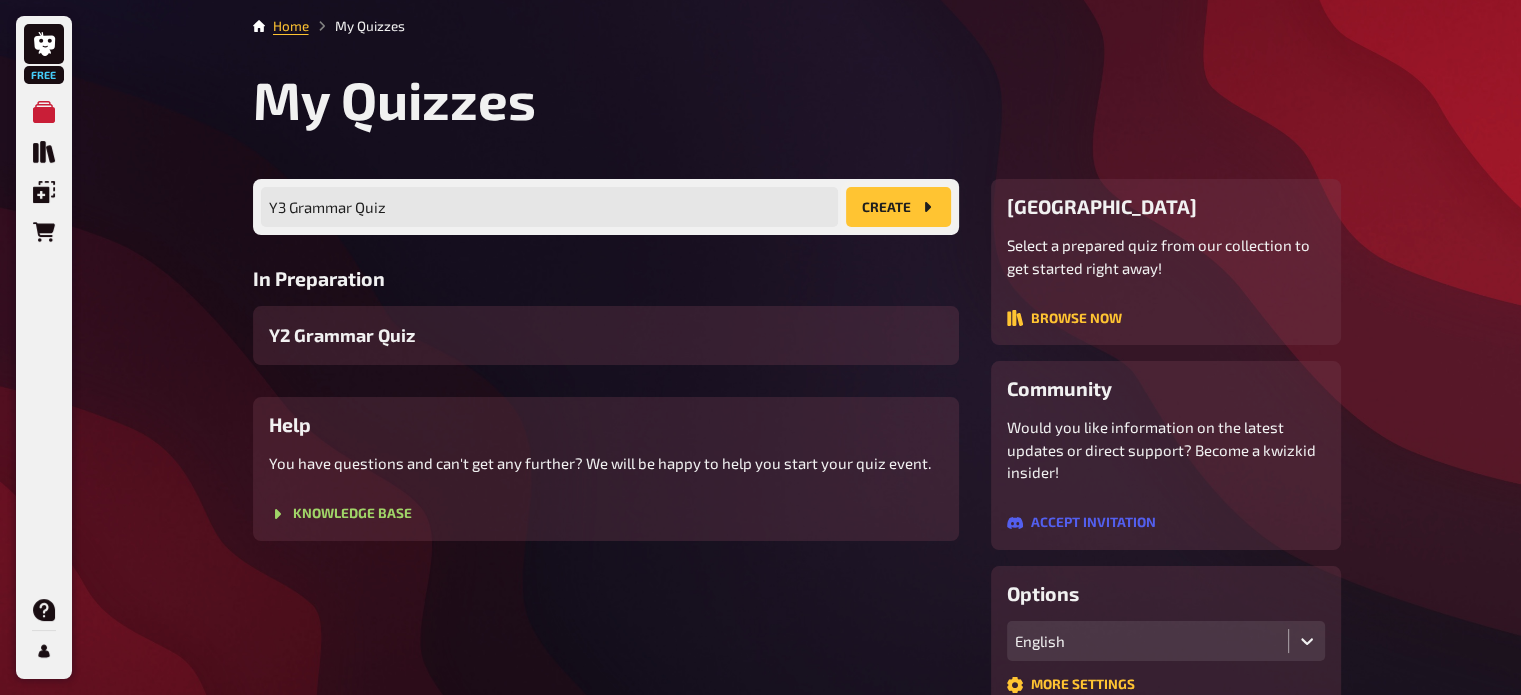 click on "create" at bounding box center [898, 207] 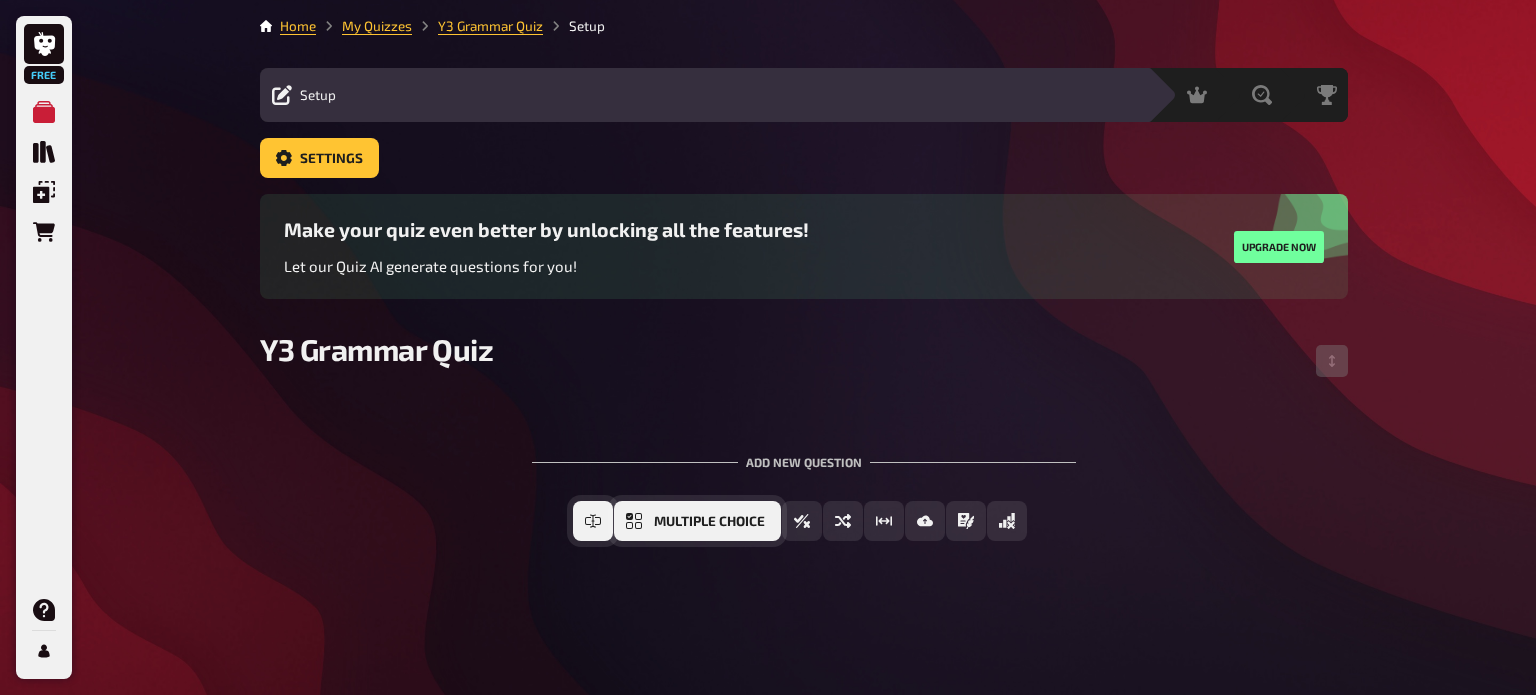 drag, startPoint x: 694, startPoint y: 517, endPoint x: 738, endPoint y: 521, distance: 44.181442 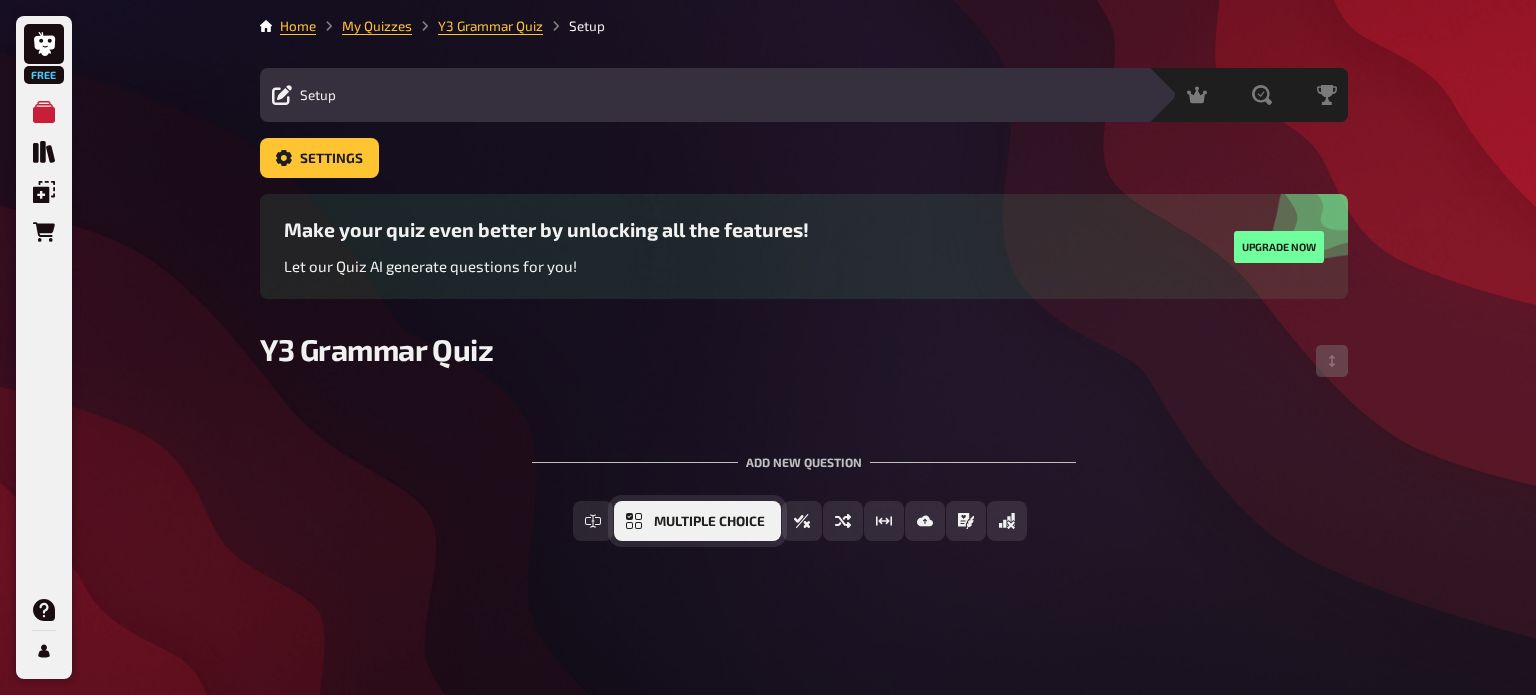 click on "Multiple Choice" at bounding box center [709, 522] 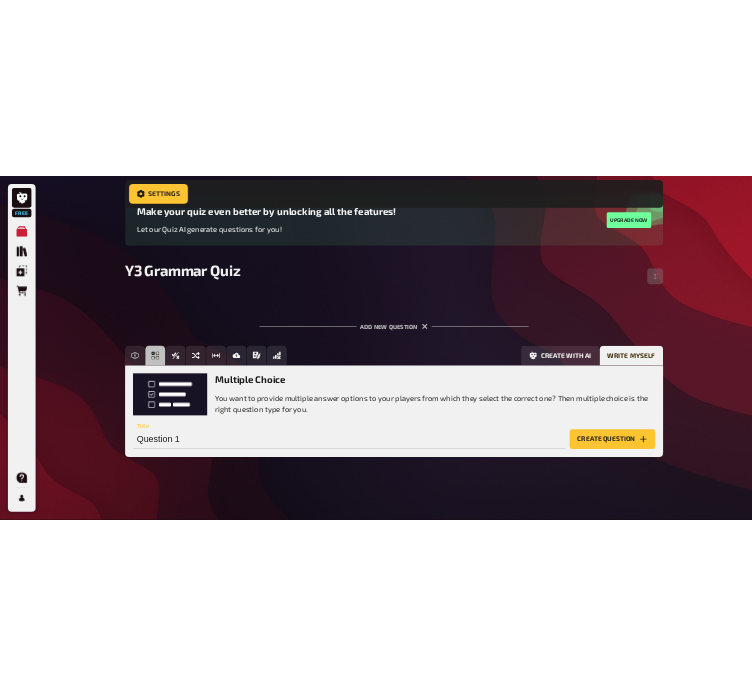 scroll, scrollTop: 174, scrollLeft: 0, axis: vertical 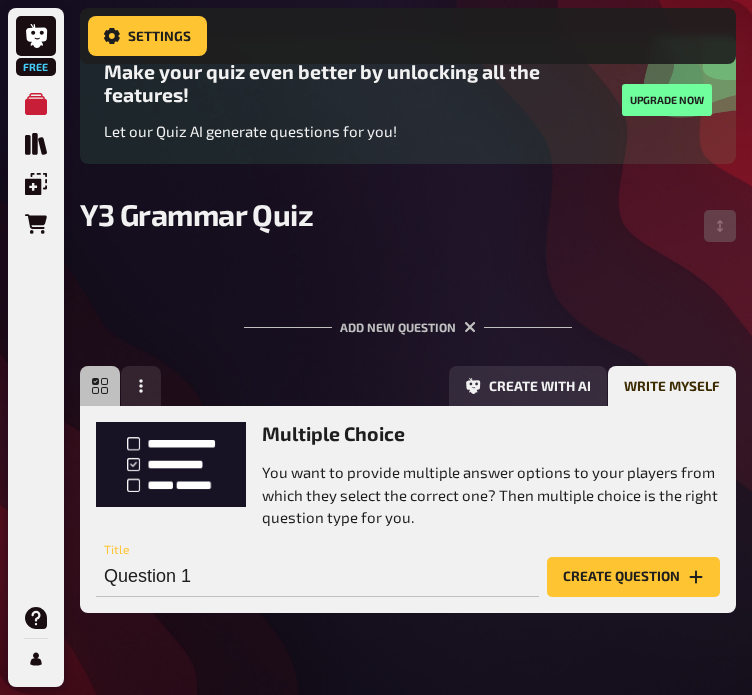 click on "Multiple Choice You want to provide multiple answer options to your players from which they select the correct one? Then multiple choice is the right question type for you. Question 1 Title Create question" at bounding box center [408, 509] 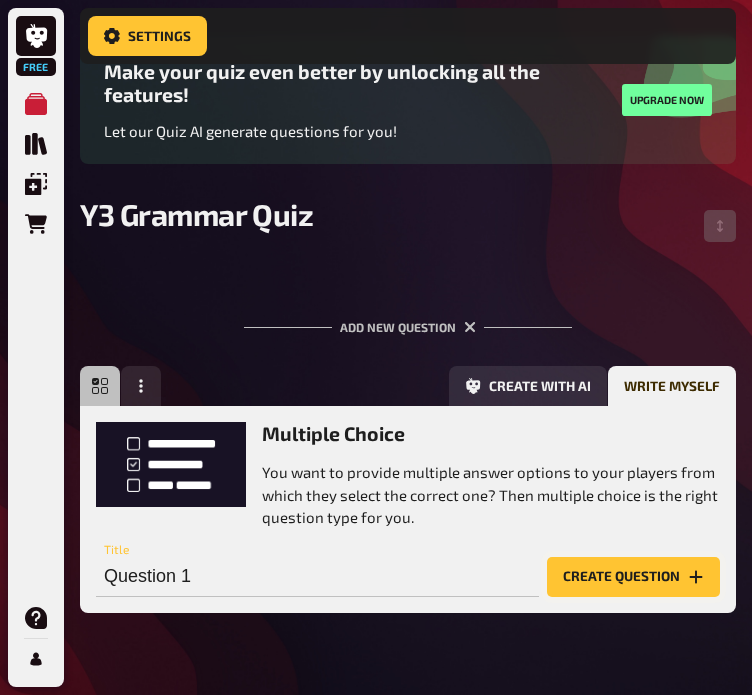 click on "Create question" at bounding box center [633, 577] 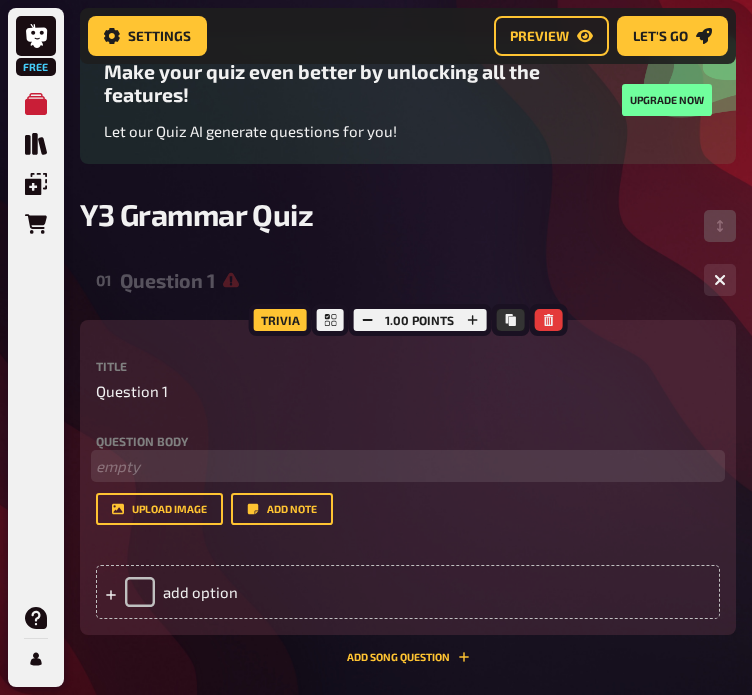 click on "﻿ empty" at bounding box center (408, 466) 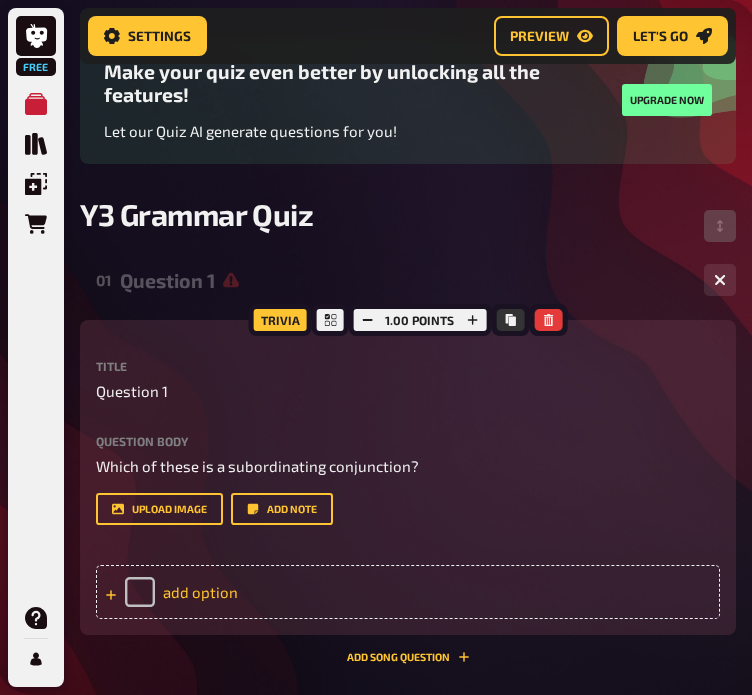 click on "add option" at bounding box center [408, 592] 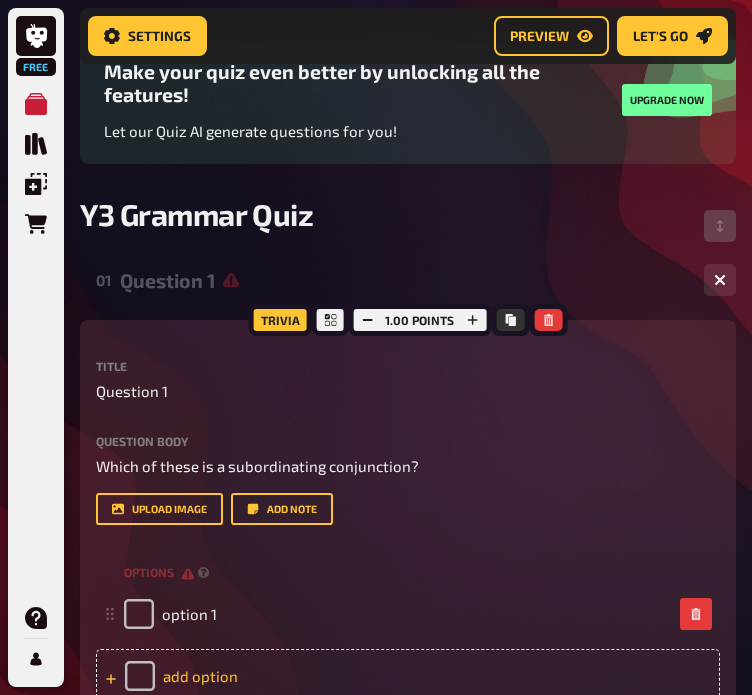 type 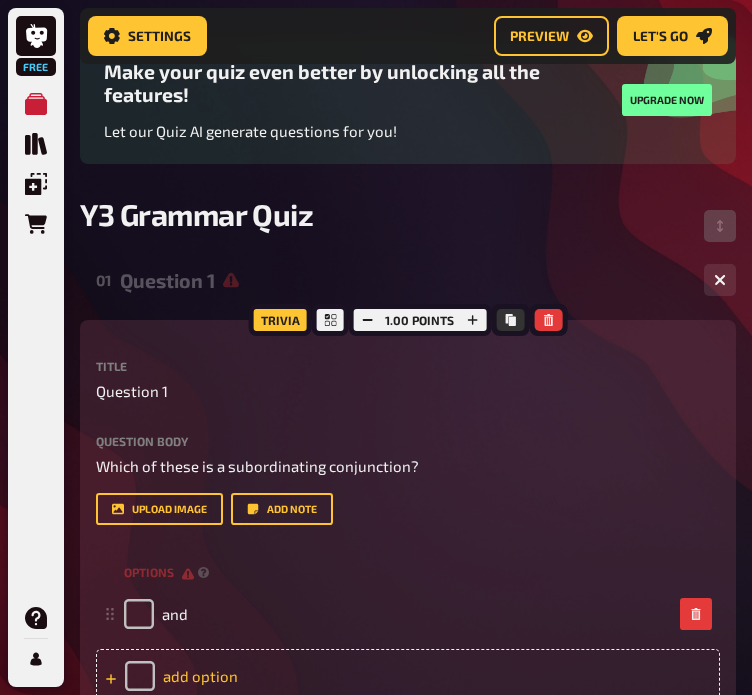 click on "add option" at bounding box center (408, 676) 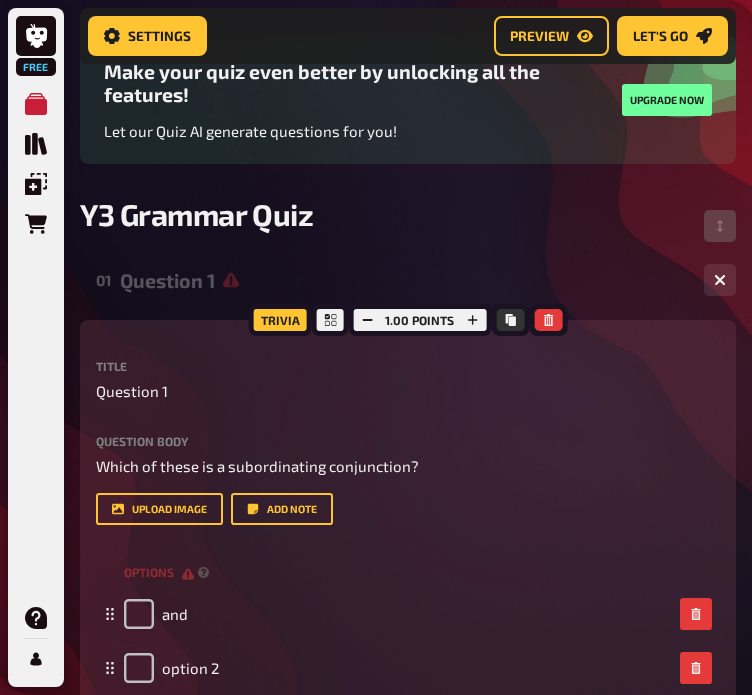 type 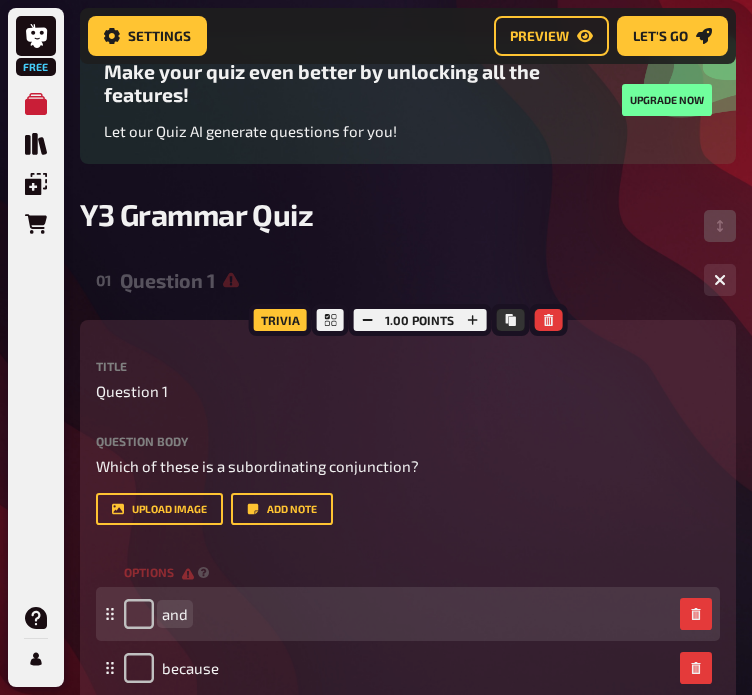 click on "and" at bounding box center [398, 614] 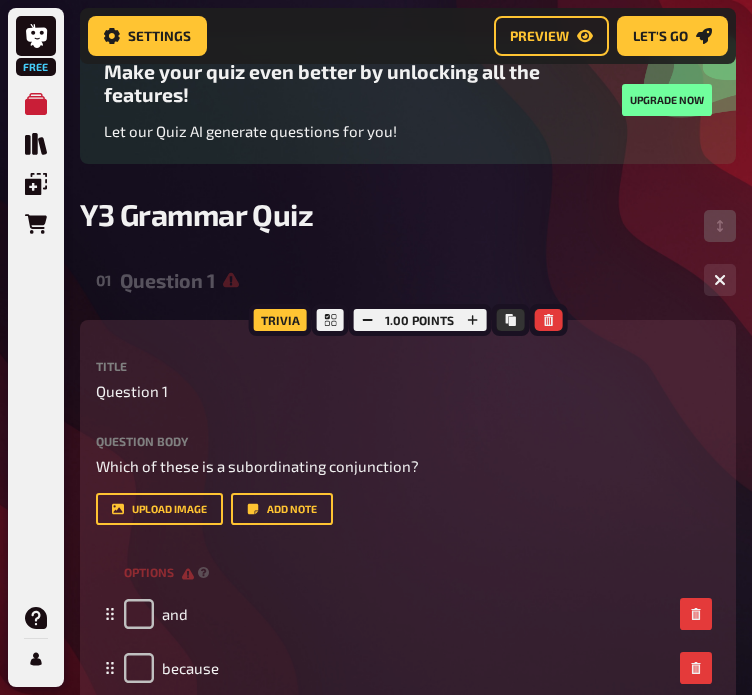 click on "upload image   Add note" at bounding box center (408, 509) 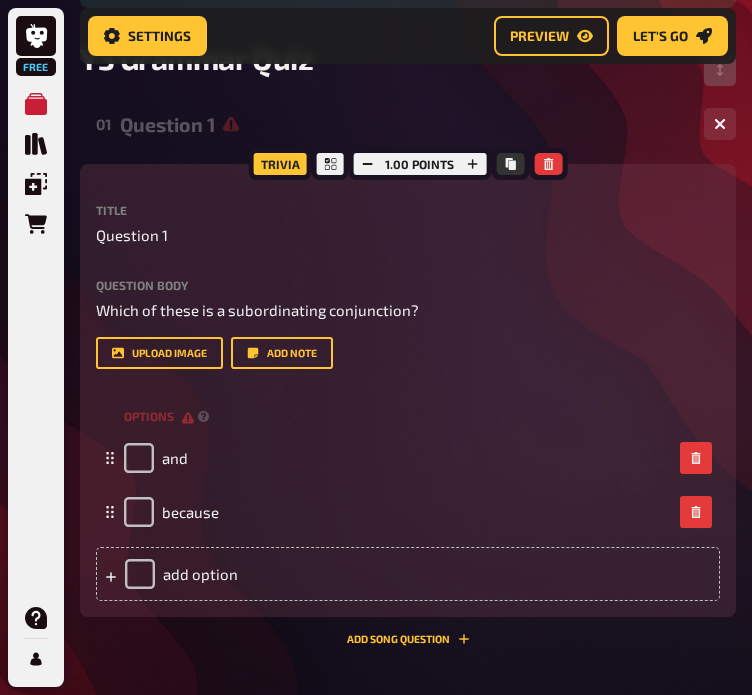 scroll, scrollTop: 334, scrollLeft: 0, axis: vertical 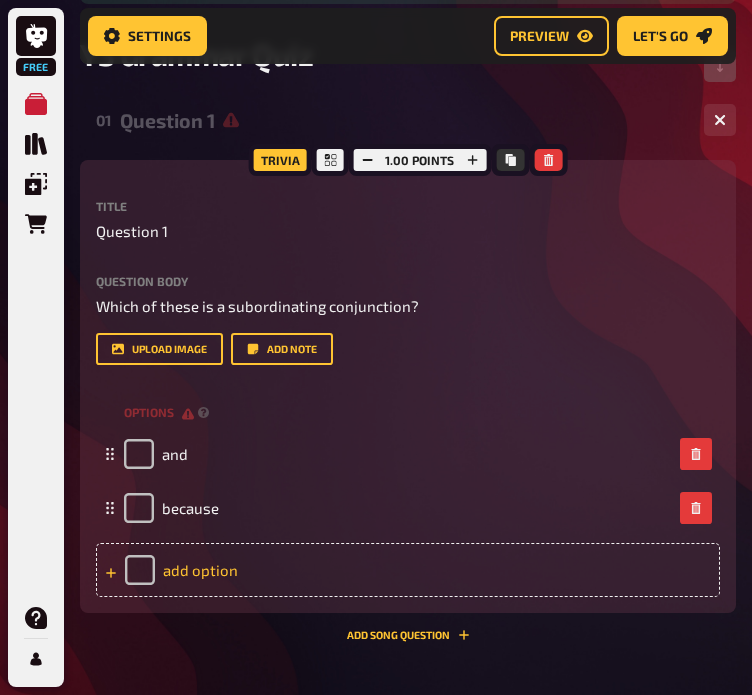 click on "add option" at bounding box center (408, 570) 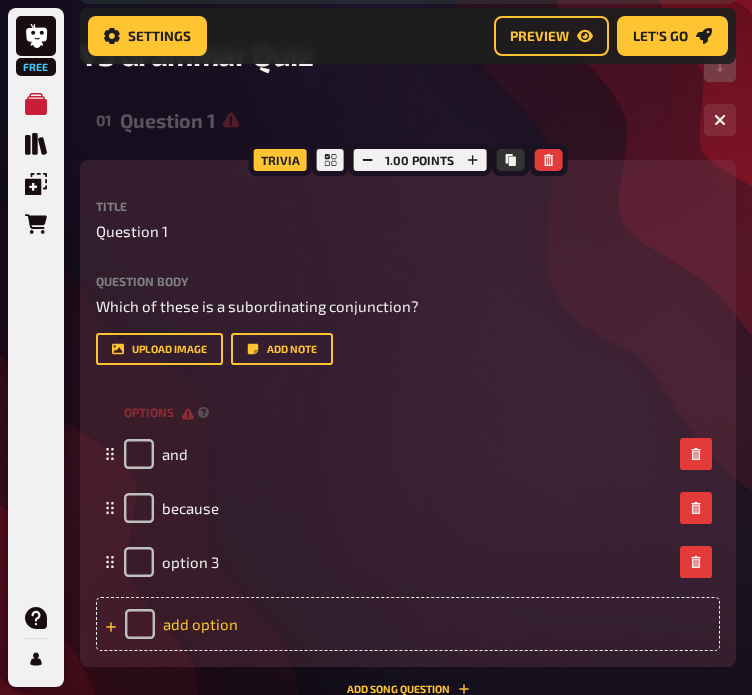 type 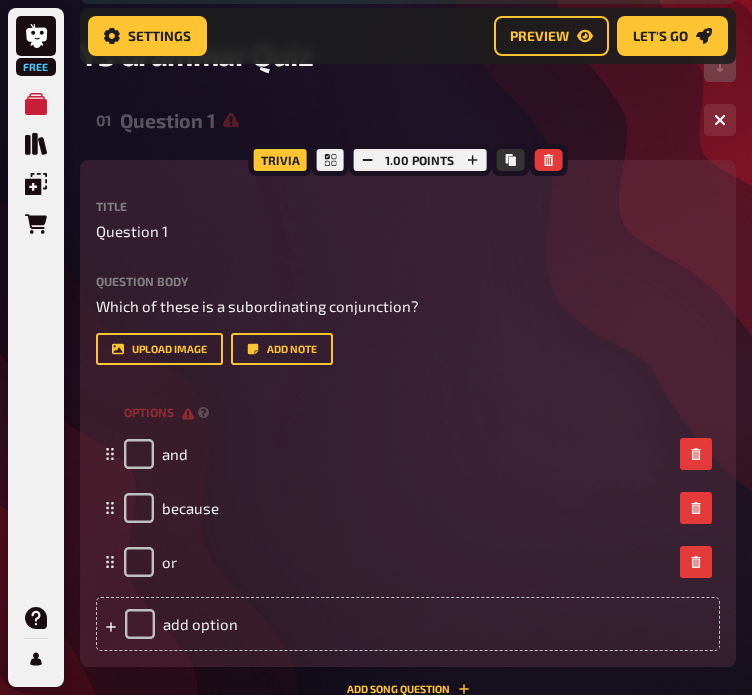 click on "Title Question 1 Question body Which of these is a subordinating conjunction? Drop here to upload upload image   Add note" at bounding box center (408, 282) 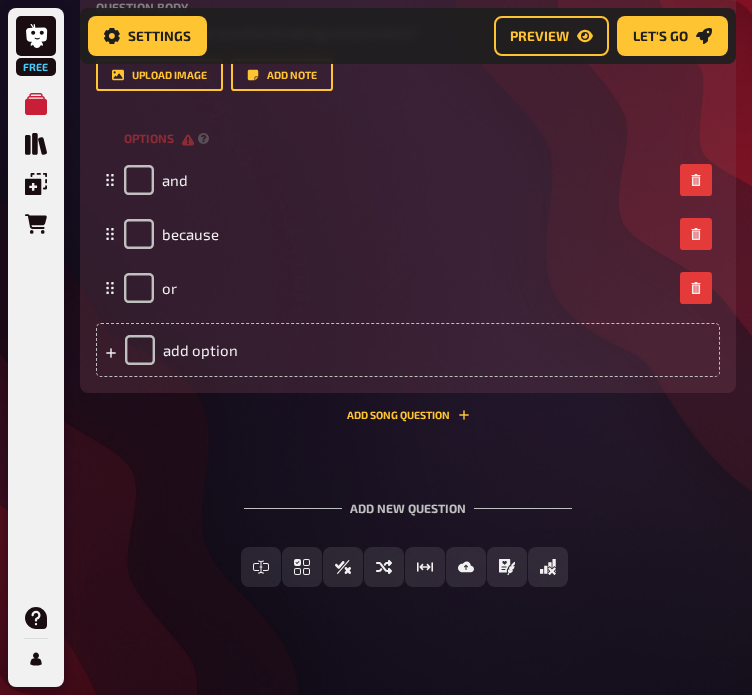 scroll, scrollTop: 629, scrollLeft: 0, axis: vertical 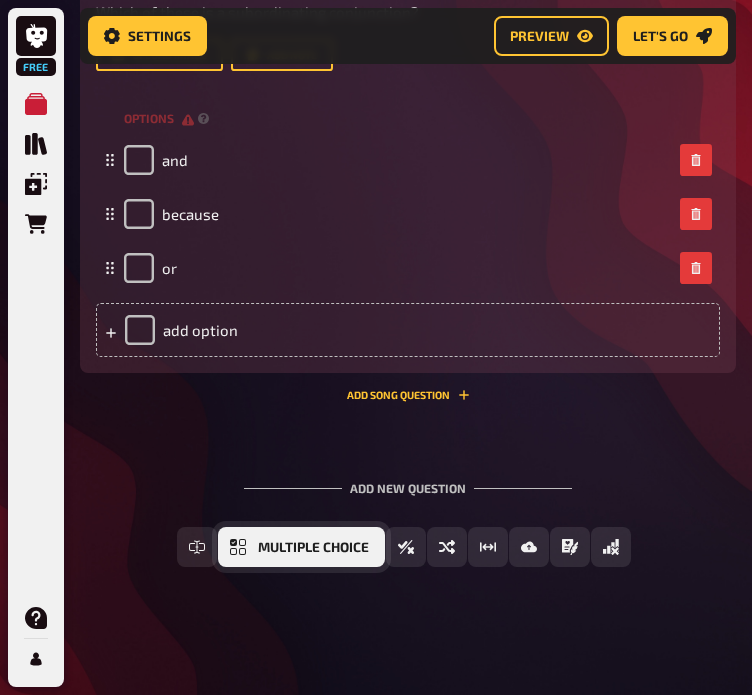click on "Multiple Choice" at bounding box center [313, 548] 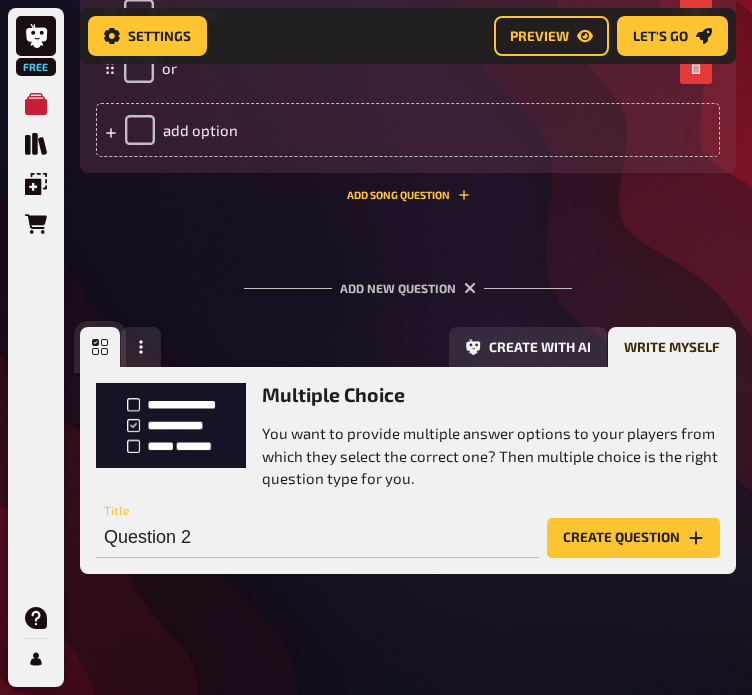 scroll, scrollTop: 836, scrollLeft: 0, axis: vertical 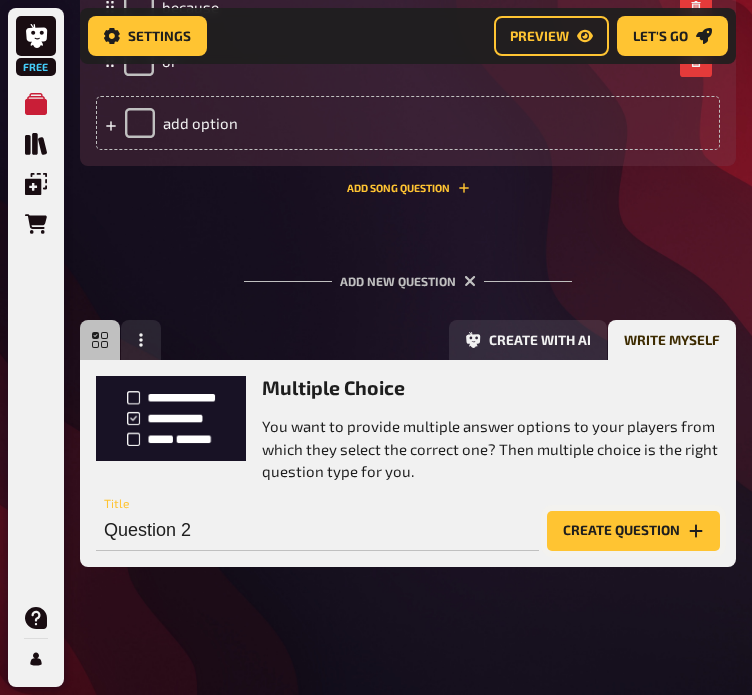 click on "Create question" at bounding box center (633, 531) 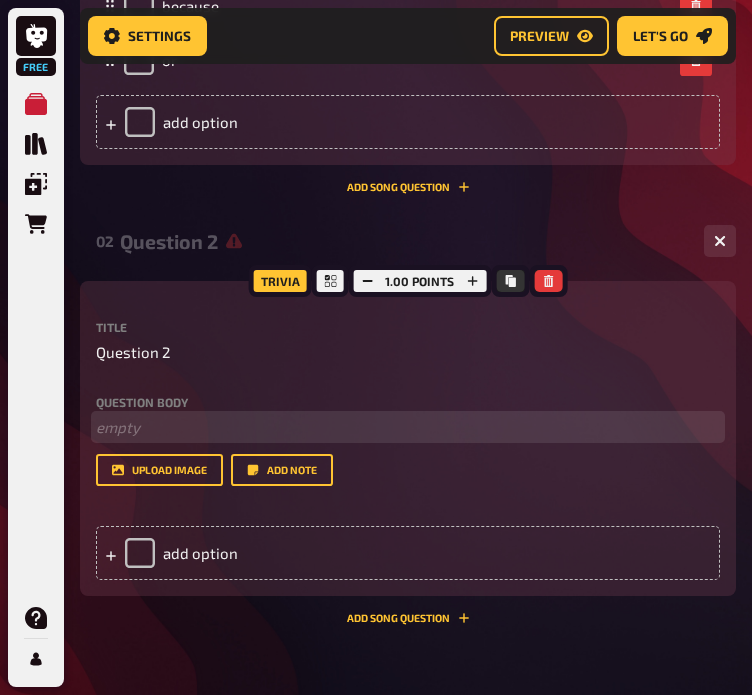 click on "﻿ empty" at bounding box center [408, 427] 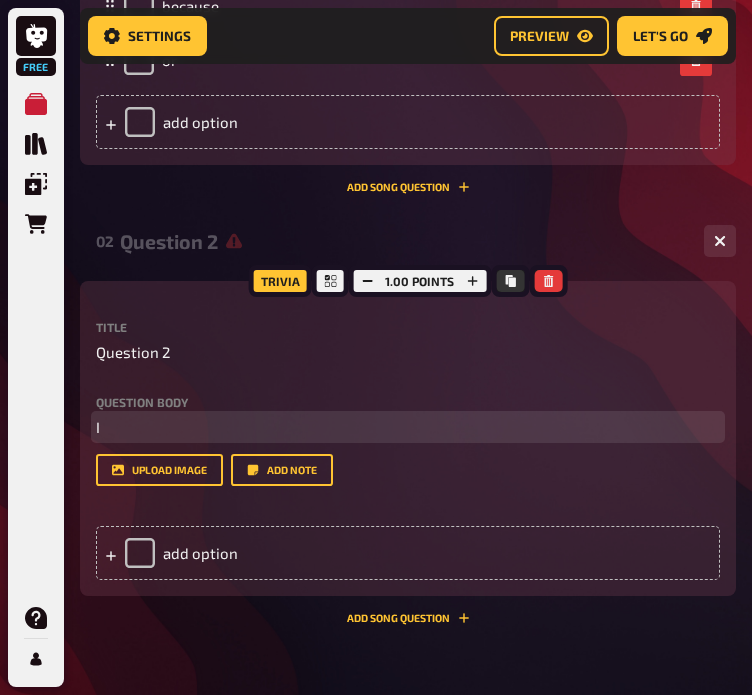 type 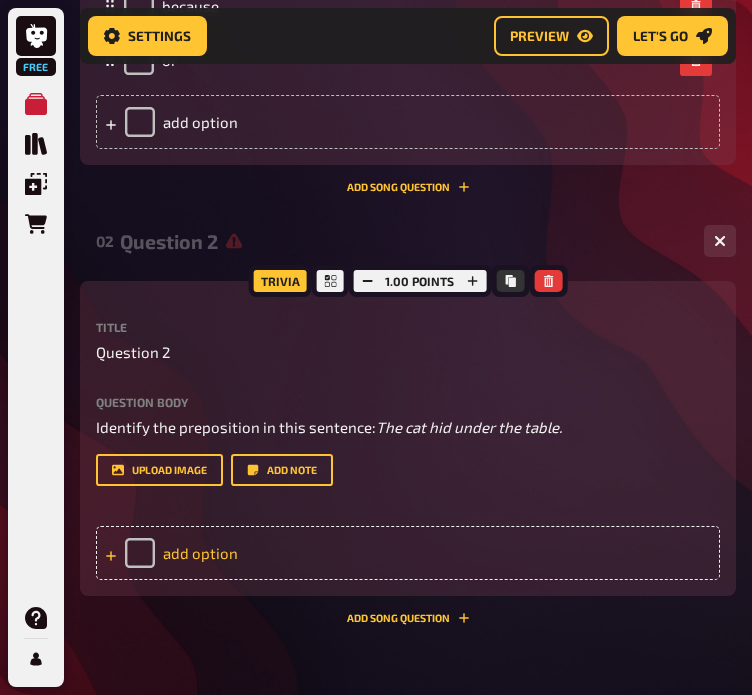 click on "add option" at bounding box center [408, 553] 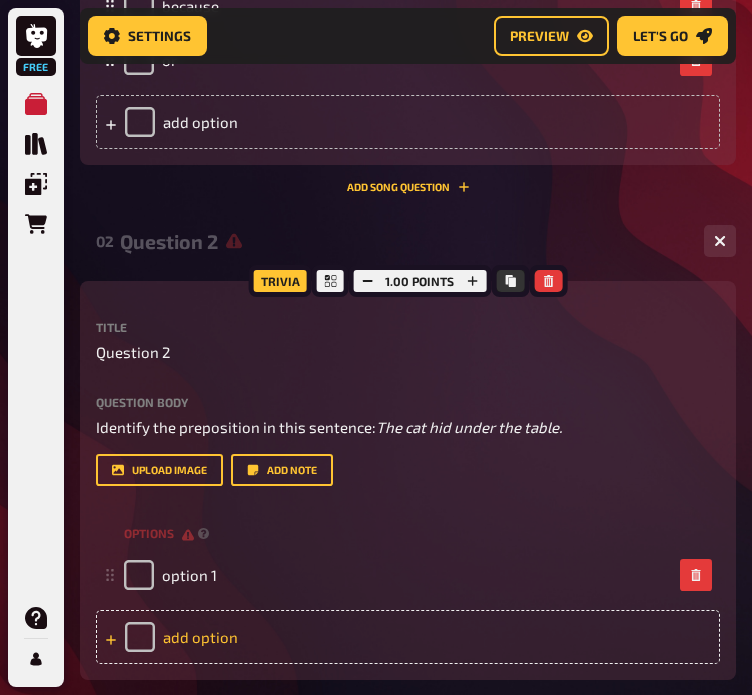 type 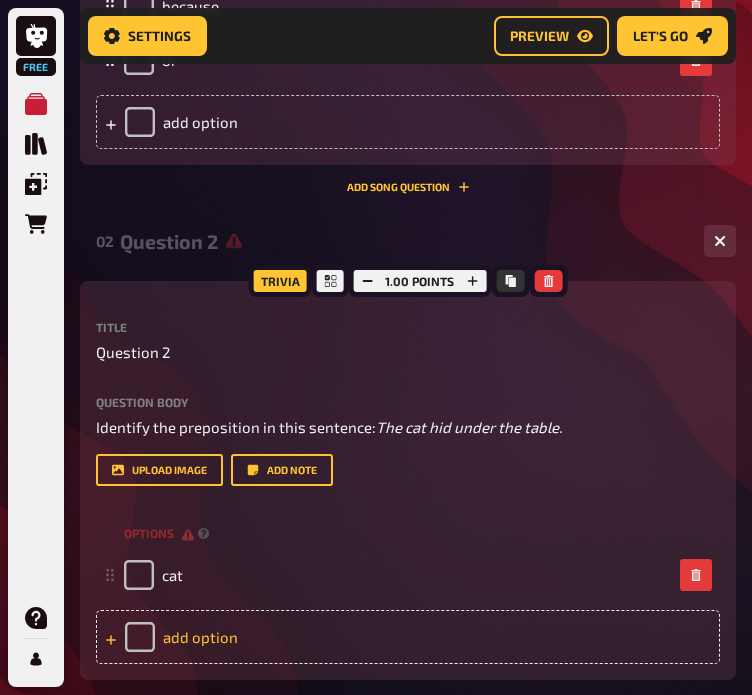 click on "add option" at bounding box center (408, 637) 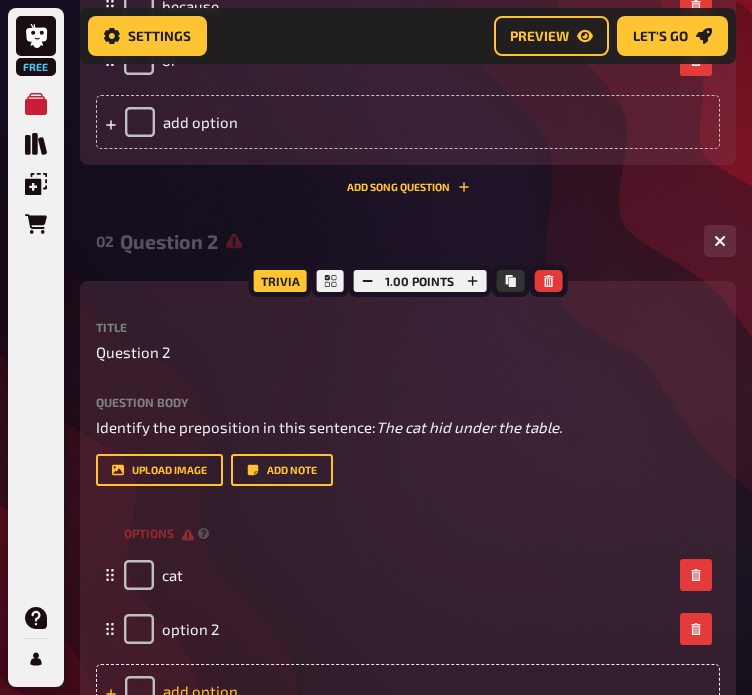 type 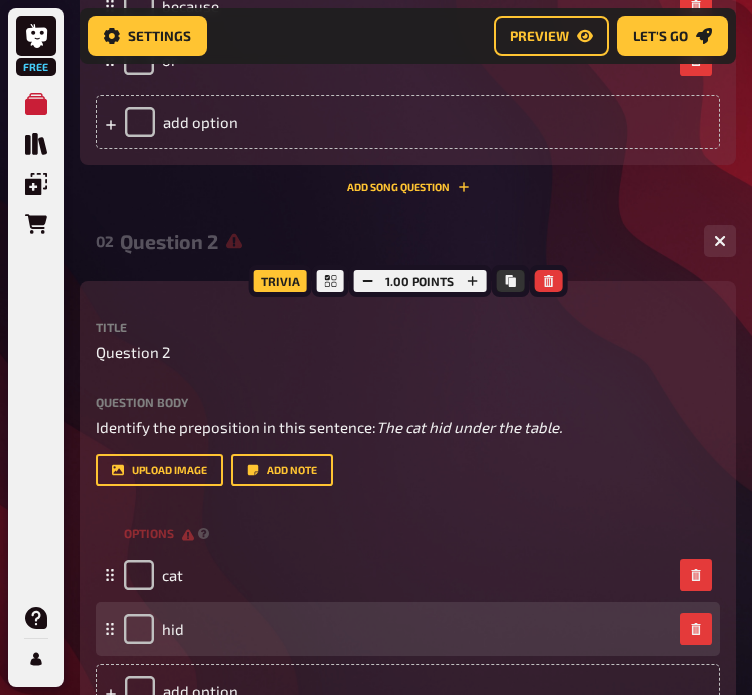 click on "hid" at bounding box center [408, 629] 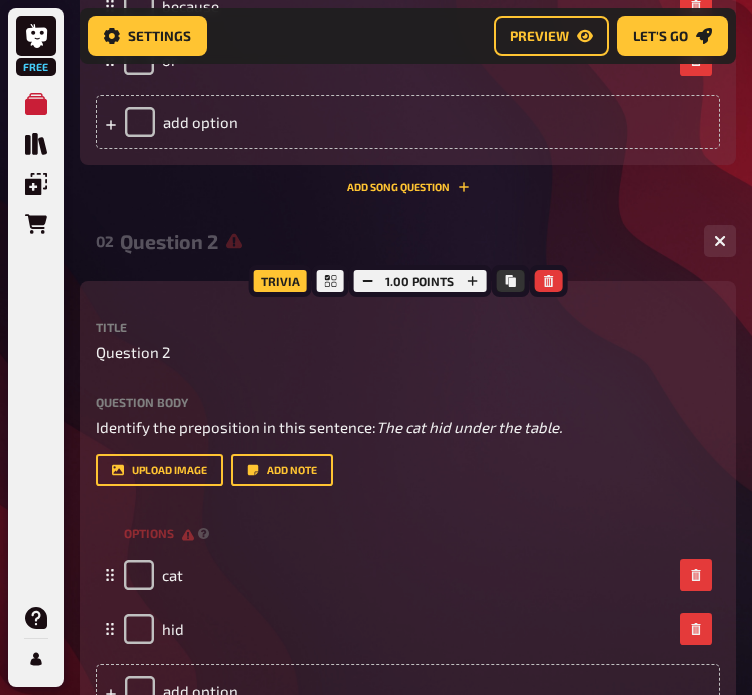 click on "Title Question 2 Question body Identify the preposition in this sentence:  The cat hid under the table. Drop here to upload upload image   Add note options cat hid
To pick up a draggable item, press the space bar.
While dragging, use the arrow keys to move the item.
Press space again to drop the item in its new position, or press escape to cancel.
add option" at bounding box center (408, 519) 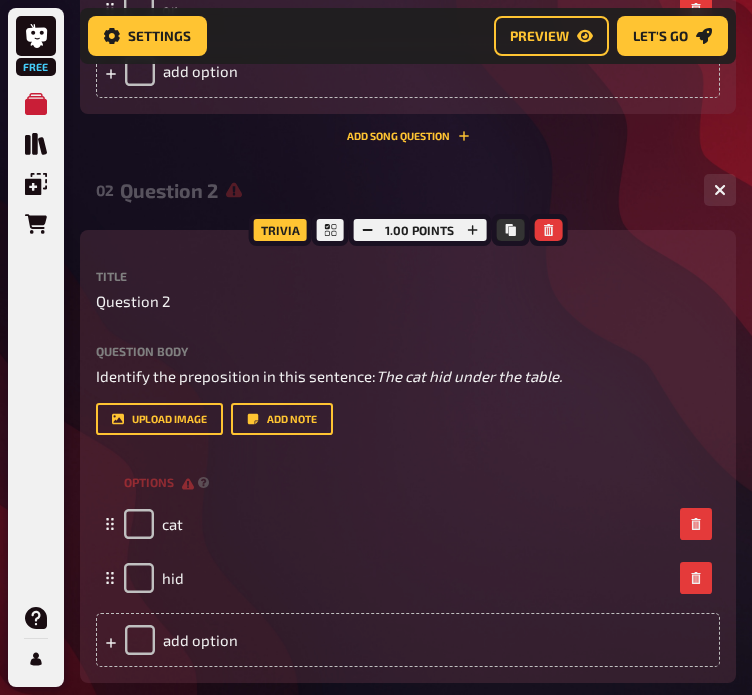 scroll, scrollTop: 916, scrollLeft: 0, axis: vertical 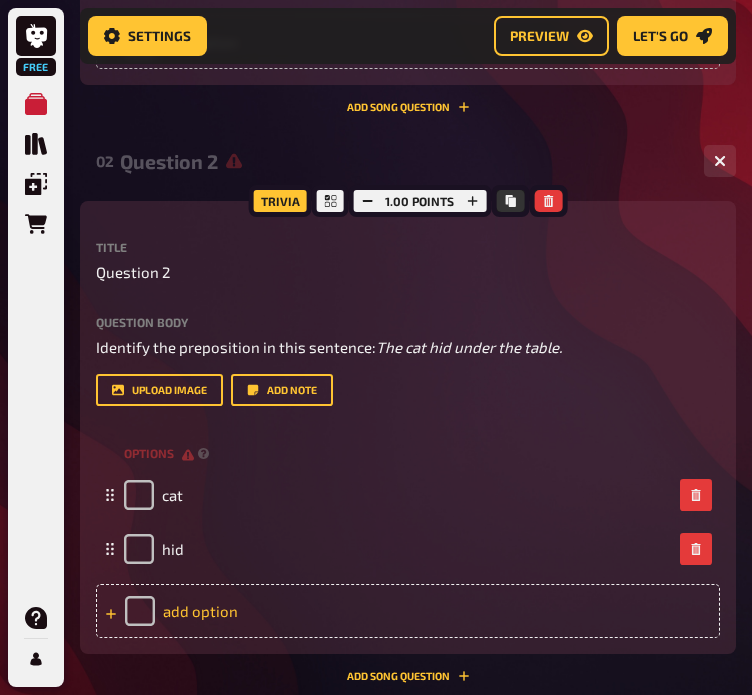 click on "add option" at bounding box center [408, 611] 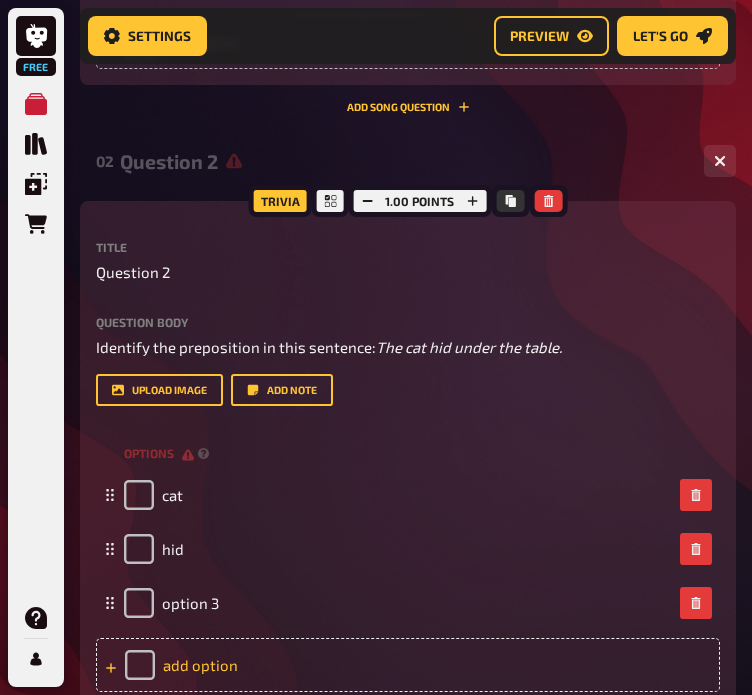 type 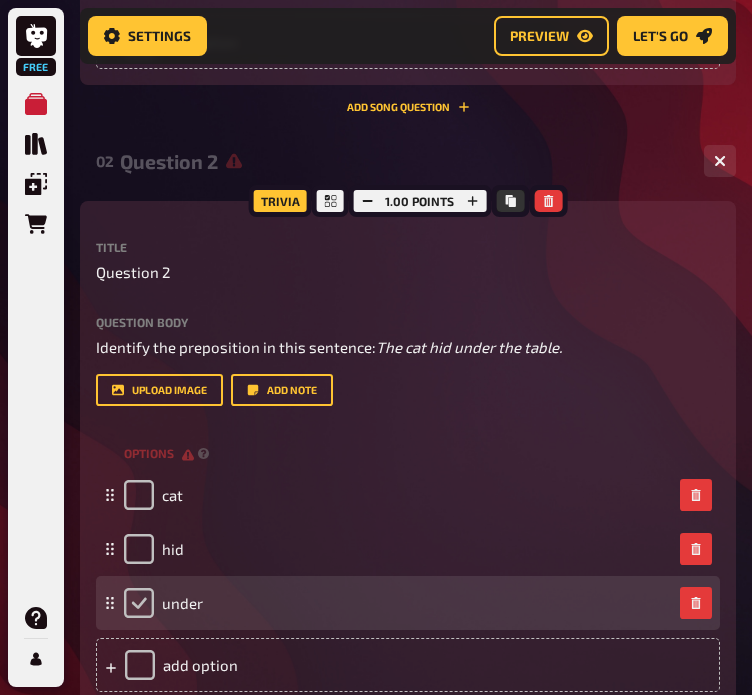 click at bounding box center [139, 603] 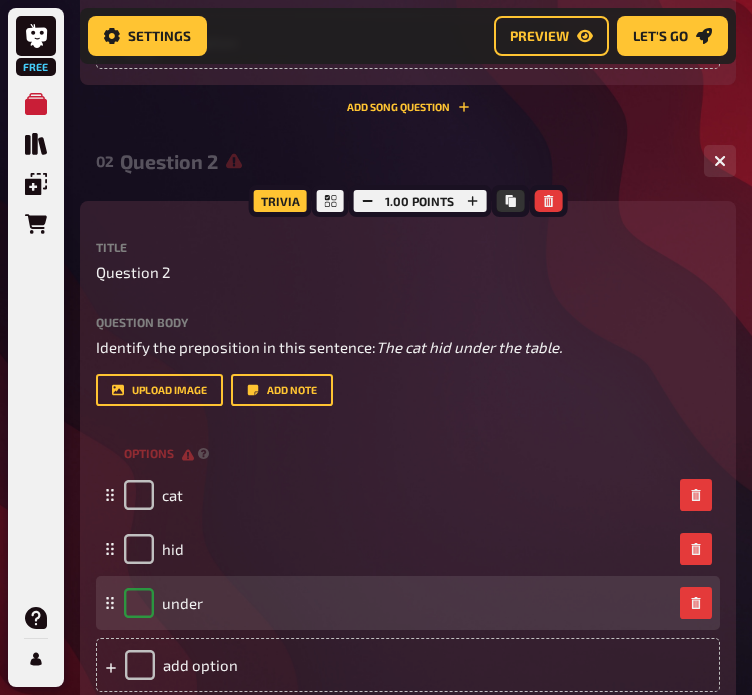 checkbox on "true" 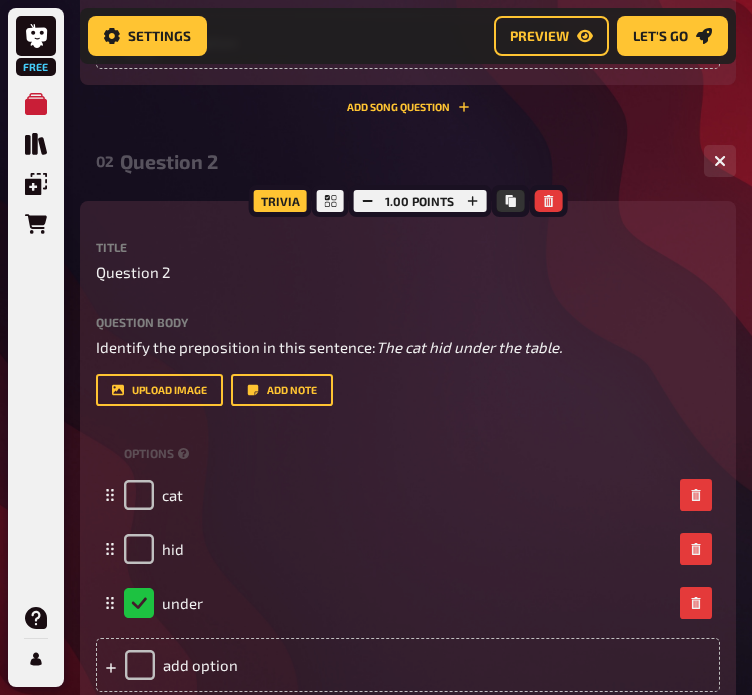 scroll, scrollTop: 308, scrollLeft: 0, axis: vertical 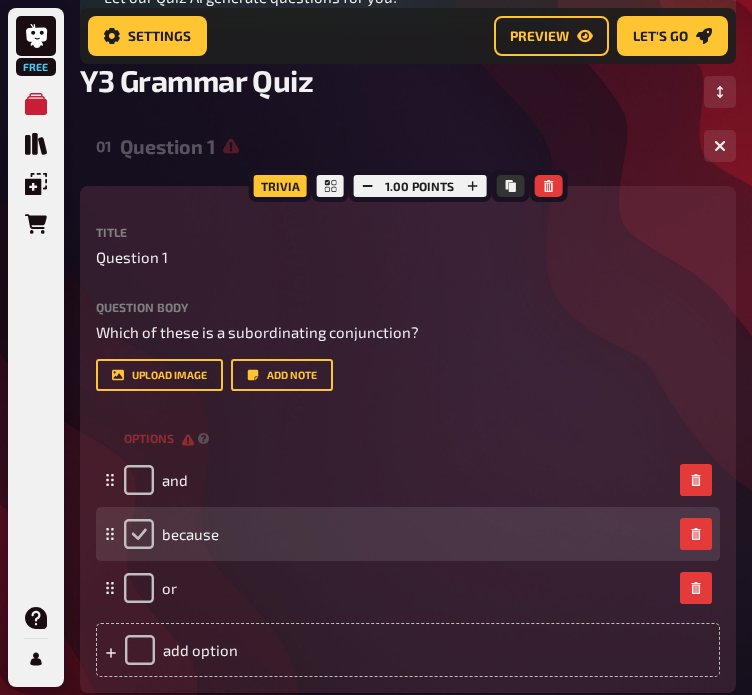 click at bounding box center [139, 534] 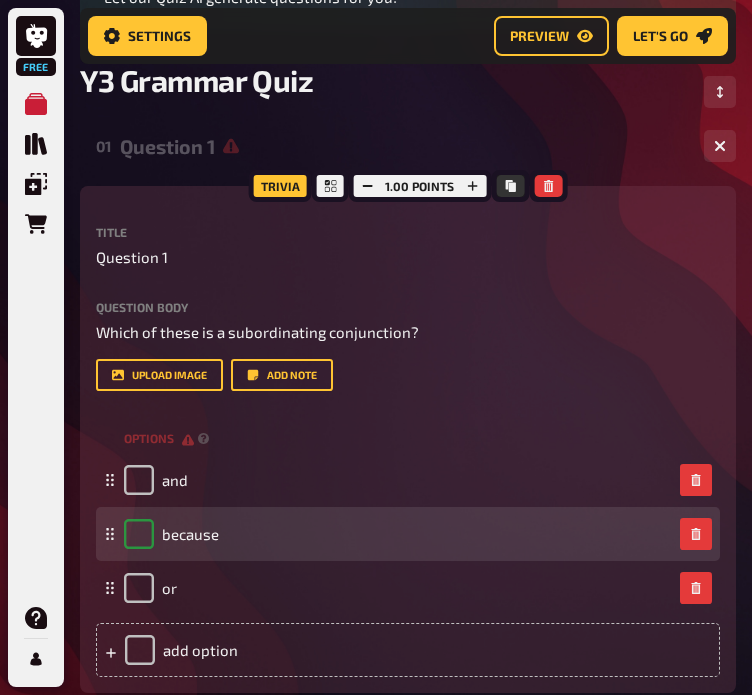 checkbox on "true" 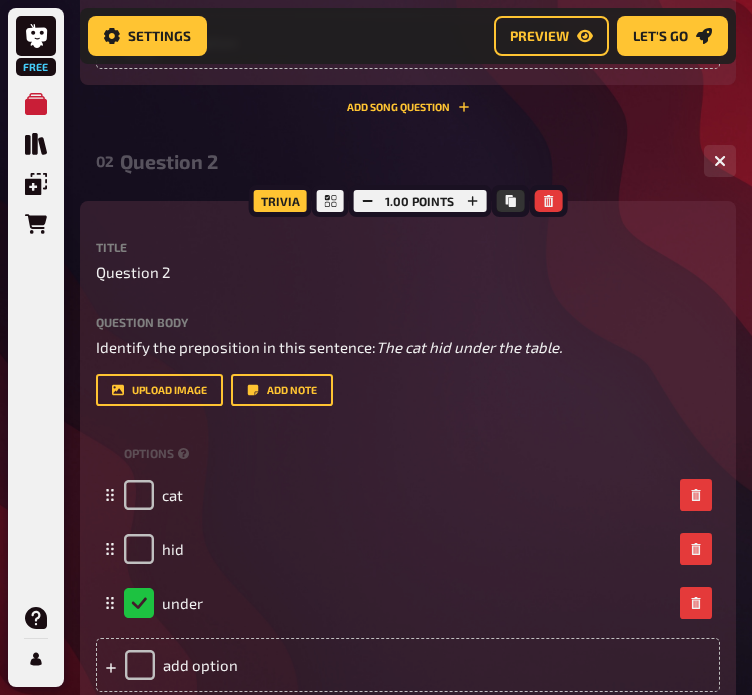 scroll, scrollTop: 1252, scrollLeft: 0, axis: vertical 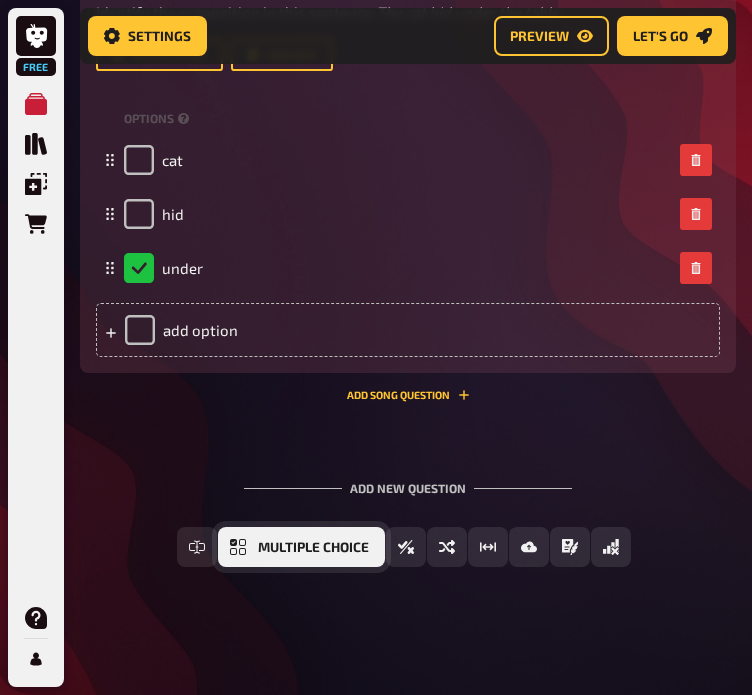 click on "Multiple Choice" at bounding box center (313, 548) 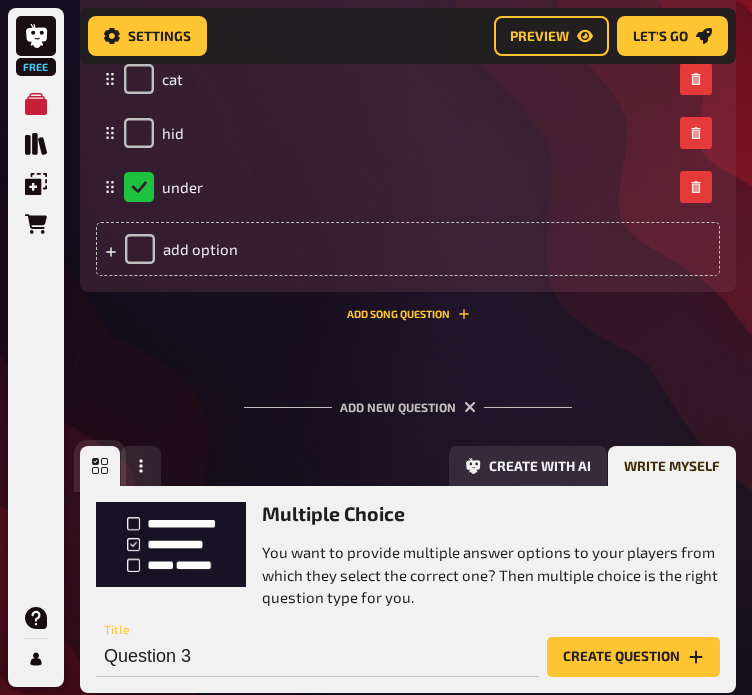 scroll, scrollTop: 1459, scrollLeft: 0, axis: vertical 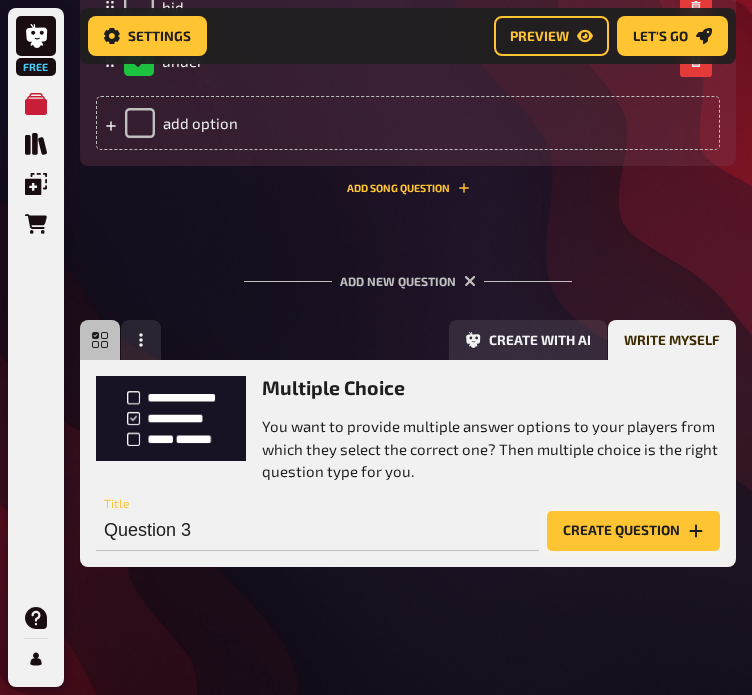 click on "Create question" at bounding box center [633, 531] 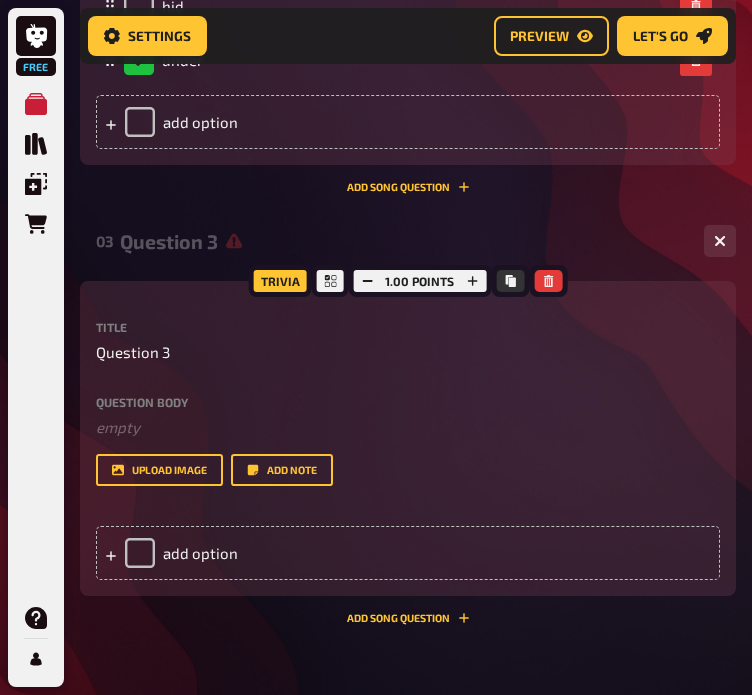 click on "Question body ﻿ empty Drop here to upload upload image   Add note" at bounding box center [408, 441] 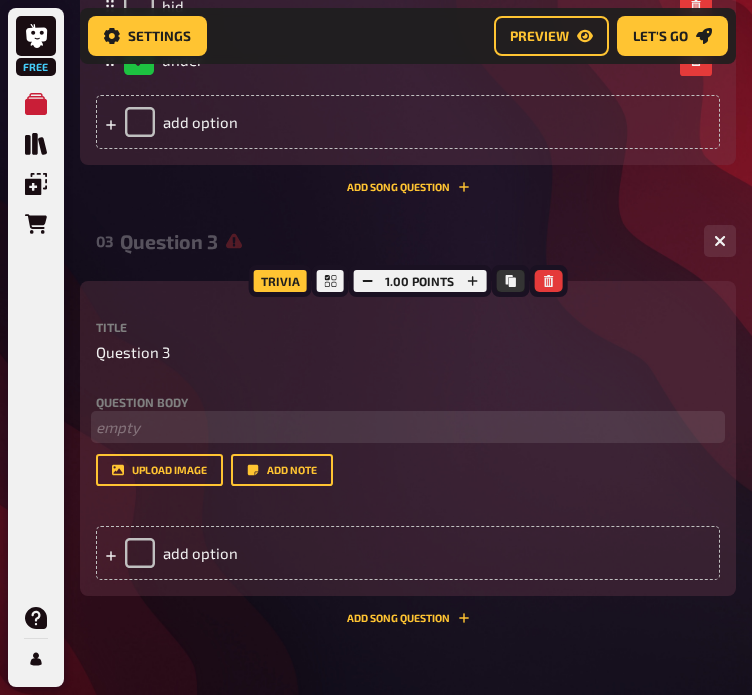click on "﻿ empty" at bounding box center [408, 427] 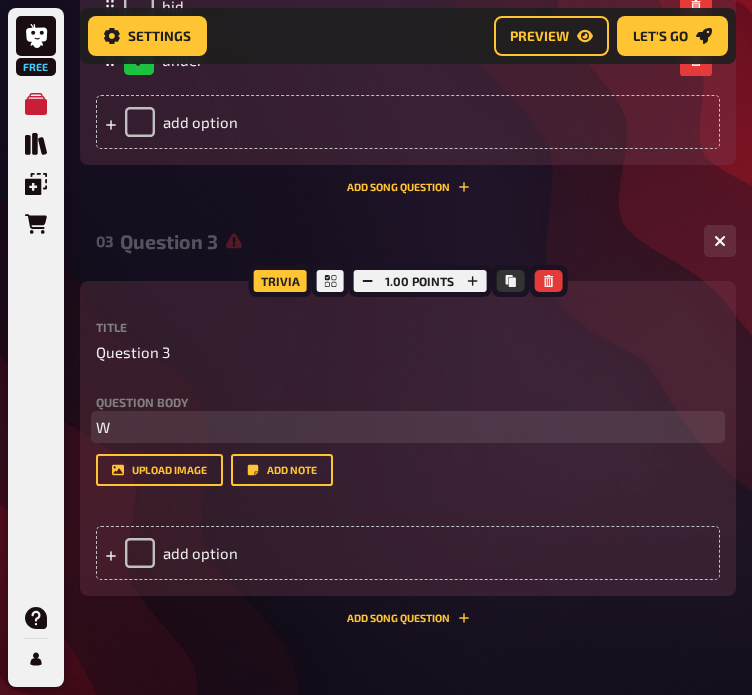 type 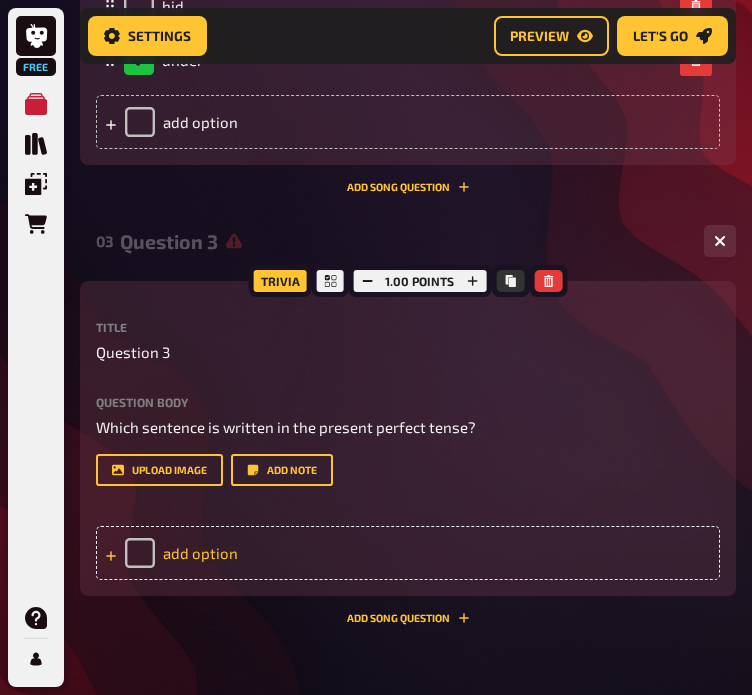 click on "add option" at bounding box center [408, 553] 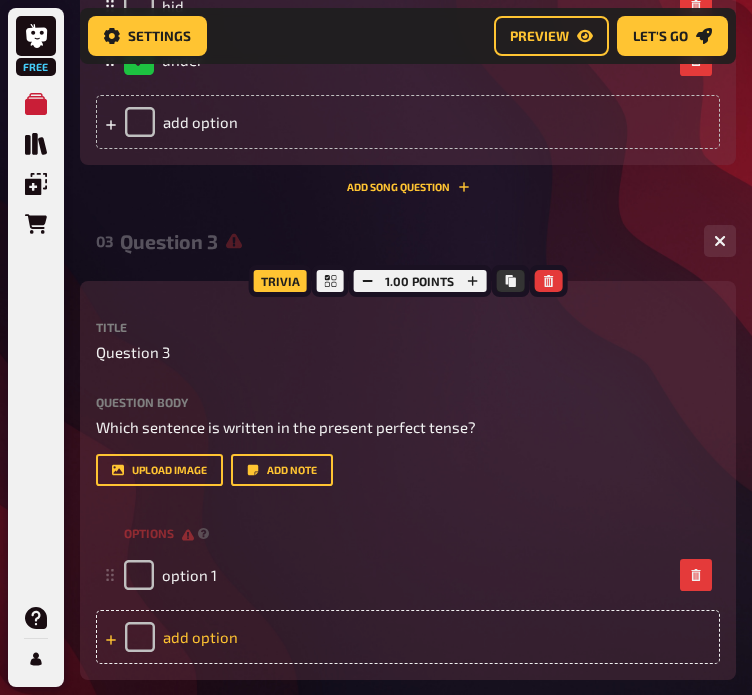 type 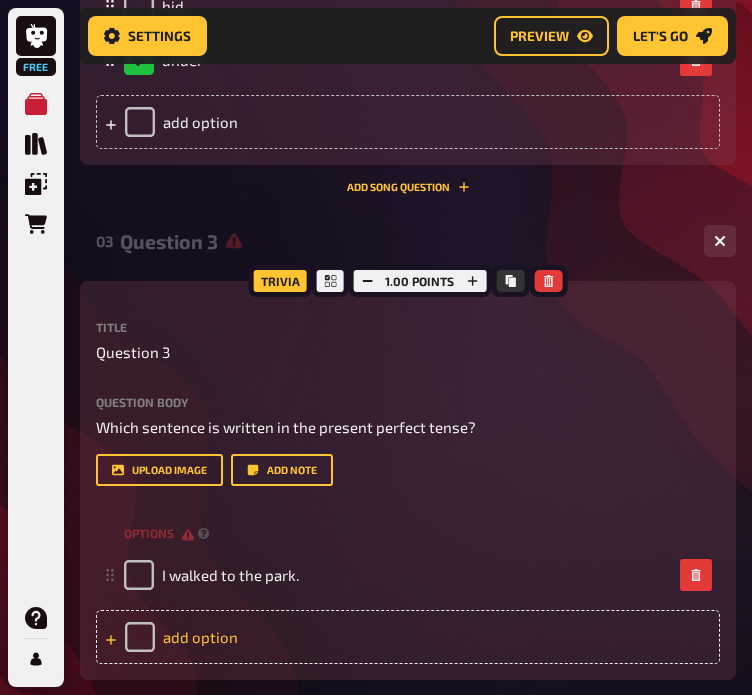 click on "add option" at bounding box center (408, 637) 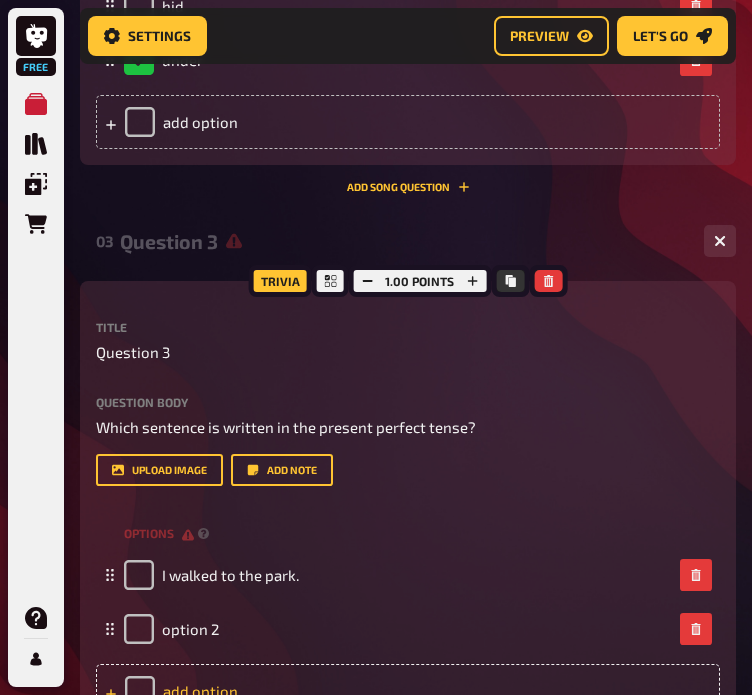 type 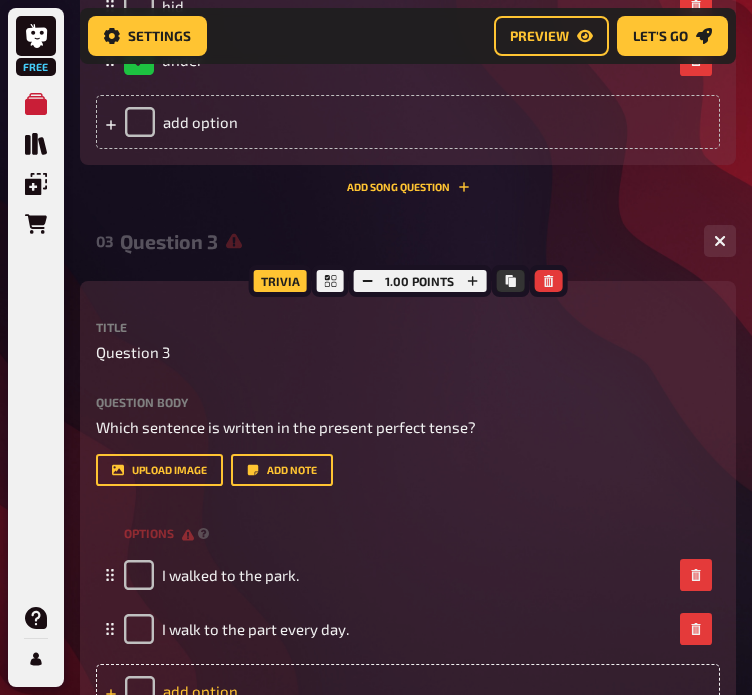 click on "add option" at bounding box center (408, 691) 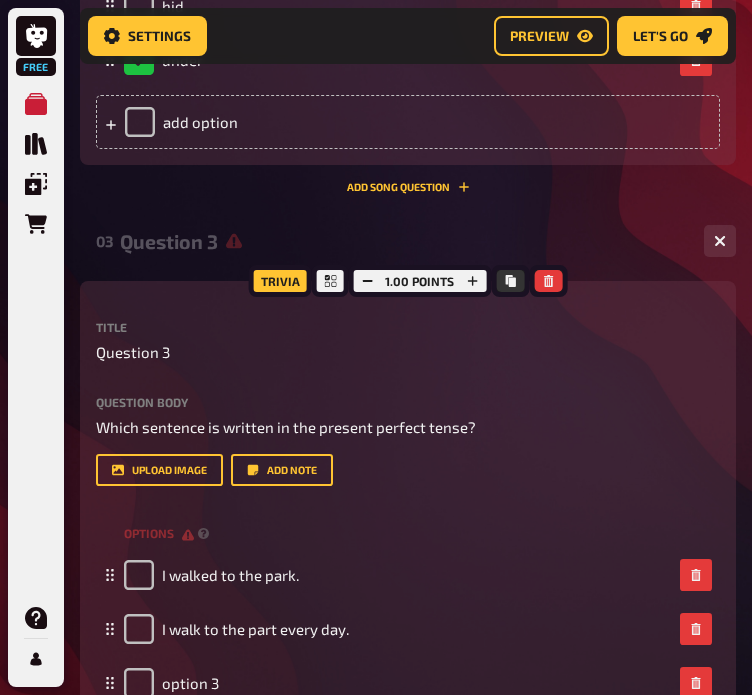 type 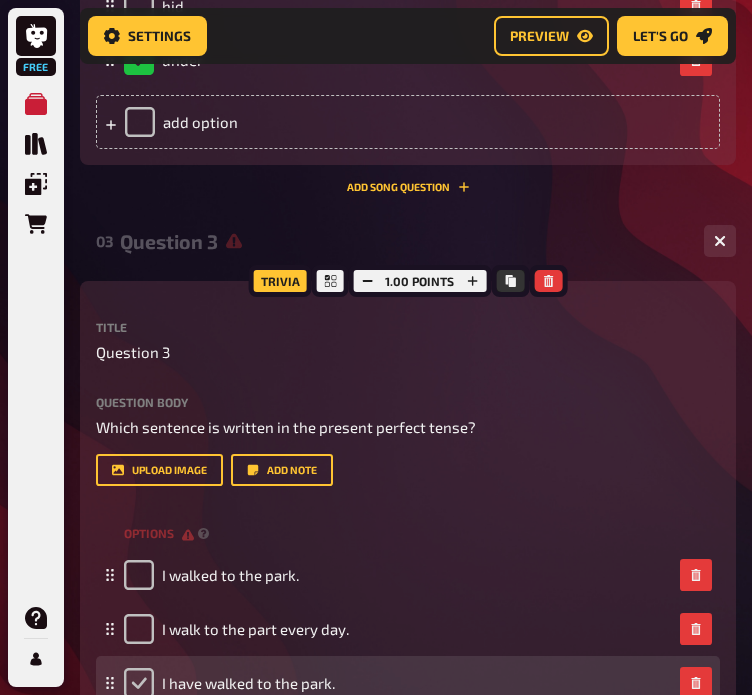 click at bounding box center [139, 683] 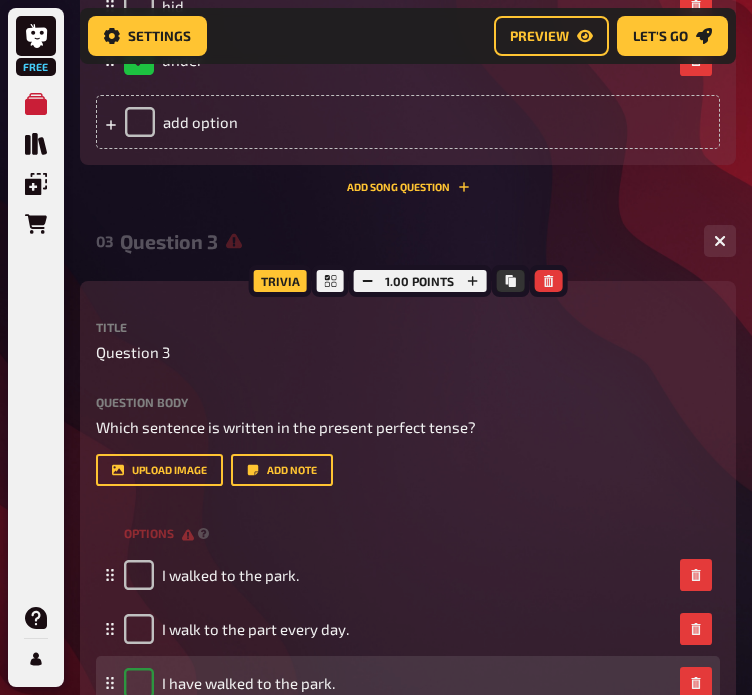 checkbox on "true" 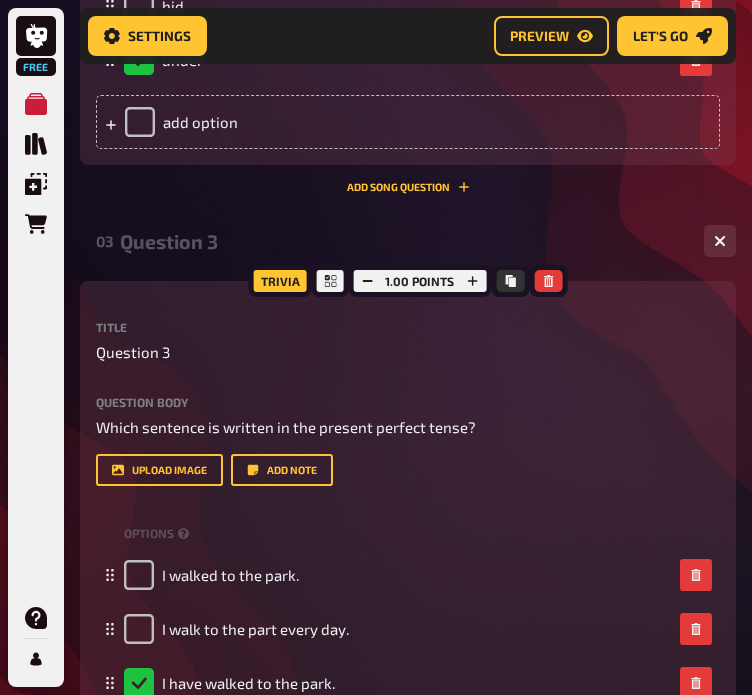 click on "Question body Which sentence is written in the present perfect tense? Drop here to upload upload image   Add note" at bounding box center [408, 441] 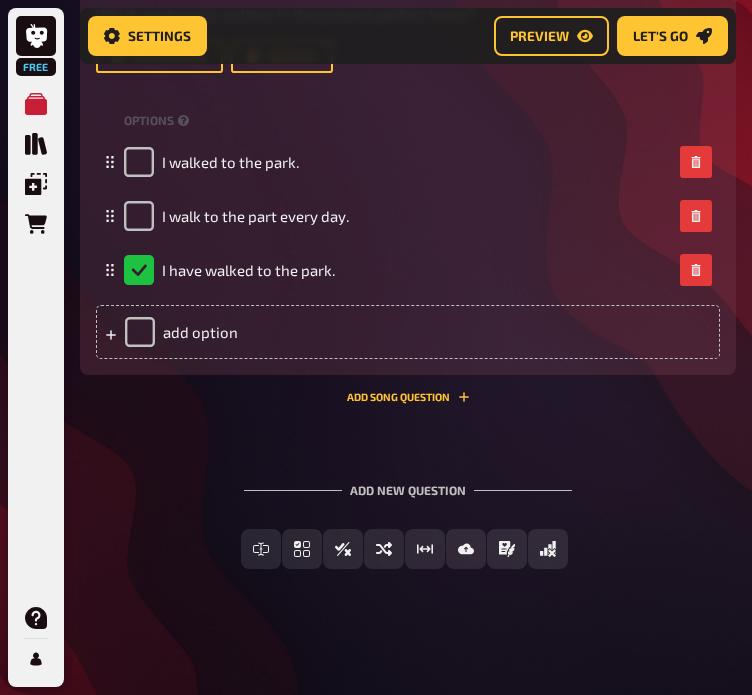 scroll, scrollTop: 1875, scrollLeft: 0, axis: vertical 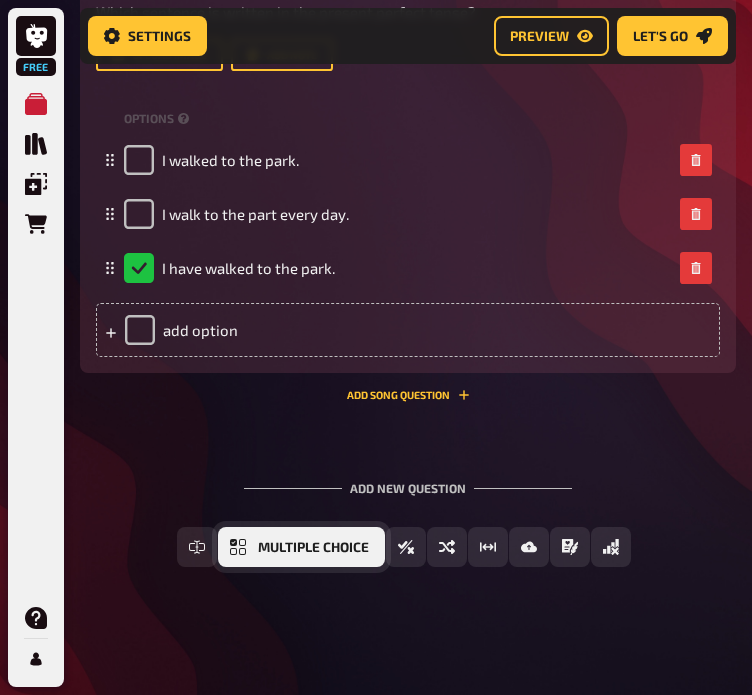 click on "Multiple Choice" at bounding box center [301, 547] 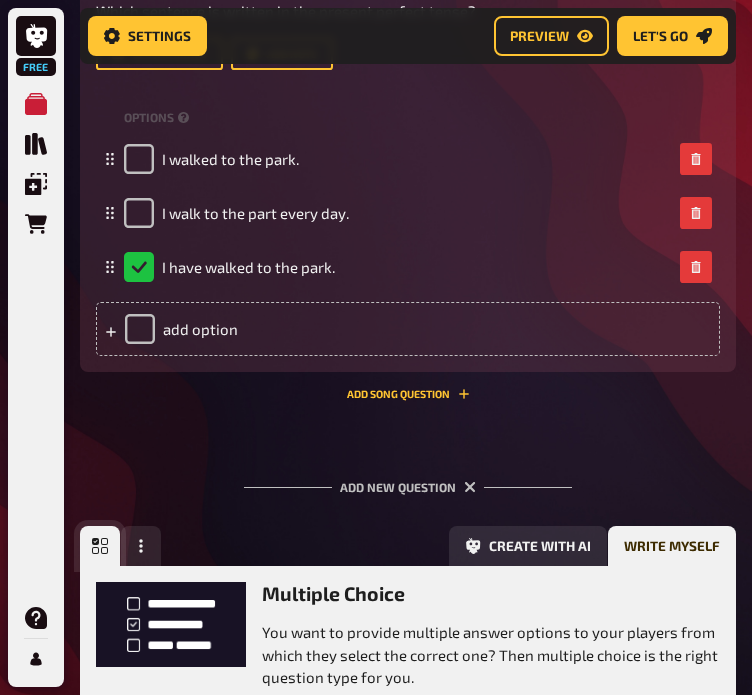 scroll, scrollTop: 2081, scrollLeft: 0, axis: vertical 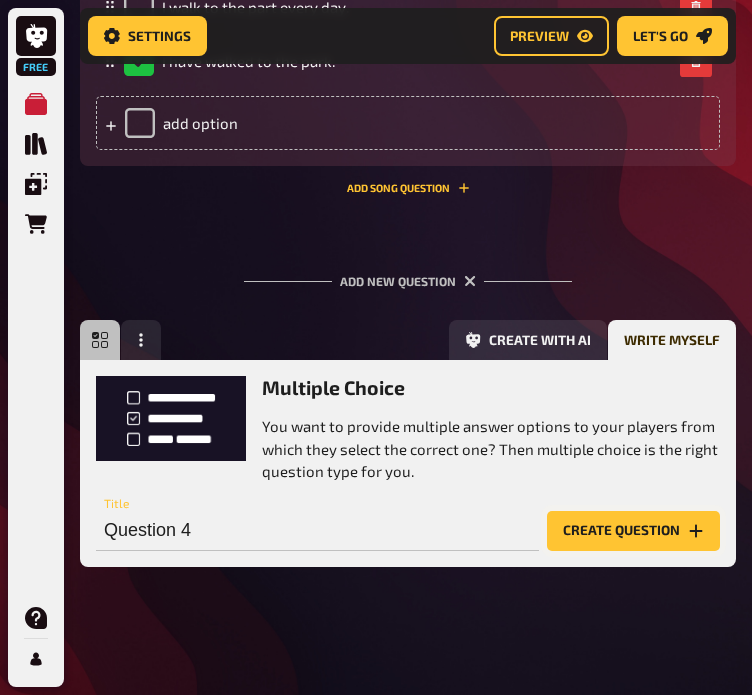 click on "Create question" at bounding box center [633, 531] 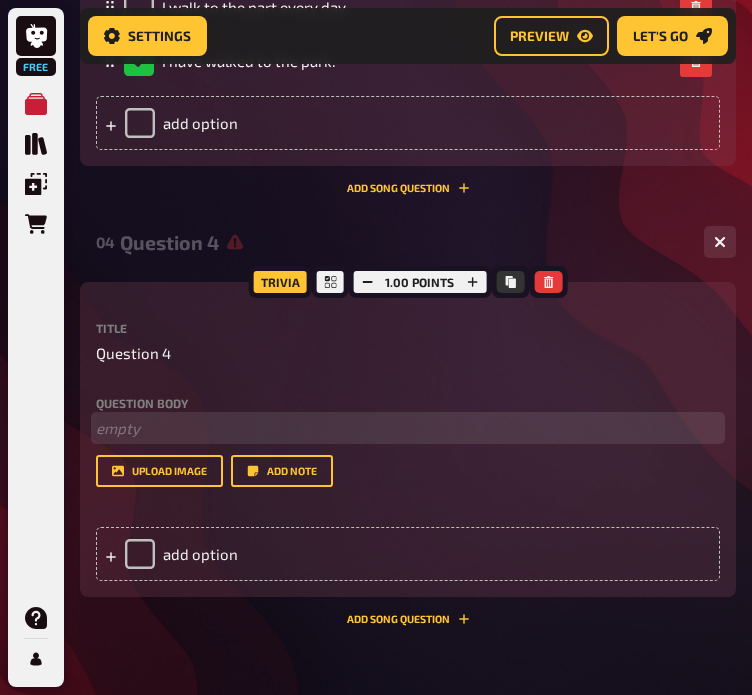 click on "﻿ empty" at bounding box center [408, 428] 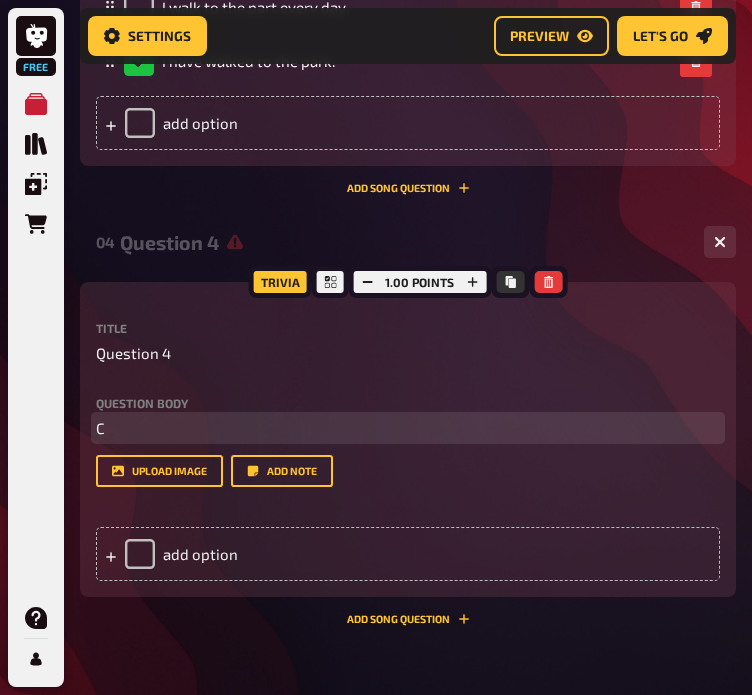 type 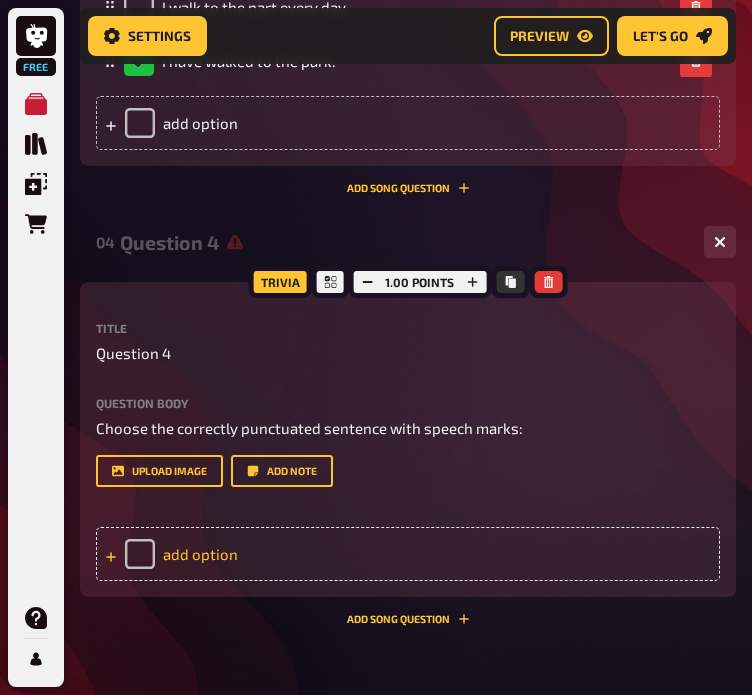click on "add option" at bounding box center (408, 554) 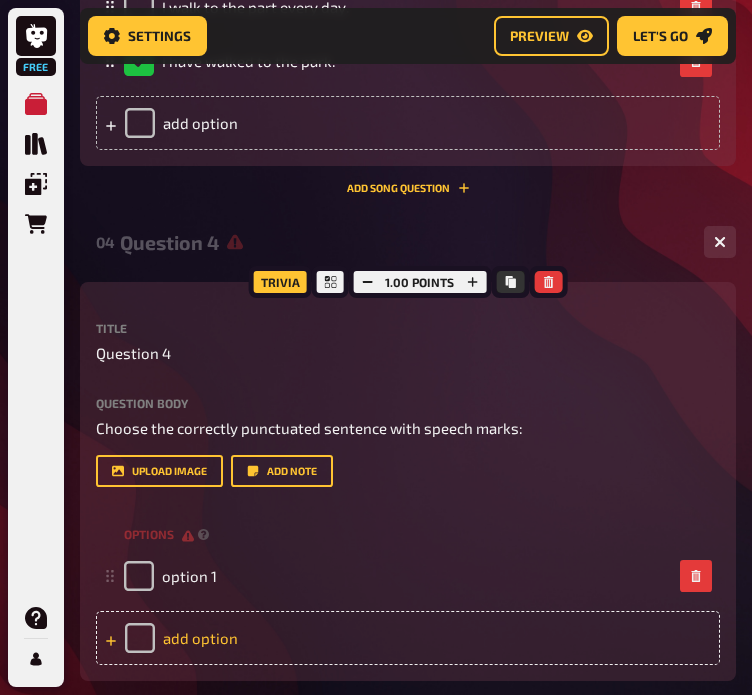 type 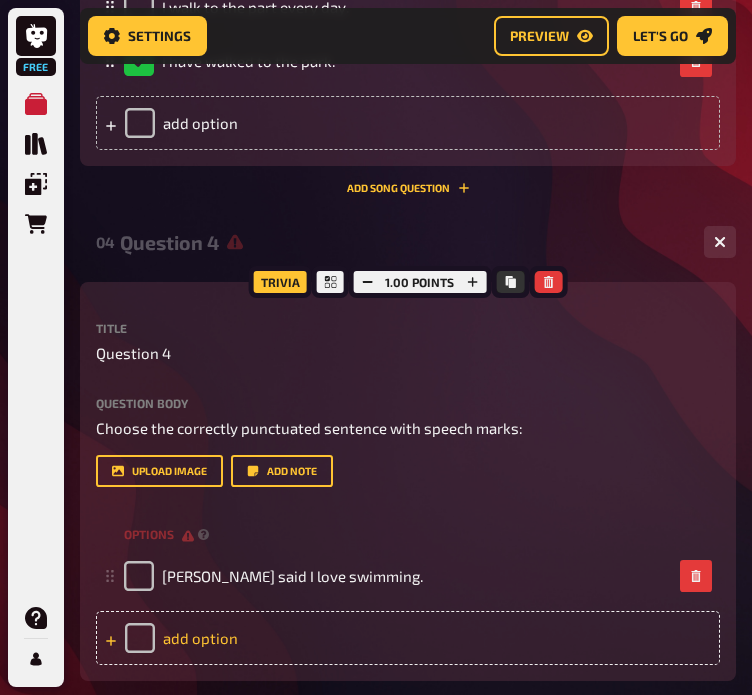 click on "add option" at bounding box center [408, 638] 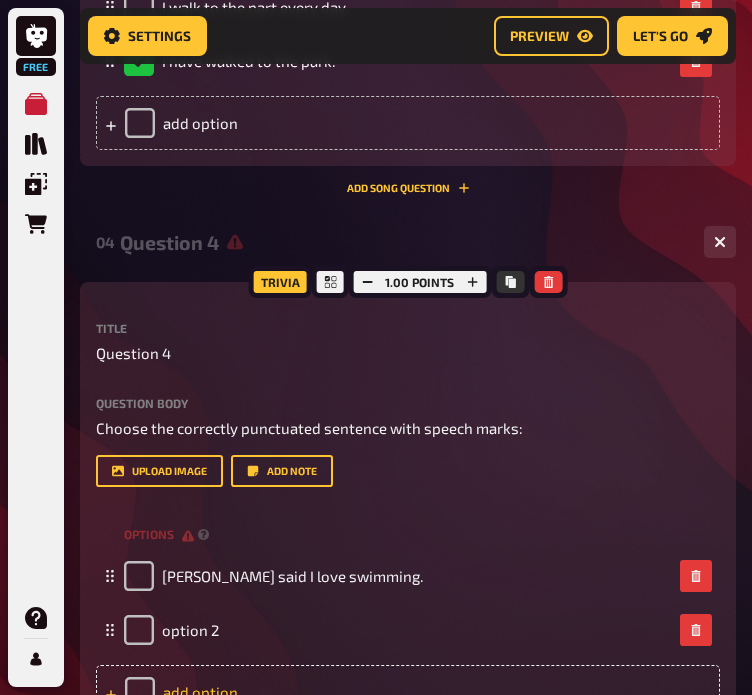 type 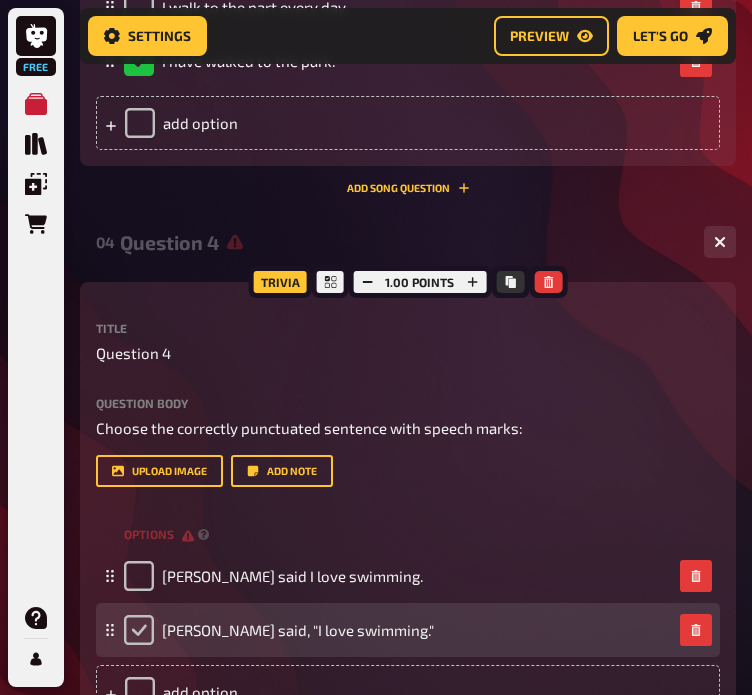 click at bounding box center [139, 630] 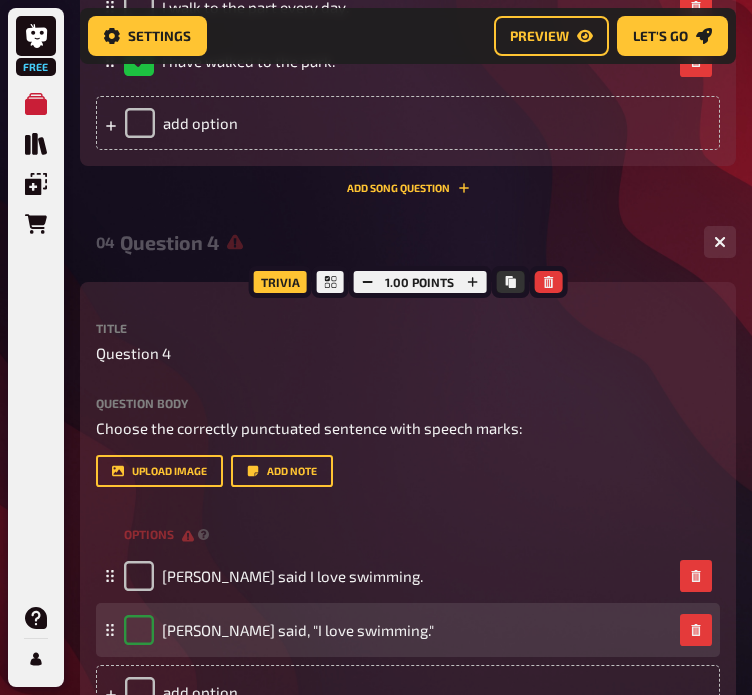 checkbox on "true" 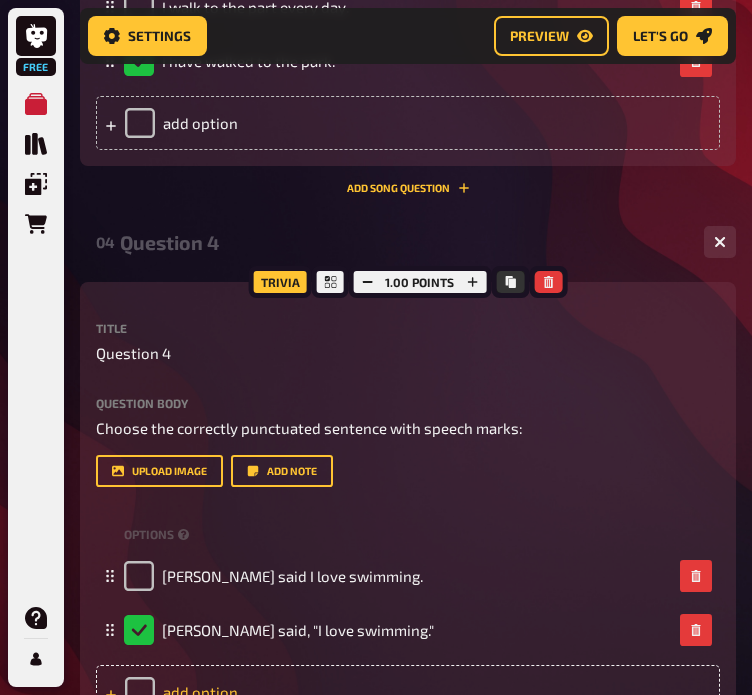 click on "add option" at bounding box center [408, 692] 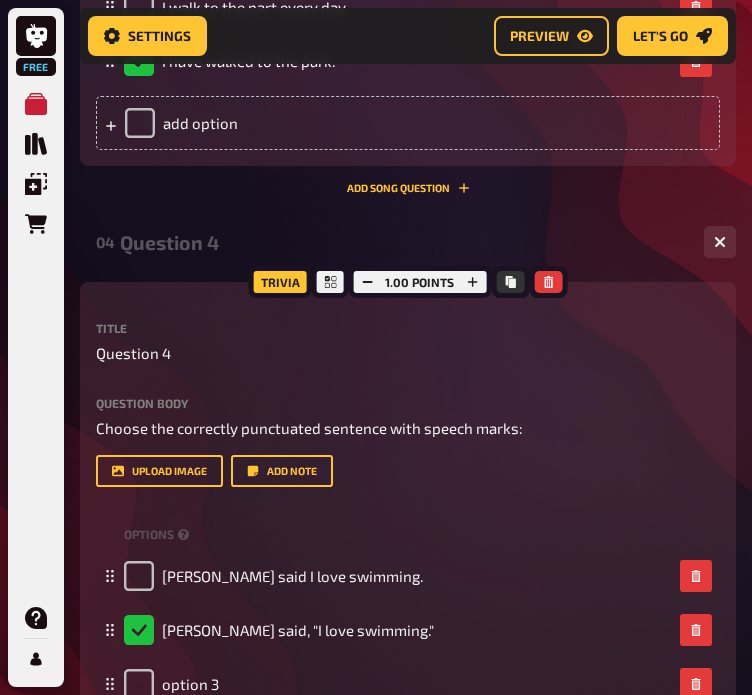 type 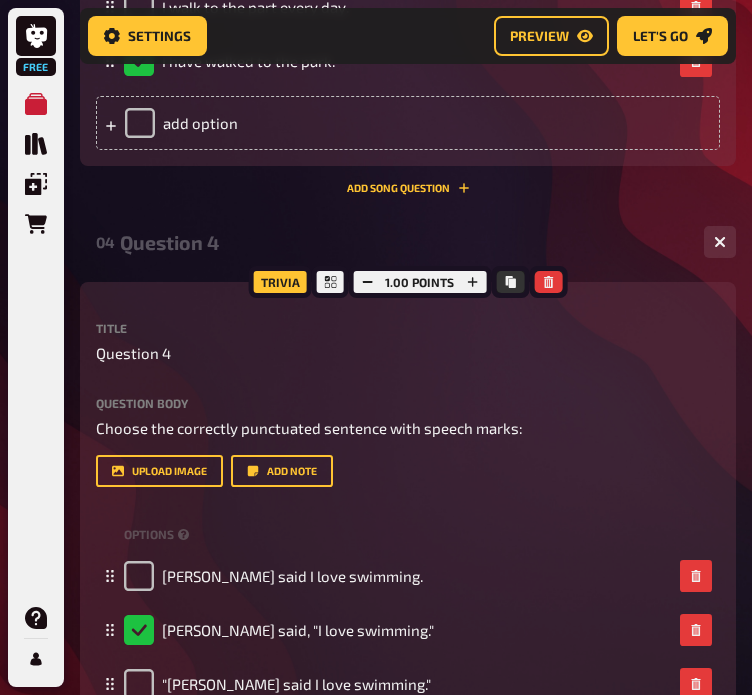 scroll, scrollTop: 2120, scrollLeft: 0, axis: vertical 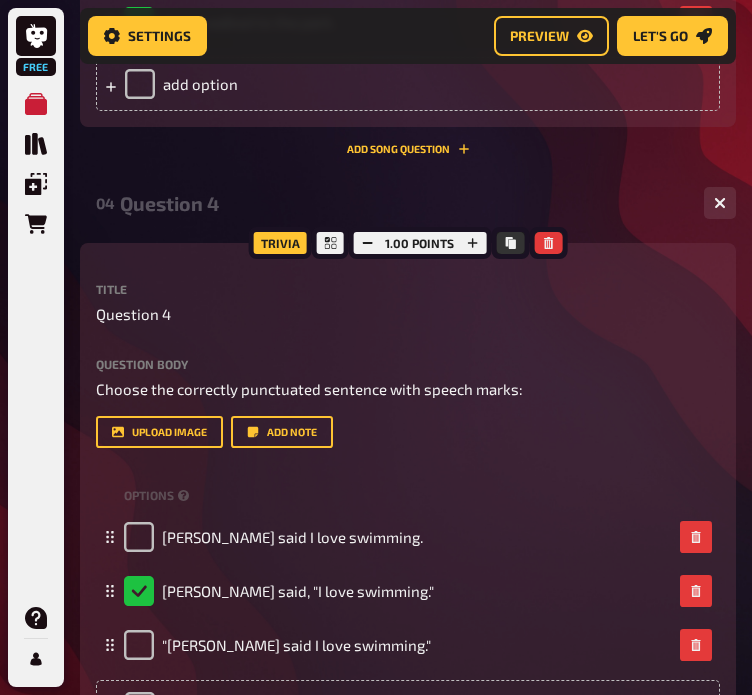 click on "Title Question 4 Question body Choose the correctly punctuated sentence with speech marks: Drop here to upload upload image   Add note options Sarah said I love swimming. Sarah said, "I love swimming." "Sarah said I love swimming."
To pick up a draggable item, press the space bar.
While dragging, use the arrow keys to move the item.
Press space again to drop the item in its new position, or press escape to cancel.
add option" at bounding box center (408, 508) 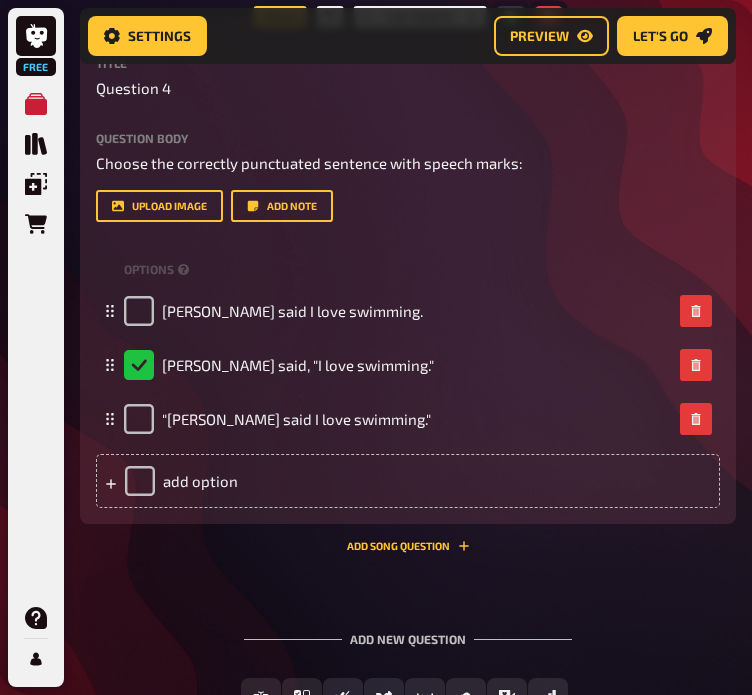scroll, scrollTop: 2498, scrollLeft: 0, axis: vertical 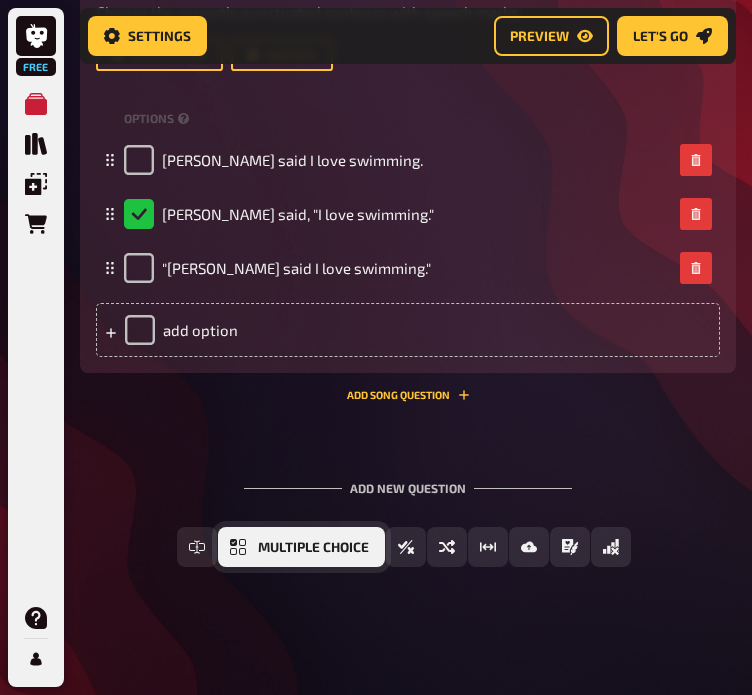 click on "Multiple Choice" at bounding box center (301, 547) 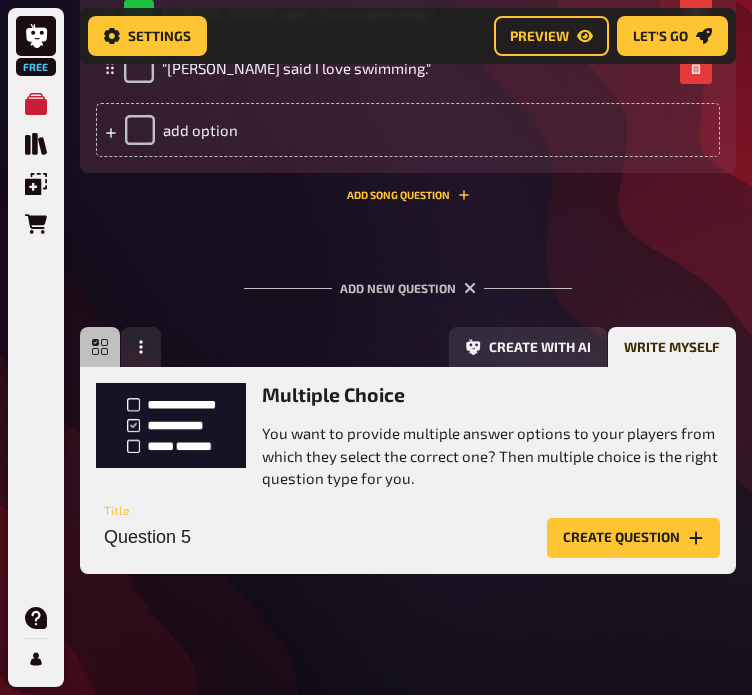 scroll, scrollTop: 2704, scrollLeft: 0, axis: vertical 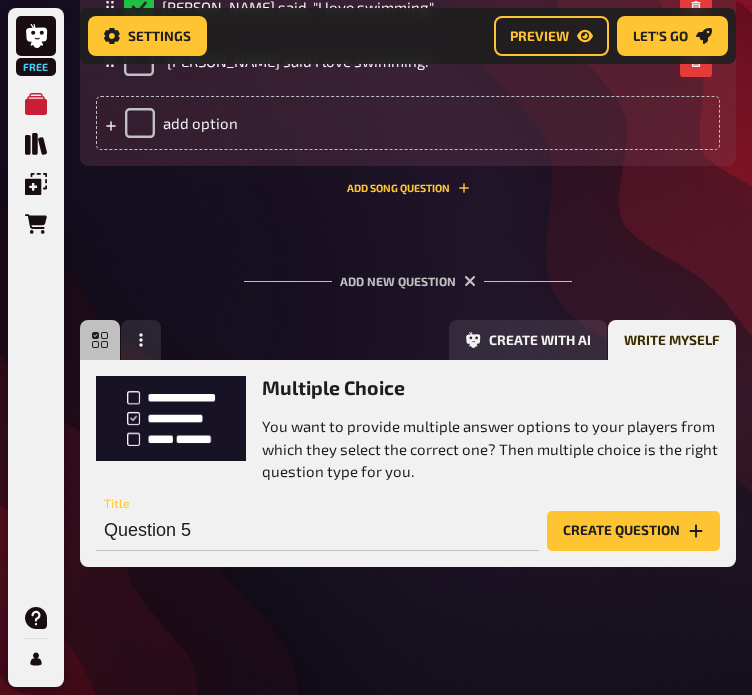 click on "Create question" at bounding box center (633, 531) 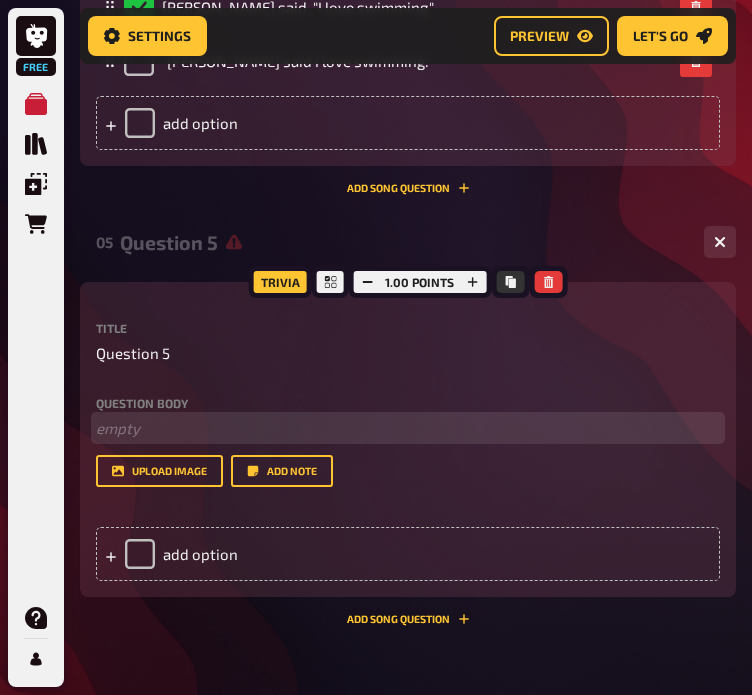 click on "﻿ empty" at bounding box center [408, 428] 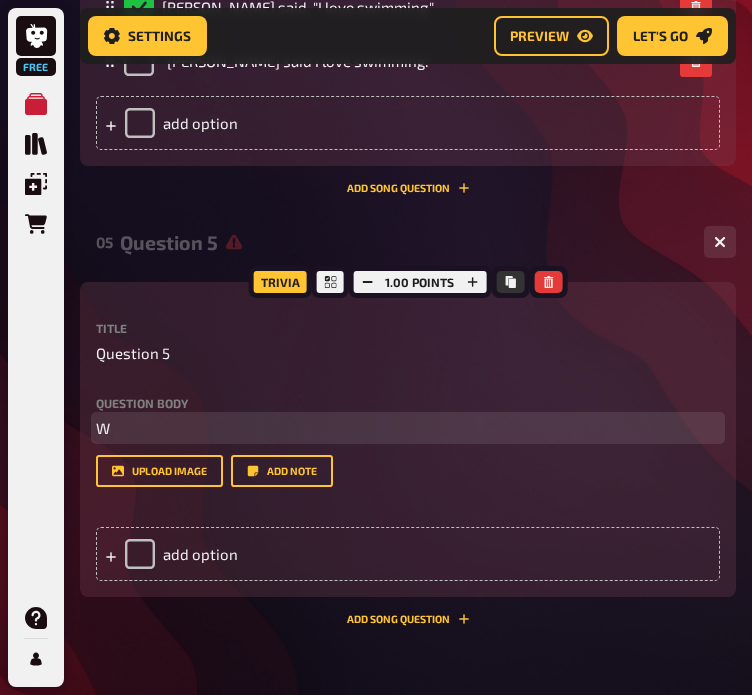 type 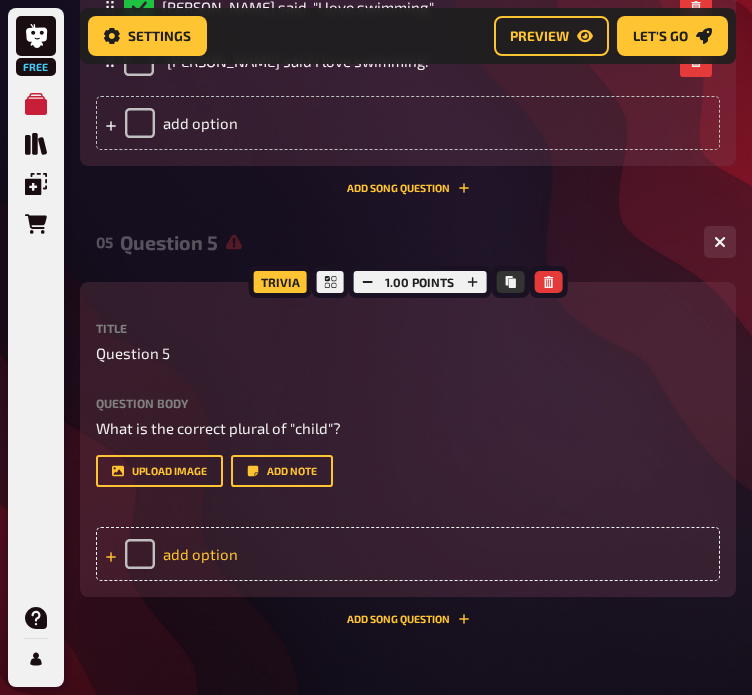 click on "add option" at bounding box center [408, 554] 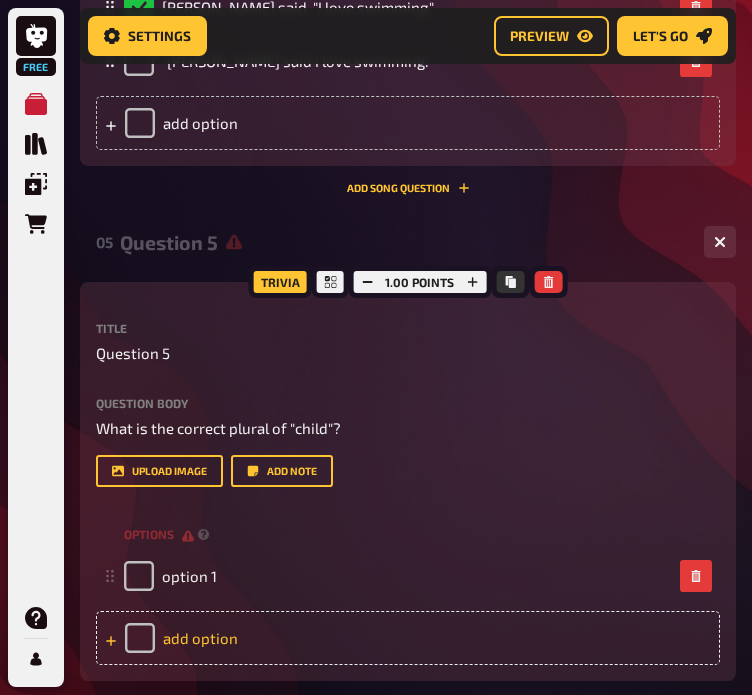 type 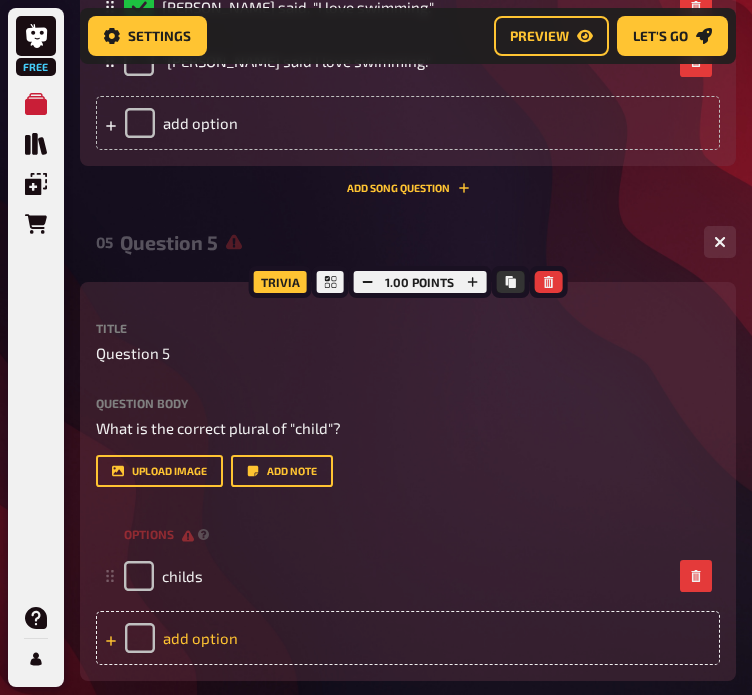 click on "add option" at bounding box center (408, 638) 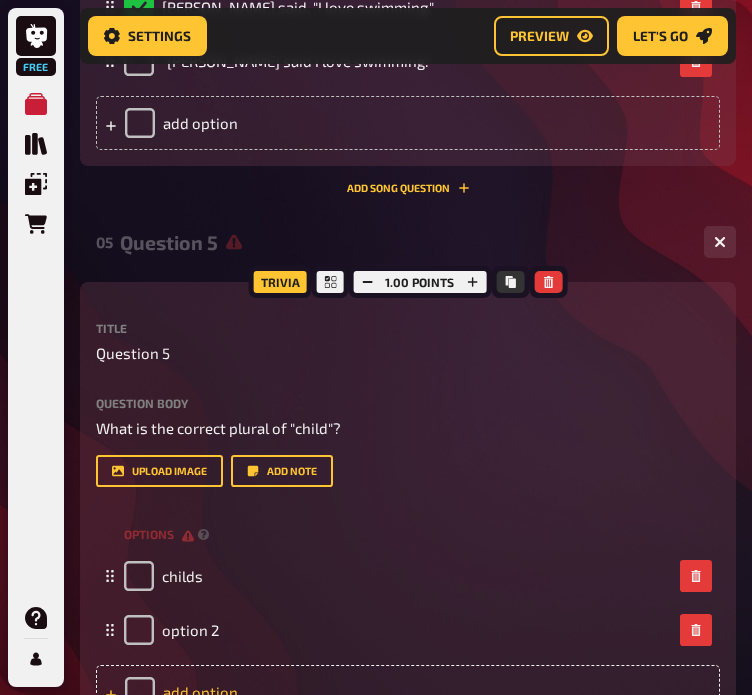 type 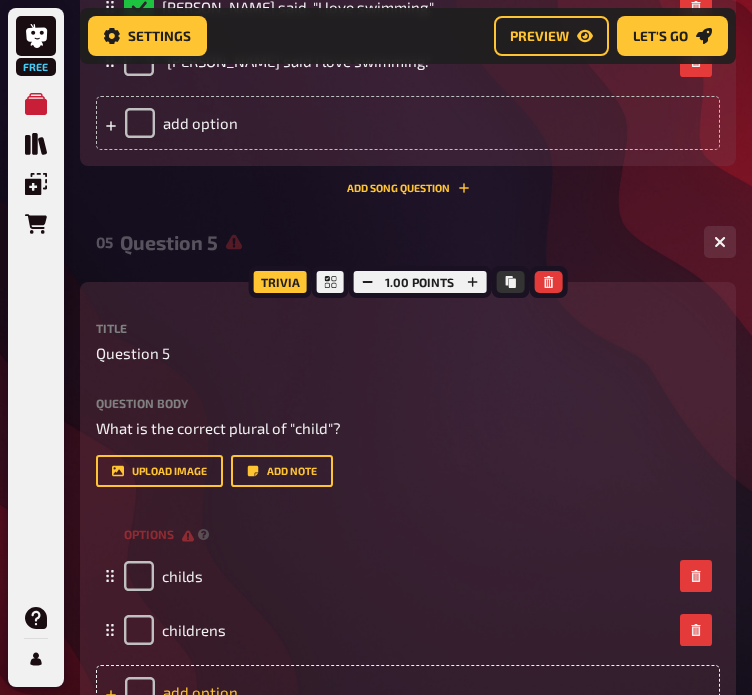 click on "add option" at bounding box center [408, 692] 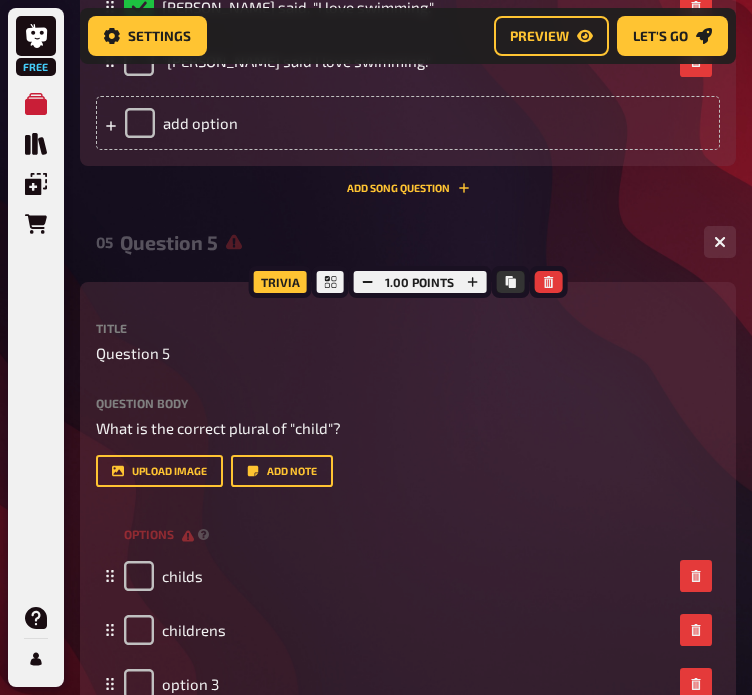 type 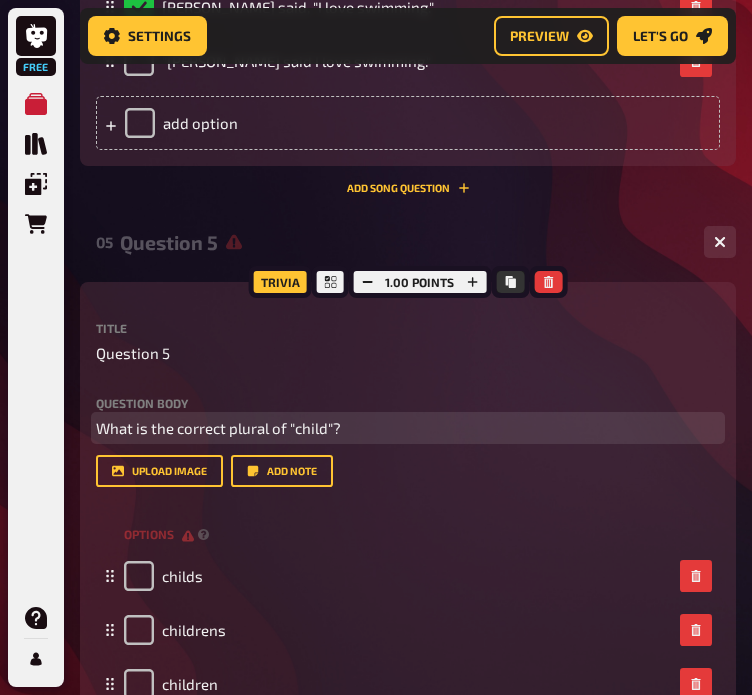 click on "What is the correct plural of "child"?" at bounding box center [408, 428] 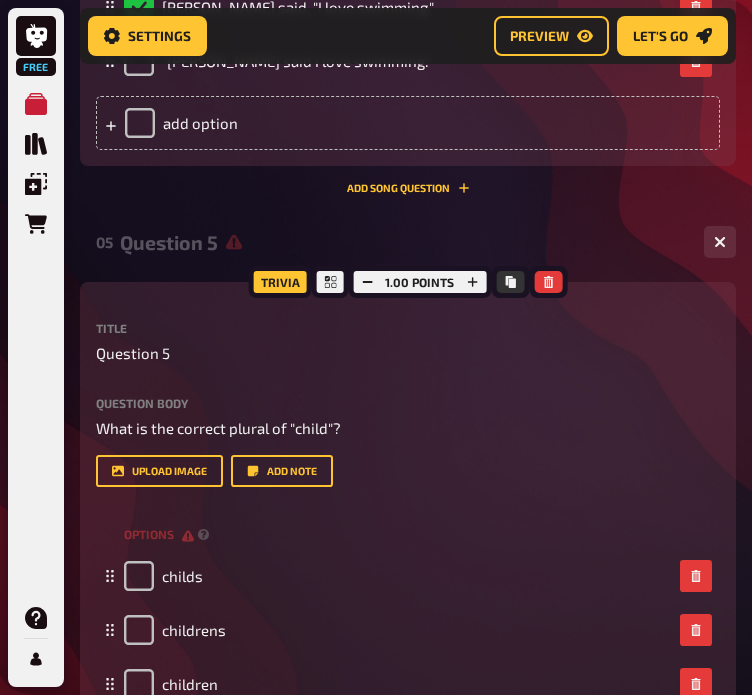 click on "Question body What is the correct plural of "child"? Drop here to upload" at bounding box center (408, 418) 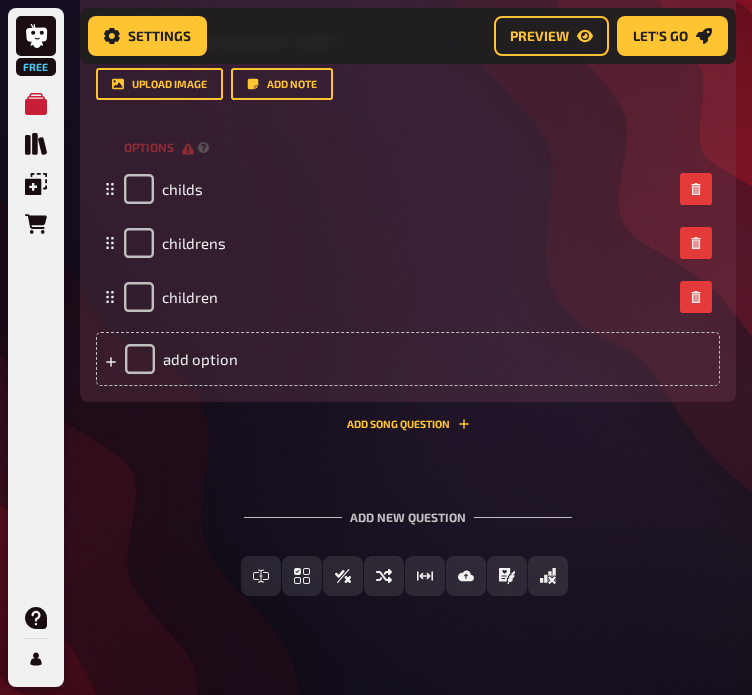 scroll, scrollTop: 3104, scrollLeft: 0, axis: vertical 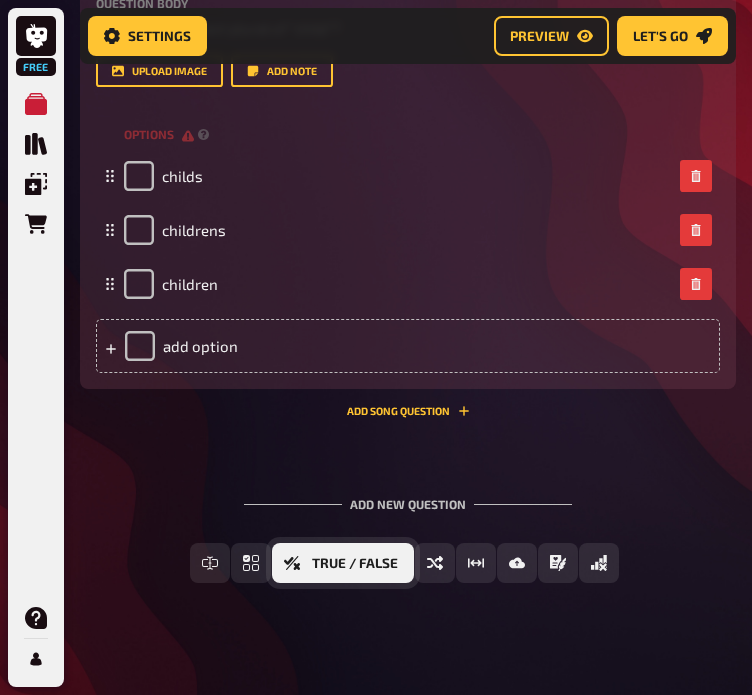 click on "True / False" at bounding box center (343, 563) 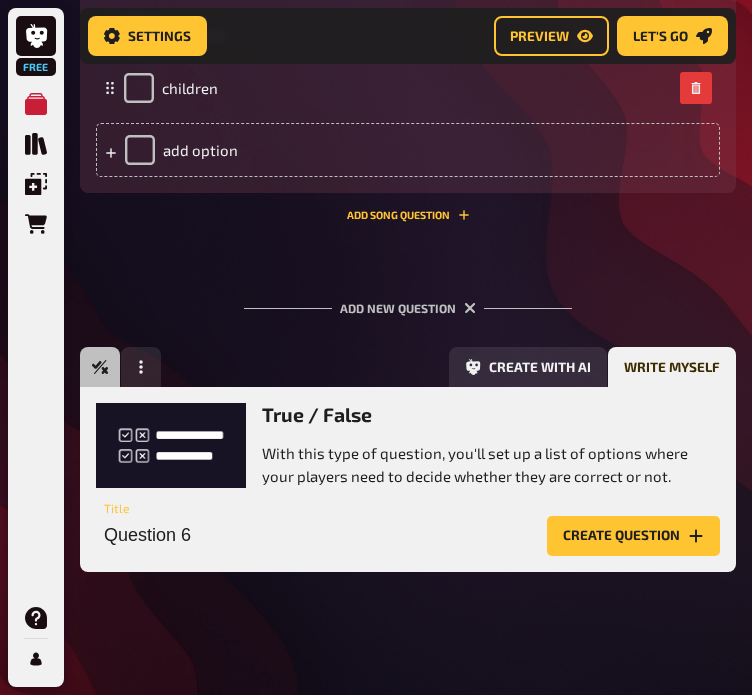 scroll, scrollTop: 3305, scrollLeft: 0, axis: vertical 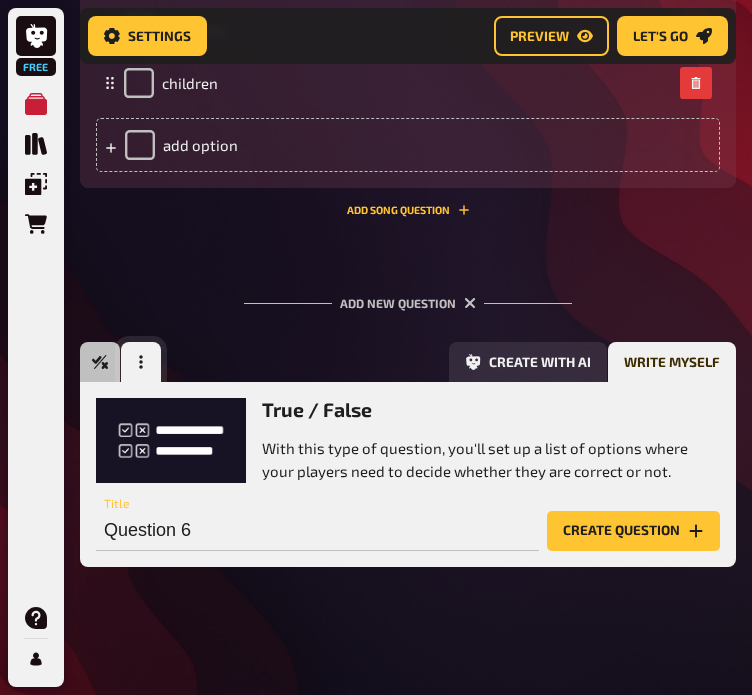 click 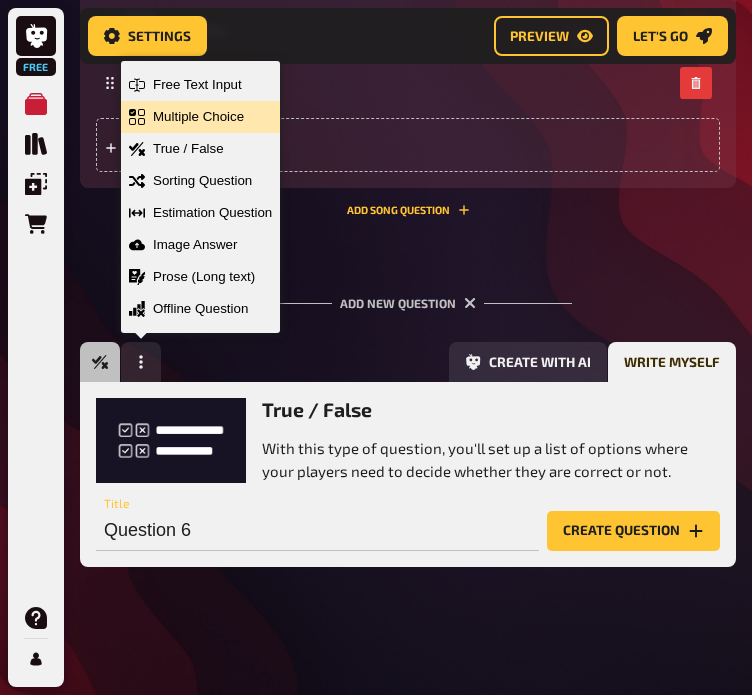 click on "Multiple Choice" at bounding box center (200, 117) 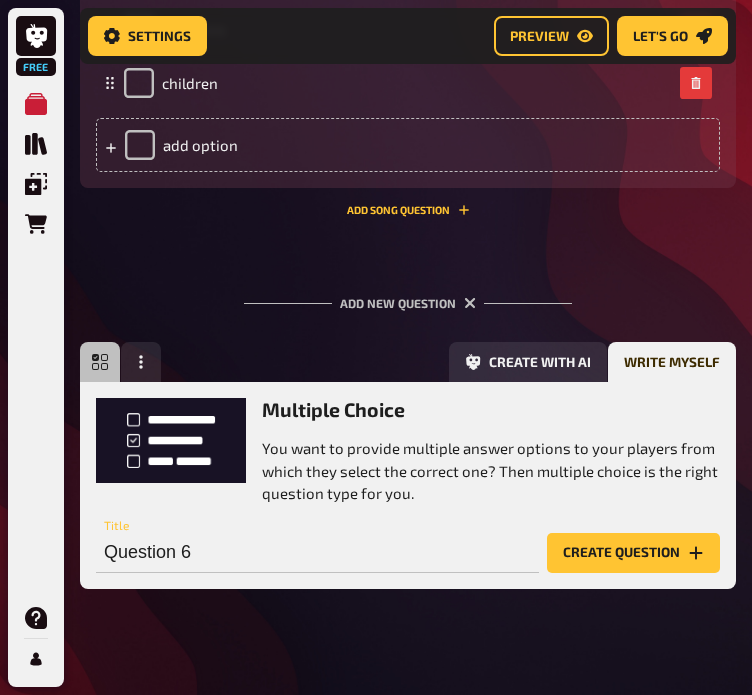 scroll, scrollTop: 3328, scrollLeft: 0, axis: vertical 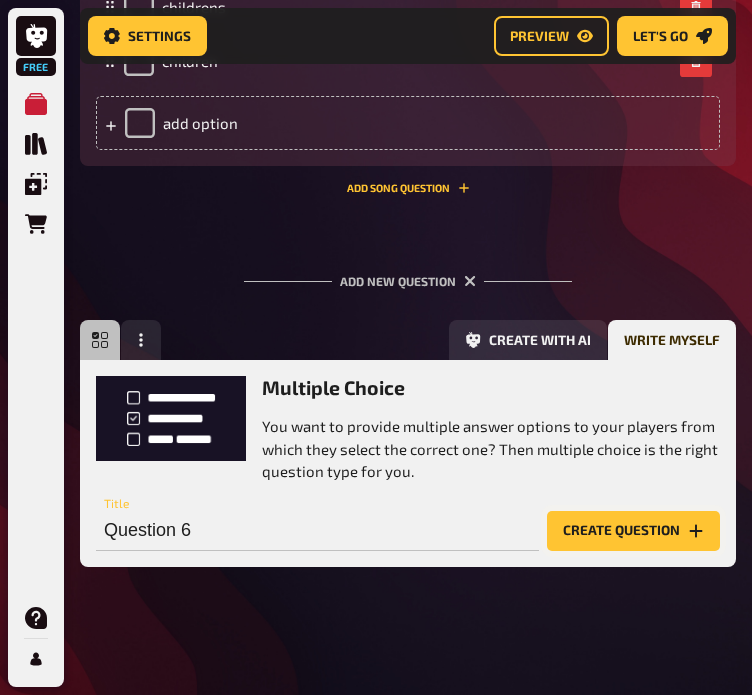 click on "Create question" at bounding box center [633, 531] 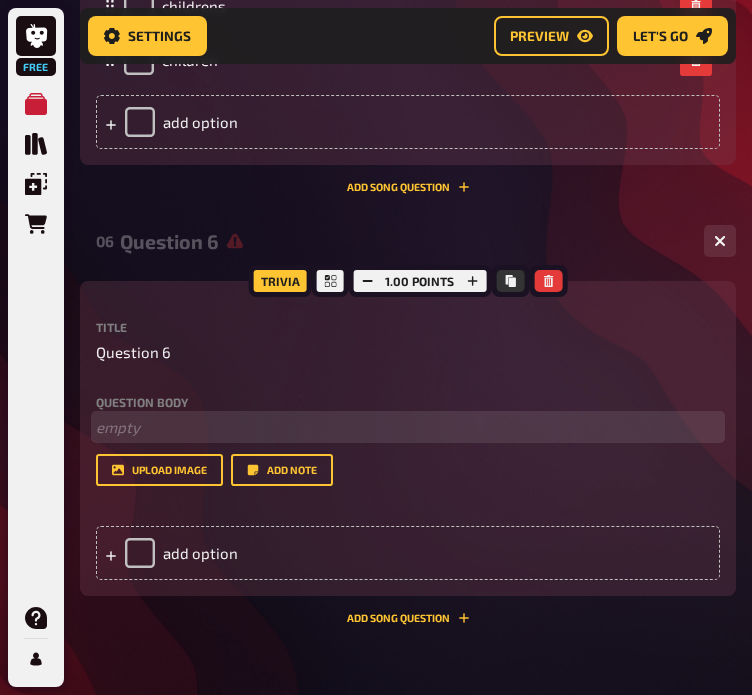 click on "﻿ empty" at bounding box center [408, 427] 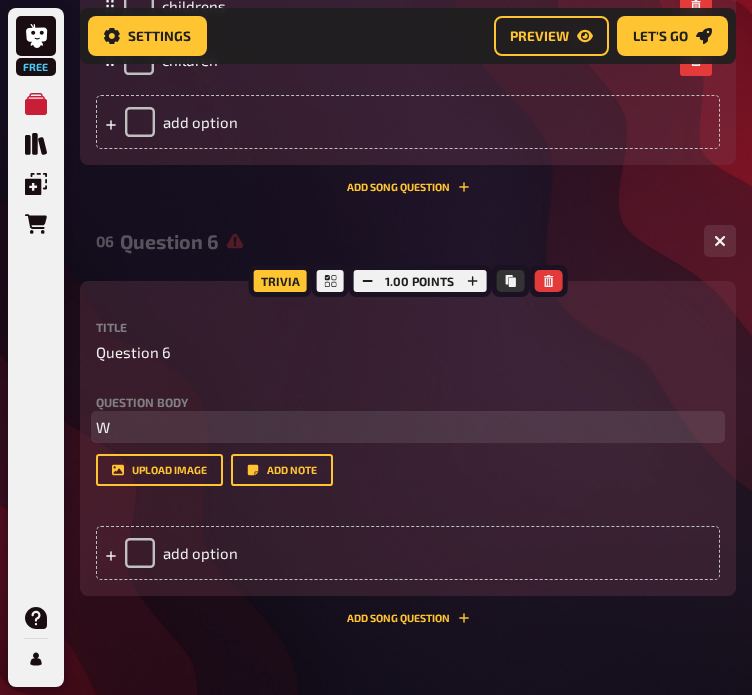 type 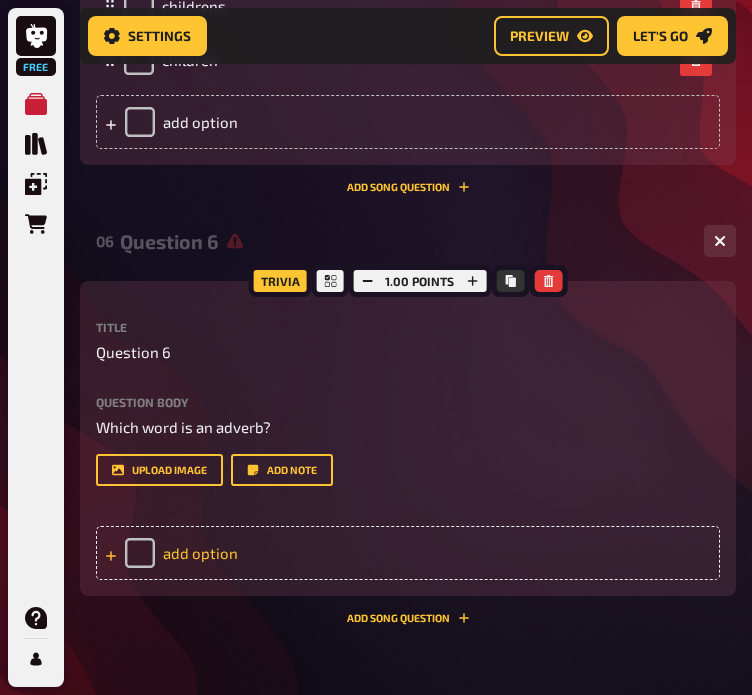 click on "add option" at bounding box center (408, 553) 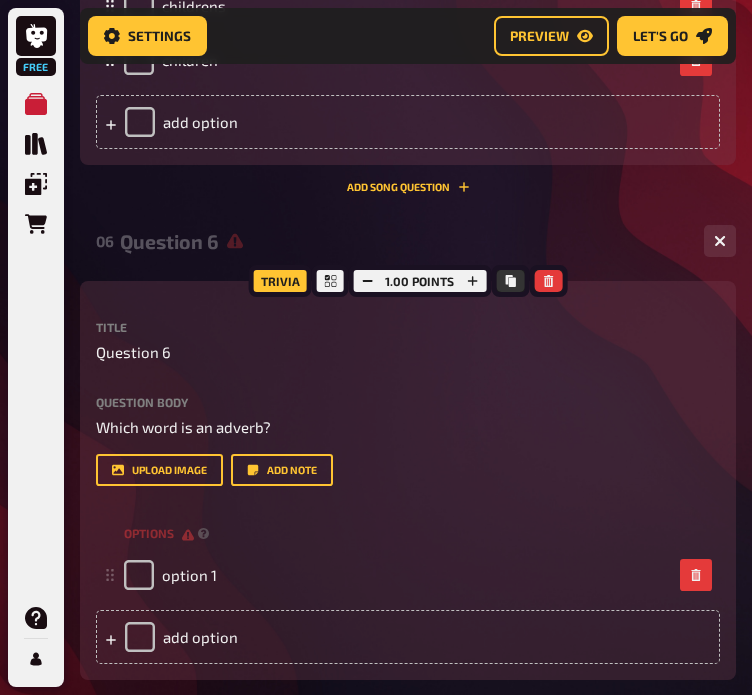 click on "Question body Which word is an adverb? Drop here to upload" at bounding box center [408, 417] 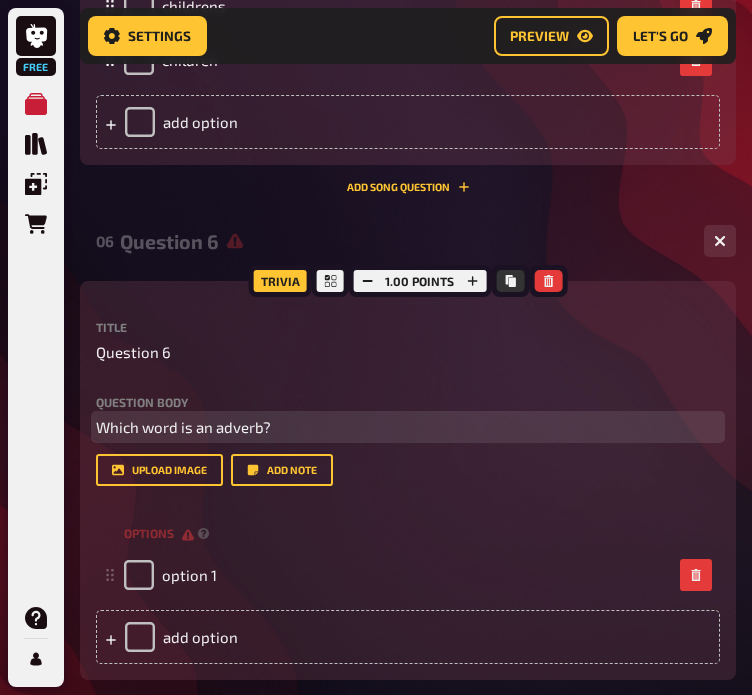 click on "Which word is an adverb?" at bounding box center (408, 427) 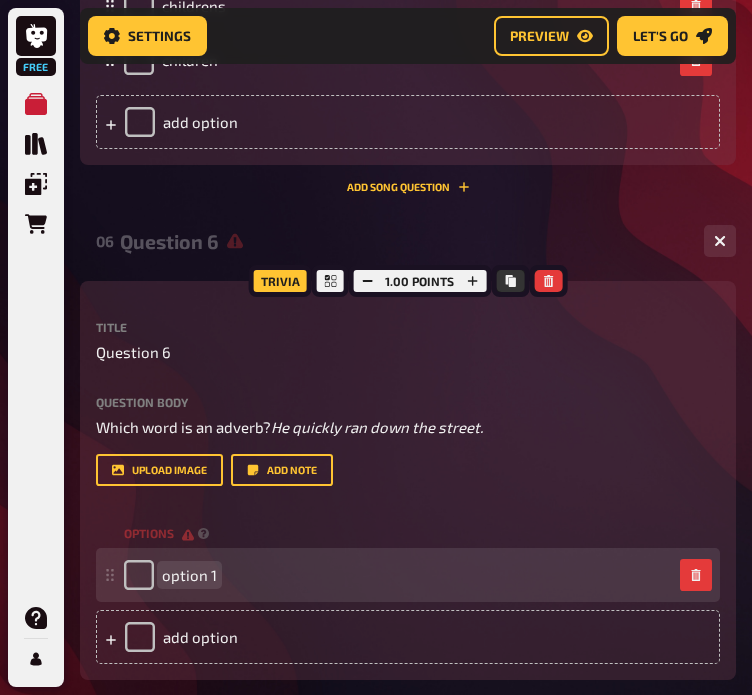 click on "option 1" at bounding box center (189, 575) 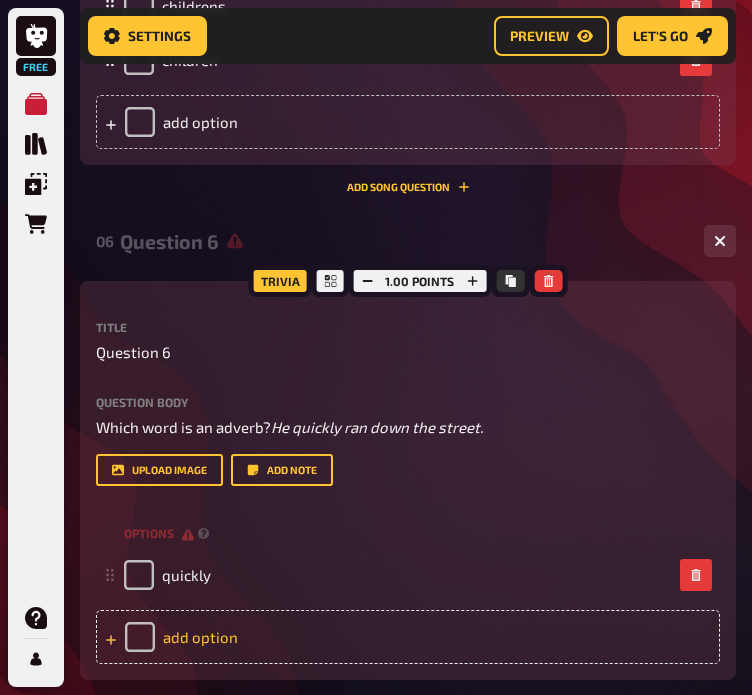 click on "add option" at bounding box center (408, 637) 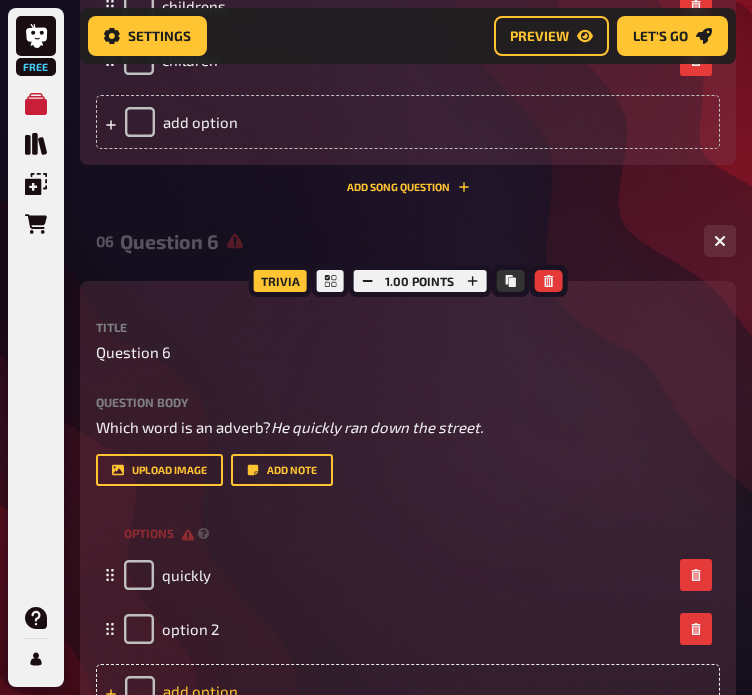 type 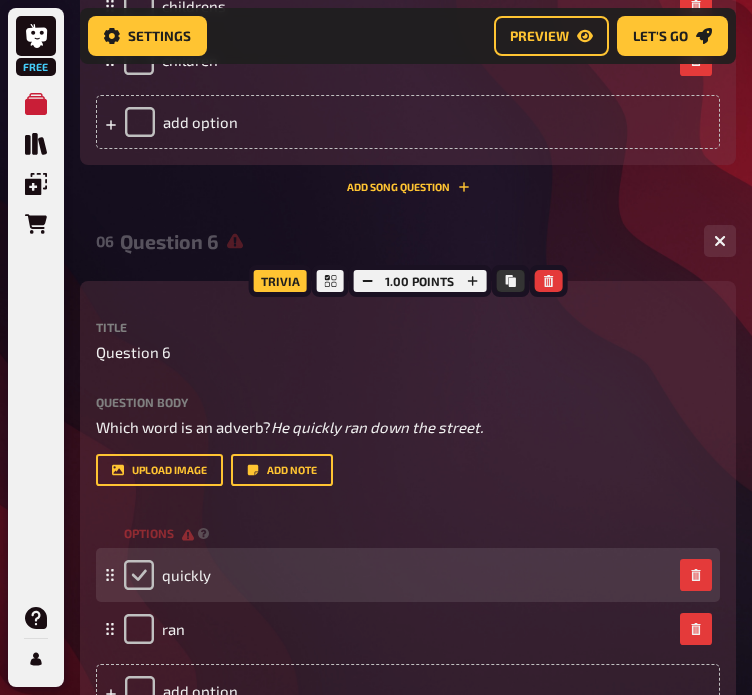click at bounding box center [139, 575] 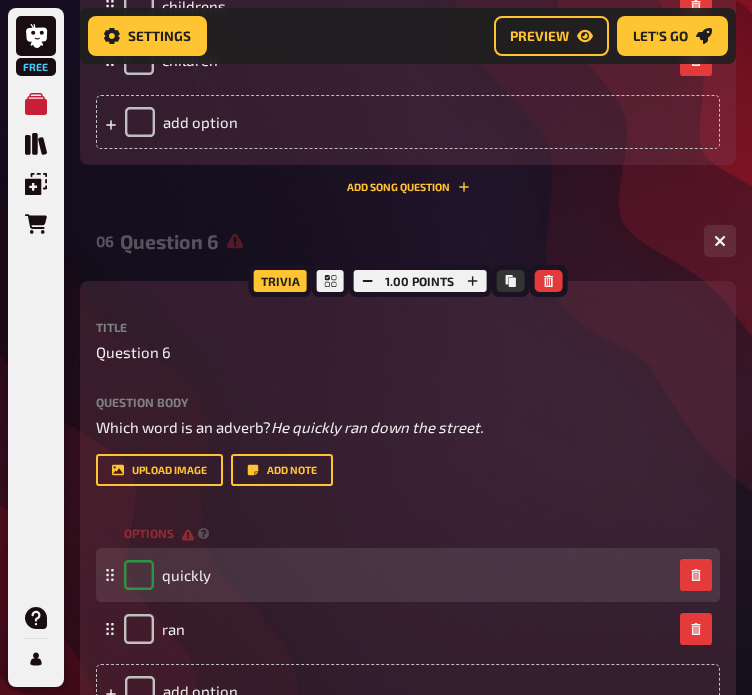checkbox on "true" 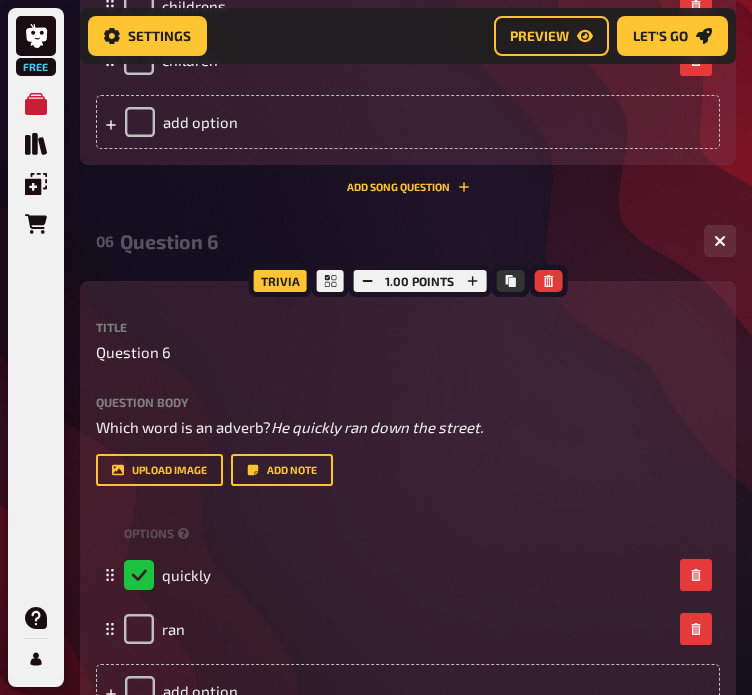 click on "Title Question 6 Question body Which word is an adverb?  He quickly ran down the street. Drop here to upload upload image   Add note options quickly ran
To pick up a draggable item, press the space bar.
While dragging, use the arrow keys to move the item.
Press space again to drop the item in its new position, or press escape to cancel.
add option" at bounding box center [408, 519] 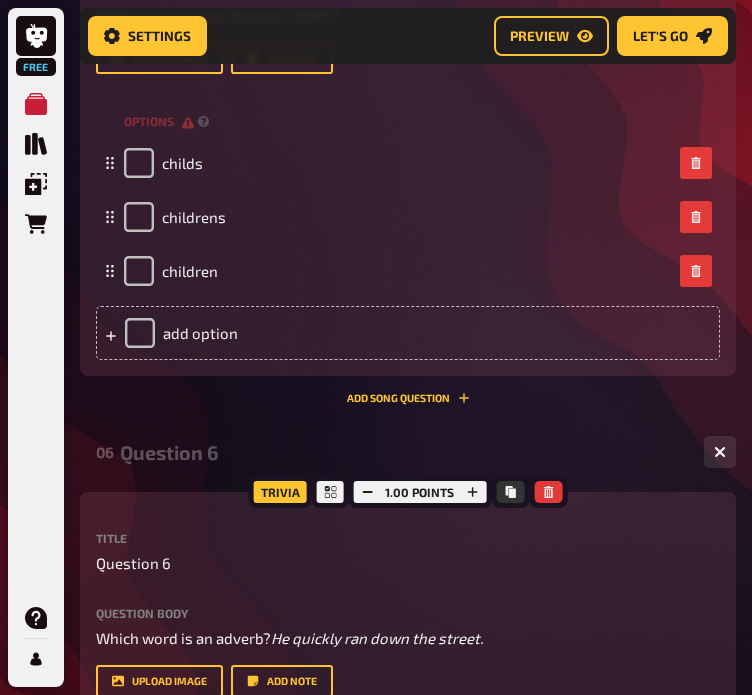 scroll, scrollTop: 3088, scrollLeft: 0, axis: vertical 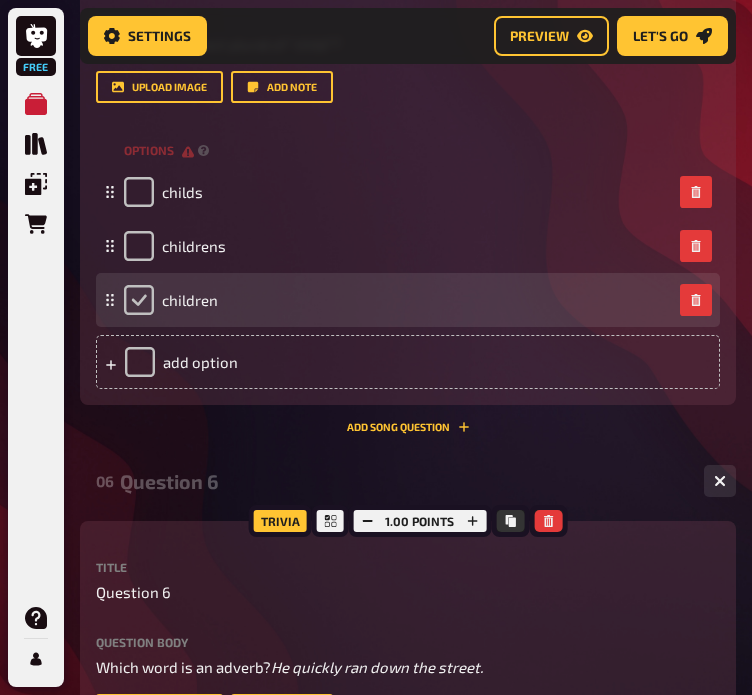 click at bounding box center (139, 300) 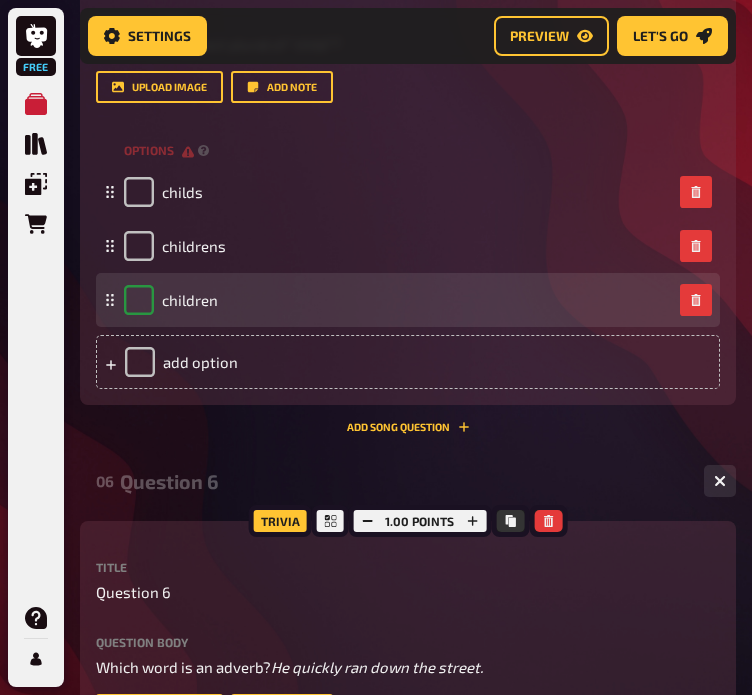 checkbox on "true" 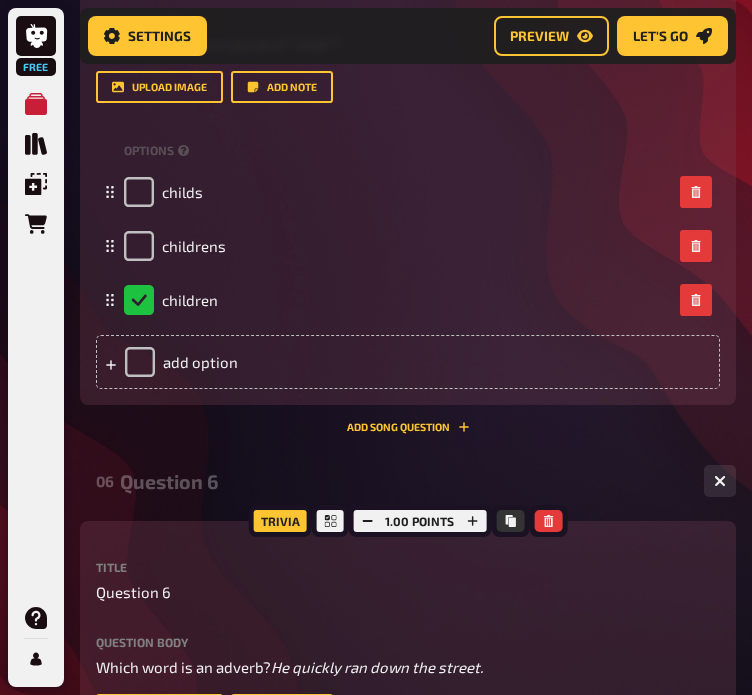 click on "Question 6" at bounding box center (404, 481) 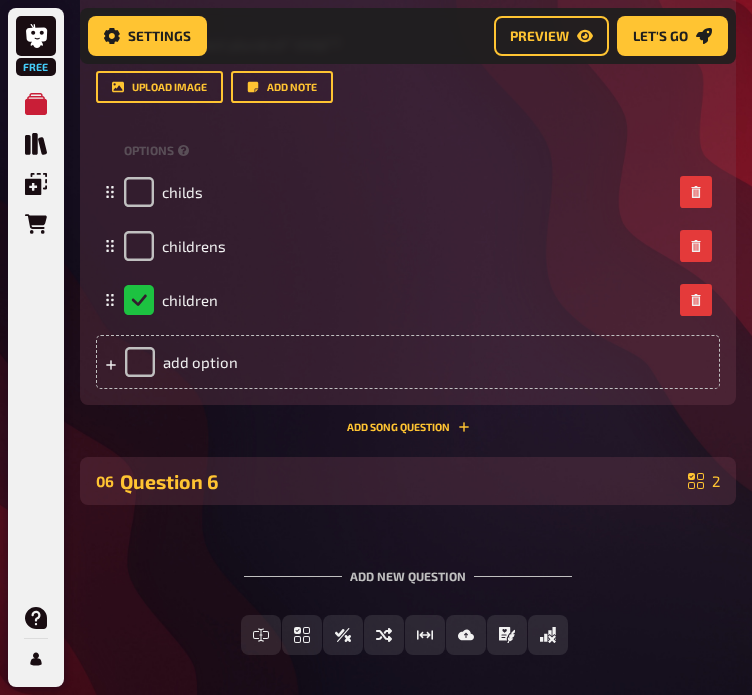 click on "2" at bounding box center (704, 481) 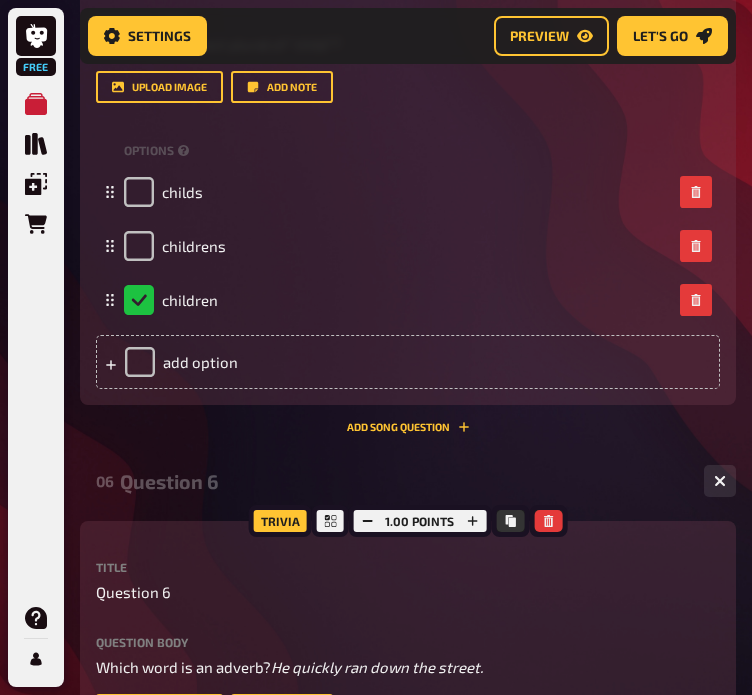 click on "06 Question 6 2 Trivia 1.00 points Title Question 6 Question body Which word is an adverb?  He quickly ran down the street. Drop here to upload upload image   Add note options quickly ran
To pick up a draggable item, press the space bar.
While dragging, use the arrow keys to move the item.
Press space again to drop the item in its new position, or press escape to cancel.
add option Add Song question" at bounding box center (408, 729) 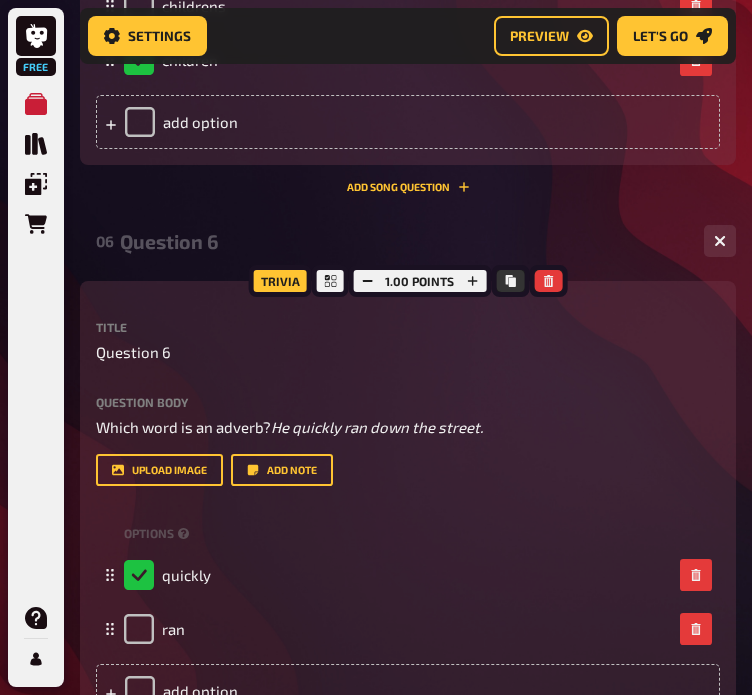 scroll, scrollTop: 3408, scrollLeft: 0, axis: vertical 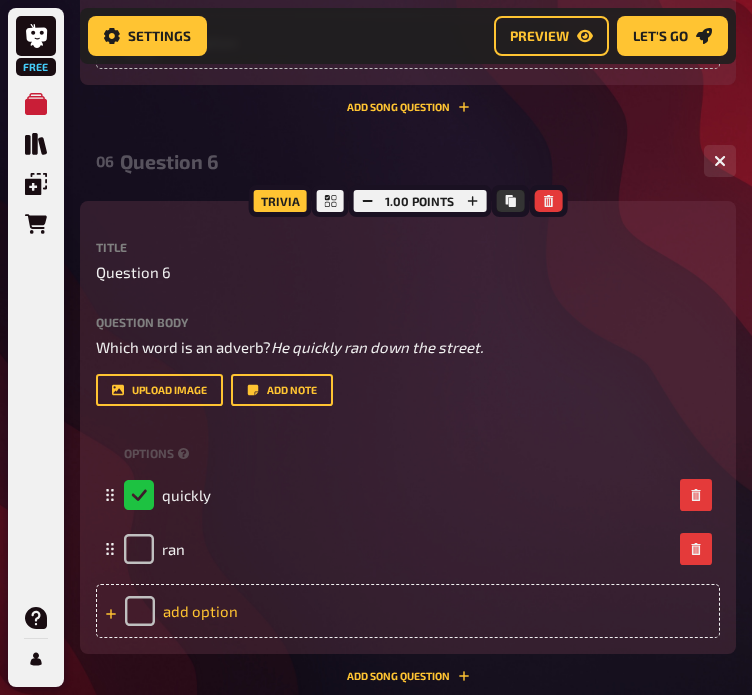 click on "add option" at bounding box center (408, 611) 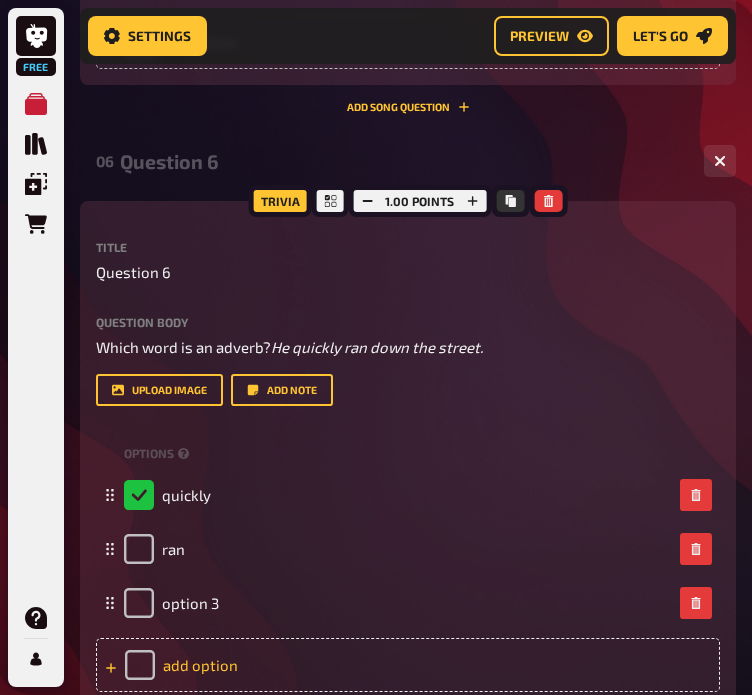 type 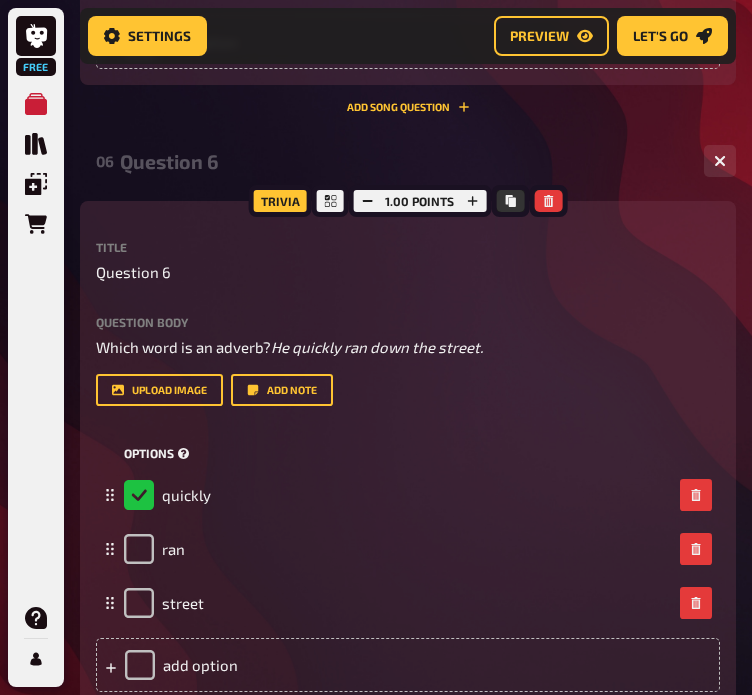 drag, startPoint x: 521, startPoint y: 442, endPoint x: 558, endPoint y: 427, distance: 39.92493 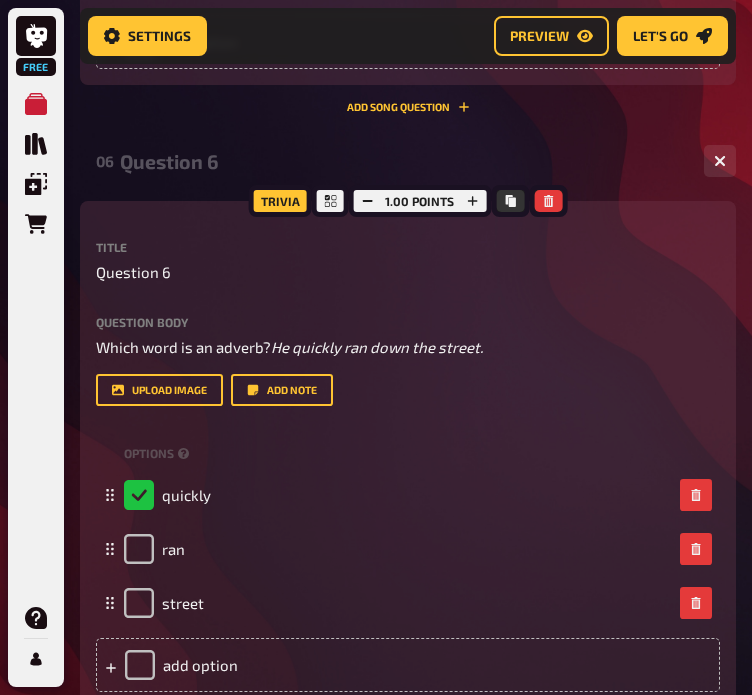 click on "options" at bounding box center (408, 453) 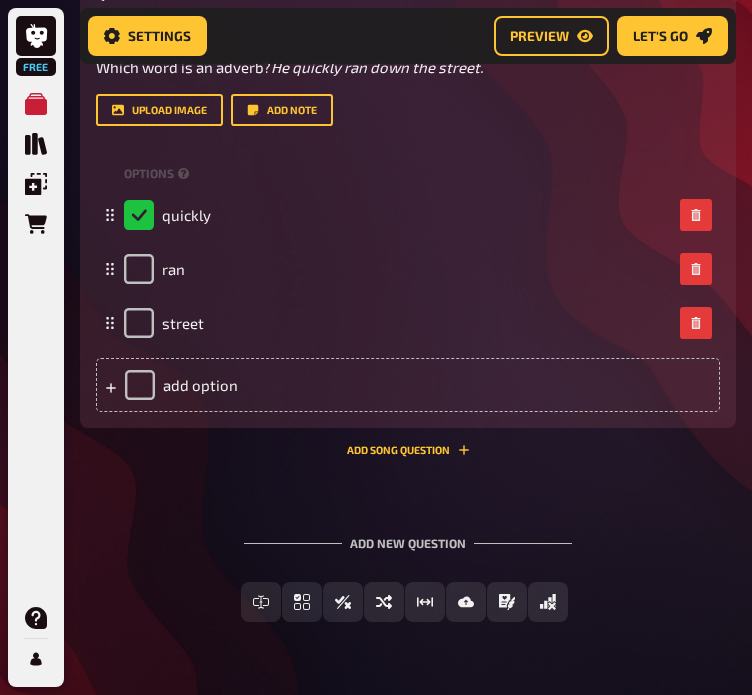scroll, scrollTop: 3744, scrollLeft: 0, axis: vertical 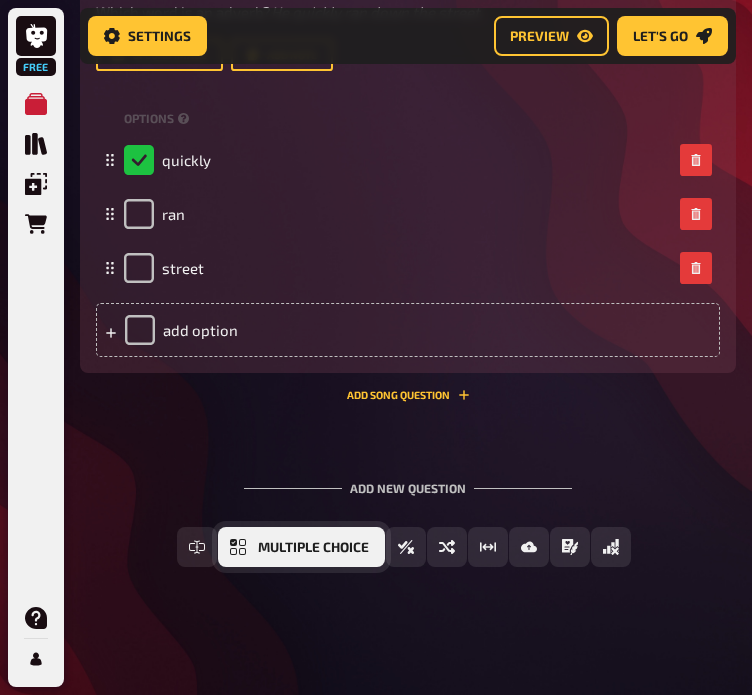 click on "Multiple Choice" at bounding box center [301, 547] 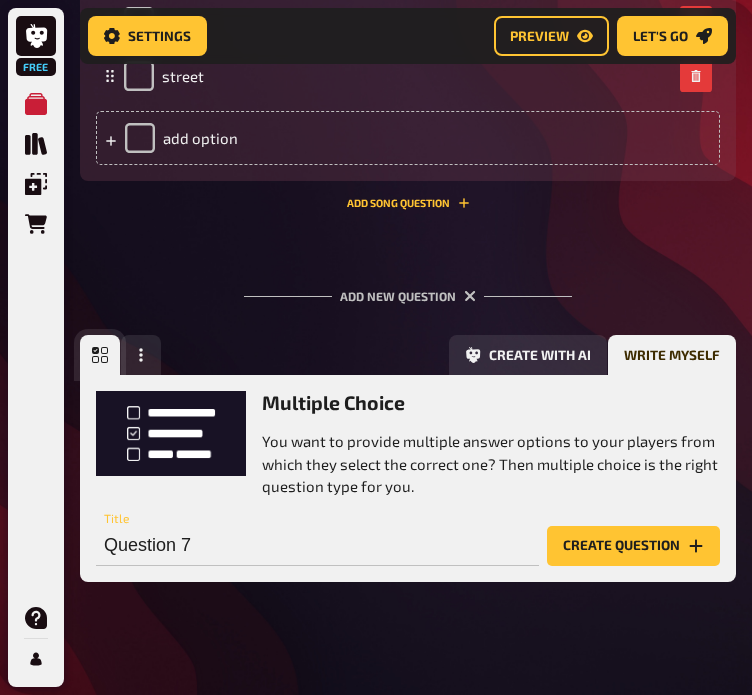 scroll, scrollTop: 3951, scrollLeft: 0, axis: vertical 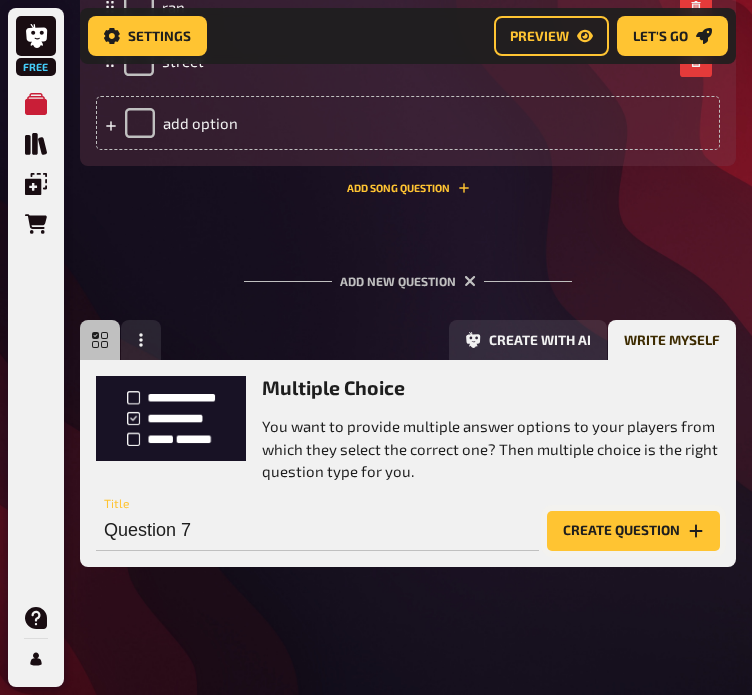 click on "Create question" at bounding box center (633, 531) 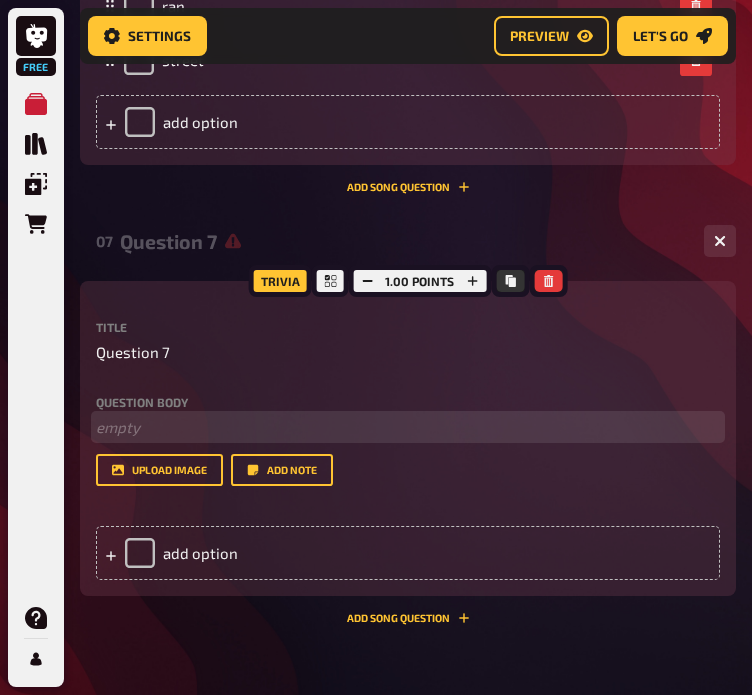 click on "﻿ empty" at bounding box center [408, 427] 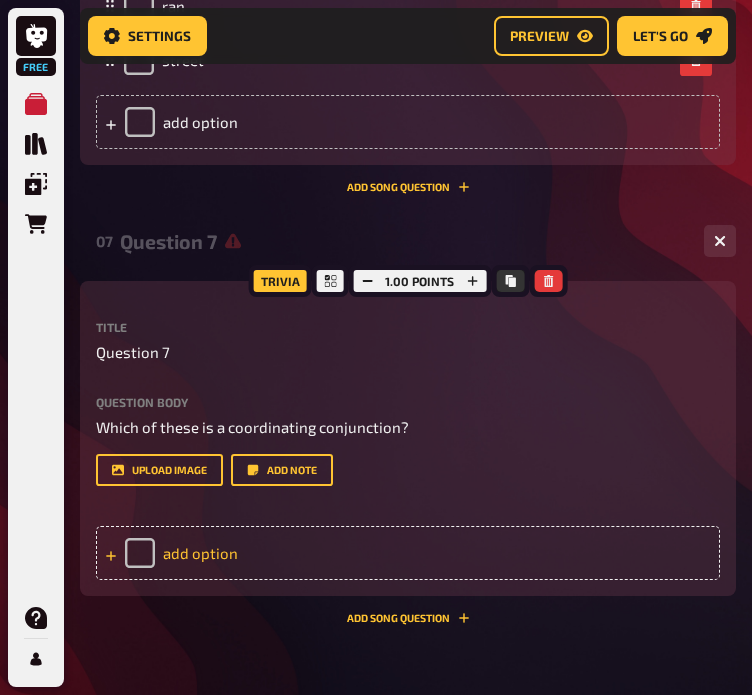 click on "add option" at bounding box center [408, 553] 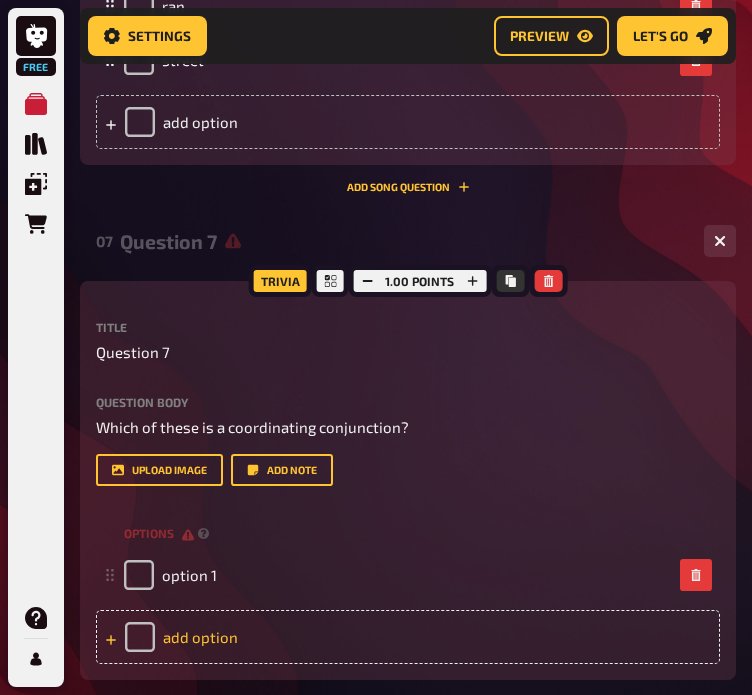 type 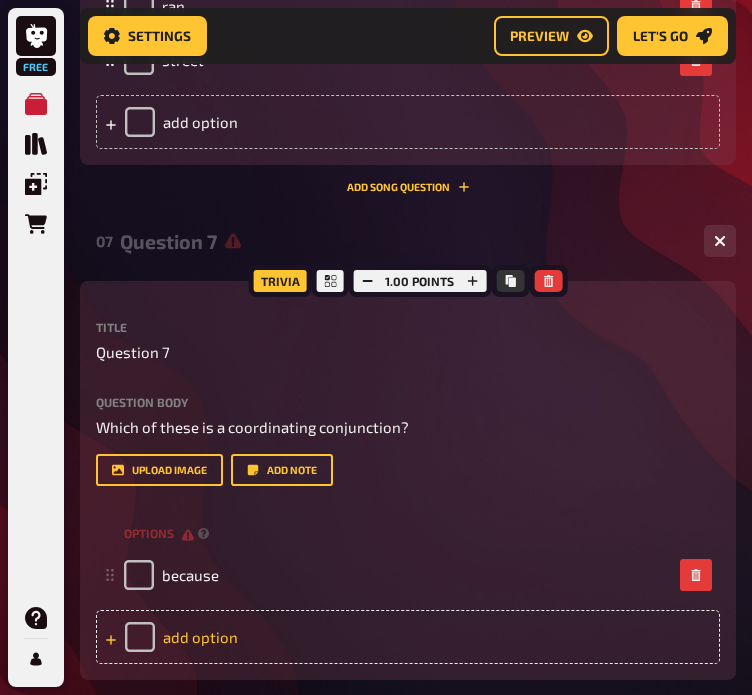 click on "add option" at bounding box center (408, 637) 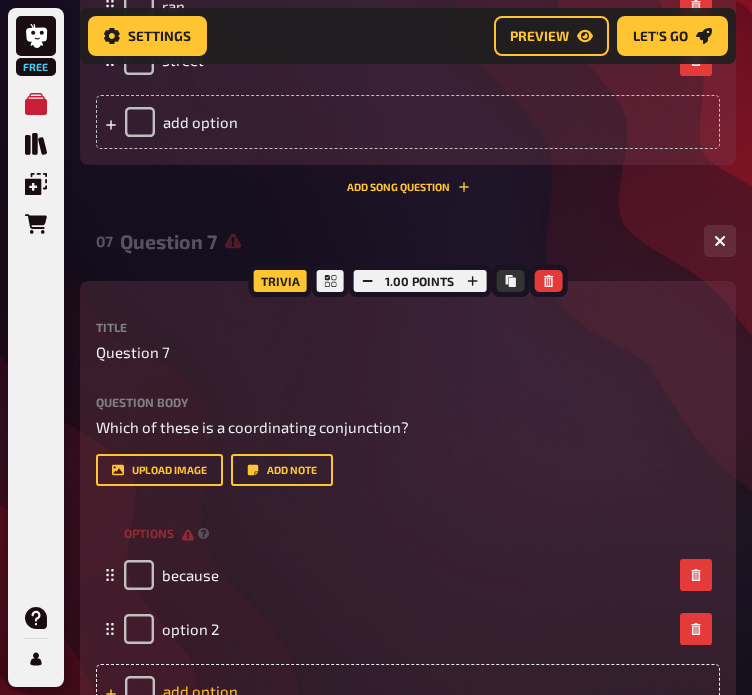 type 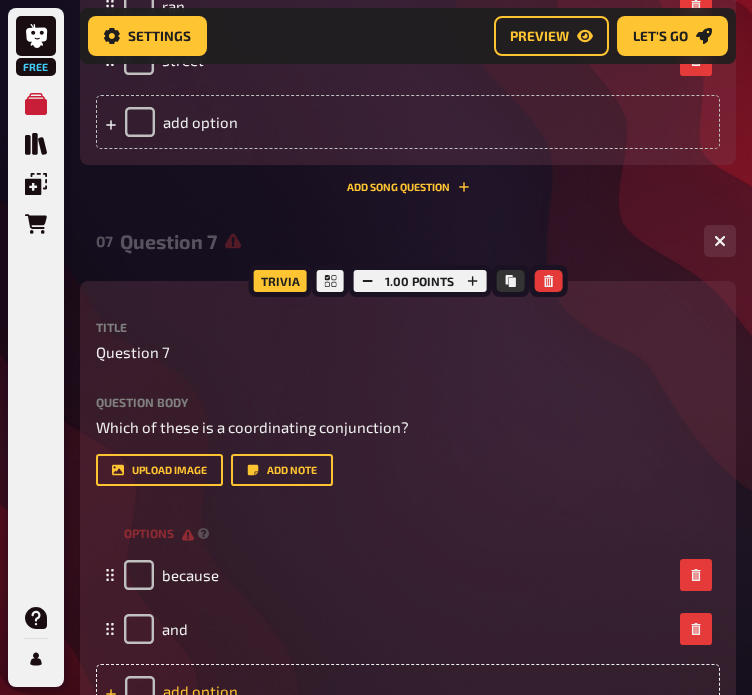 click on "add option" at bounding box center (408, 691) 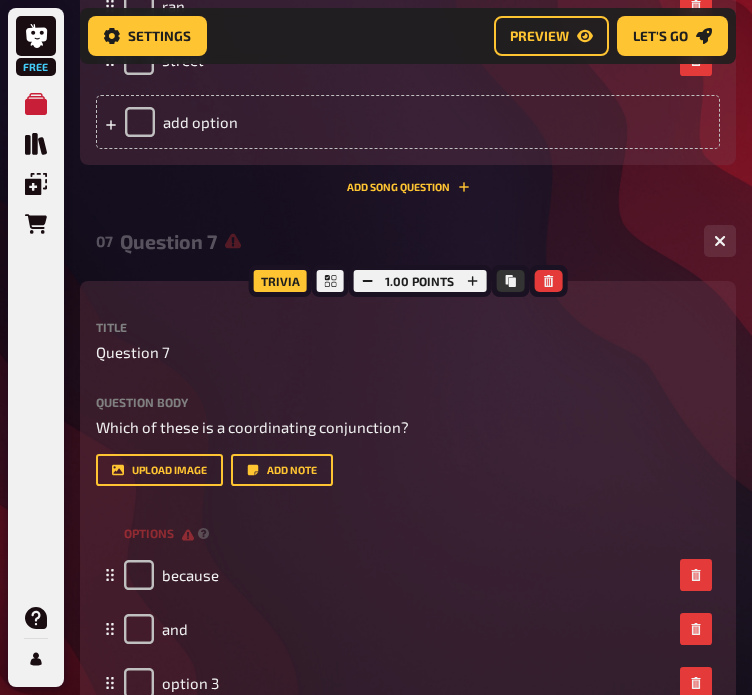 type 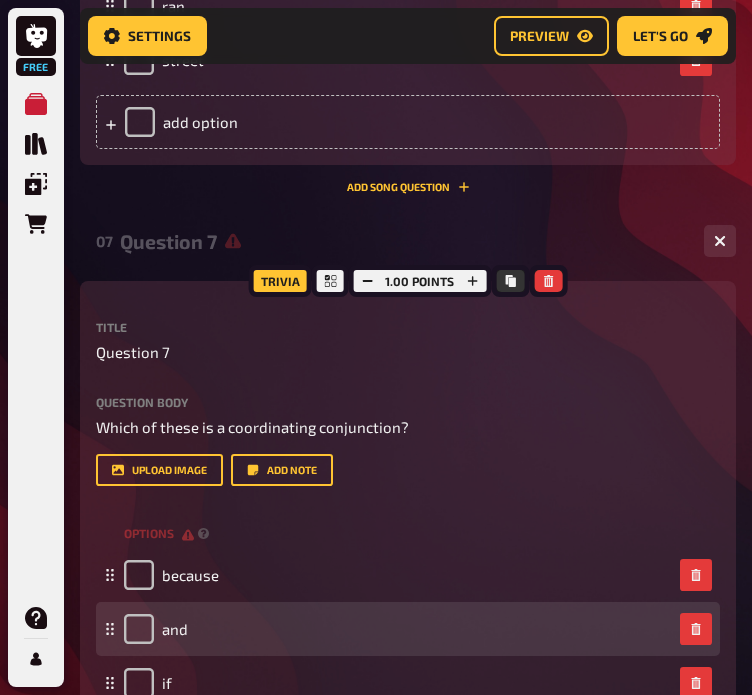 click on "and" at bounding box center (408, 629) 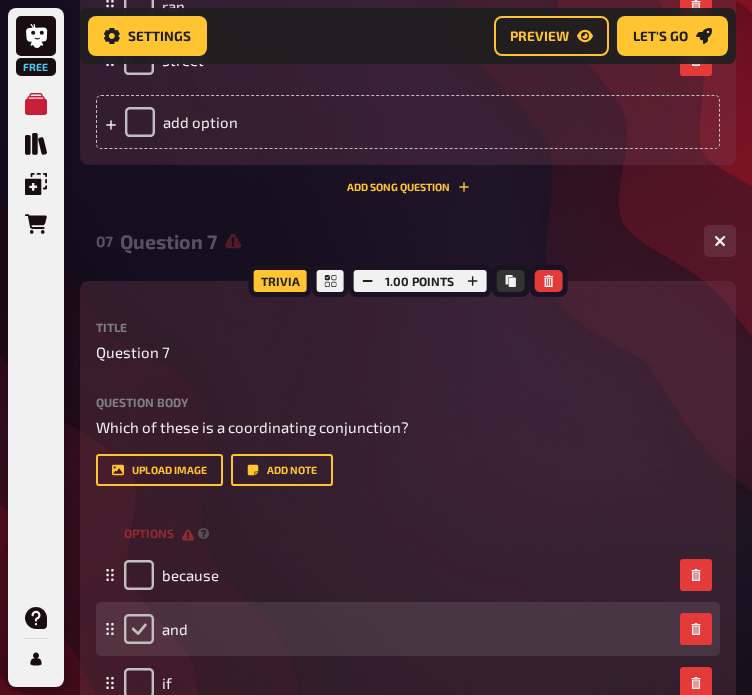 click at bounding box center [139, 629] 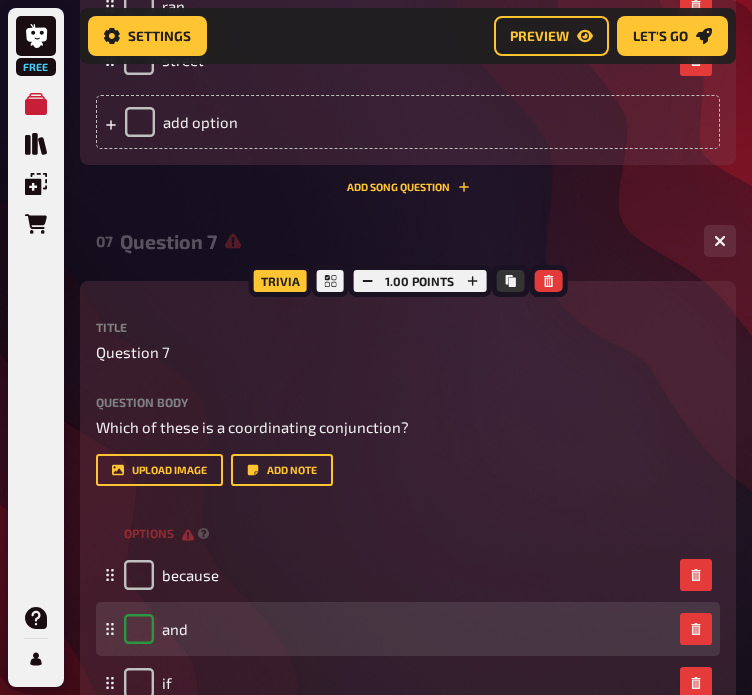 checkbox on "true" 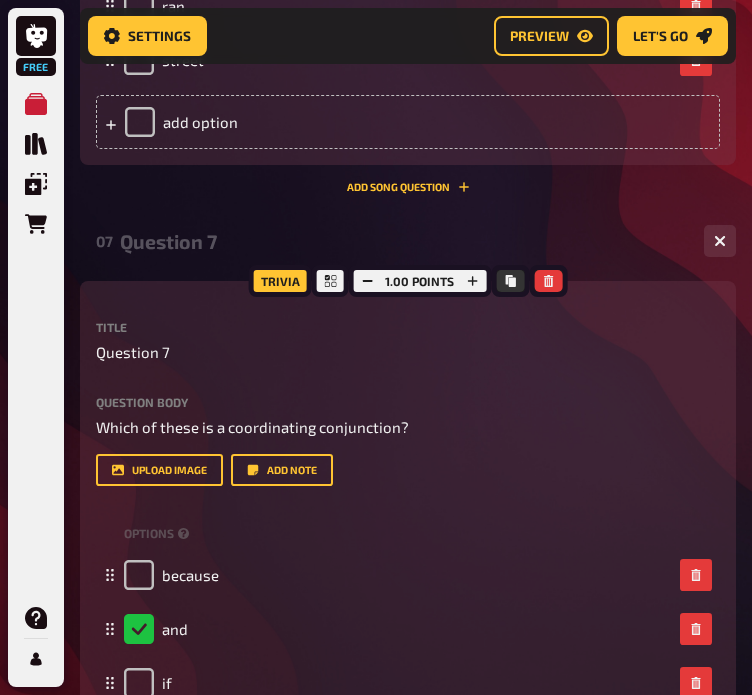 click on "Title Question 7 Question body Which of these is a coordinating conjunction? Drop here to upload upload image   Add note" at bounding box center (408, 403) 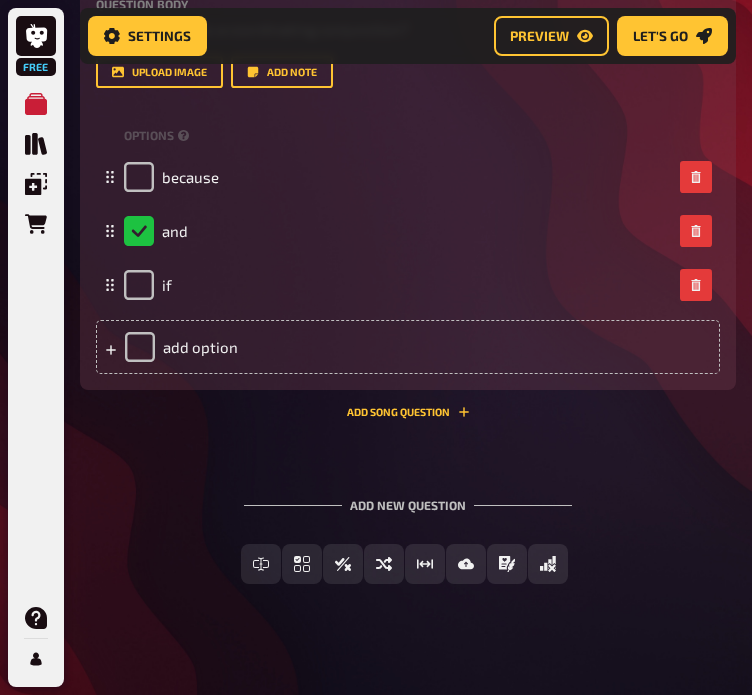 scroll, scrollTop: 4367, scrollLeft: 0, axis: vertical 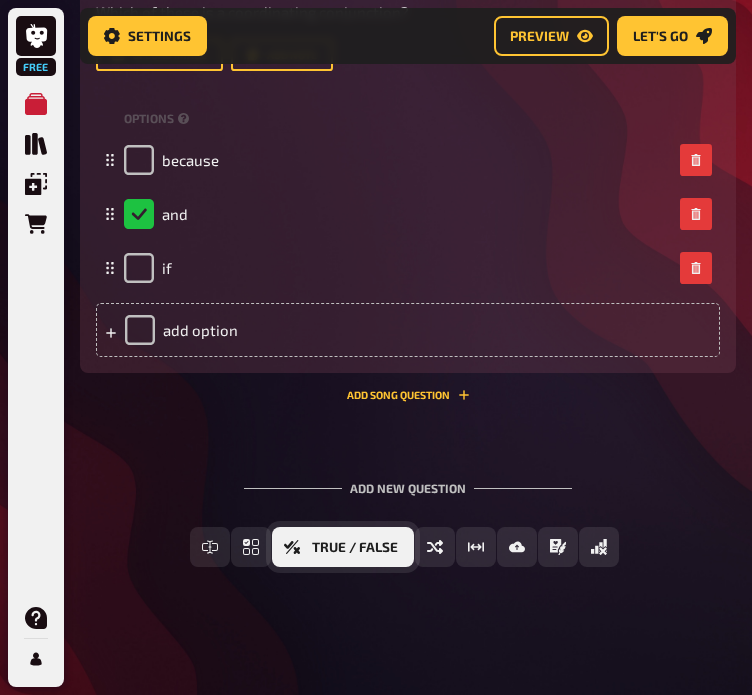 click on "True / False" at bounding box center [343, 547] 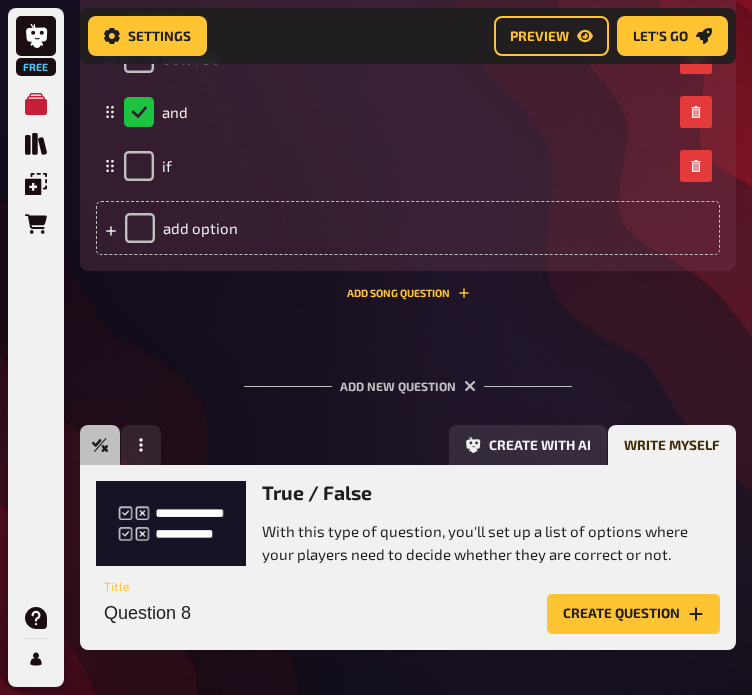 scroll, scrollTop: 4552, scrollLeft: 0, axis: vertical 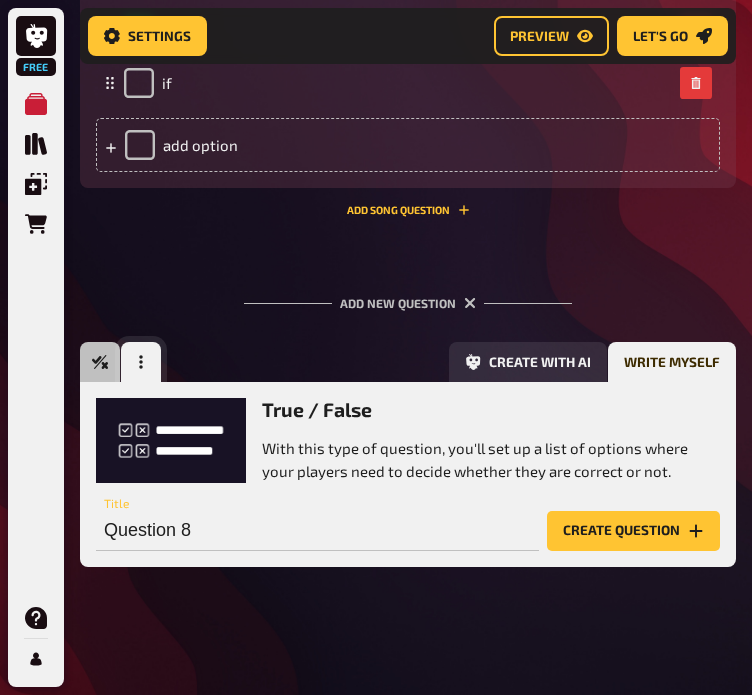 click at bounding box center [141, 362] 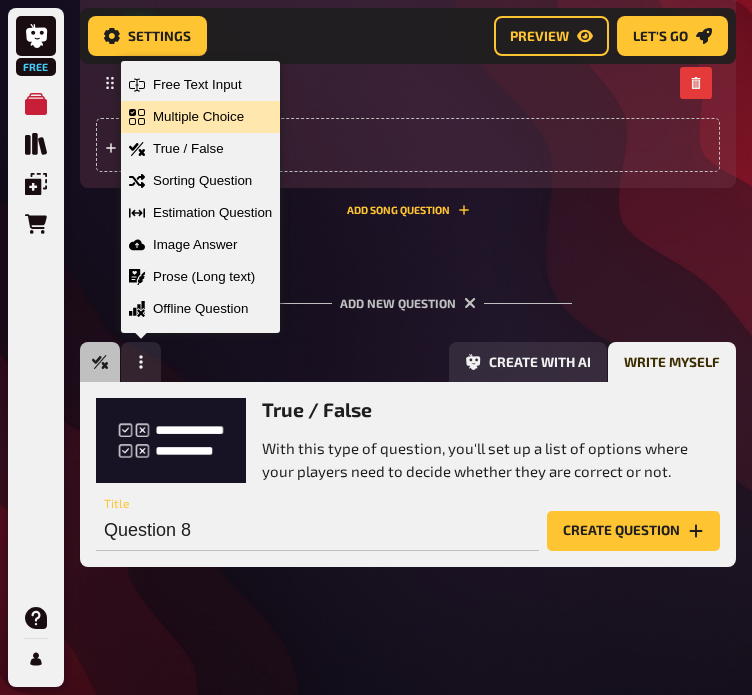 click on "Multiple Choice" at bounding box center [200, 117] 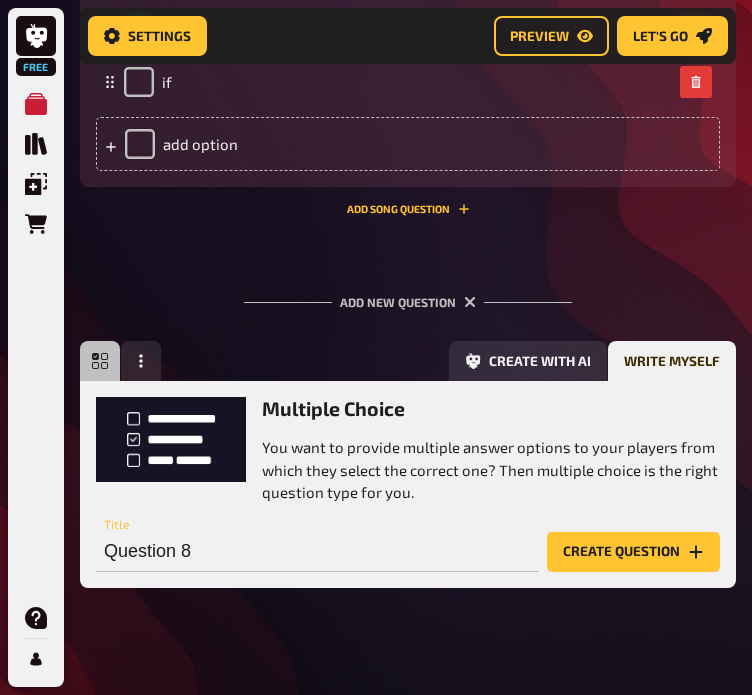 scroll, scrollTop: 4573, scrollLeft: 0, axis: vertical 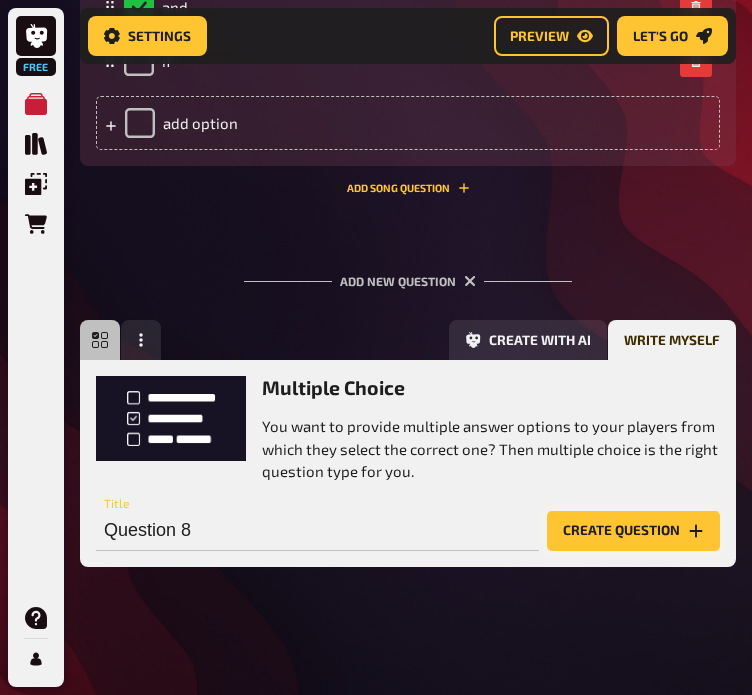 click on "Create question" at bounding box center (633, 531) 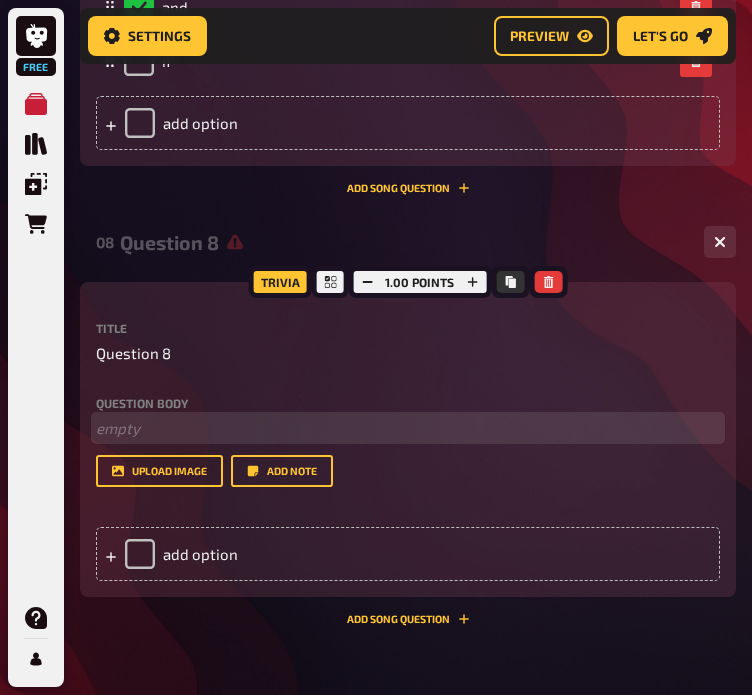 click on "﻿ empty" at bounding box center (408, 428) 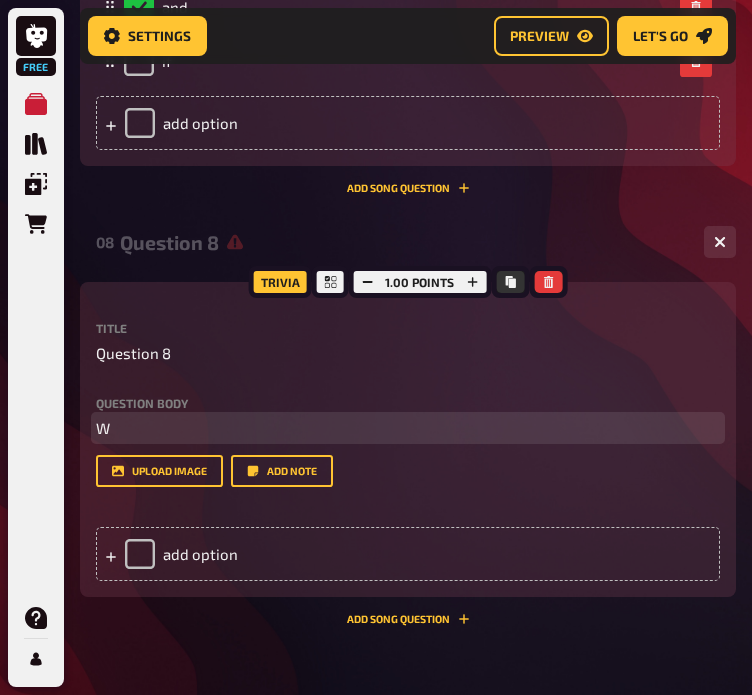 type 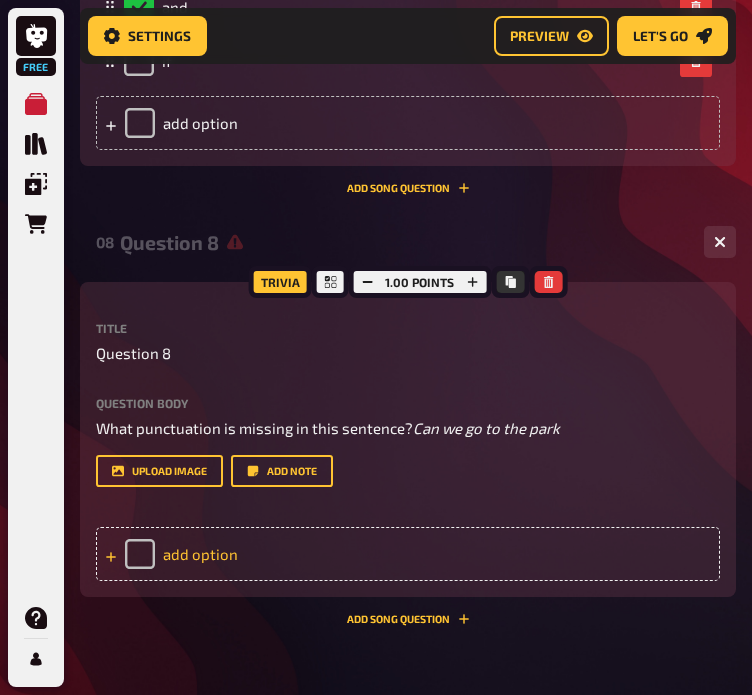 click on "add option" at bounding box center (408, 554) 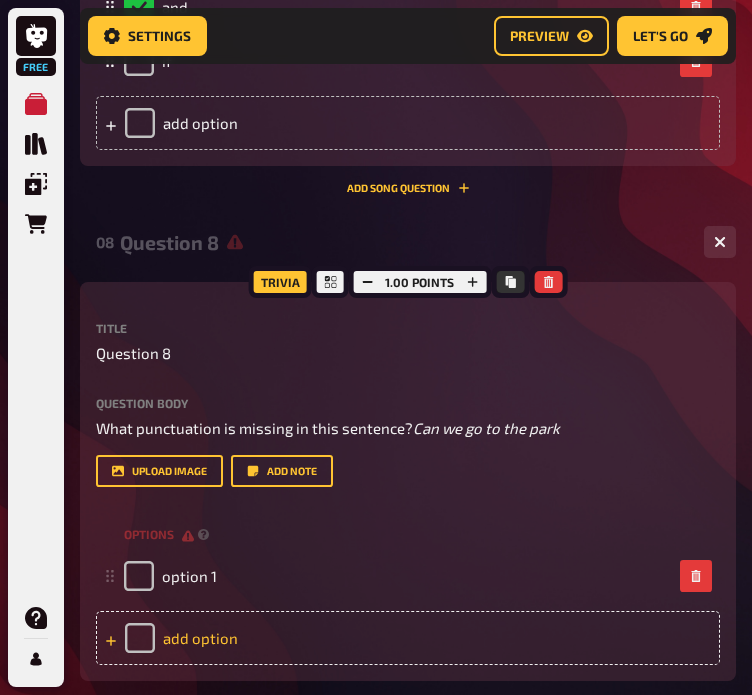 type 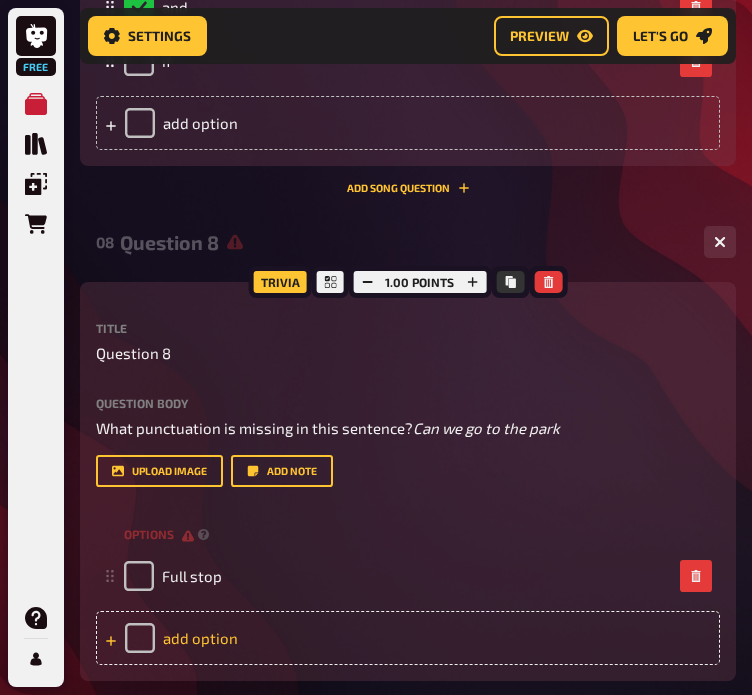 click on "add option" at bounding box center (408, 638) 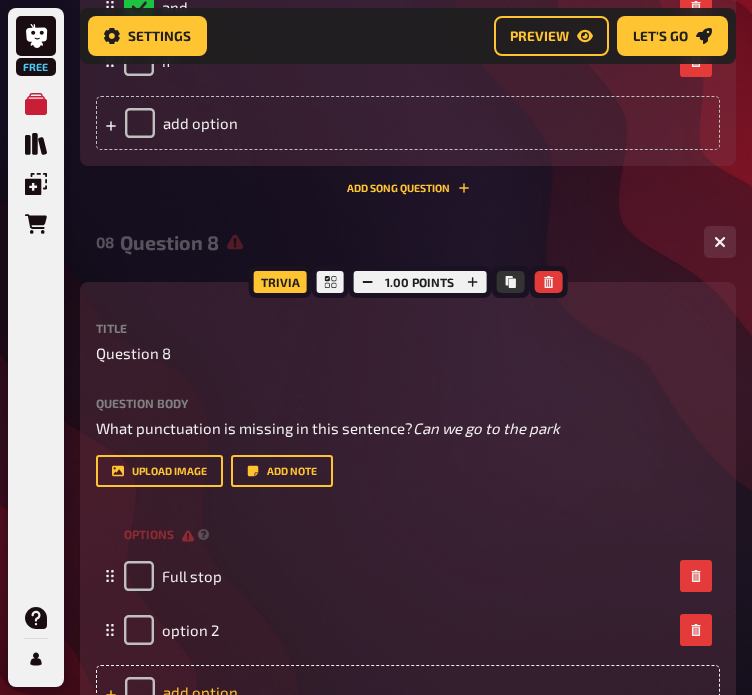 type 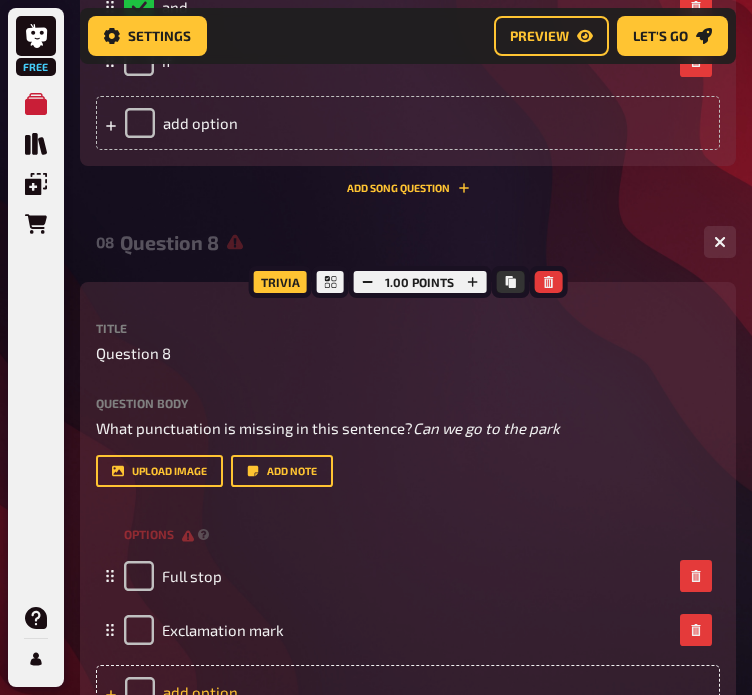 click on "add option" at bounding box center (408, 692) 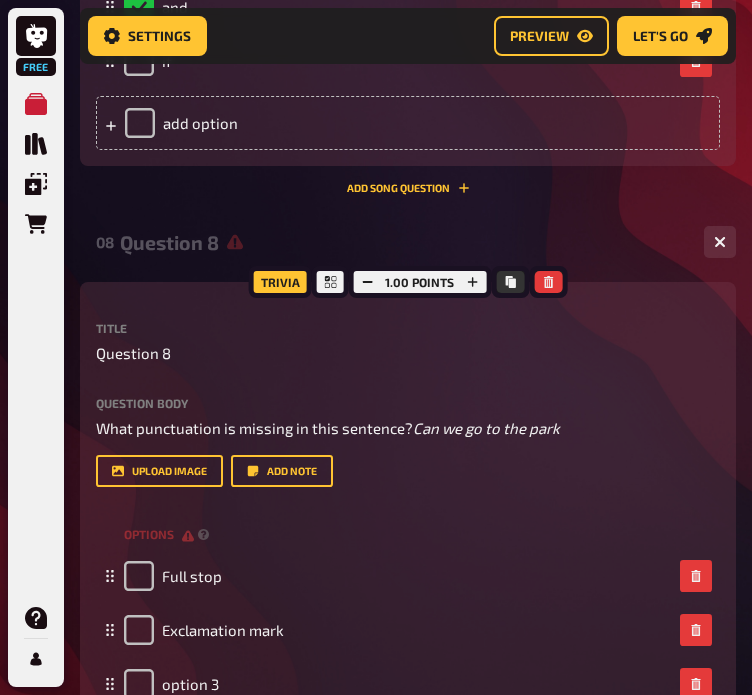 type 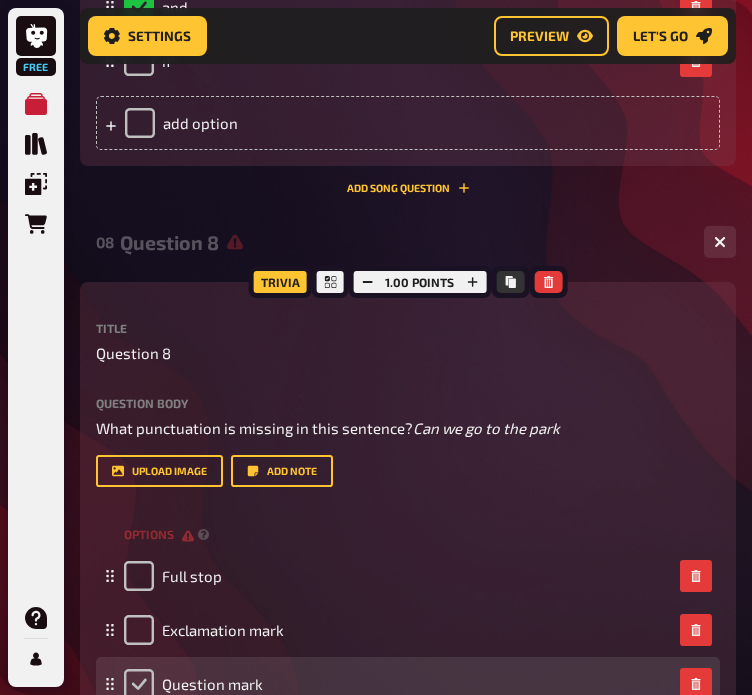 click at bounding box center (139, 684) 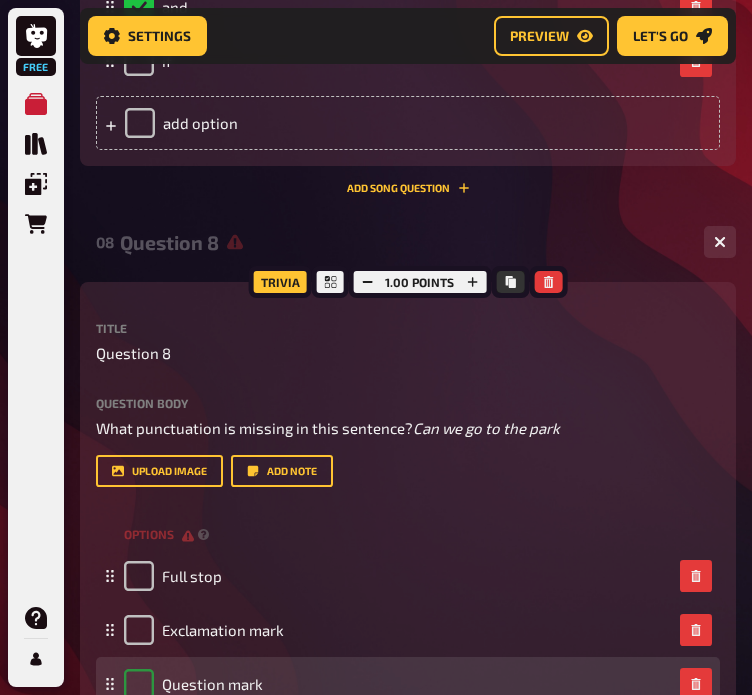 checkbox on "true" 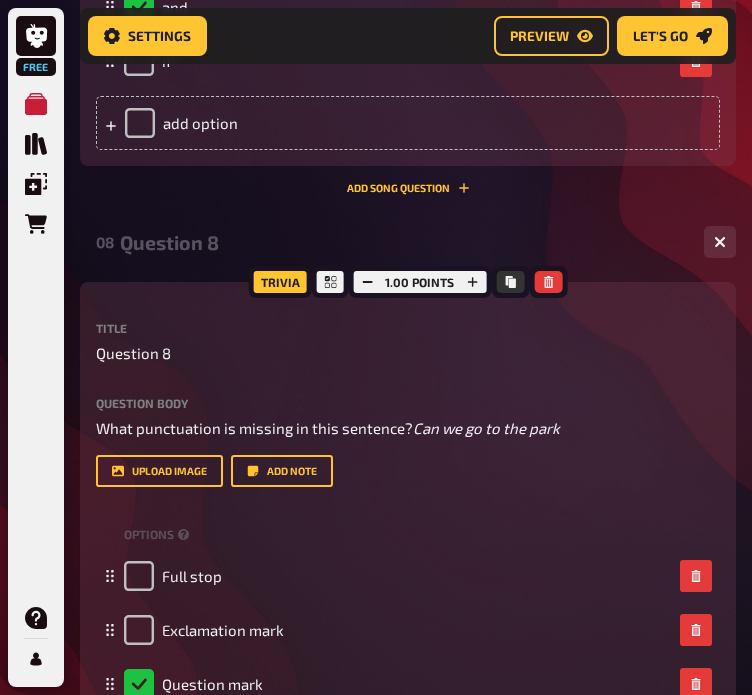 scroll, scrollTop: 4990, scrollLeft: 0, axis: vertical 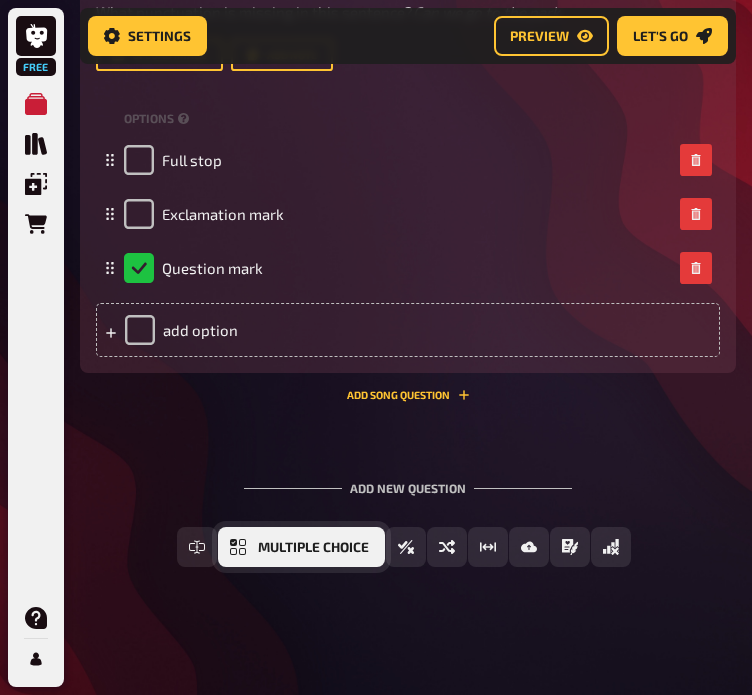 click on "Multiple Choice" at bounding box center [313, 548] 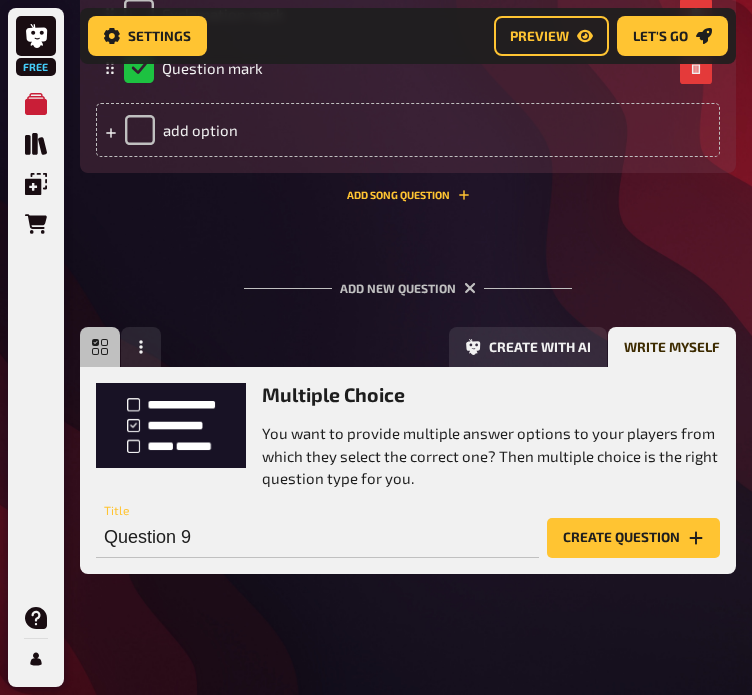 scroll, scrollTop: 5196, scrollLeft: 0, axis: vertical 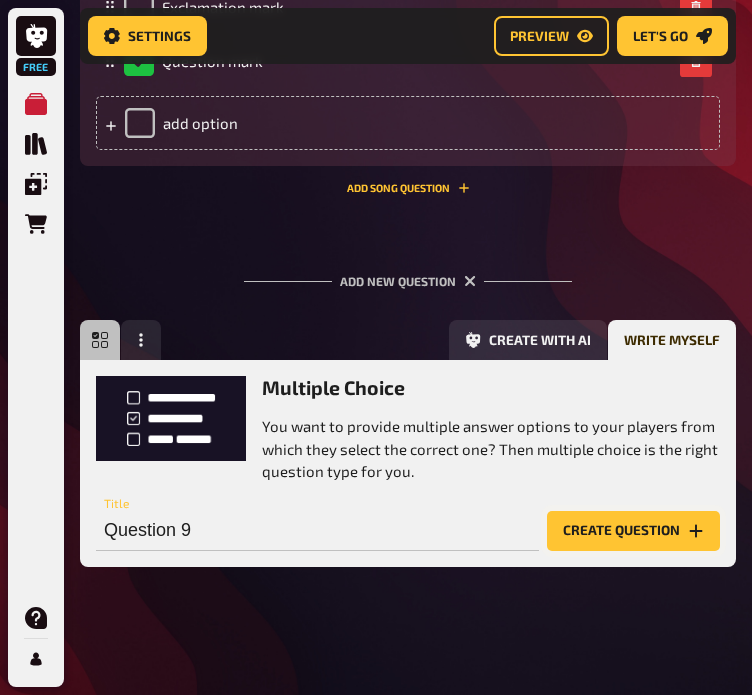 click on "Create question" at bounding box center (633, 531) 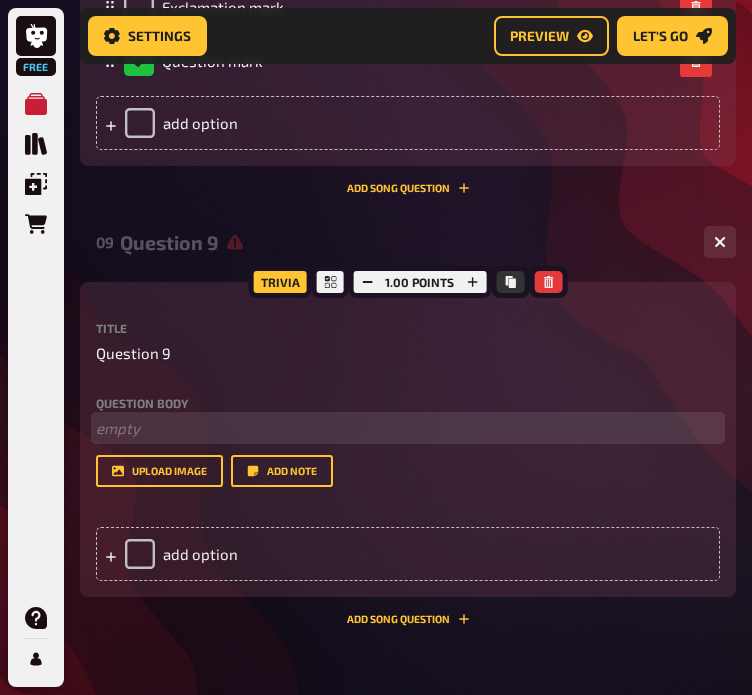 click on "﻿ empty" at bounding box center [408, 428] 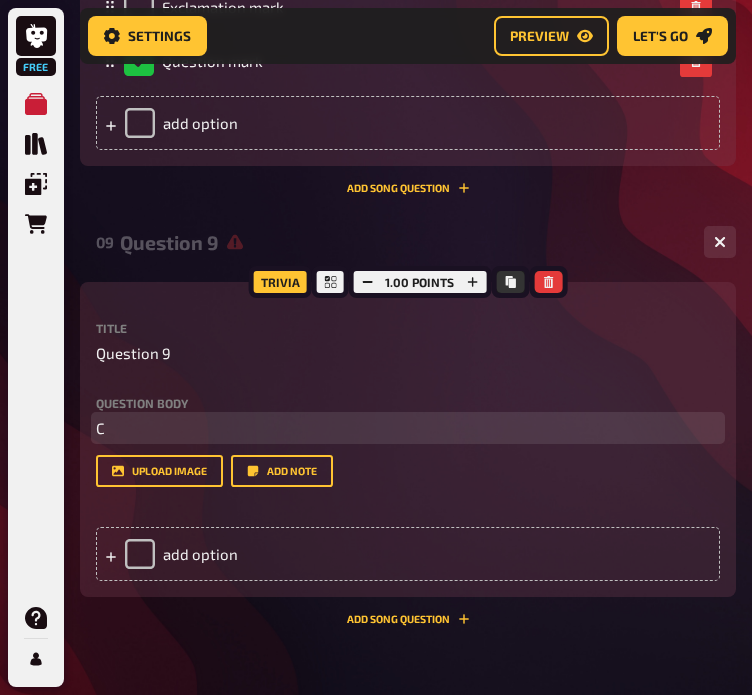 type 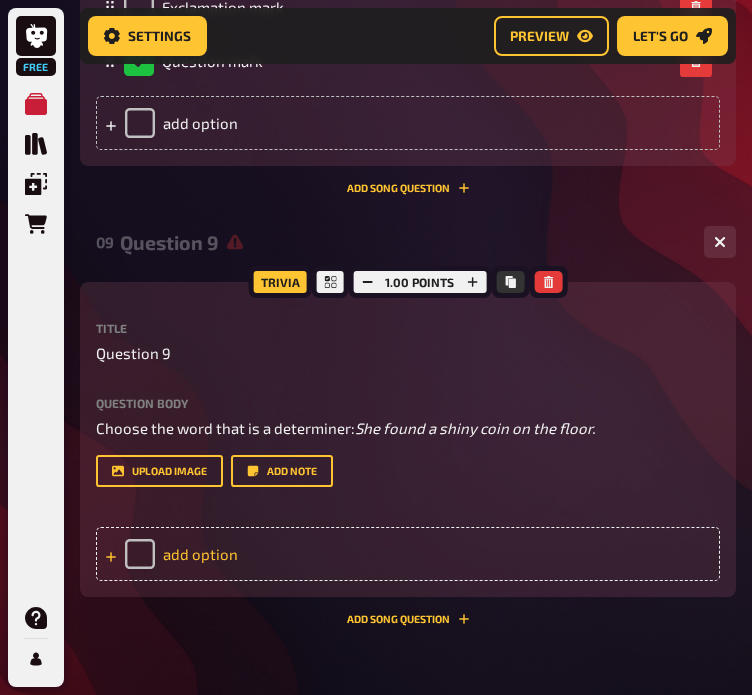 click on "add option" at bounding box center [408, 554] 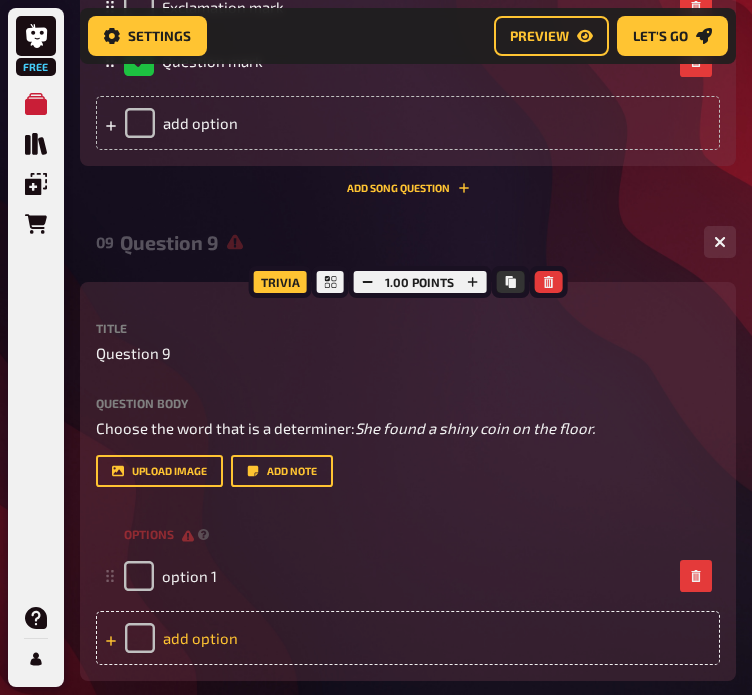 type 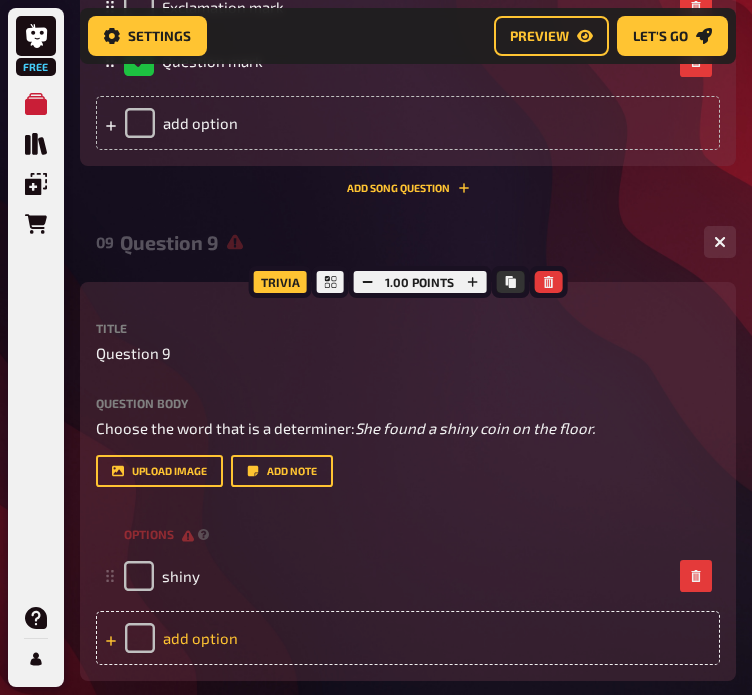 click on "add option" at bounding box center (408, 638) 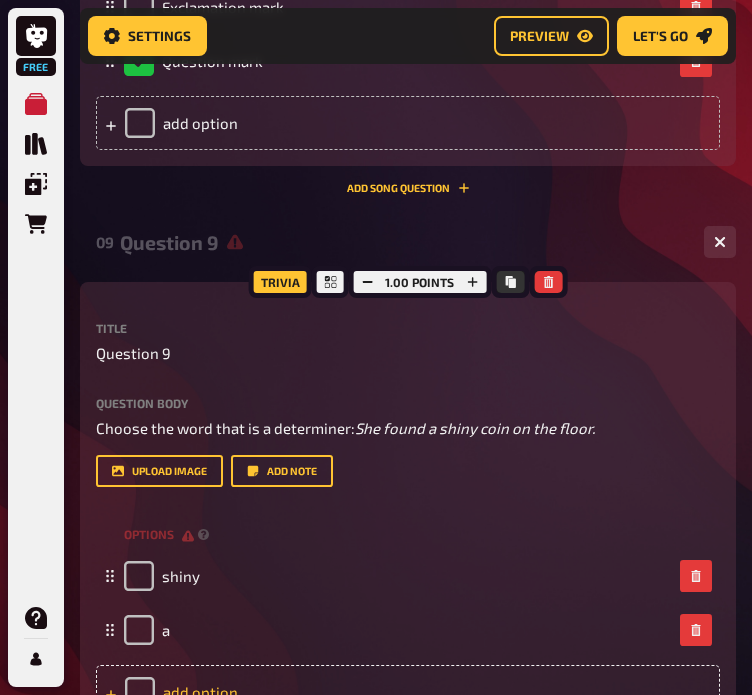 click on "add option" at bounding box center [408, 692] 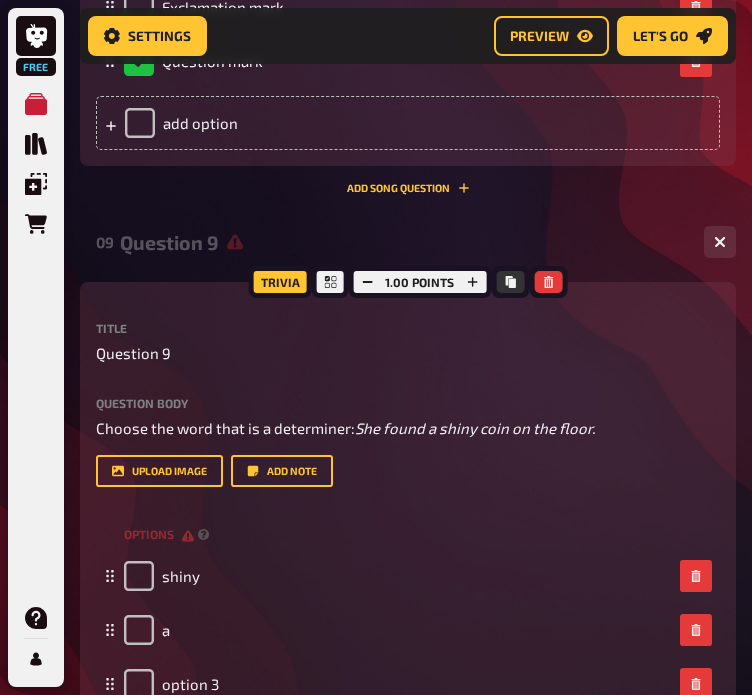type 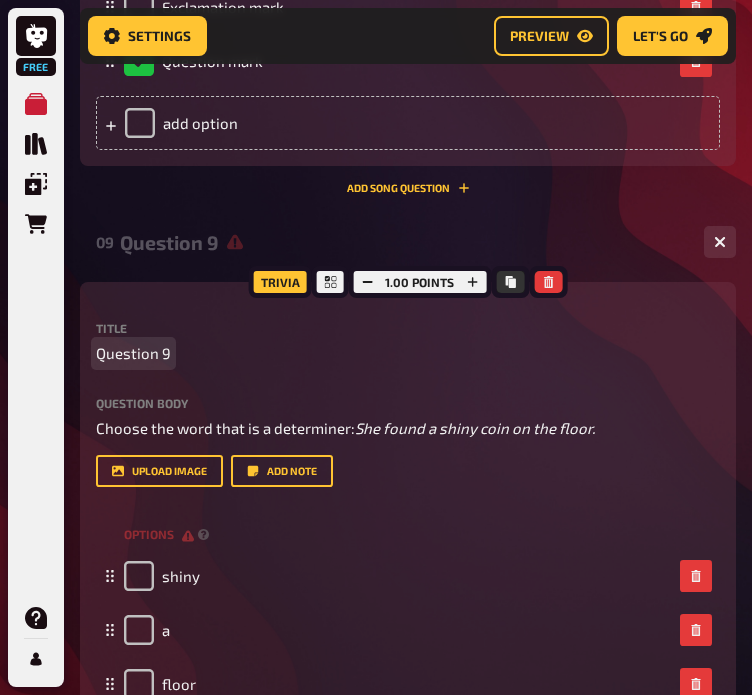 click on "Title Question 9 Question body Choose the word that is a determiner:  She found a shiny coin on the floor. Drop here to upload upload image   Add note" at bounding box center [408, 404] 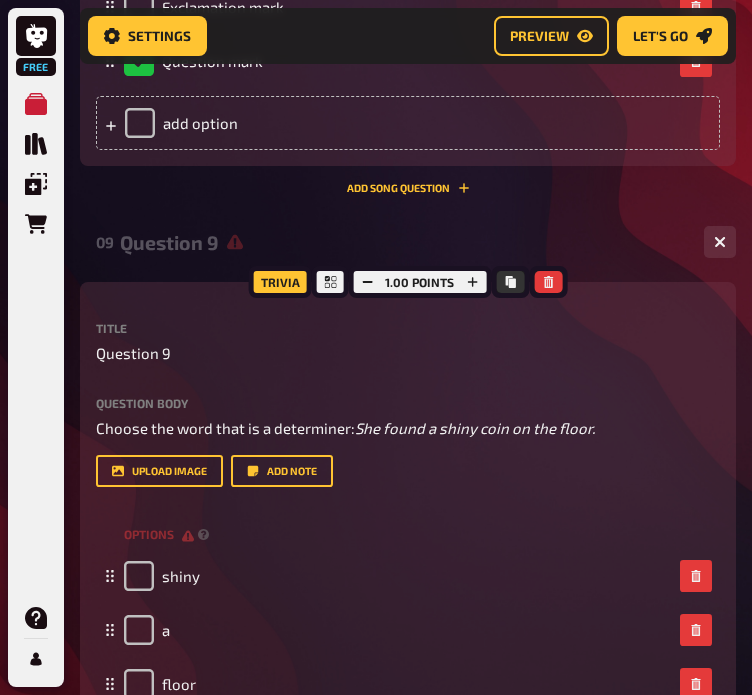 click on "Title Question 9 Question body Choose the word that is a determiner:  She found a shiny coin on the floor. Drop here to upload upload image   Add note" at bounding box center [408, 404] 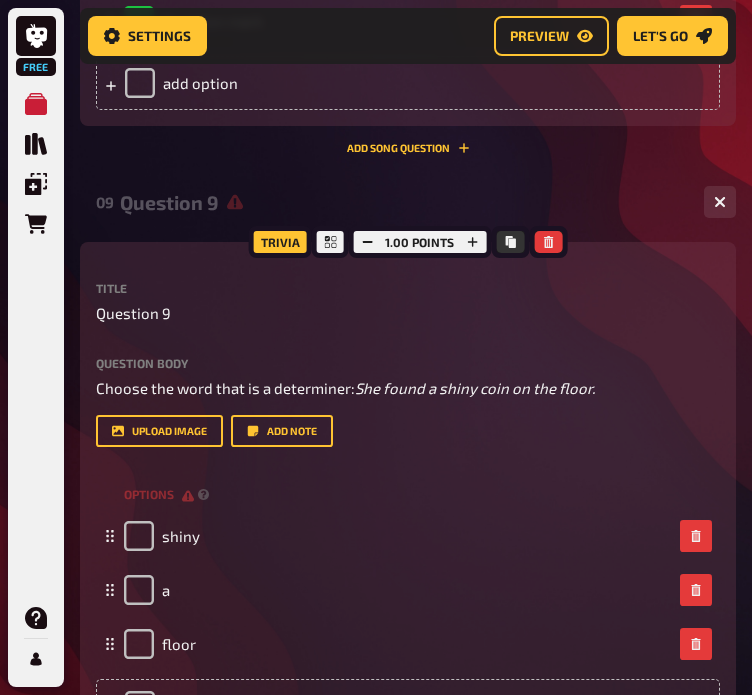 scroll, scrollTop: 5316, scrollLeft: 0, axis: vertical 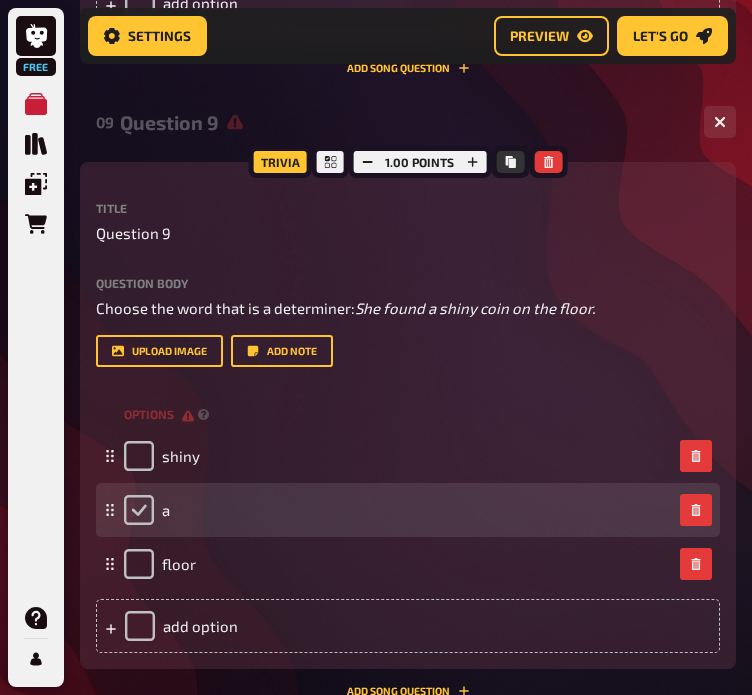 click at bounding box center (139, 510) 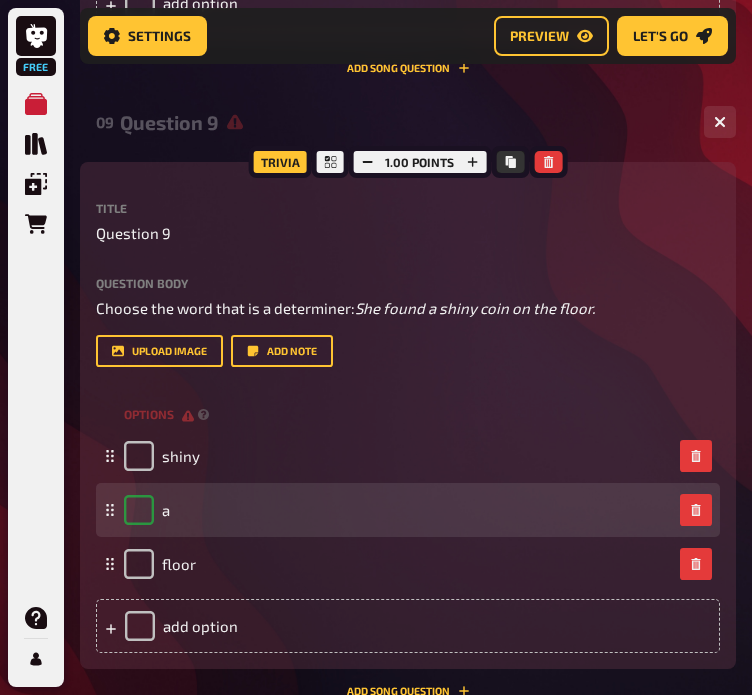 checkbox on "true" 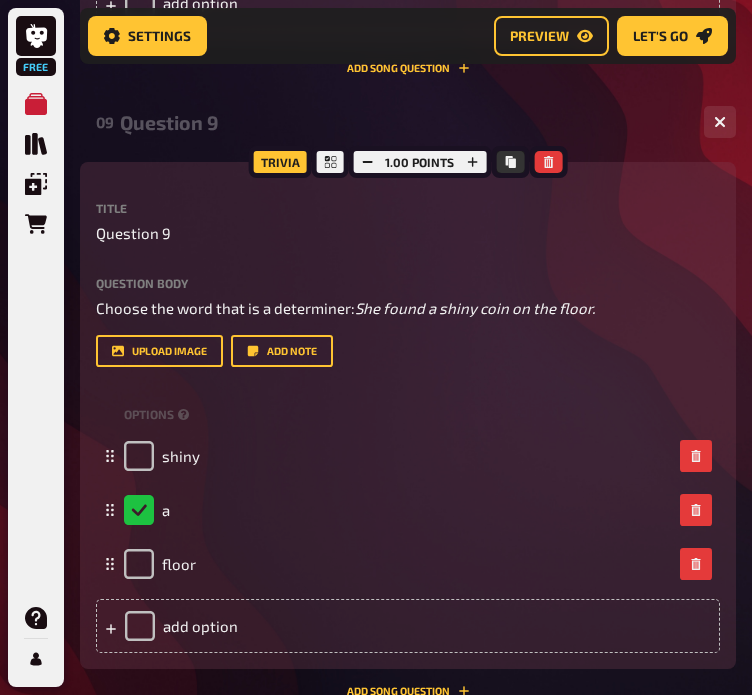 click on "Question 9" at bounding box center [408, 233] 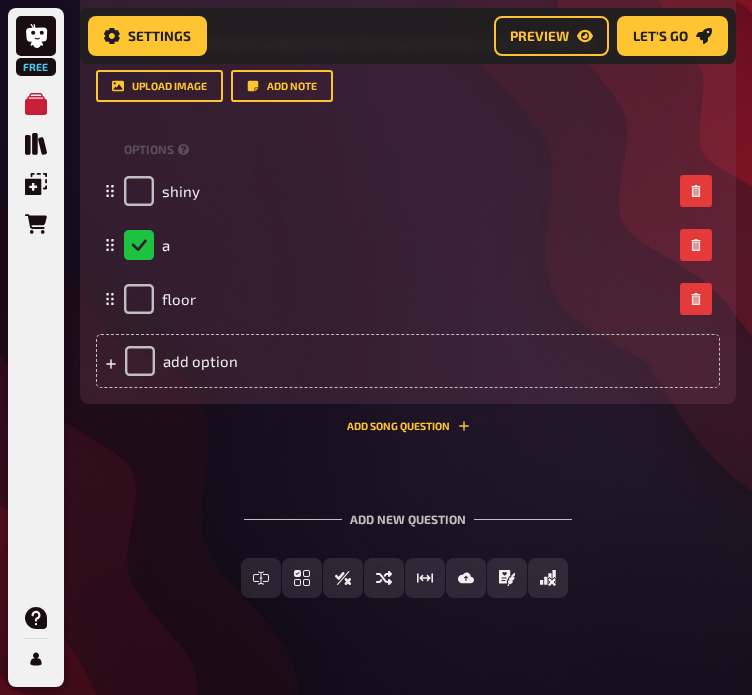 scroll, scrollTop: 5613, scrollLeft: 0, axis: vertical 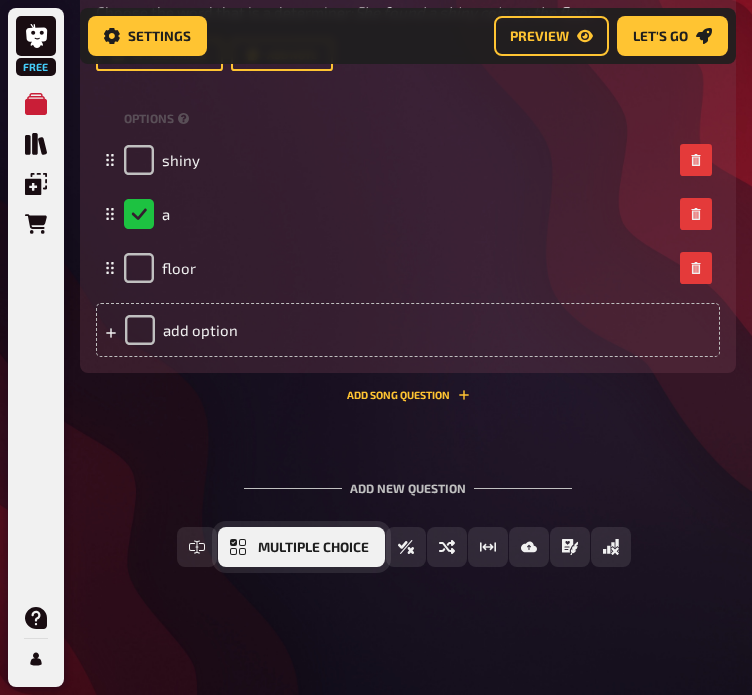click on "Multiple Choice" at bounding box center [313, 548] 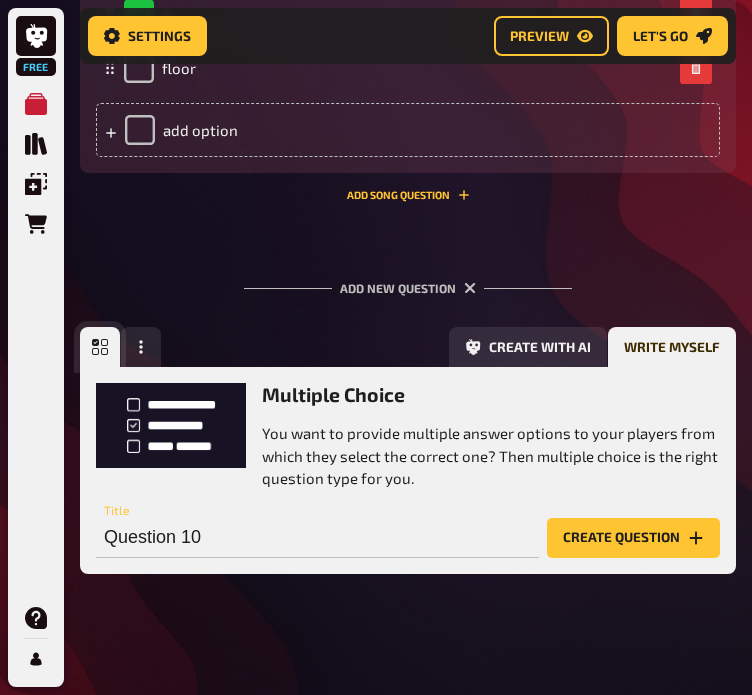 scroll, scrollTop: 5820, scrollLeft: 0, axis: vertical 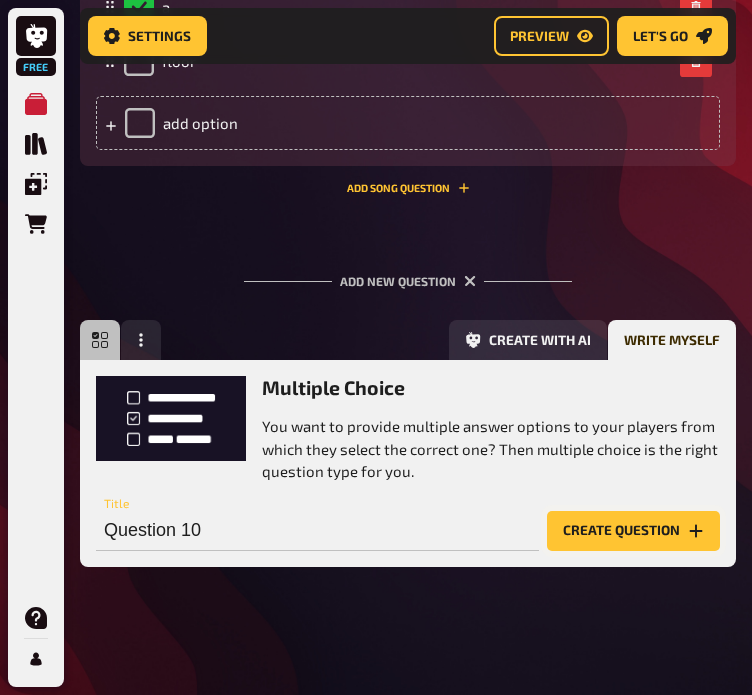 click 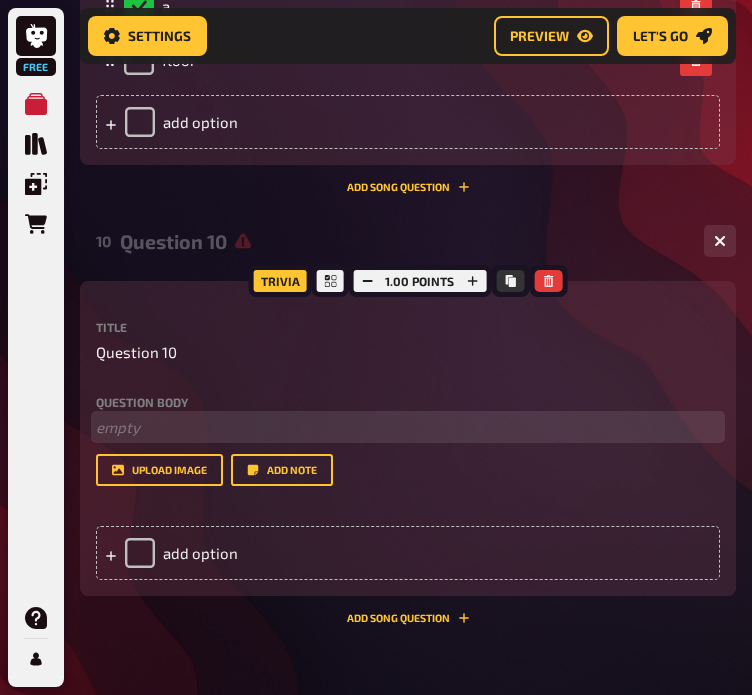 click on "﻿ empty" at bounding box center (408, 427) 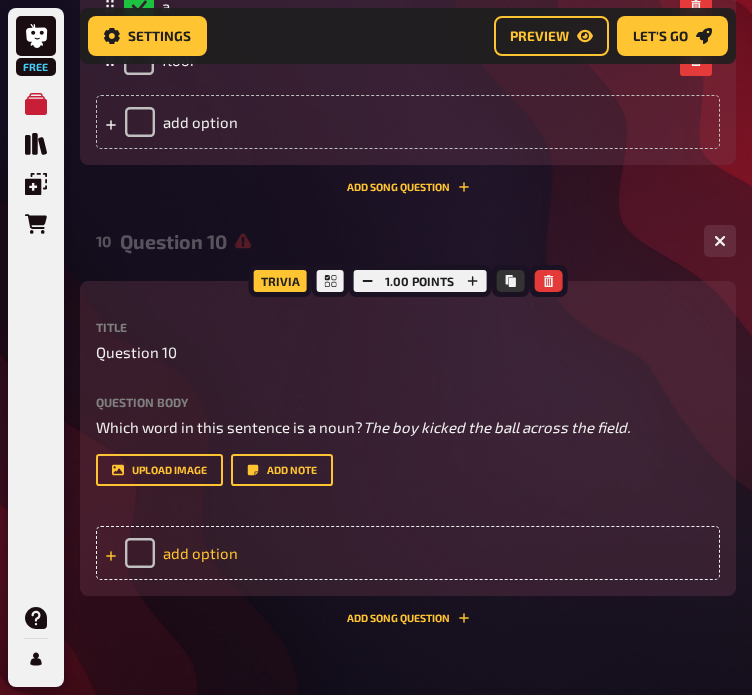 click on "add option" at bounding box center (408, 553) 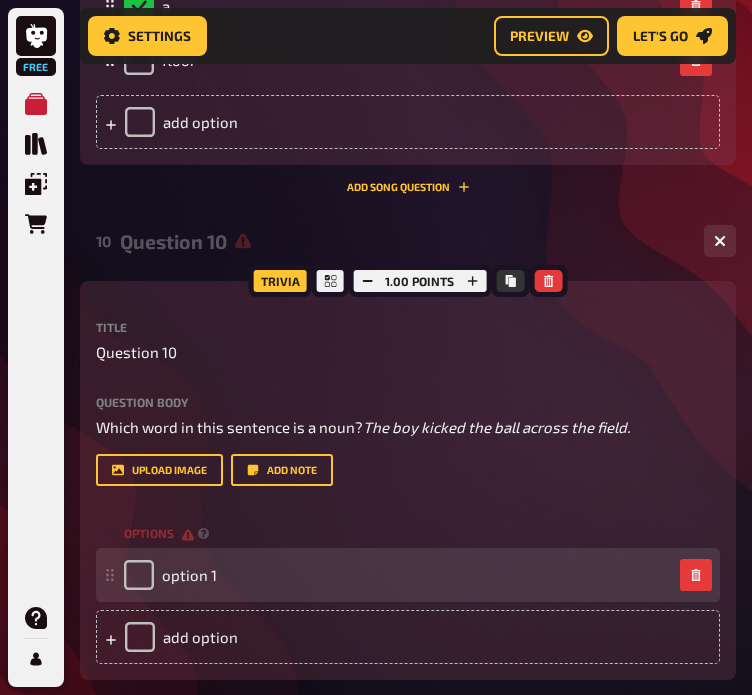 type 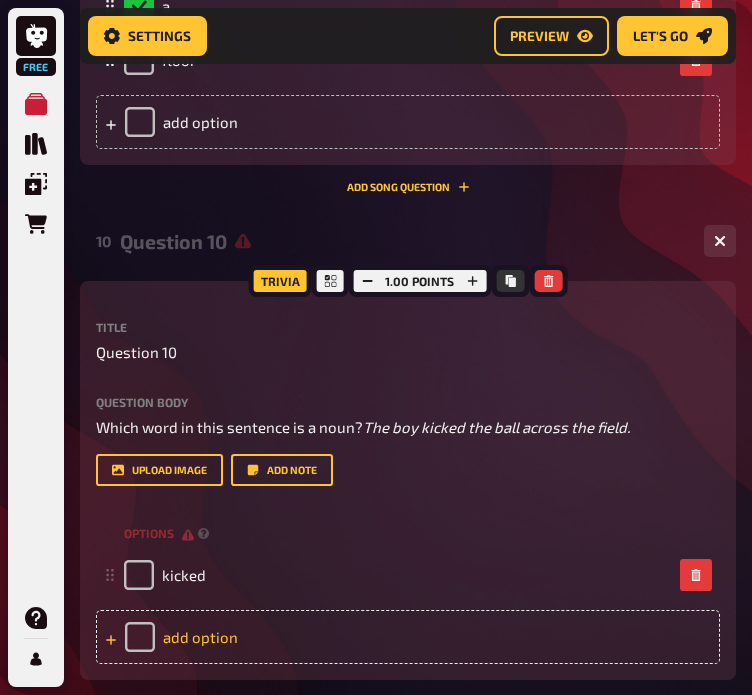 click on "add option" at bounding box center [408, 637] 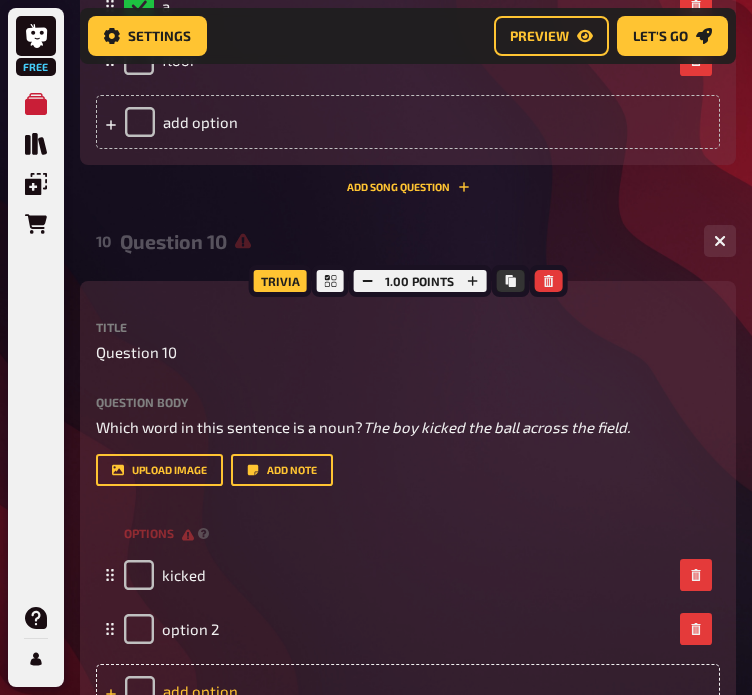 type 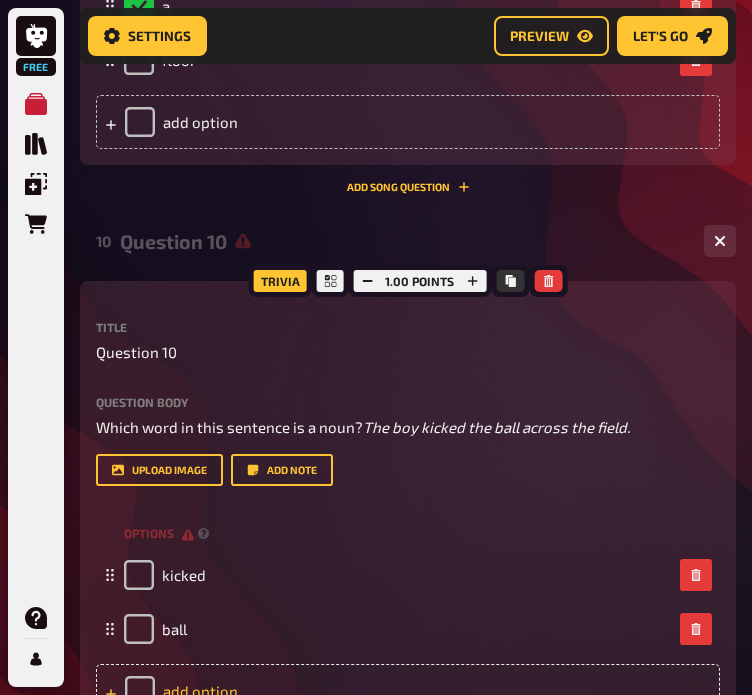 click on "add option" at bounding box center [408, 691] 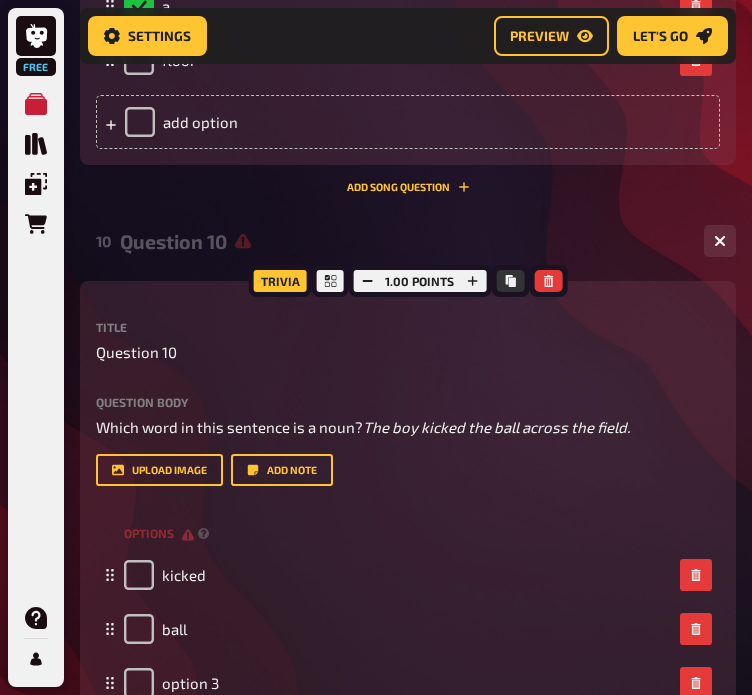 type 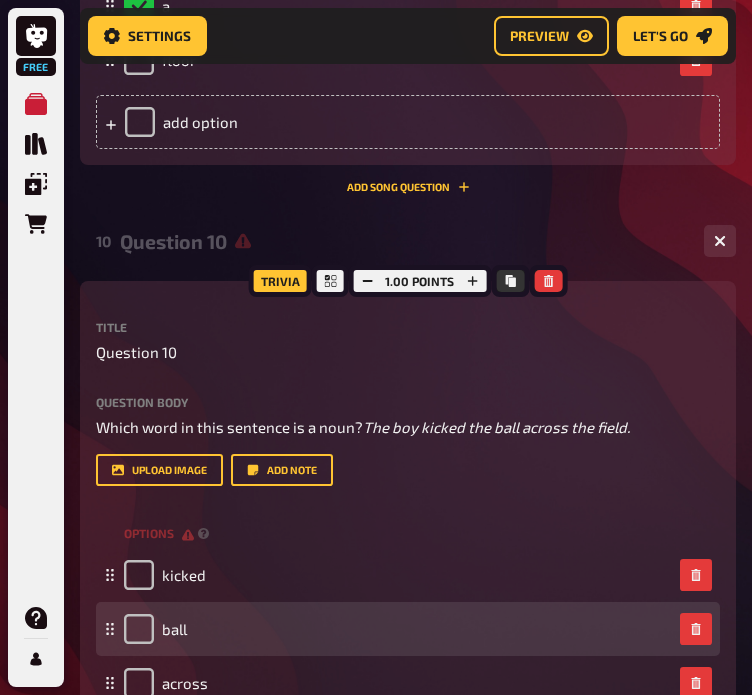 click on "ball" at bounding box center [408, 629] 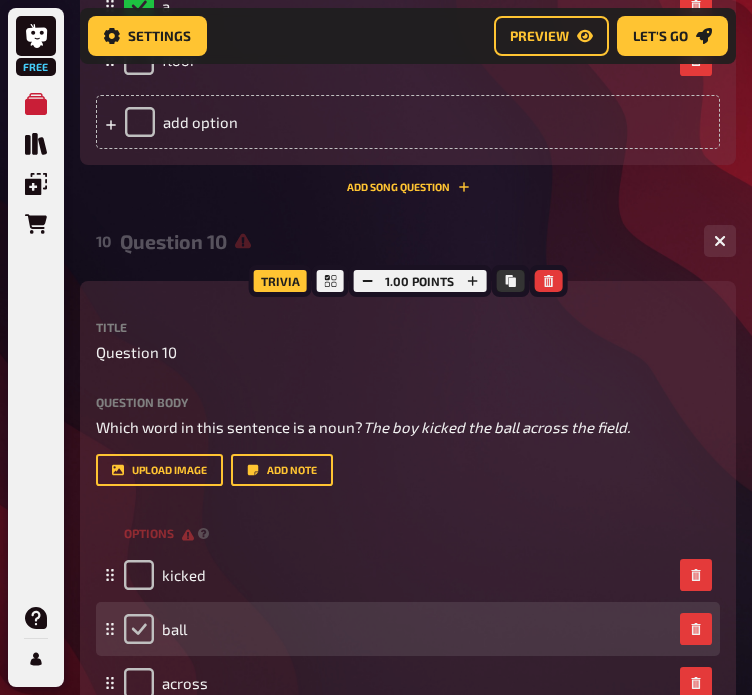 click at bounding box center (139, 629) 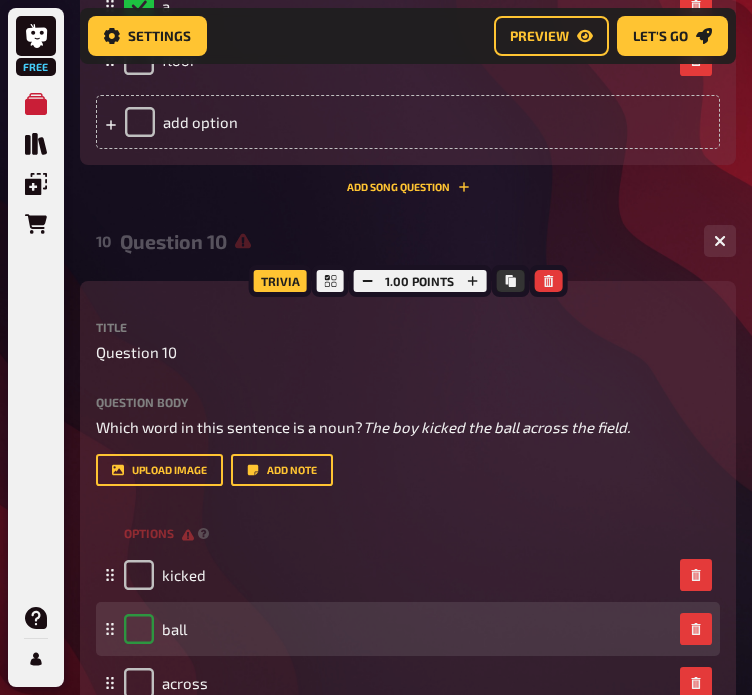 checkbox on "true" 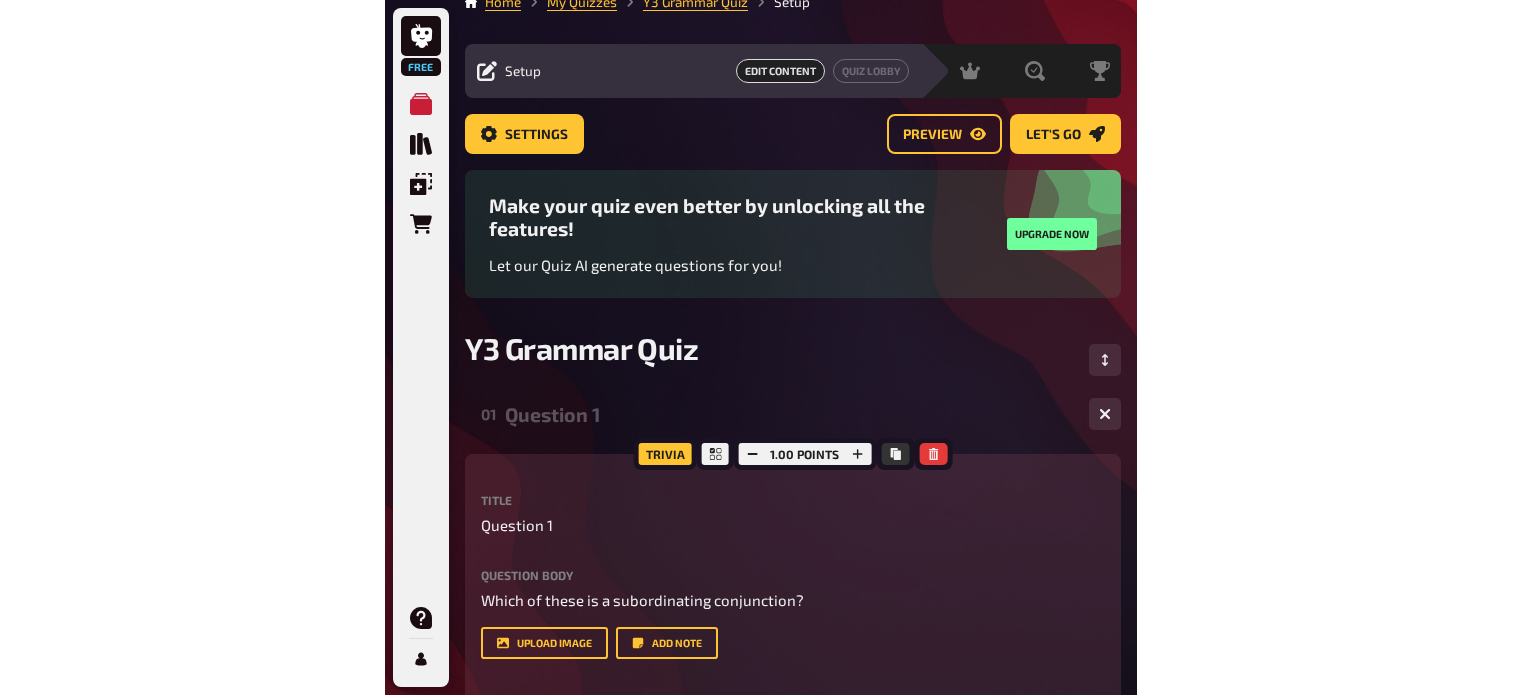 scroll, scrollTop: 0, scrollLeft: 0, axis: both 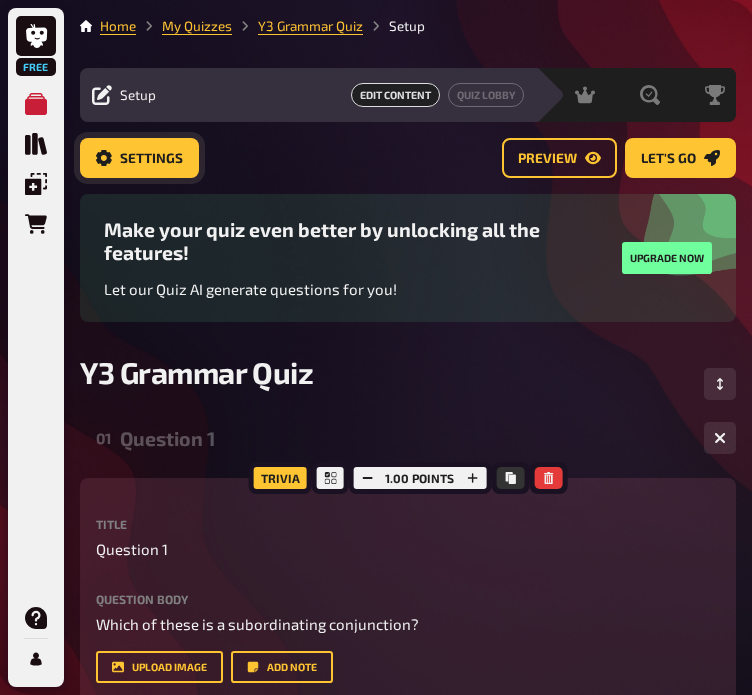 click on "Settings" at bounding box center [151, 159] 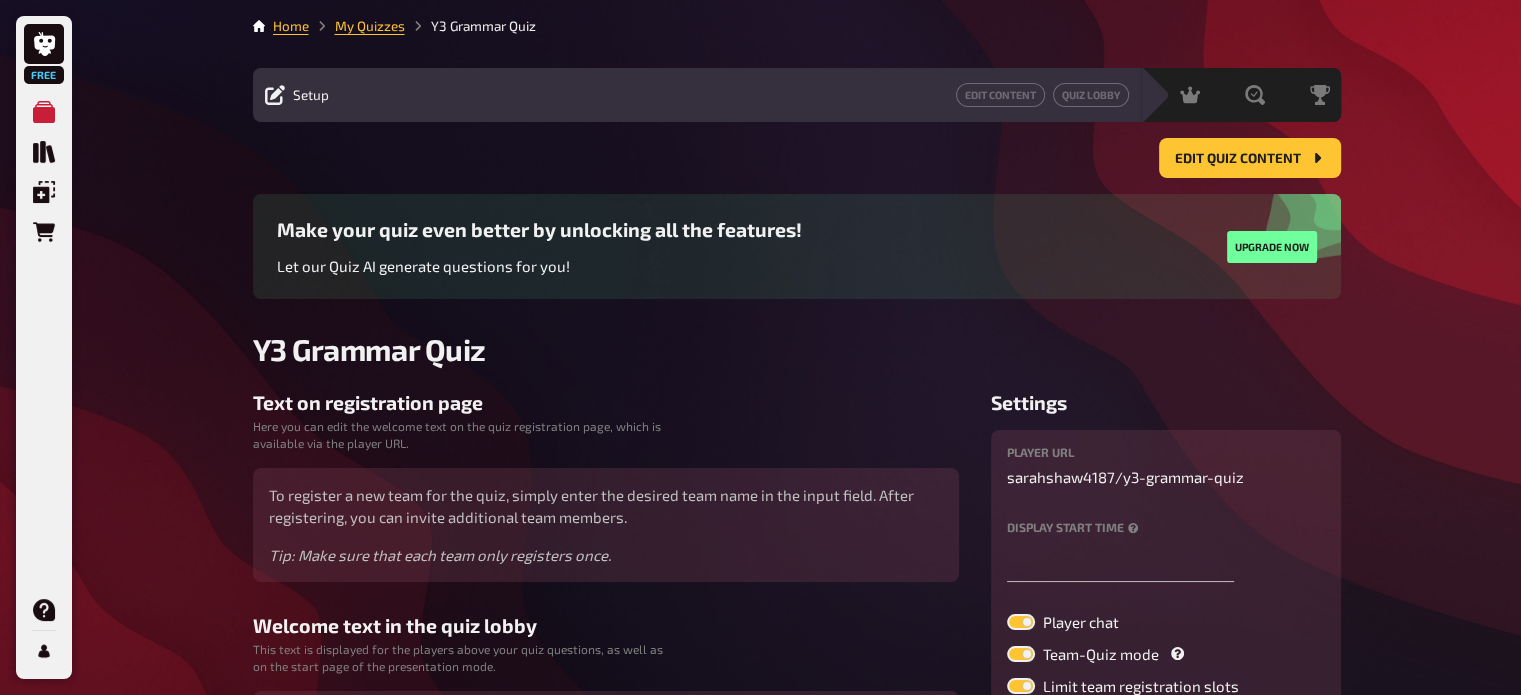 click on "Free My Quizzes Quiz Library Overlays Orders Help Profile Home My Quizzes Y3 Grammar Quiz Setup Edit Content Quiz Lobby Hosting undefined Evaluation Leaderboard Edit Quiz content Edit Quiz content Make your quiz even better by unlocking all the features! Let our Quiz AI generate questions for you! Upgrade now Y3 Grammar Quiz Text on registration page Here you can edit the welcome text on the quiz registration page, which is available via the player URL. To register a new team for the quiz, simply enter the desired team name in the input field. After registering, you can invite additional team members. Tip: Make sure that each team only registers once. Welcome text in the quiz lobby This text is displayed for the players above your quiz questions, as well as on the start page of the presentation mode. Hello, how nice to have you with us! While we wait for the host to start the quiz, you can invite other team members and change your player name. And now, have fun quizzing! Settings player URL   sarahshaw4187 /" at bounding box center (760, 510) 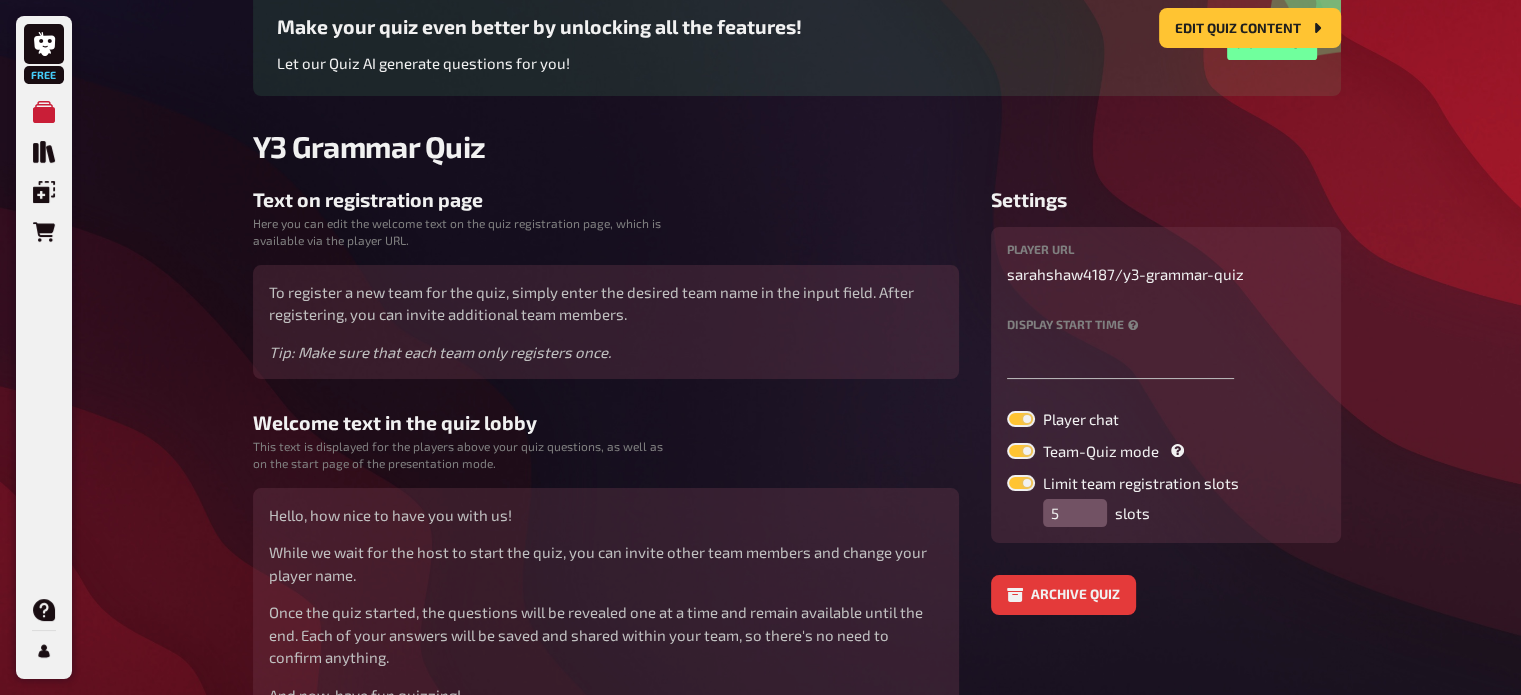 scroll, scrollTop: 216, scrollLeft: 0, axis: vertical 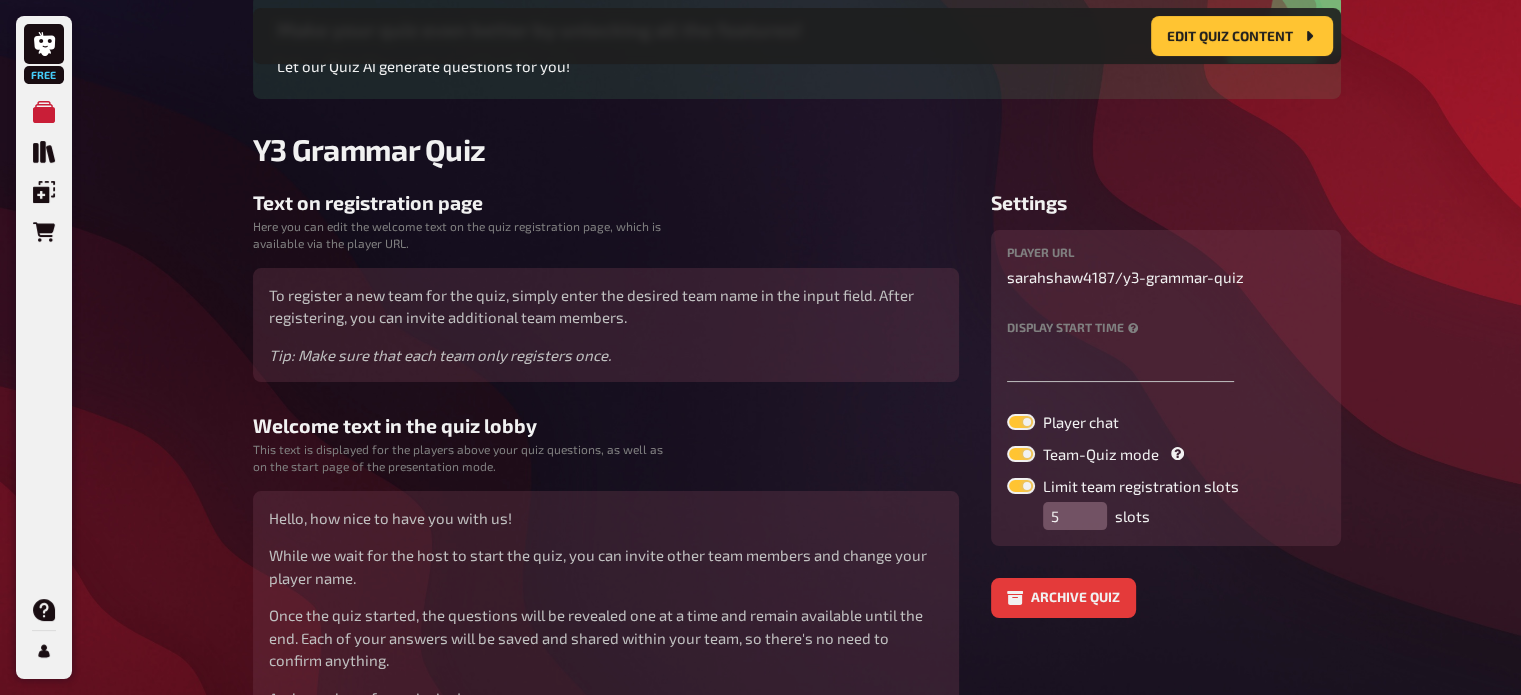 click at bounding box center (1021, 422) 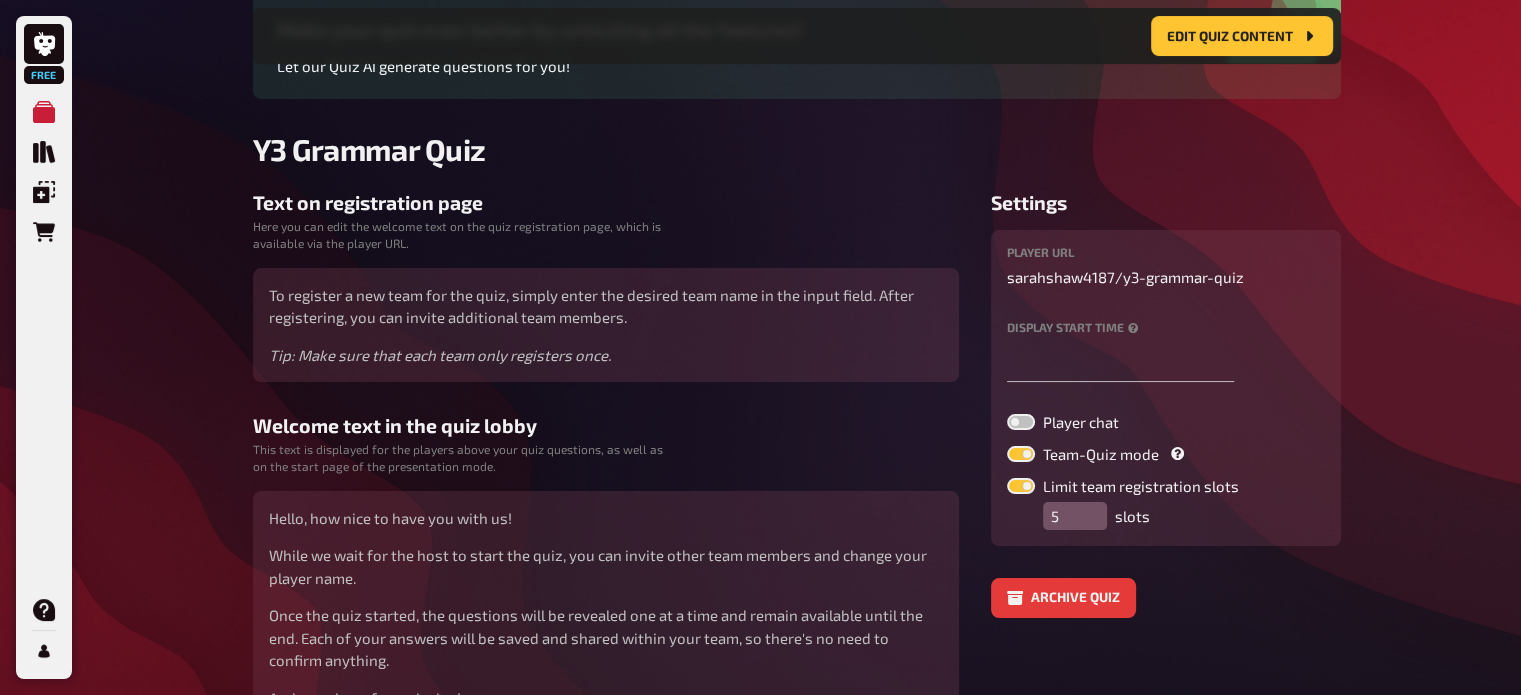 checkbox on "false" 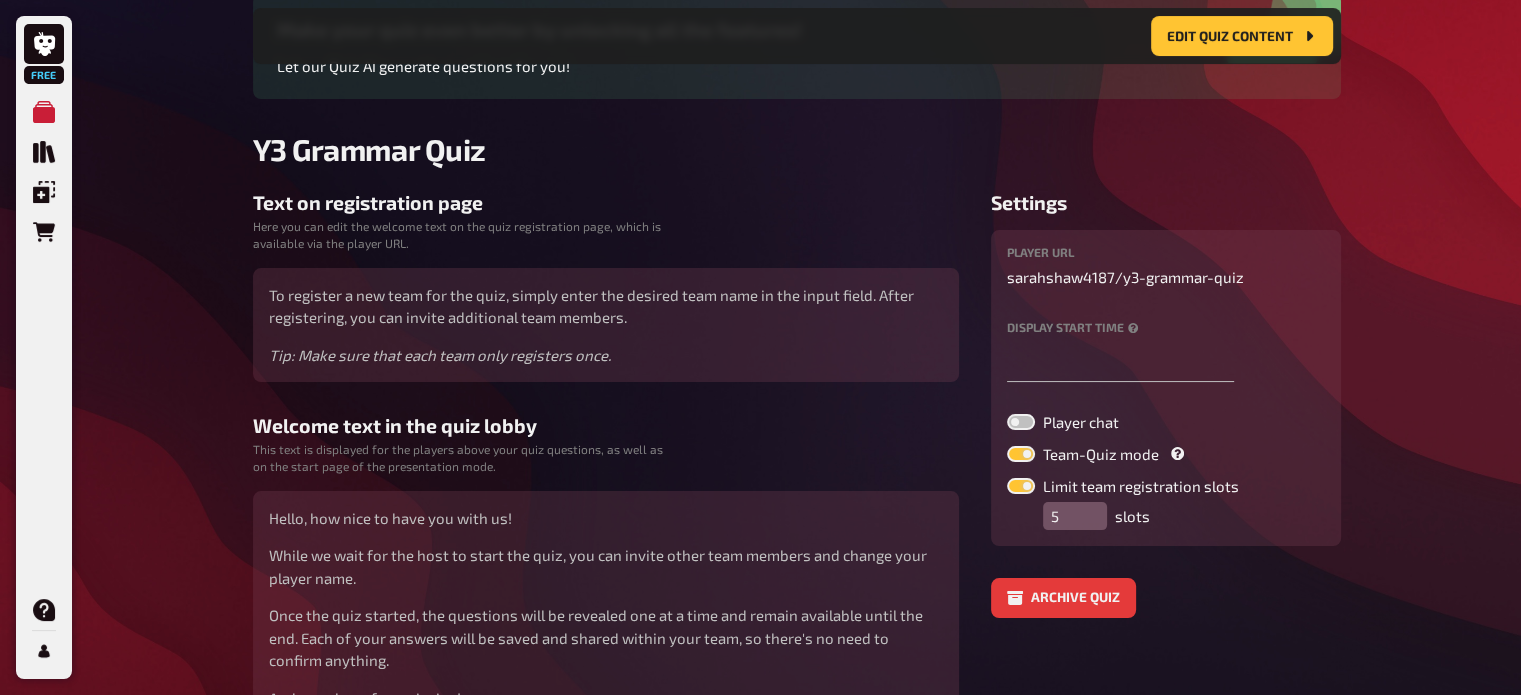 click at bounding box center (1021, 454) 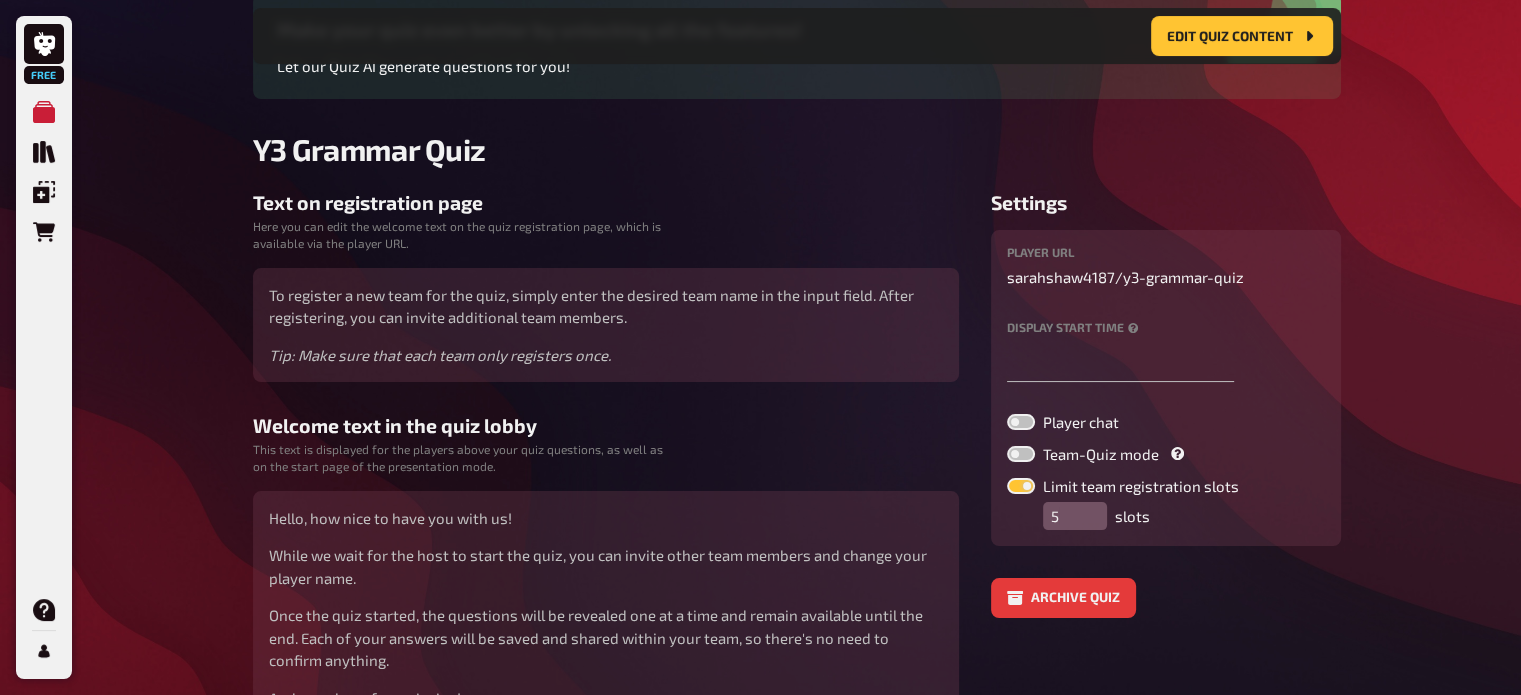 checkbox on "false" 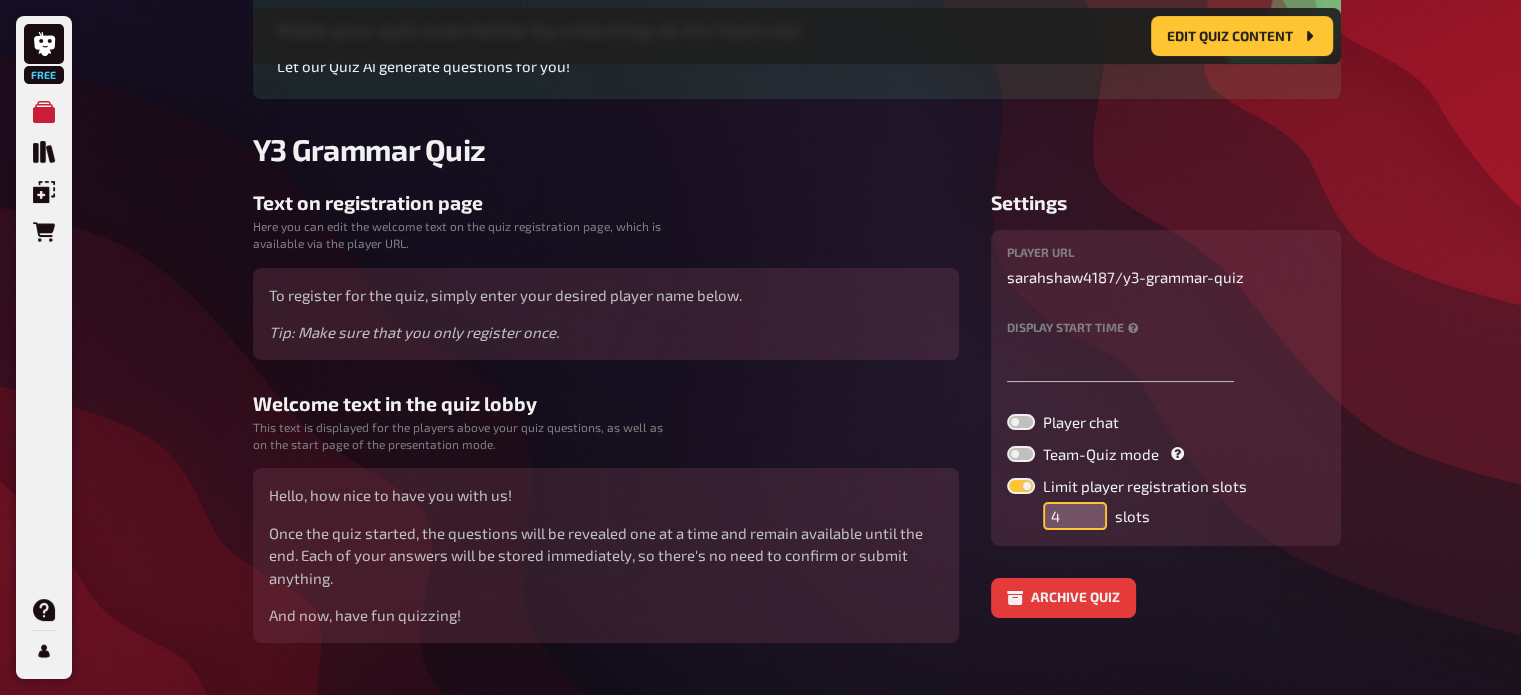 click on "4" at bounding box center (1075, 516) 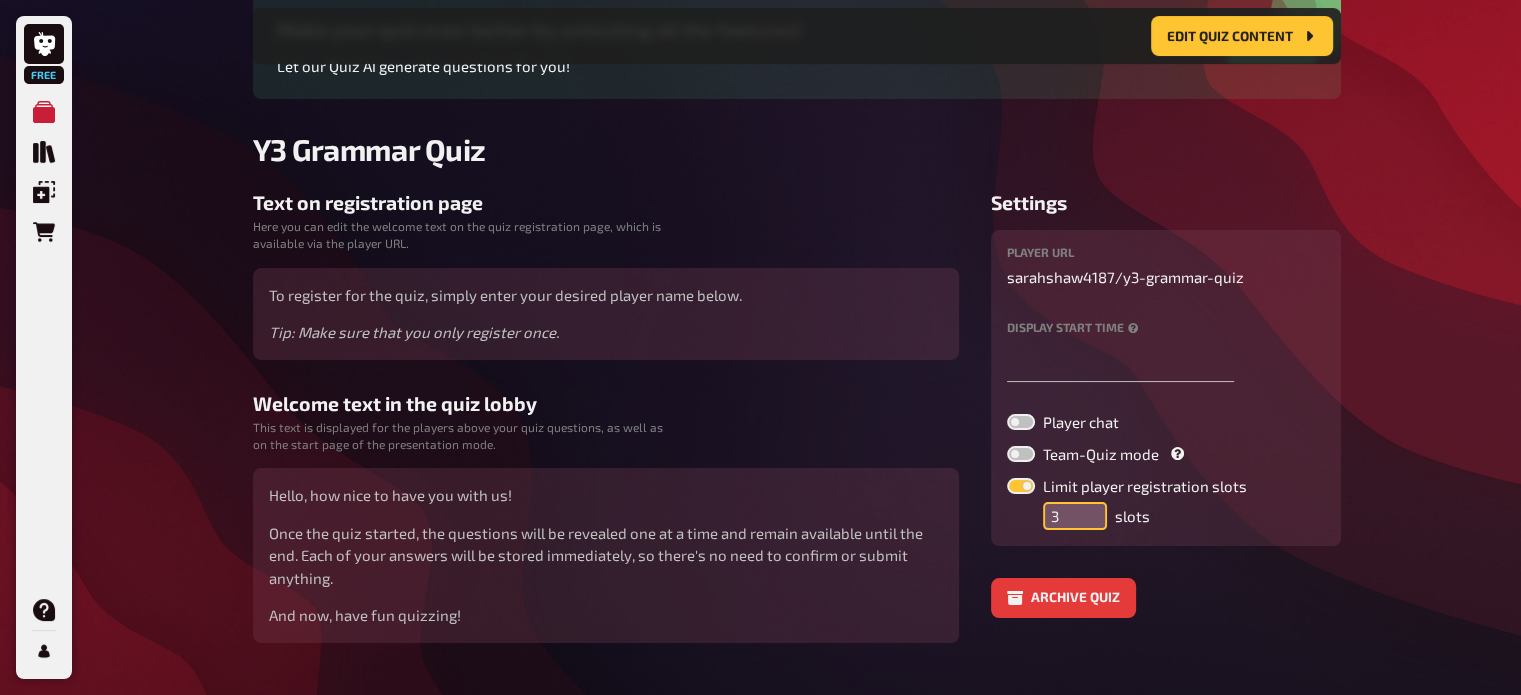 click on "3" at bounding box center [1075, 516] 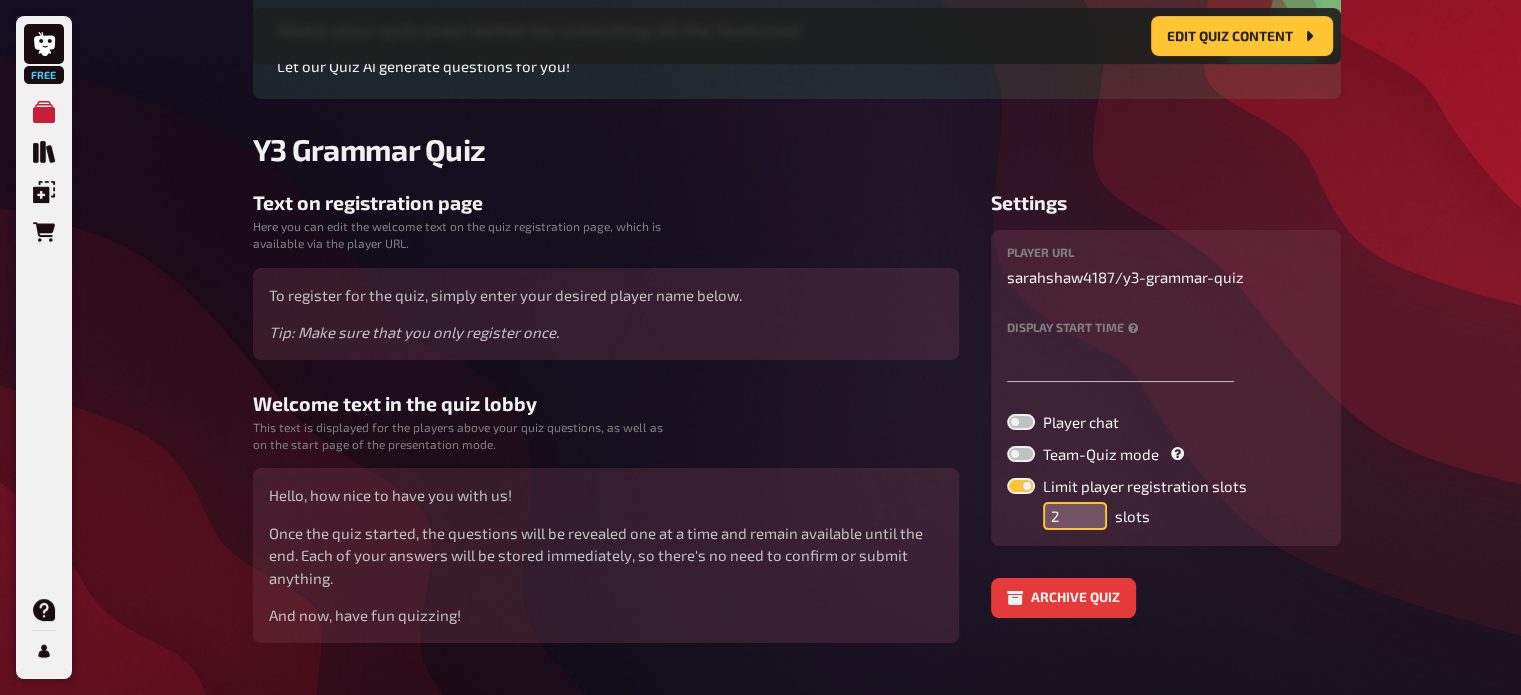 click on "2" at bounding box center [1075, 516] 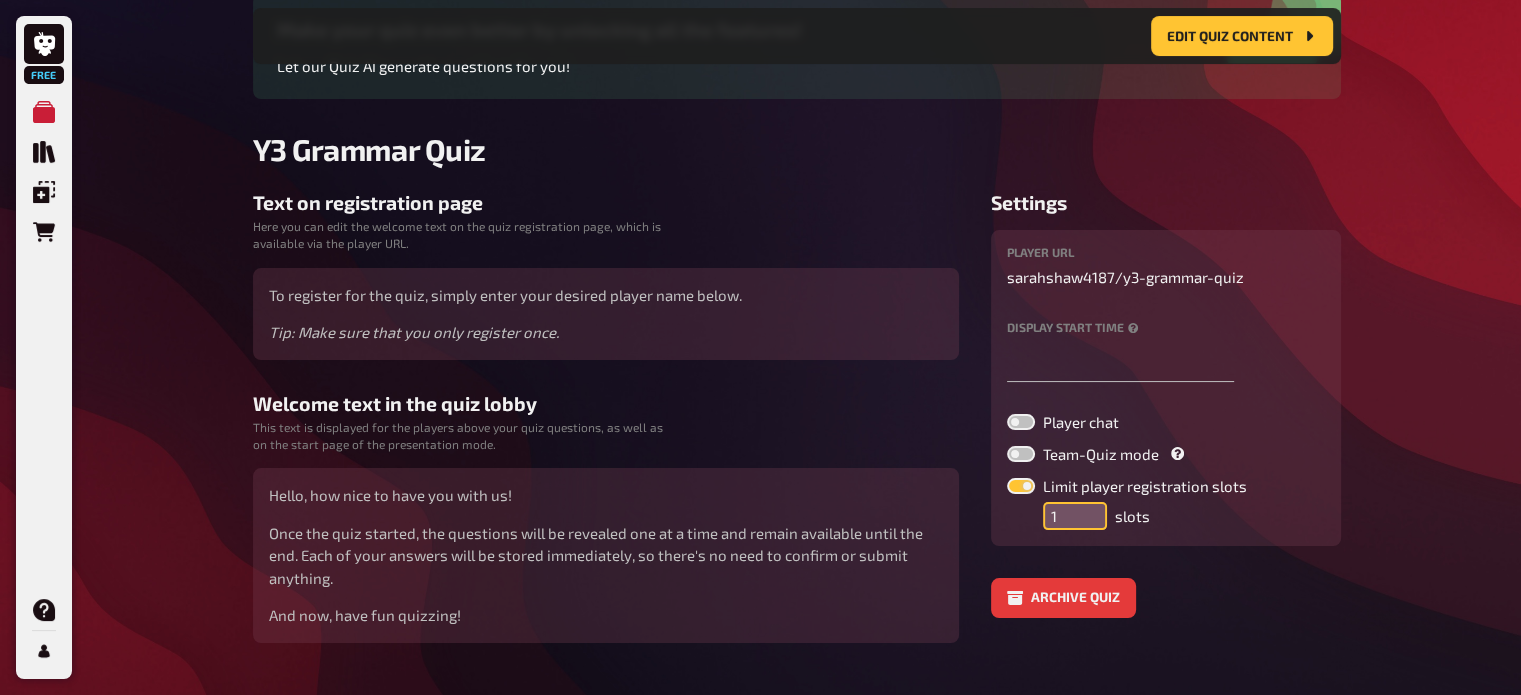type on "1" 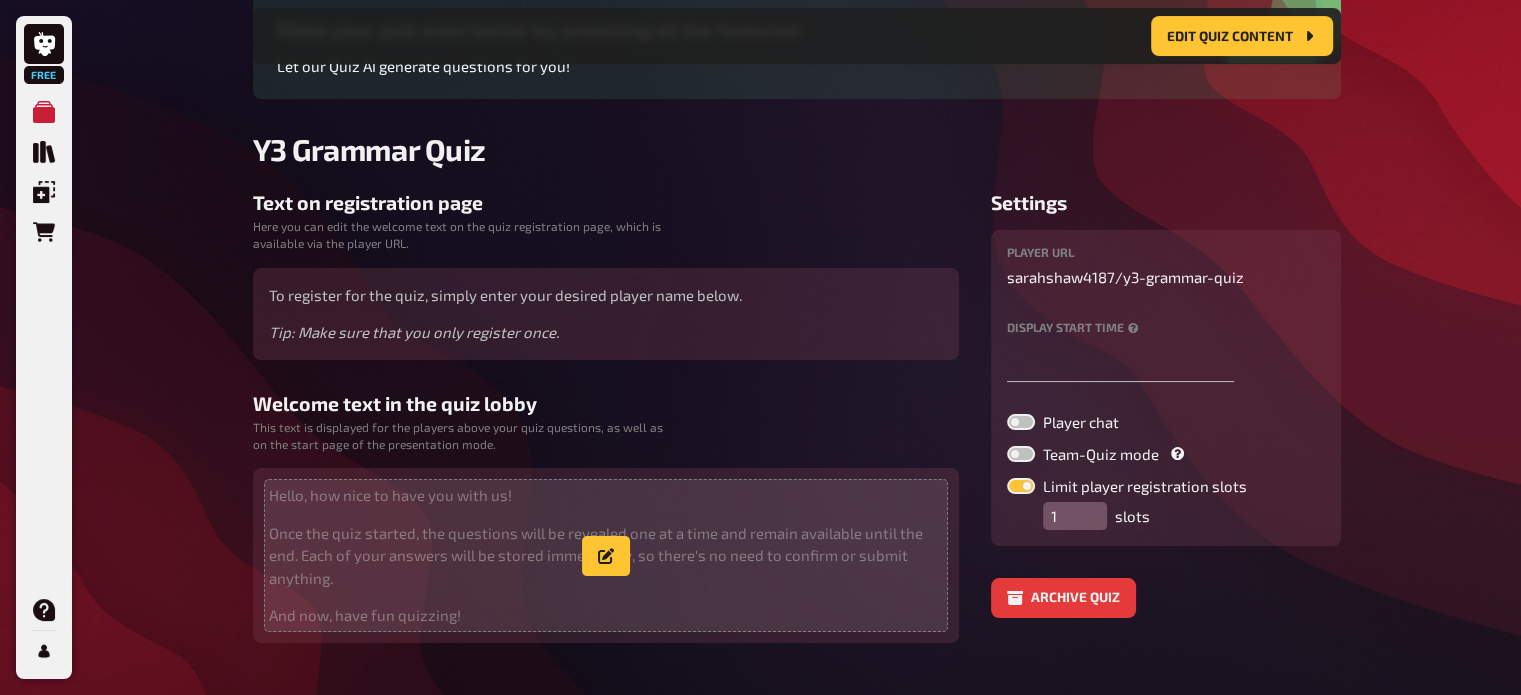 click on "Once the quiz started, the questions will be revealed one at a time and remain available until the end. Each of your answers will be stored immediately, so there's no need to confirm or submit anything." at bounding box center [606, 332] 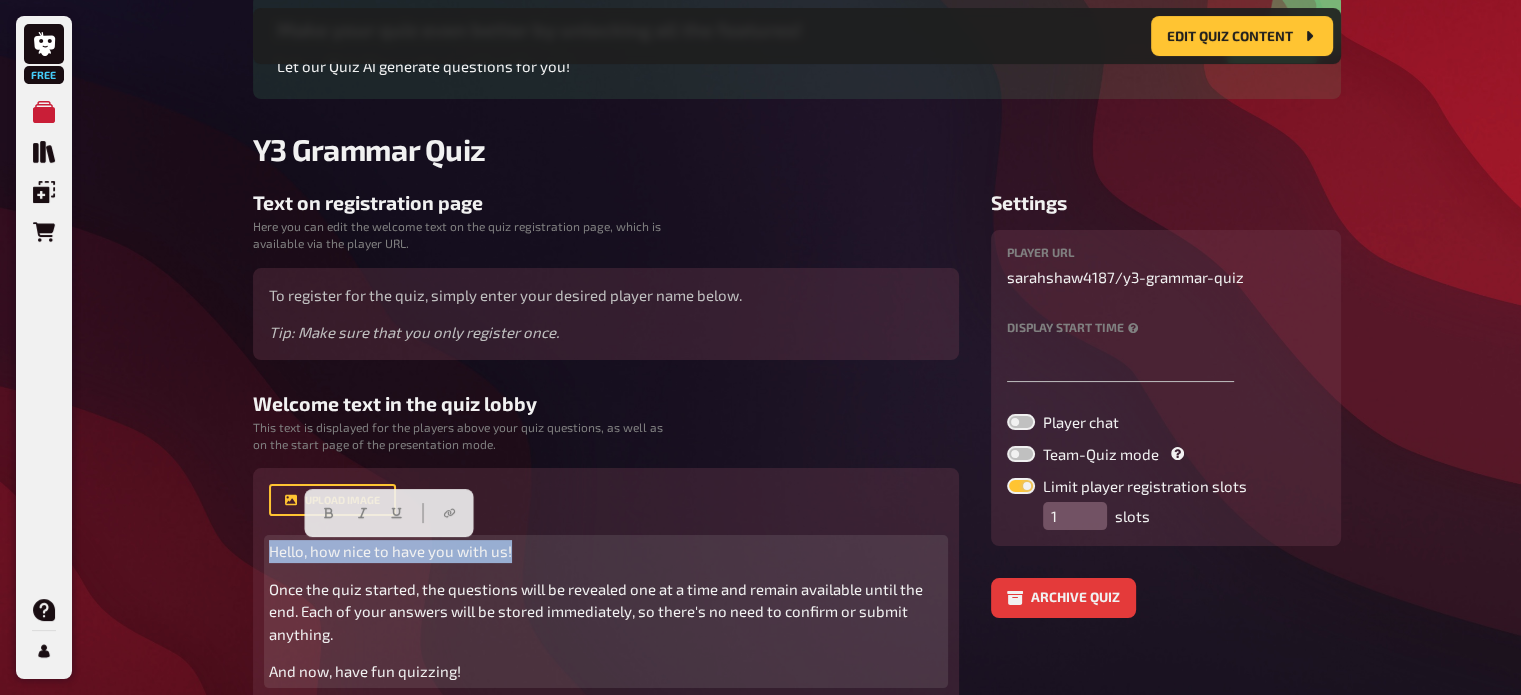 drag, startPoint x: 579, startPoint y: 559, endPoint x: 88, endPoint y: 523, distance: 492.318 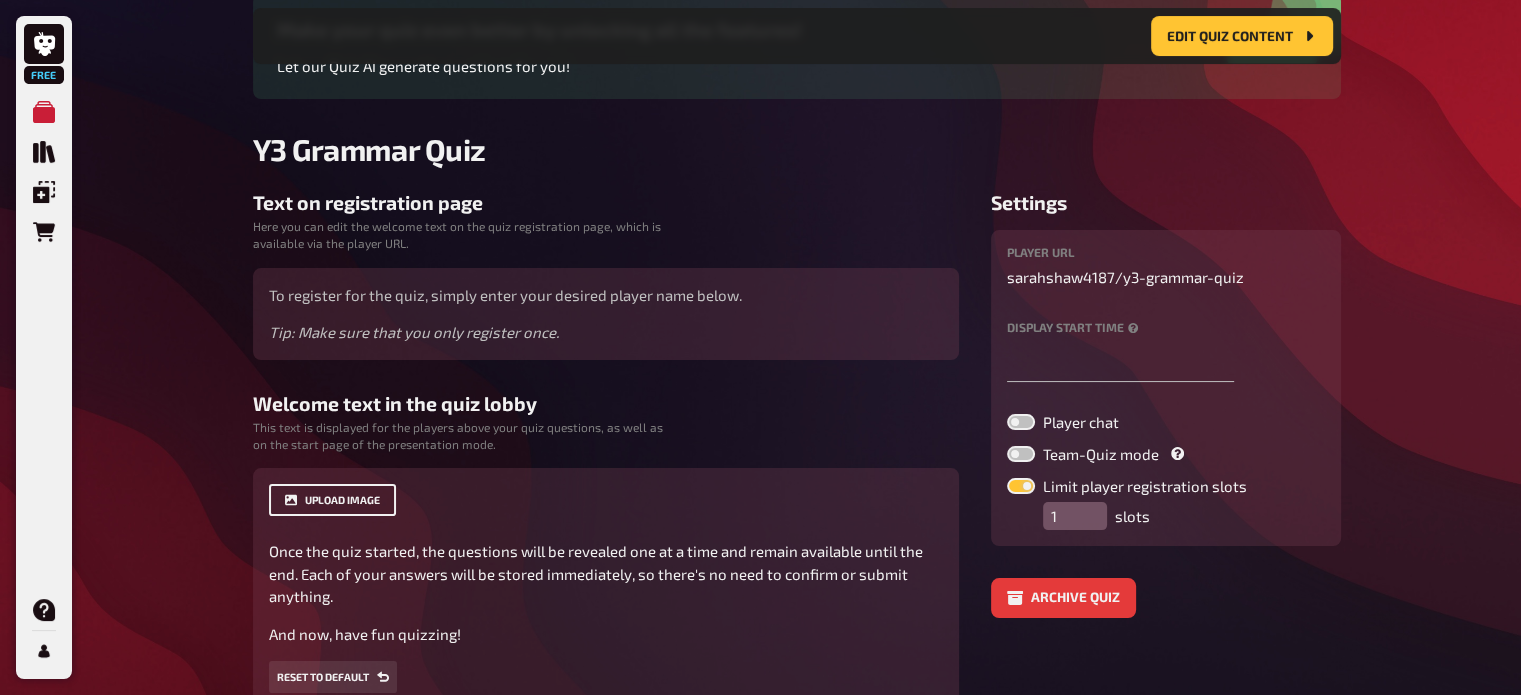 click on "upload image" at bounding box center [332, 500] 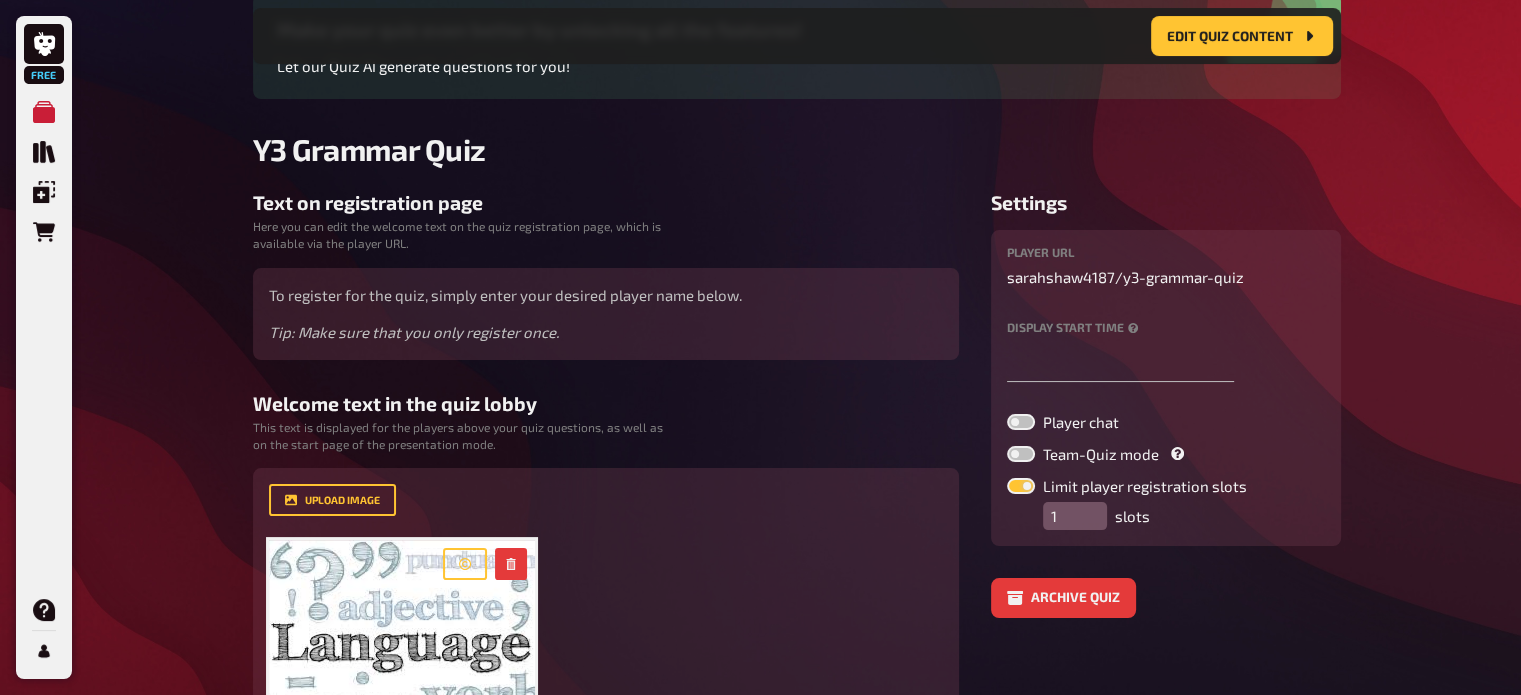 click on "Free My Quizzes Quiz Library Overlays Orders Help Profile Home My Quizzes Y3 Grammar Quiz Setup Edit Content Quiz Lobby Hosting undefined Evaluation Leaderboard Edit Quiz content Edit Quiz content Make your quiz even better by unlocking all the features! Let our Quiz AI generate questions for you! Upgrade now Y3 Grammar Quiz Text on registration page Here you can edit the welcome text on the quiz registration page, which is available via the player URL. To register for the quiz, simply enter your desired player name below. Tip: Make sure that you only register once. Welcome text in the quiz lobby This text is displayed for the players above your quiz questions, as well as on the start page of the presentation mode. upload image ﻿ Once the quiz started, the questions will be revealed one at a time and remain available until the end. Each of your answers will be stored immediately, so there's no need to confirm or submit anything. And now, have fun quizzing! Drop here to upload Reset to default Settings   / 1" at bounding box center (760, 391) 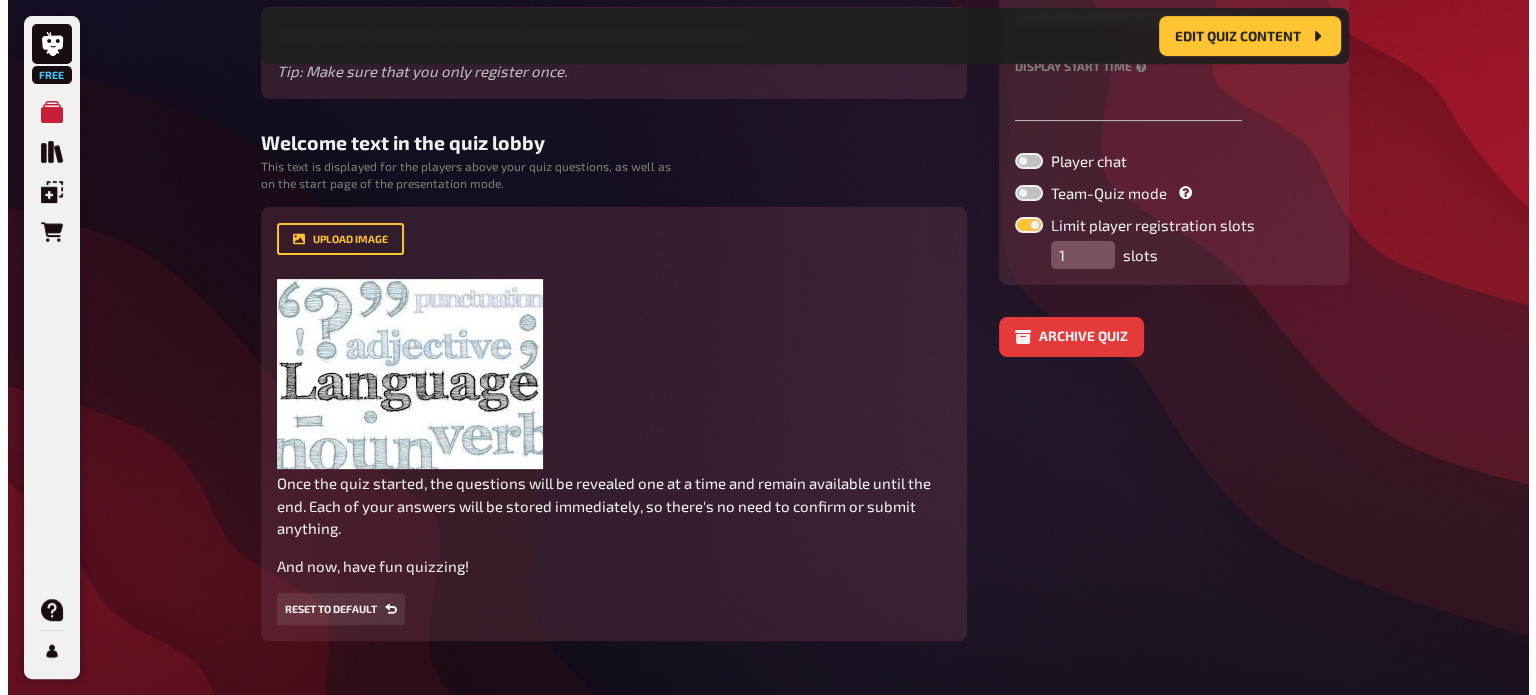 scroll, scrollTop: 0, scrollLeft: 0, axis: both 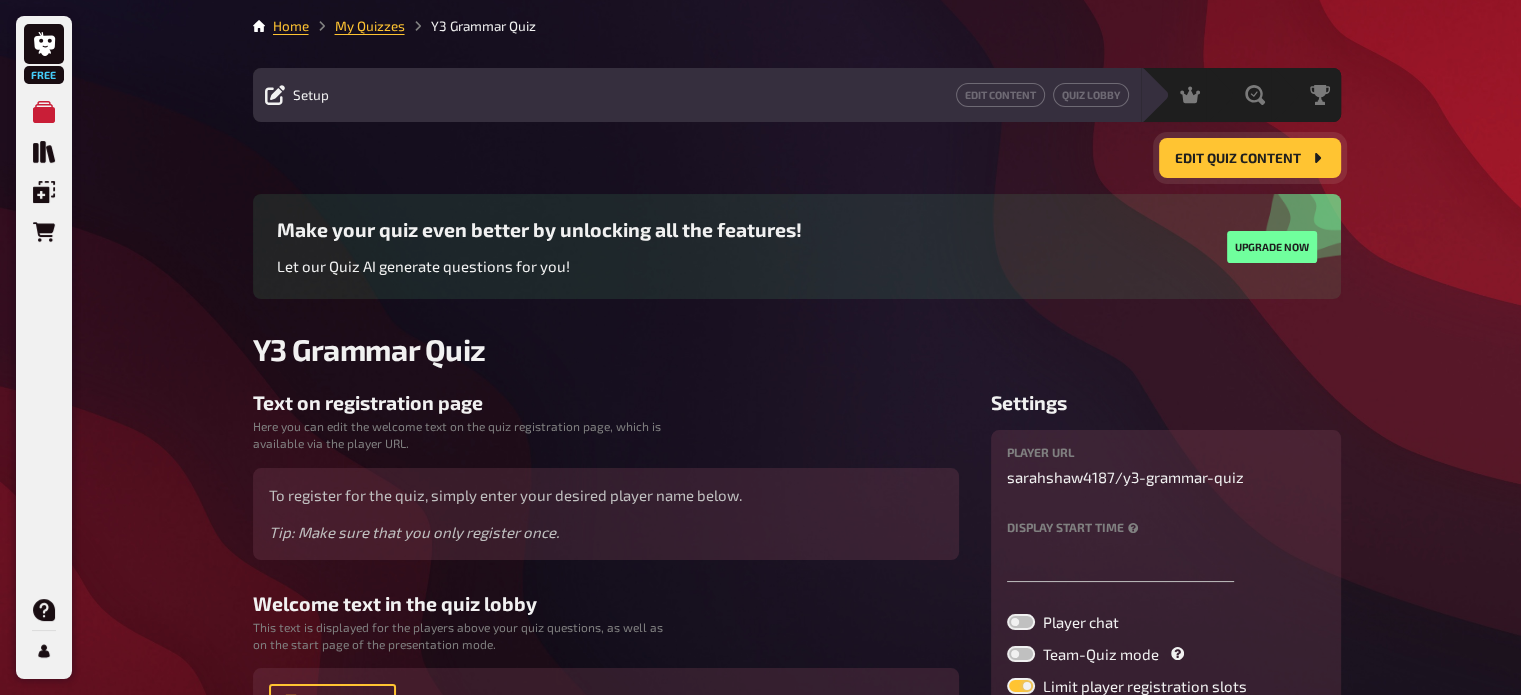 click on "Edit Quiz content" at bounding box center (1238, 159) 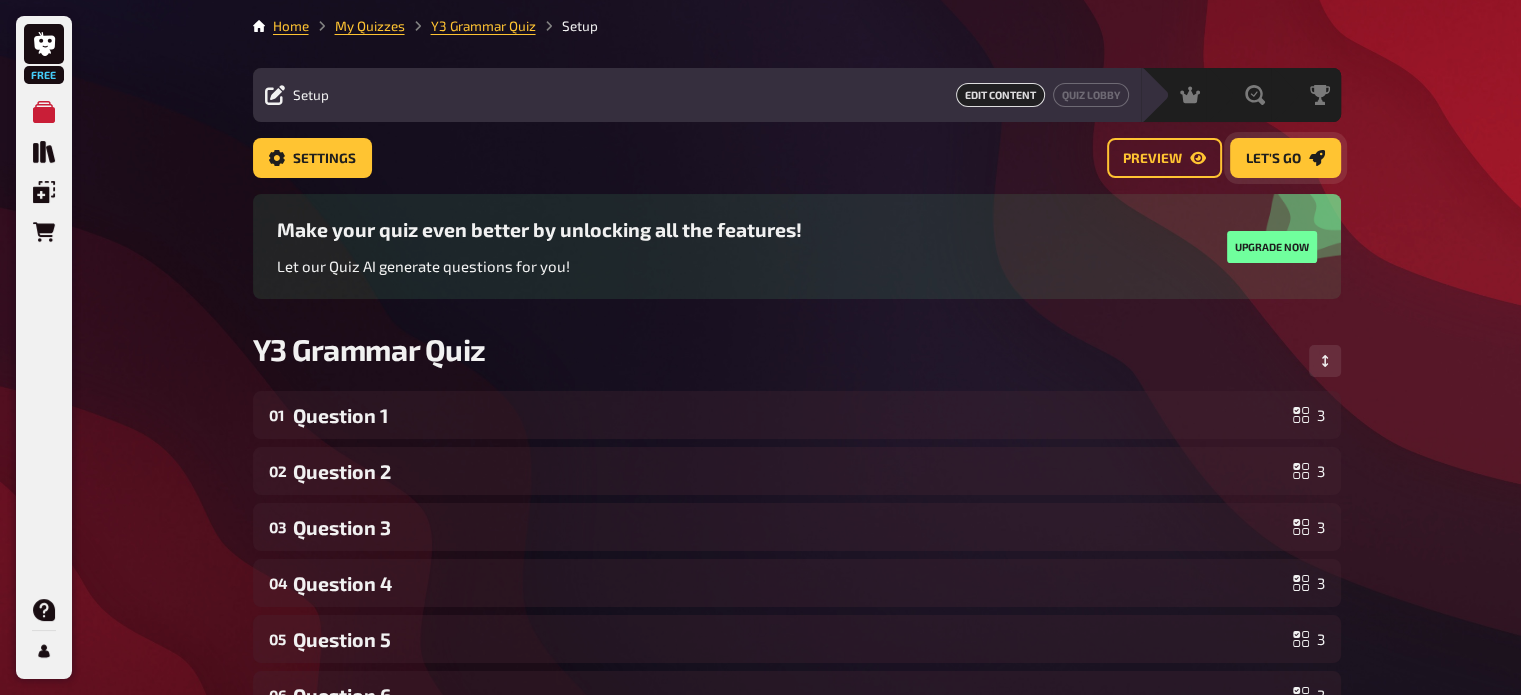 click on "Let's go" at bounding box center (1273, 159) 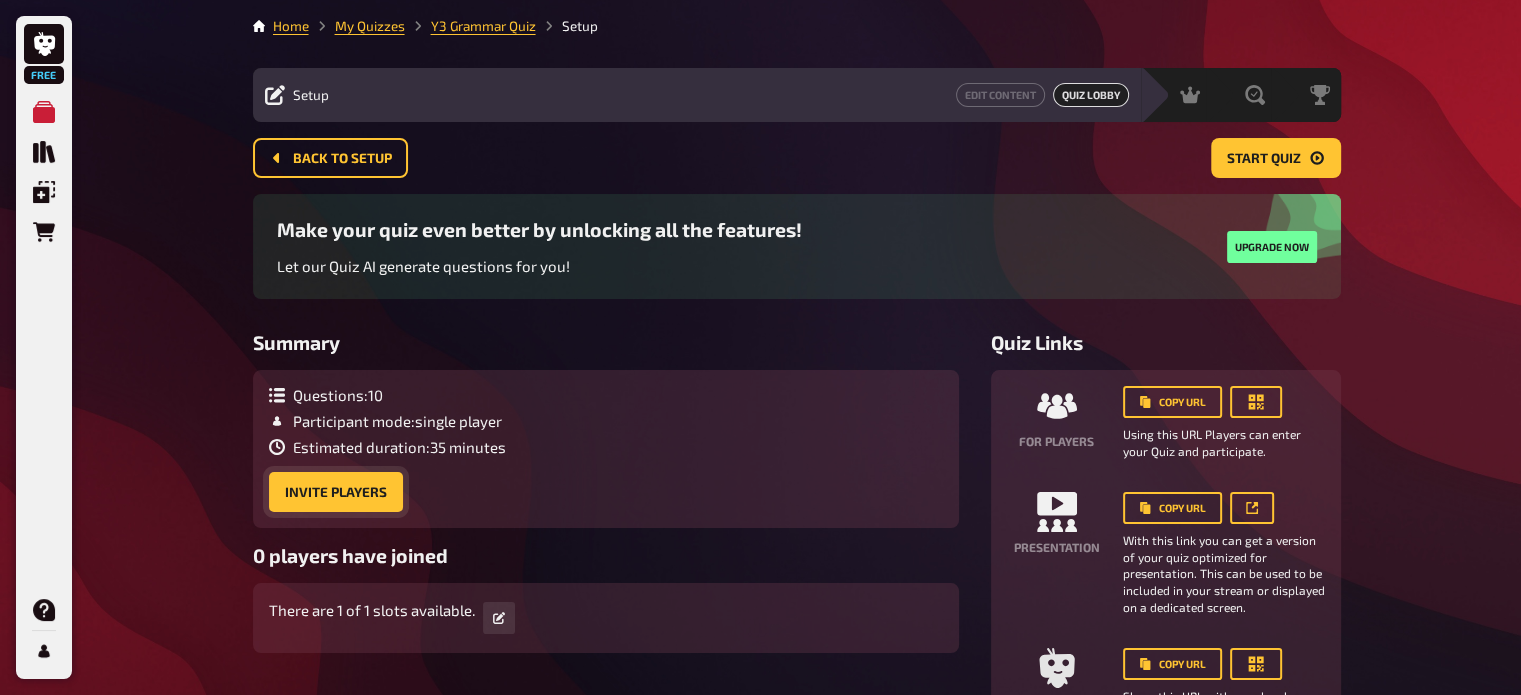click on "Invite Players" at bounding box center (336, 492) 